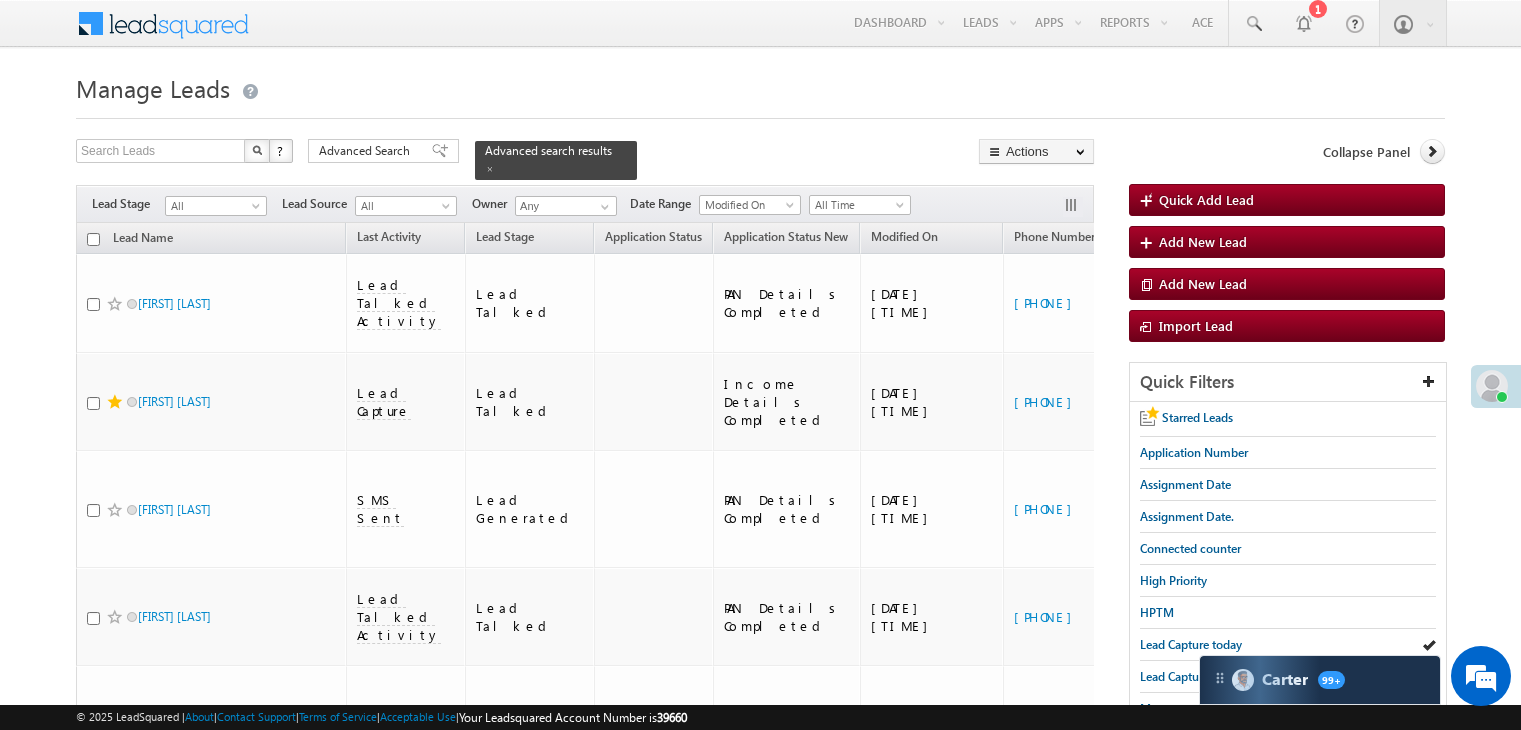 scroll, scrollTop: 0, scrollLeft: 0, axis: both 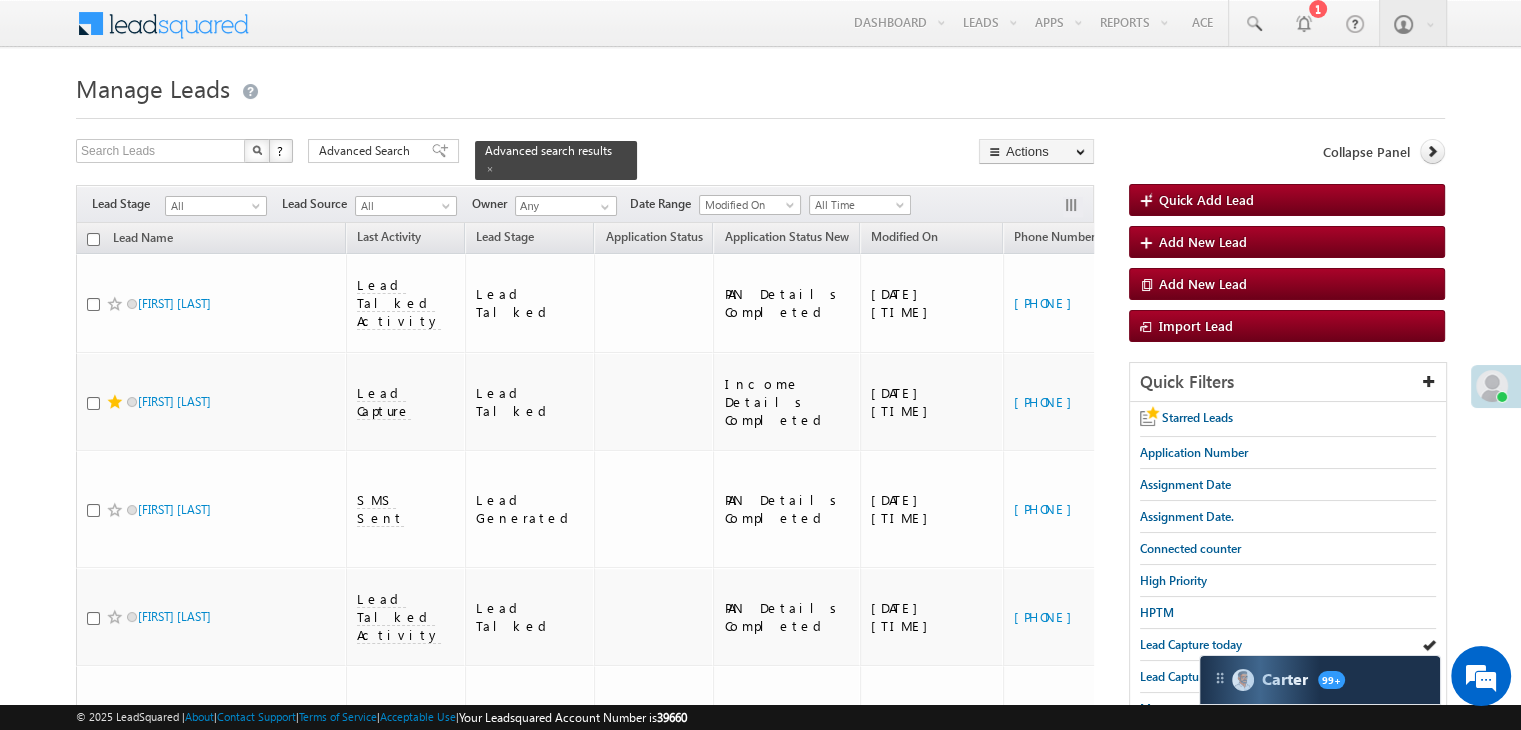 click on "Lead Capture today" at bounding box center (1191, 644) 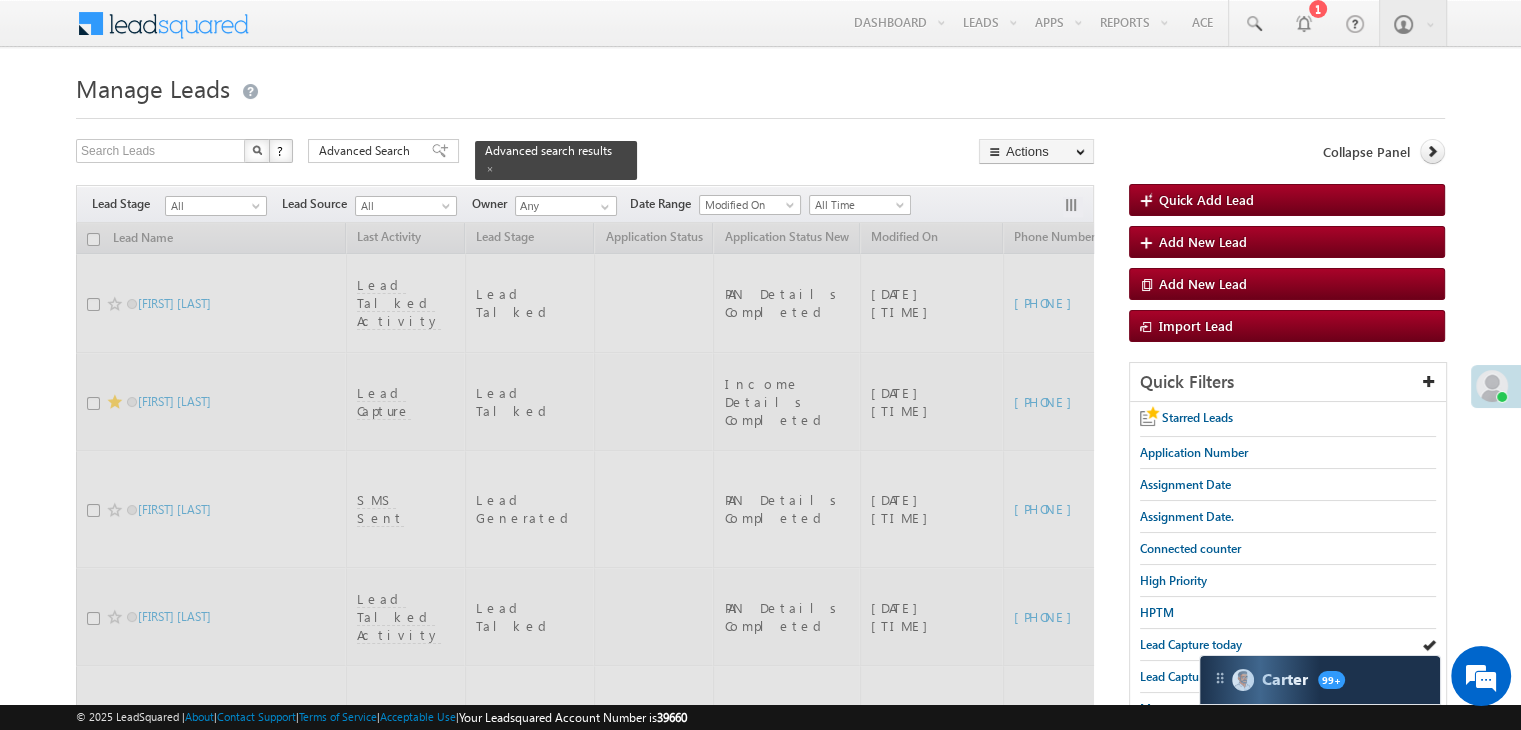 scroll, scrollTop: 0, scrollLeft: 0, axis: both 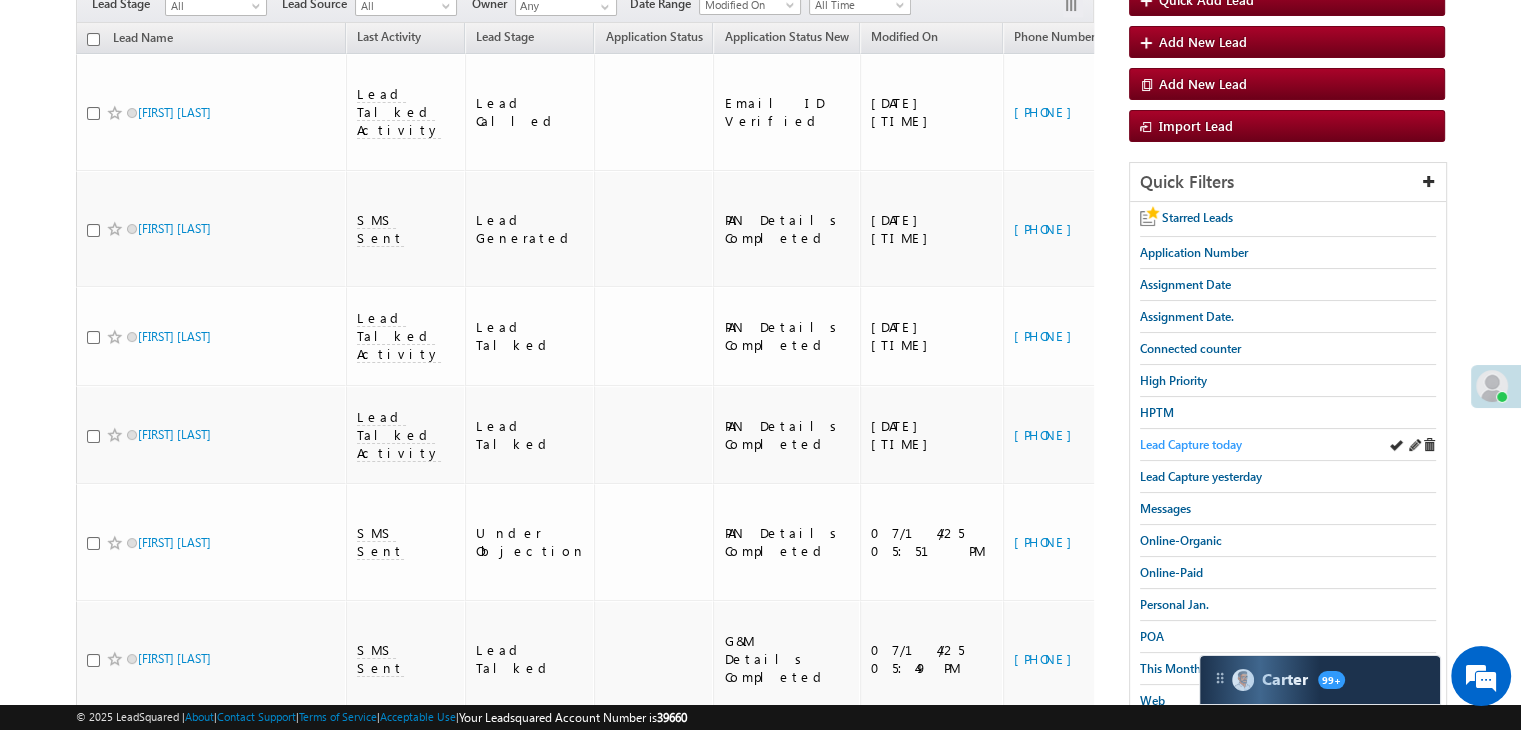 click on "Lead Capture today" at bounding box center (1191, 444) 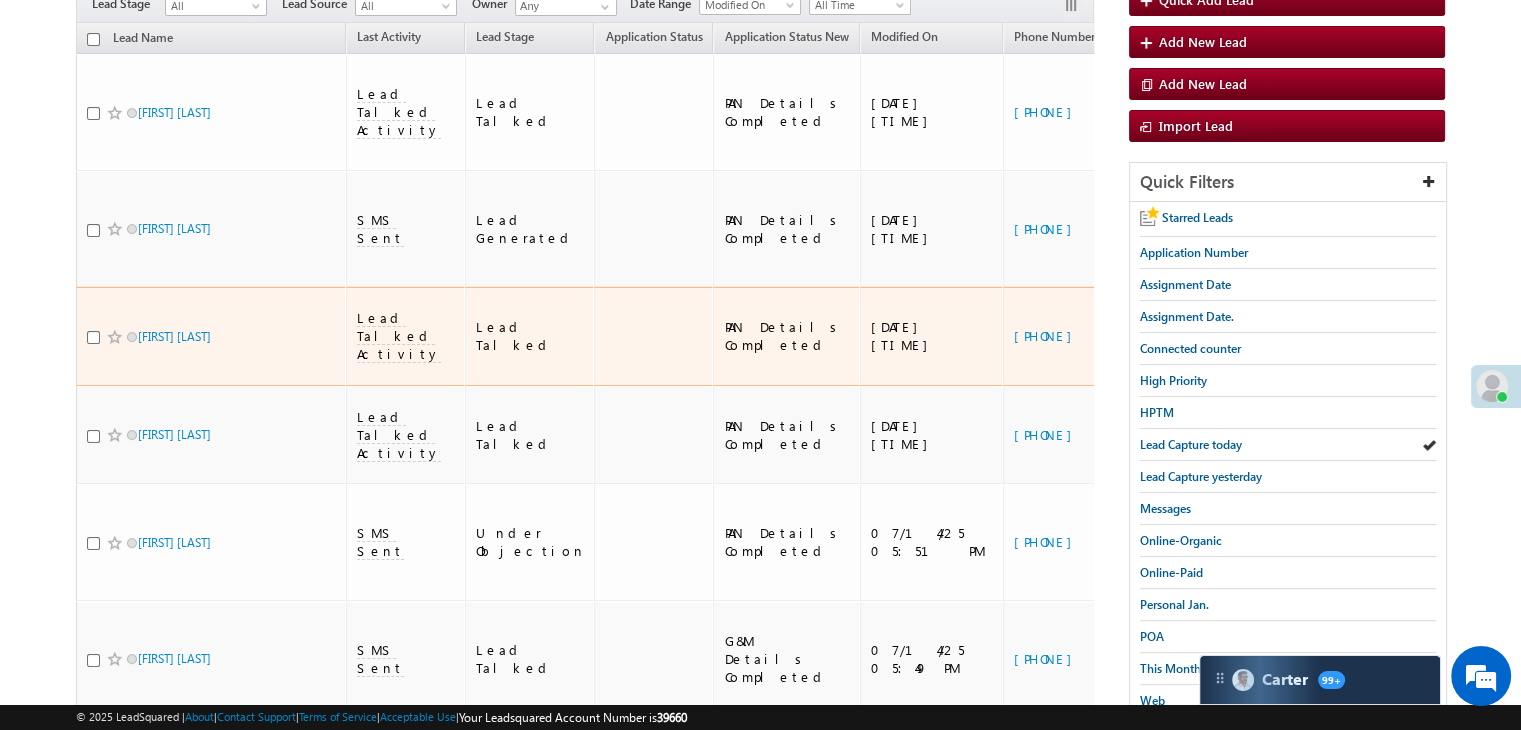 scroll, scrollTop: 100, scrollLeft: 0, axis: vertical 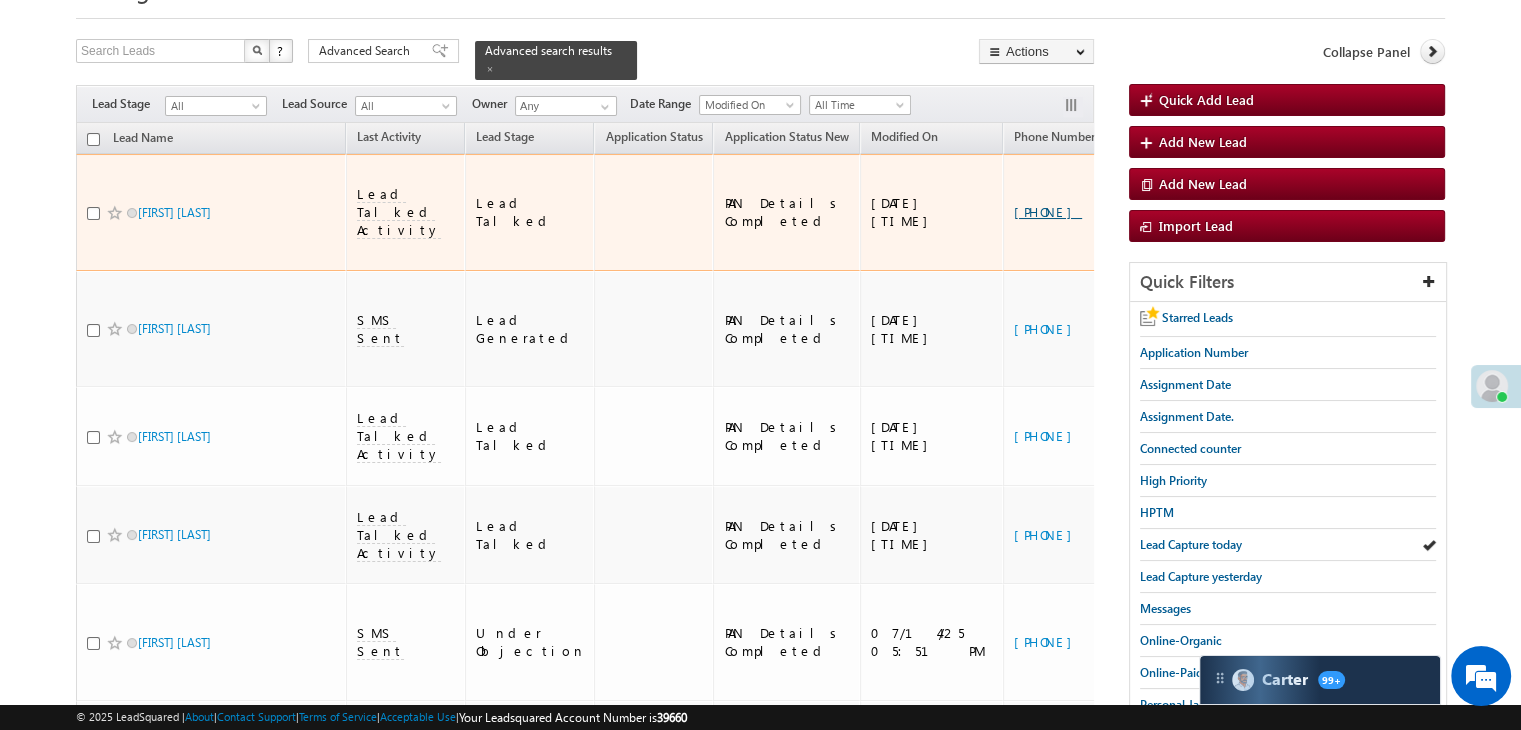 click on "[PHONE]" at bounding box center [1048, 211] 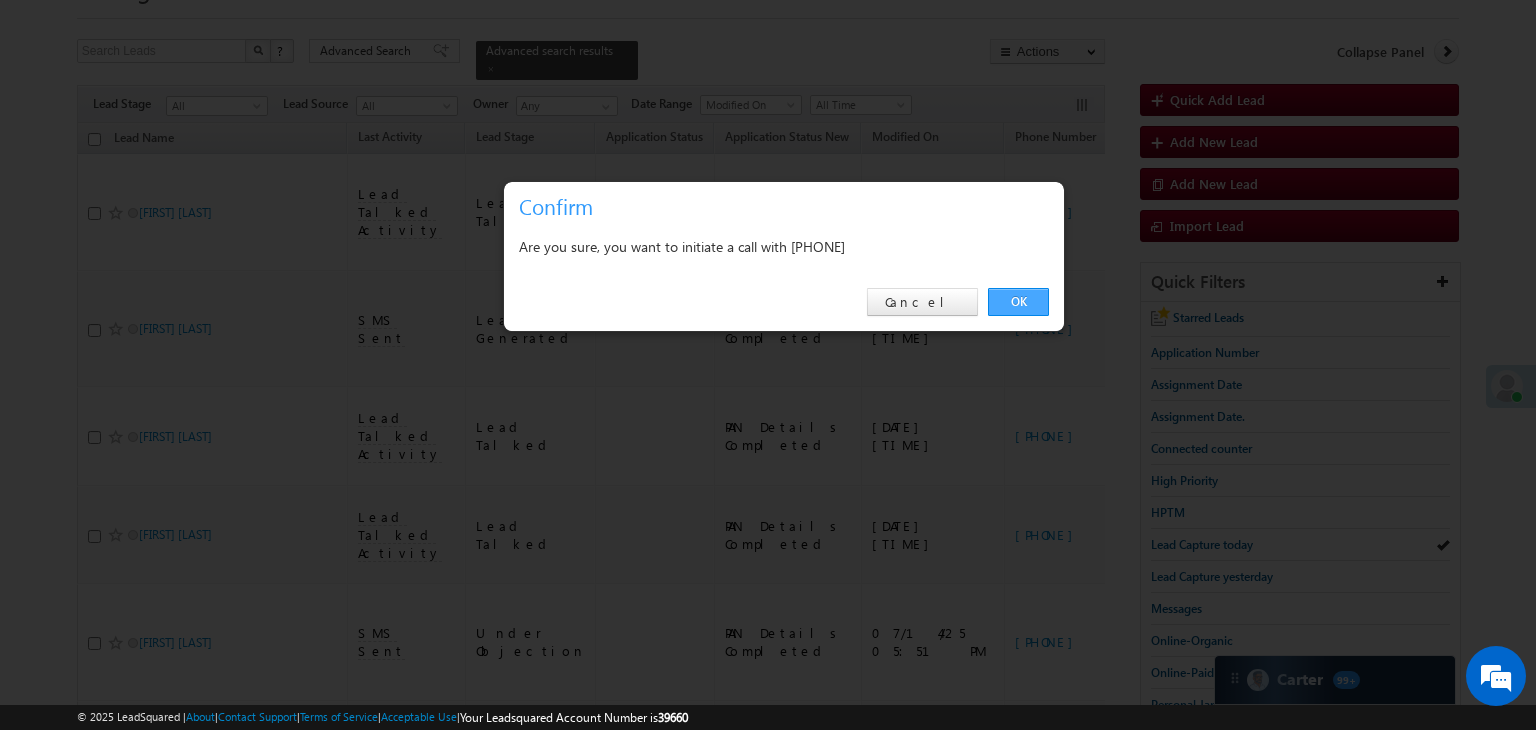 click on "OK" at bounding box center [1018, 302] 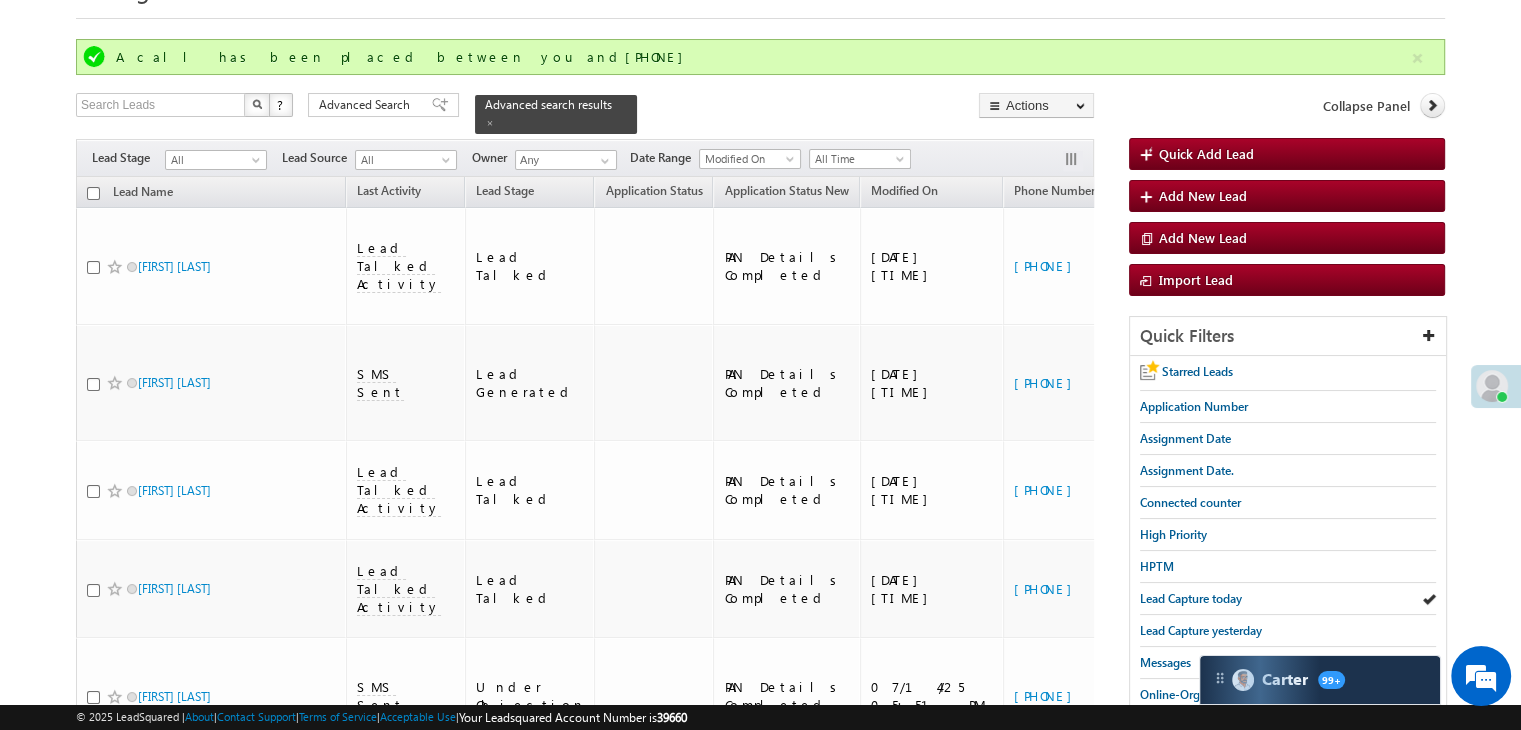 click on "A call has been placed between you and+91-9106740154" at bounding box center [762, 57] 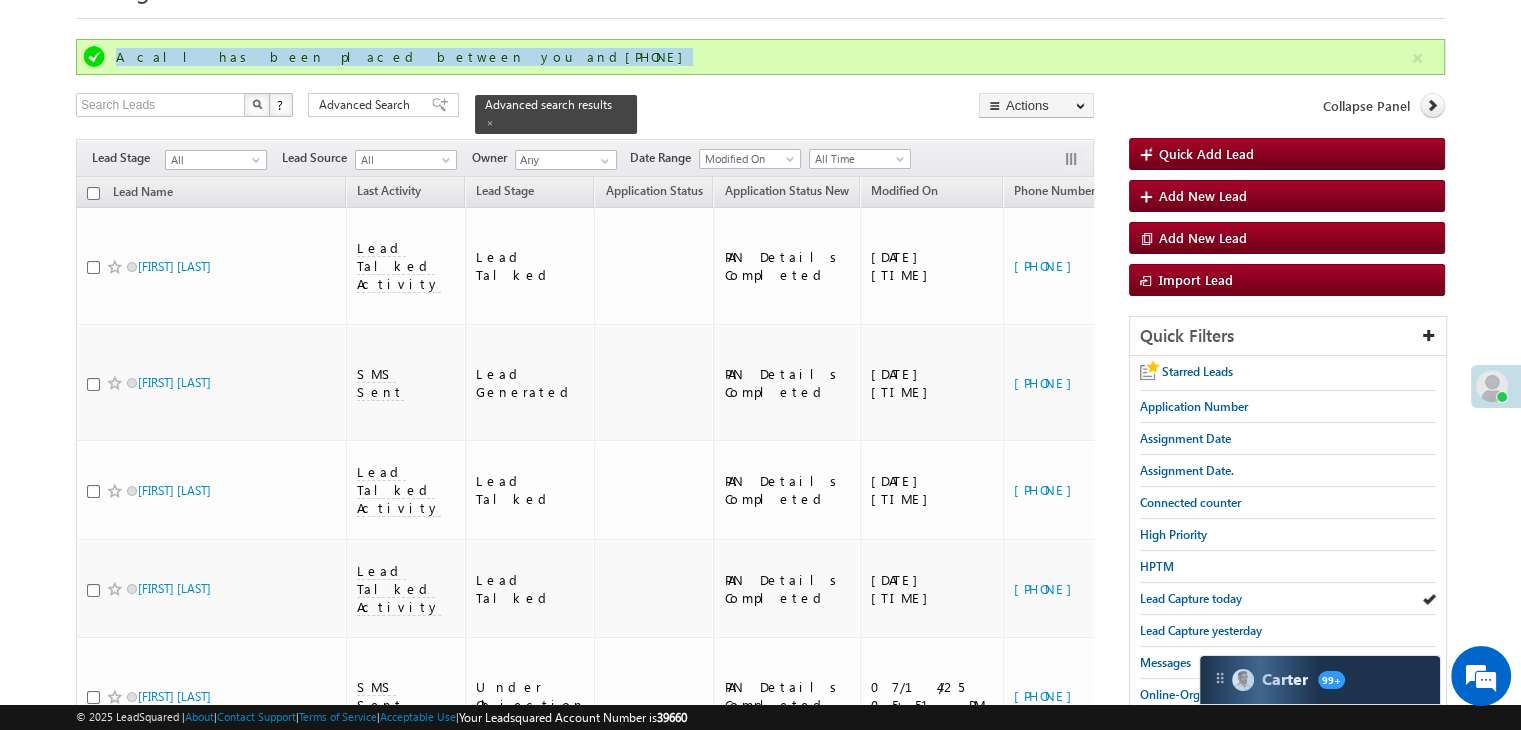 click on "A call has been placed between you and+91-9106740154" at bounding box center [762, 57] 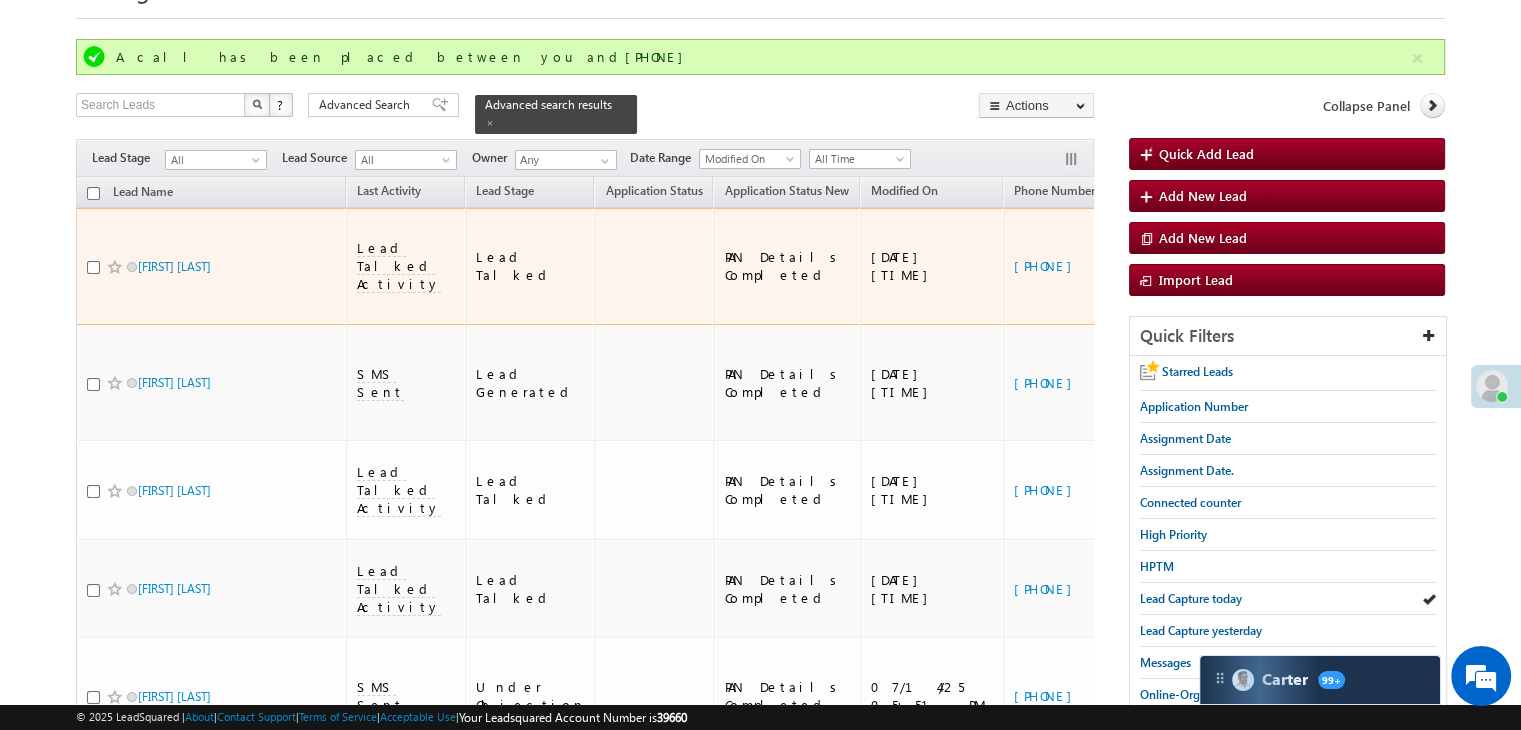 click on "[PHONE]" at bounding box center [1078, 266] 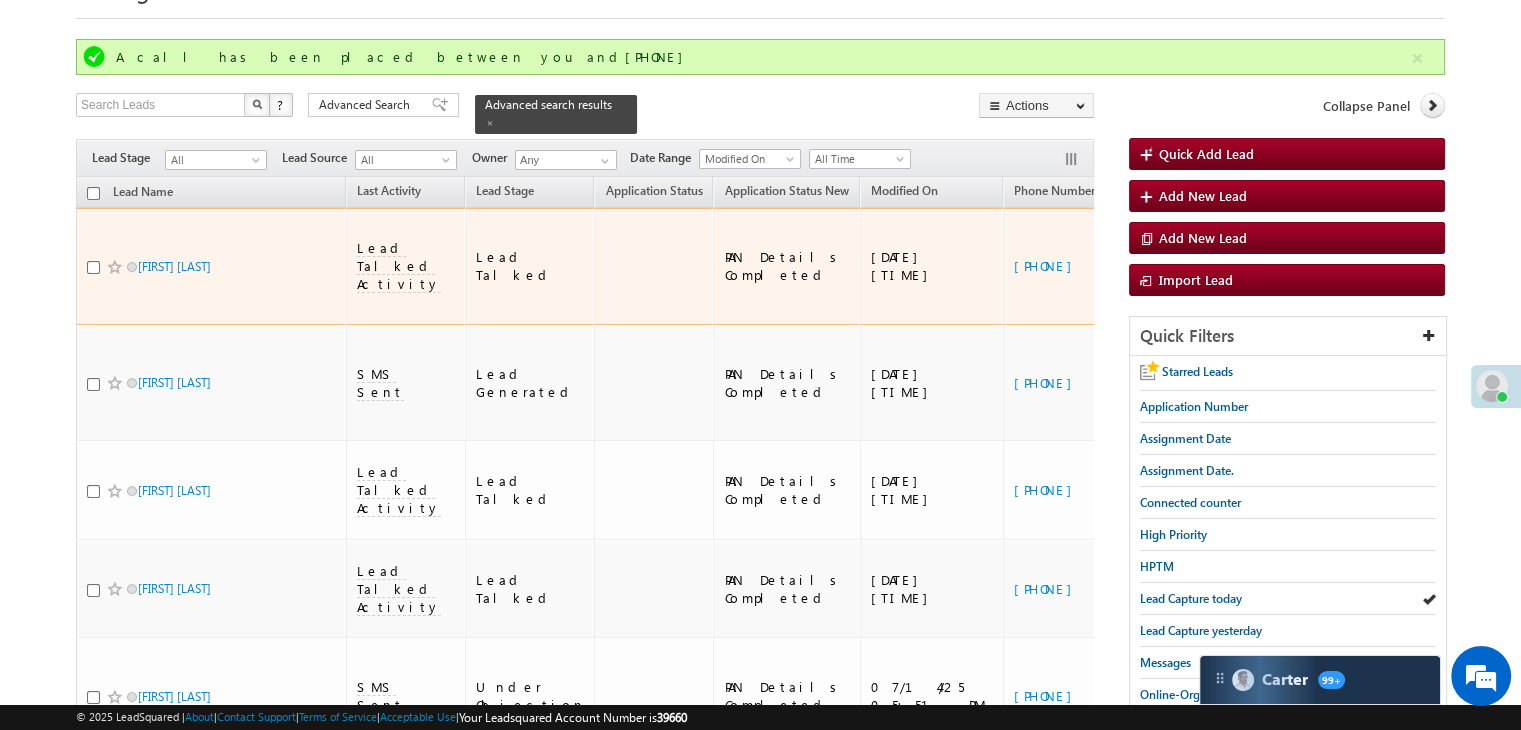 click on "https://angelbroking1-pk3em7sa.customui-test.leadsquared.com?leadId=35cb27d0-d72d-4f19-9b9a-dae014b7befc" at bounding box center [1297, 266] 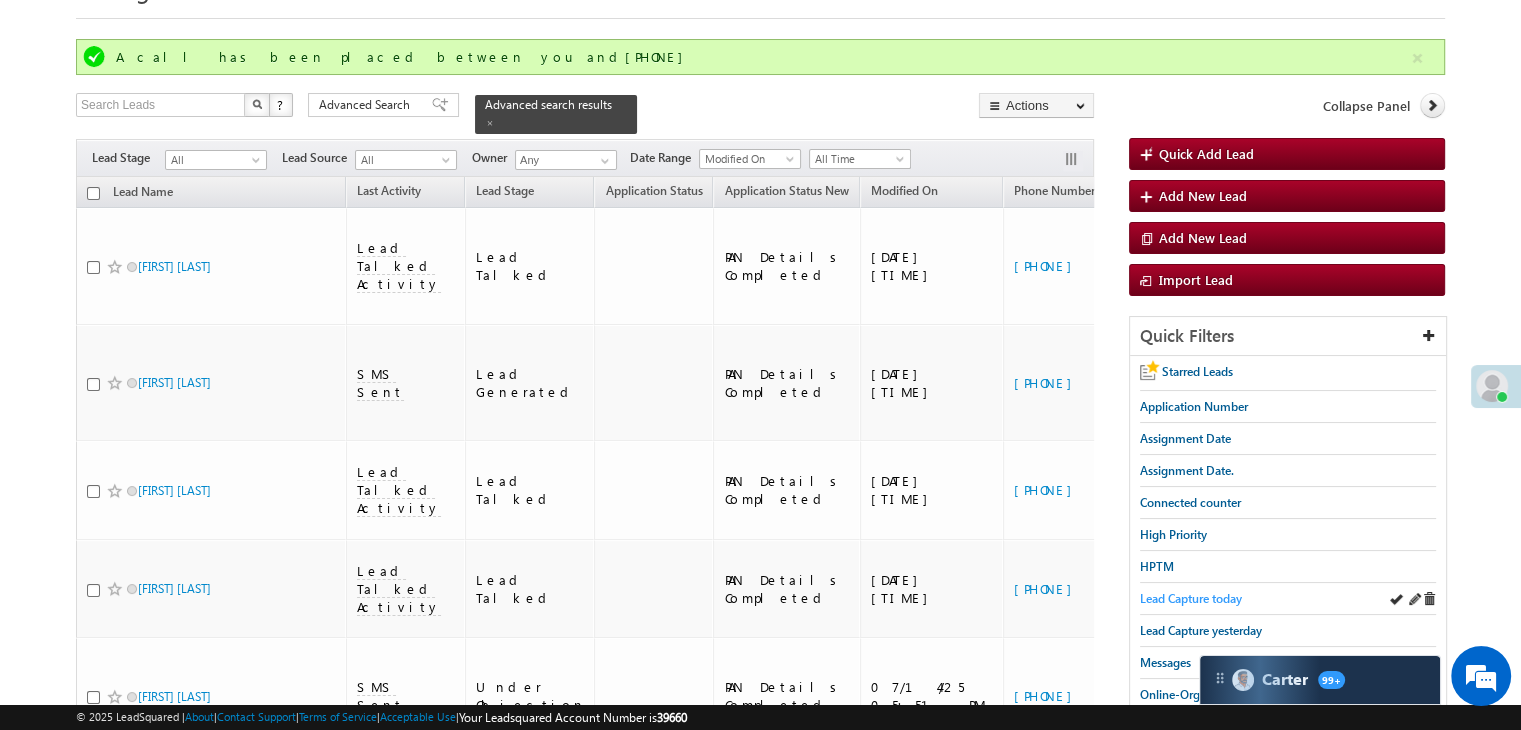 click on "Lead Capture today" at bounding box center [1191, 598] 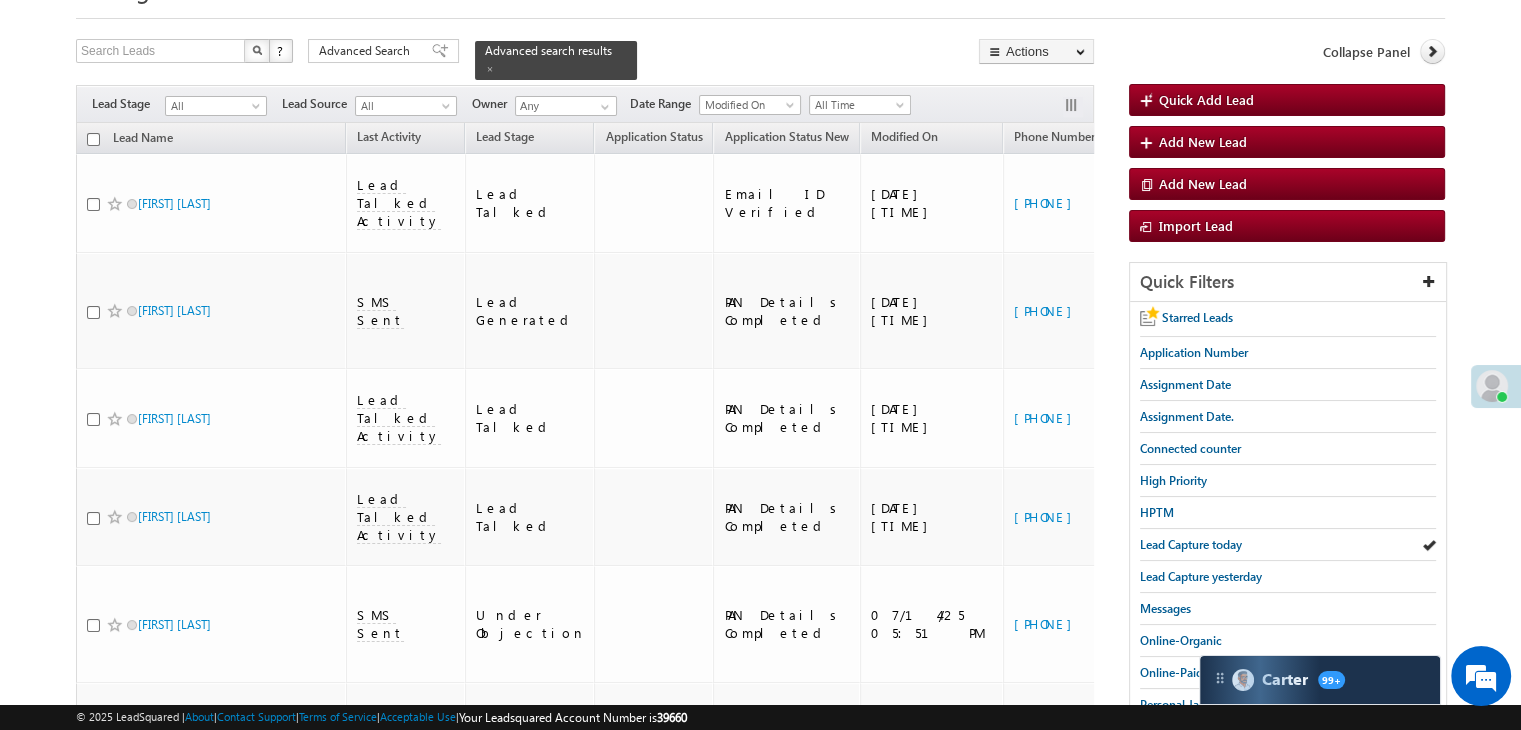 scroll, scrollTop: 0, scrollLeft: 0, axis: both 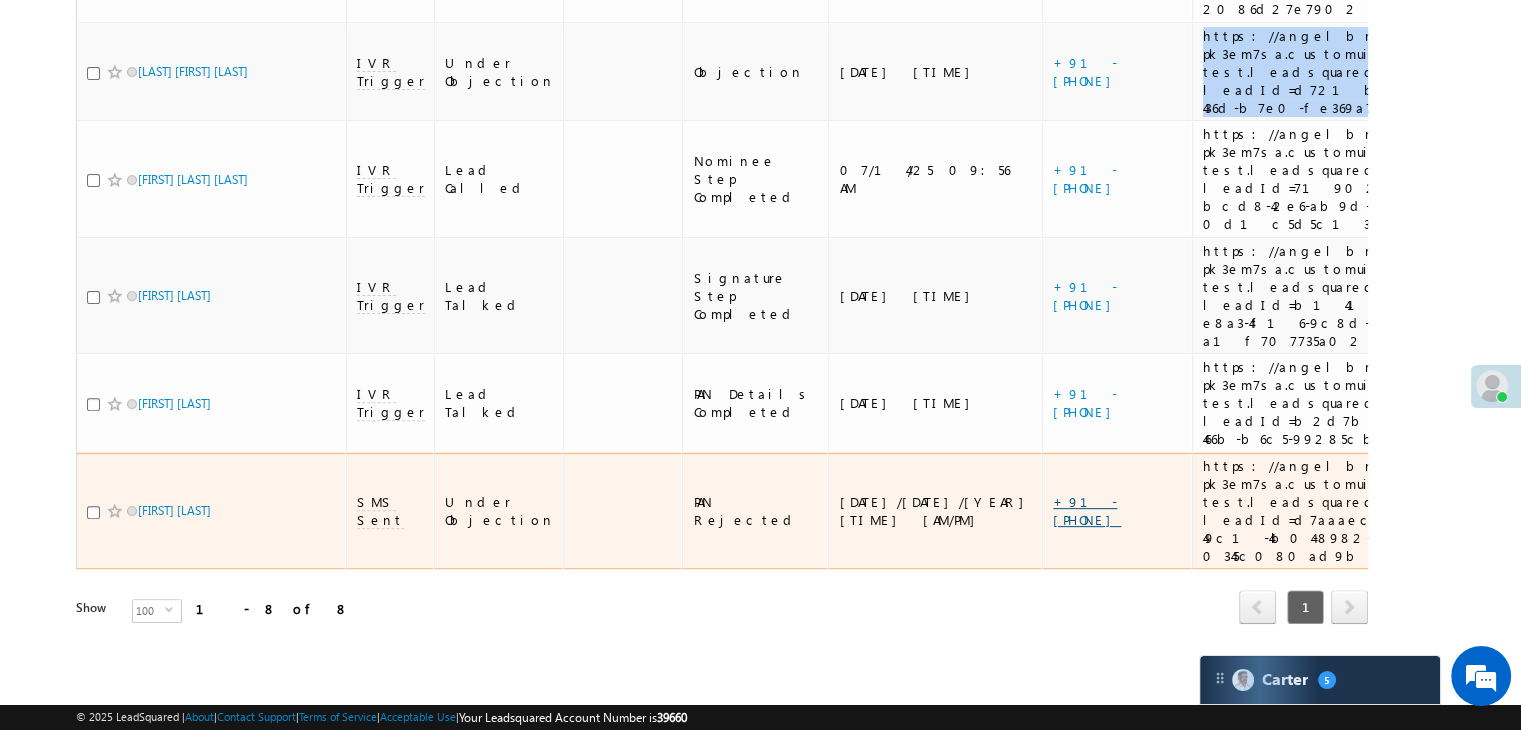 click on "[PHONE]" at bounding box center [1087, 510] 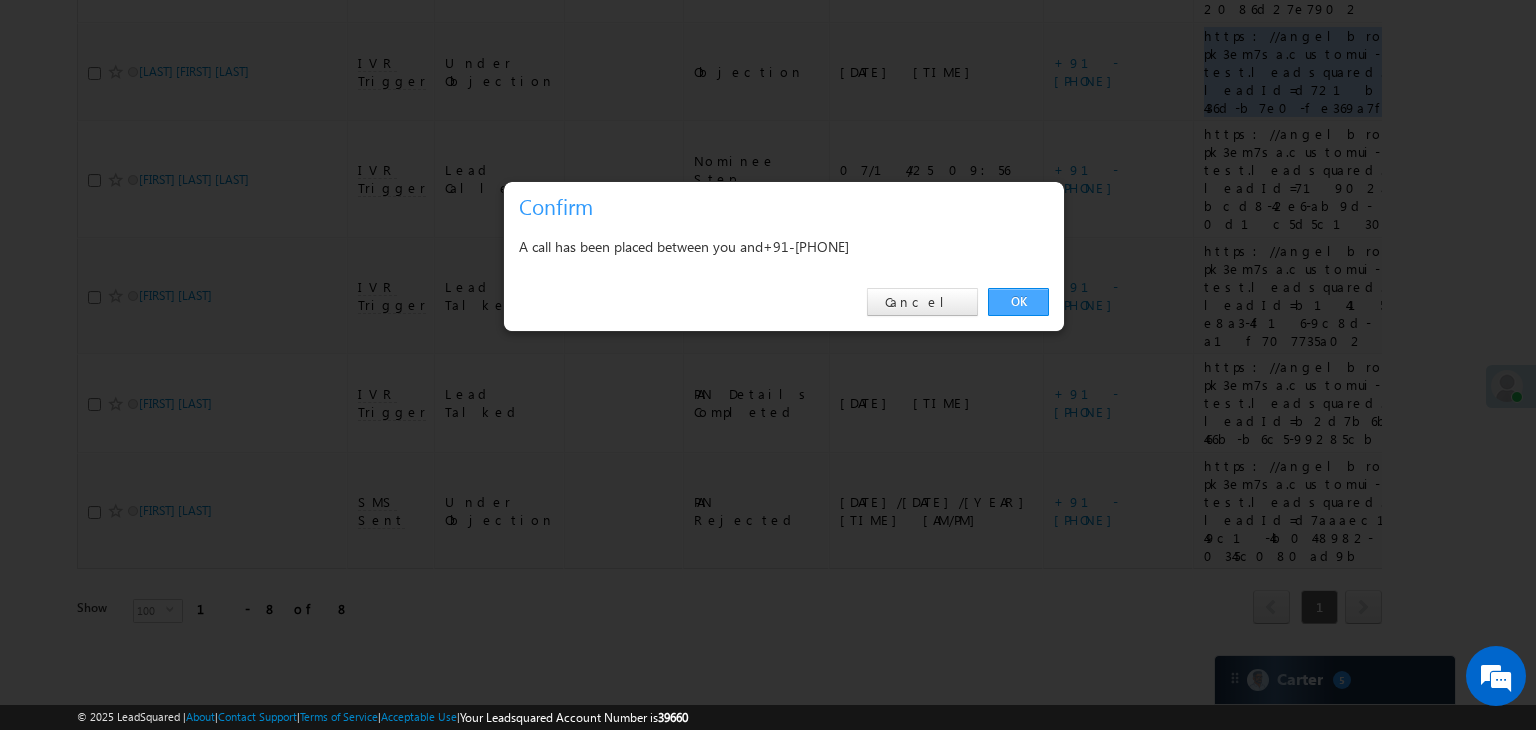click on "OK" at bounding box center [1018, 302] 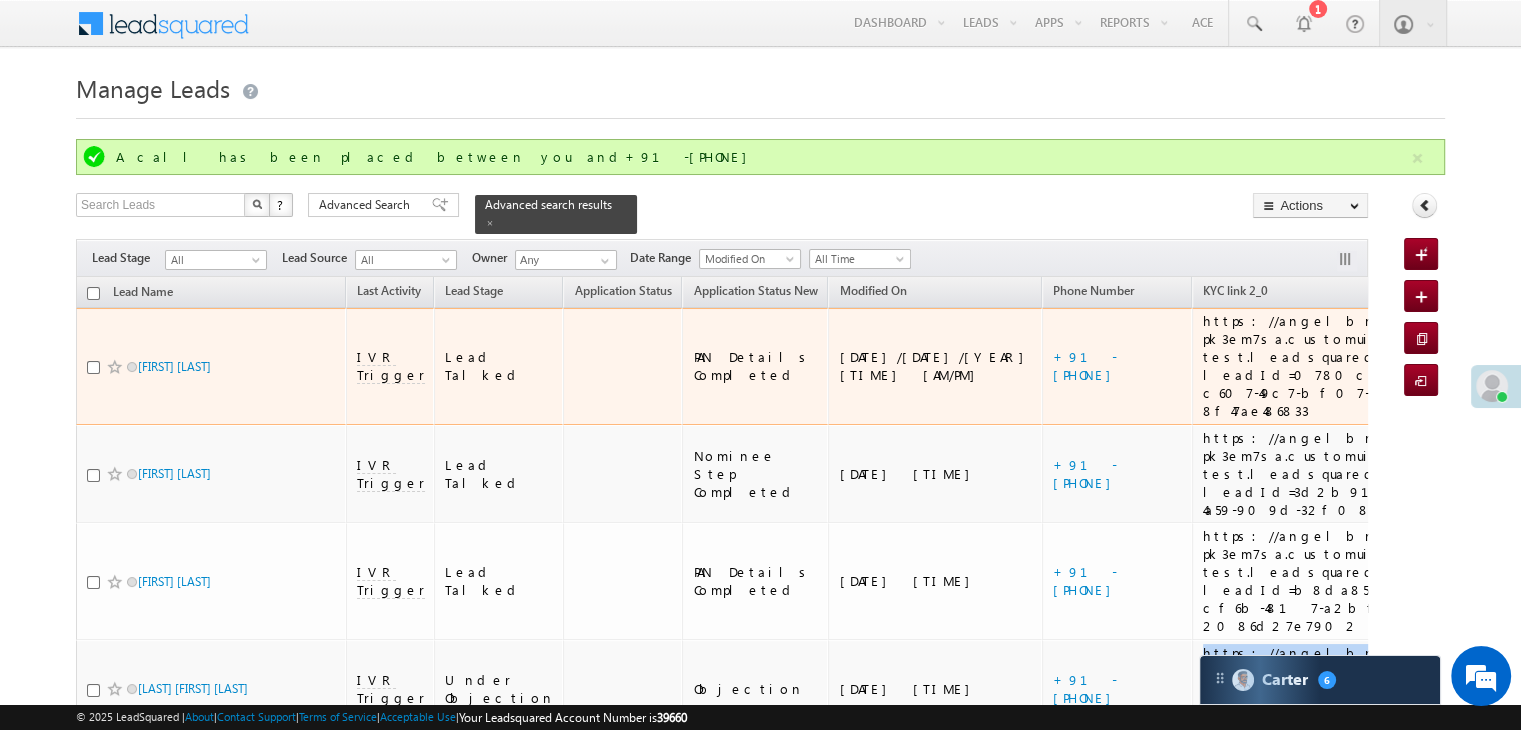 scroll, scrollTop: 0, scrollLeft: 0, axis: both 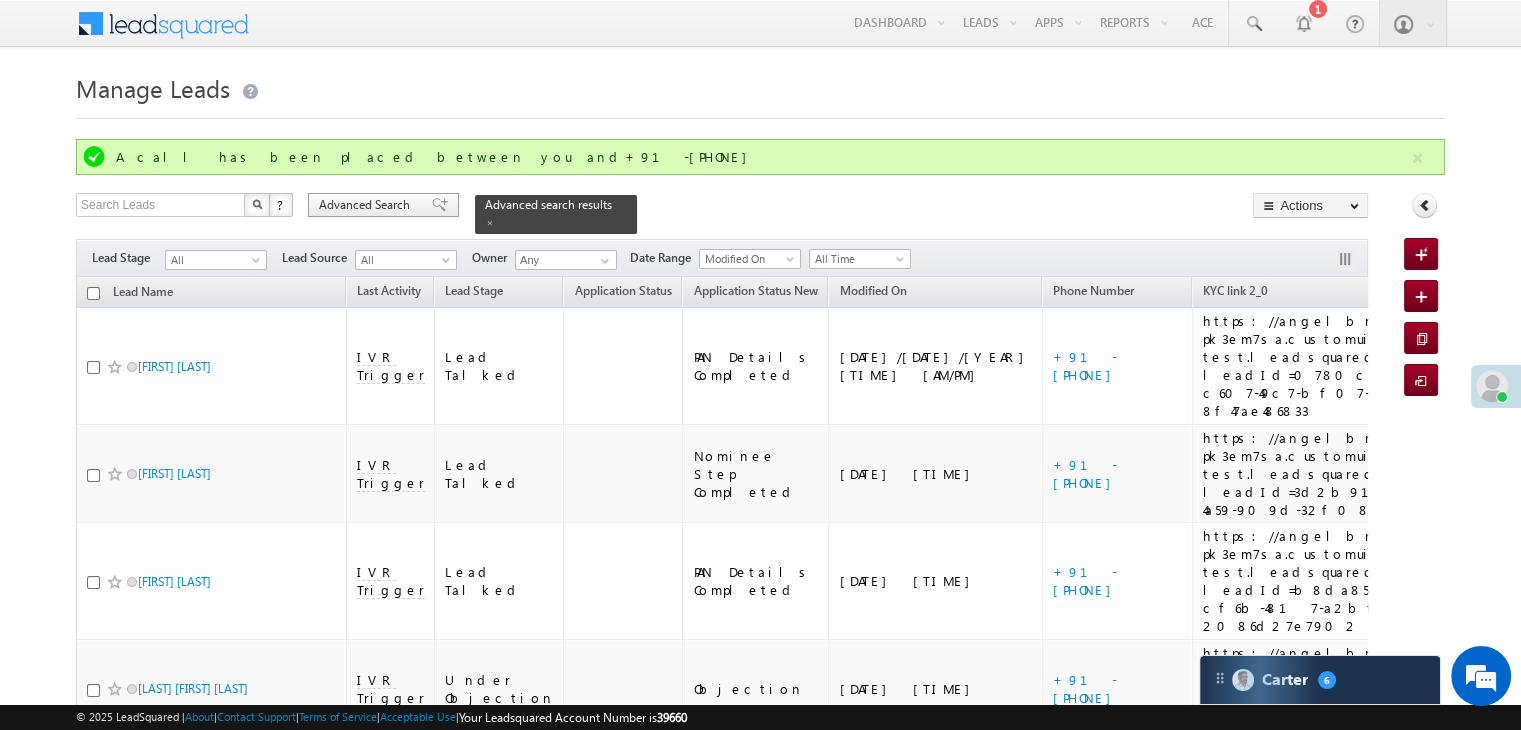 drag, startPoint x: 440, startPoint y: 181, endPoint x: 423, endPoint y: 208, distance: 31.906113 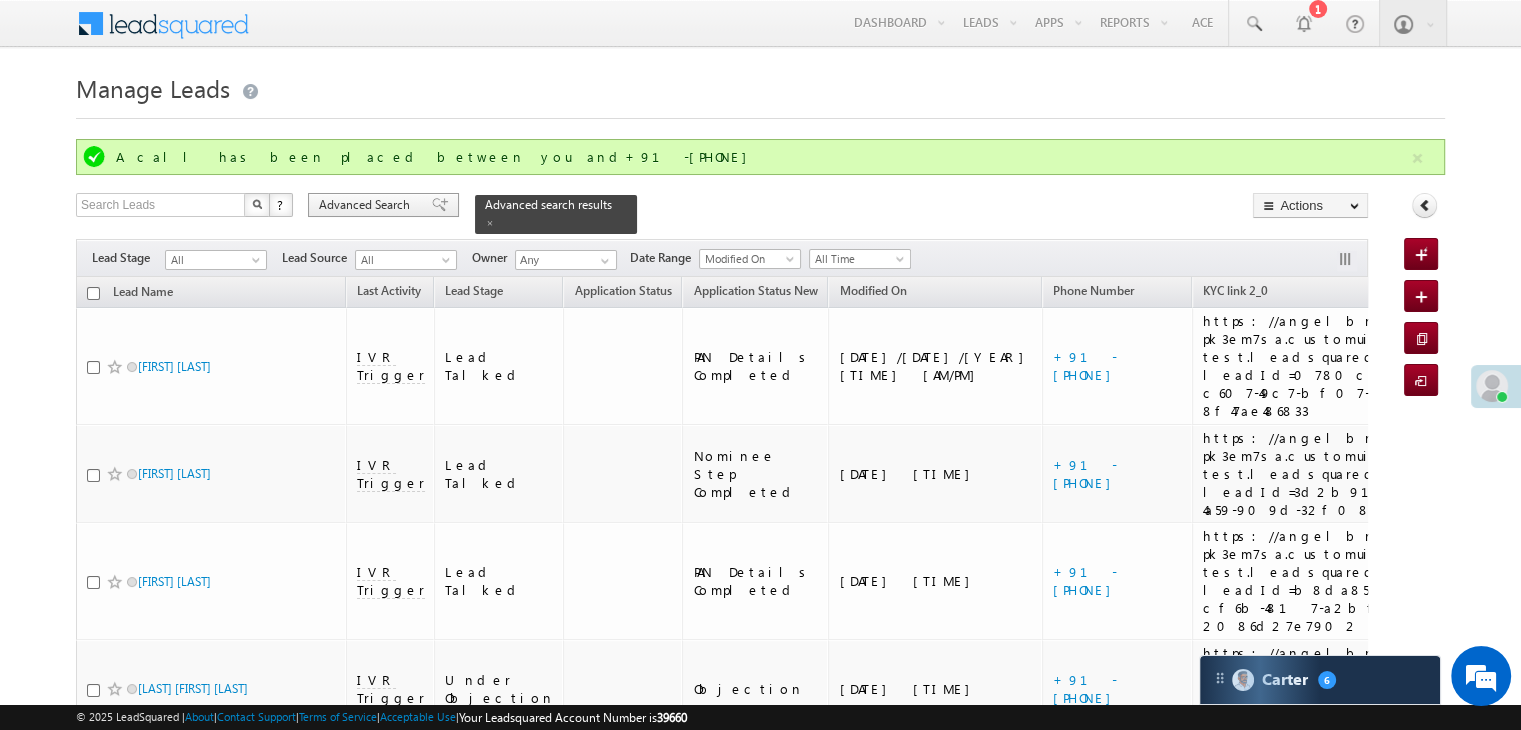 click on "Quick Add Lead
A call has been placed between you and+91-9466035757
Search Leads X ?   8 results found
Advanced Search
Advanced Search" at bounding box center (760, 718) 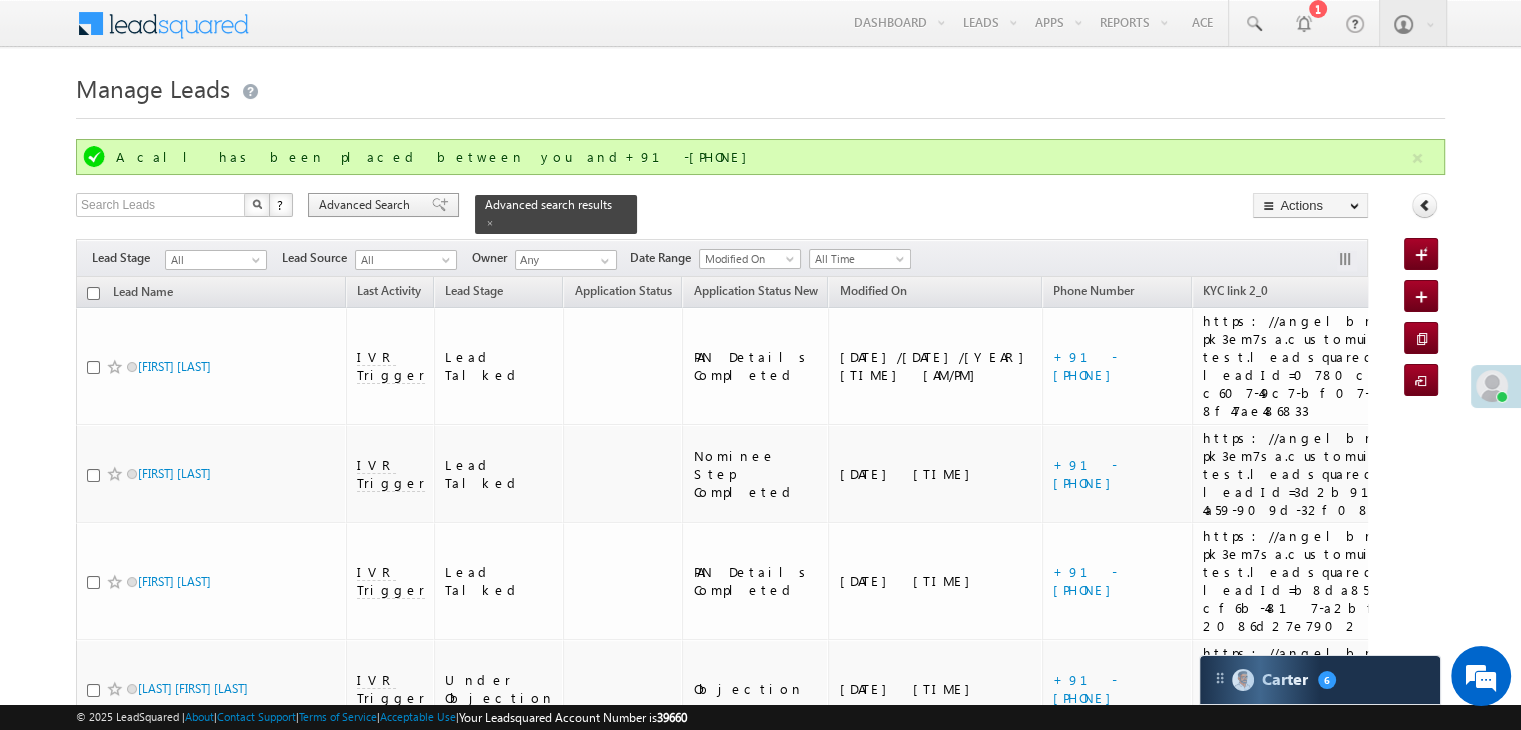 click at bounding box center [440, 205] 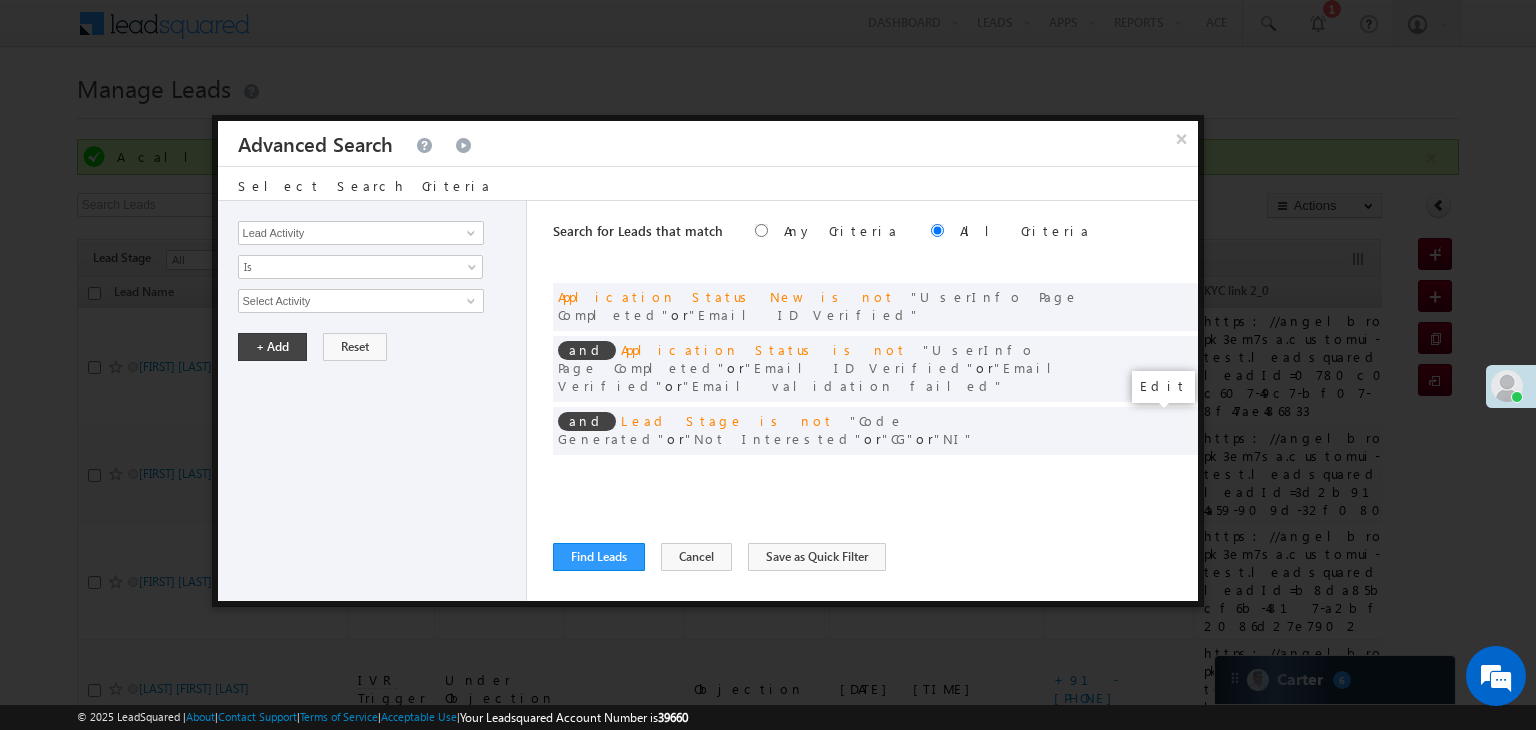 click at bounding box center (1152, 472) 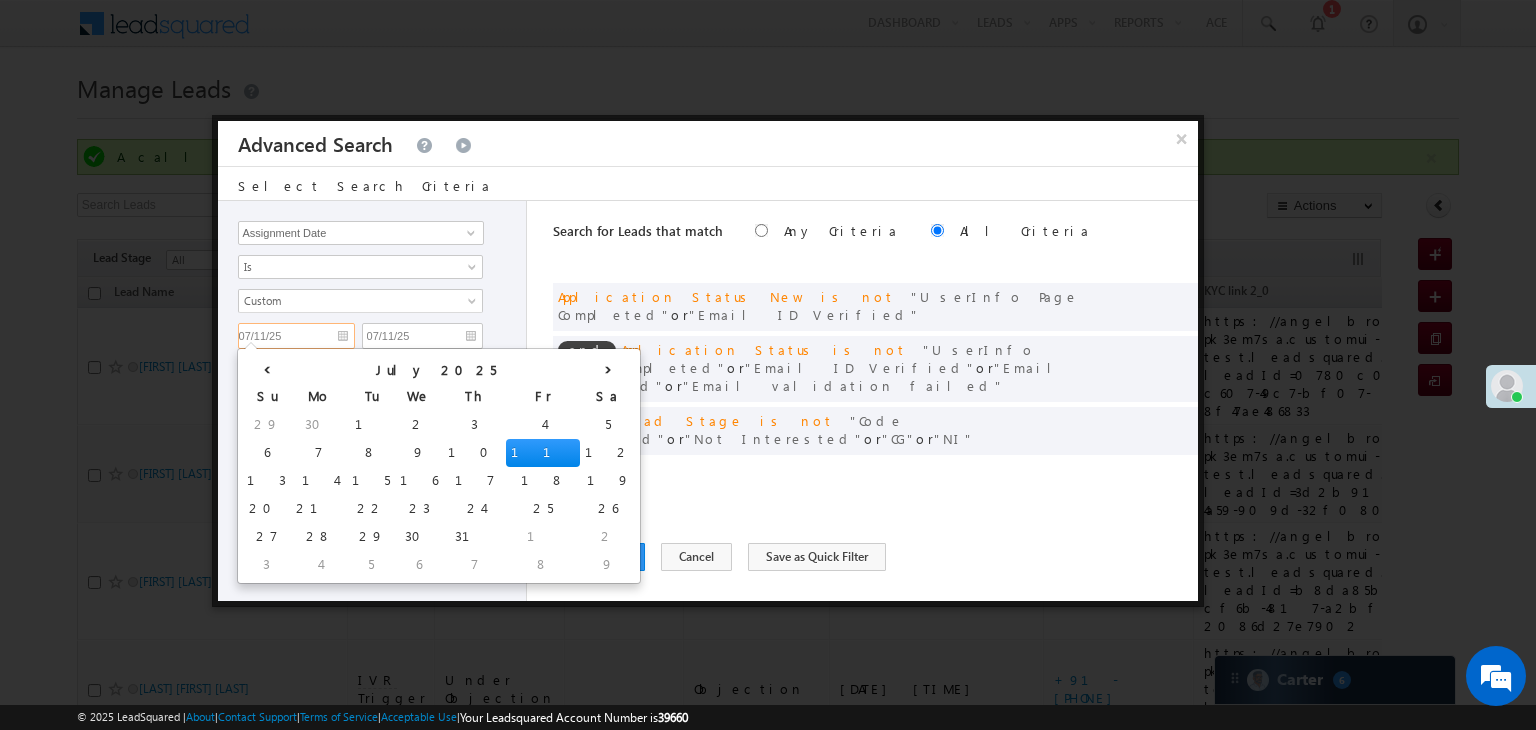 click on "07/11/25" at bounding box center [296, 336] 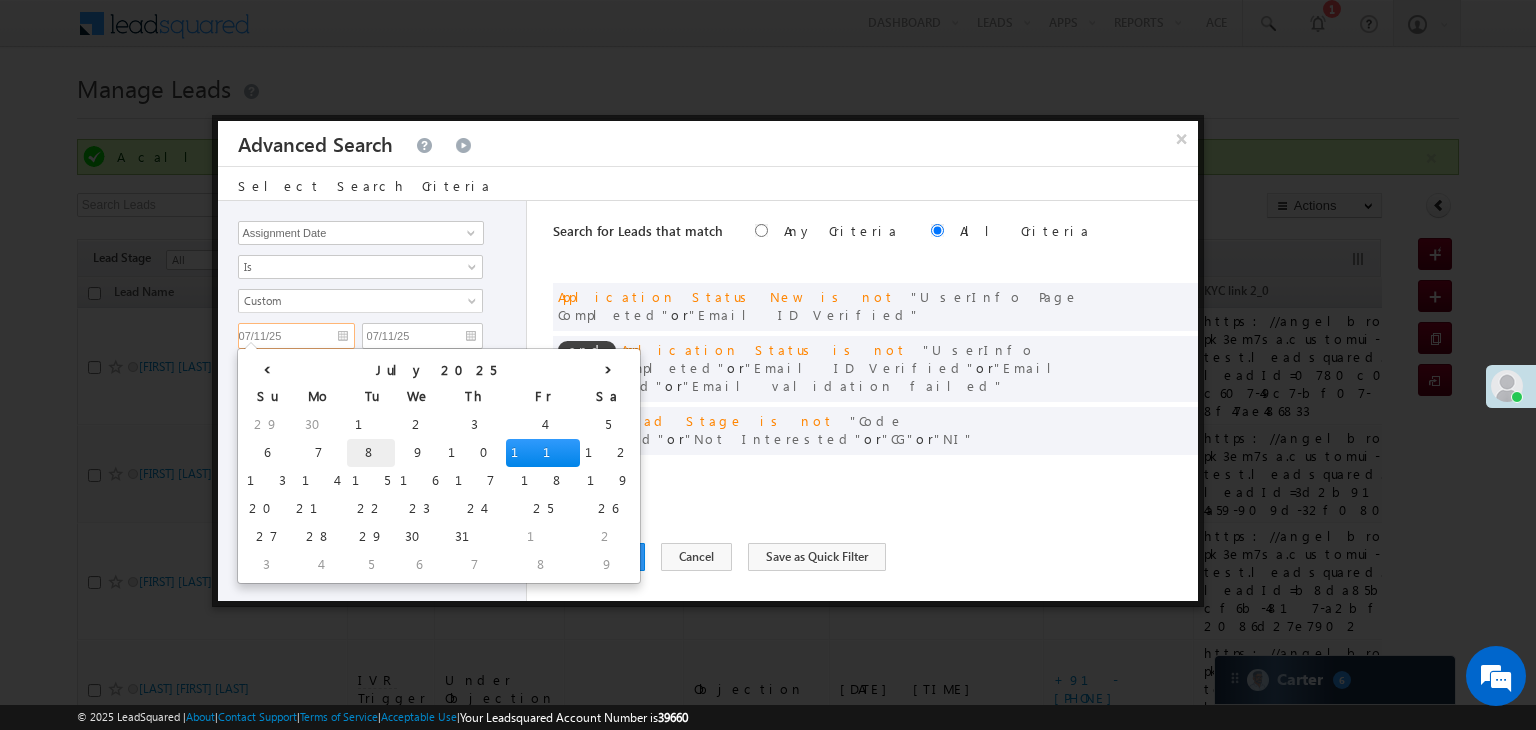 click on "8" at bounding box center [371, 453] 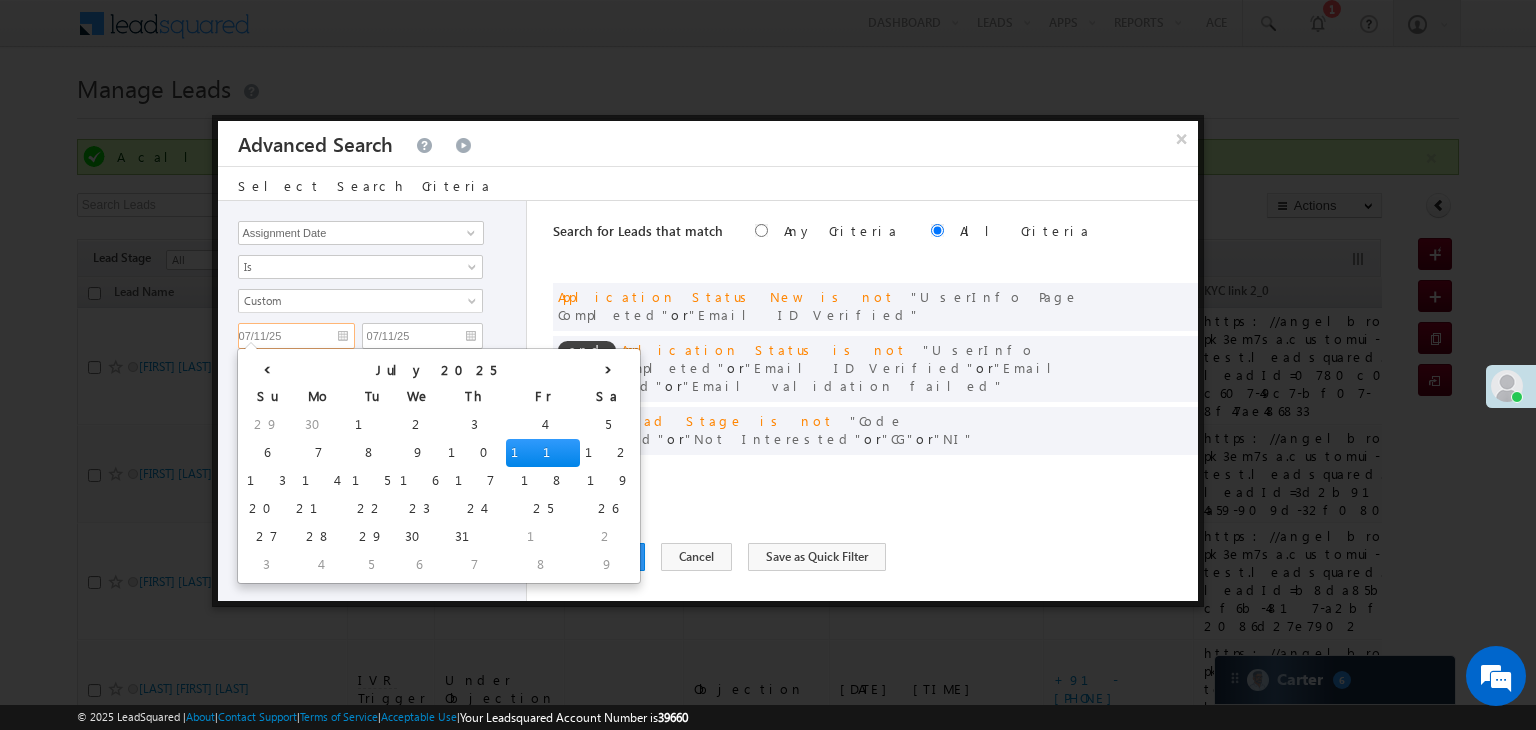 type on "07/08/25" 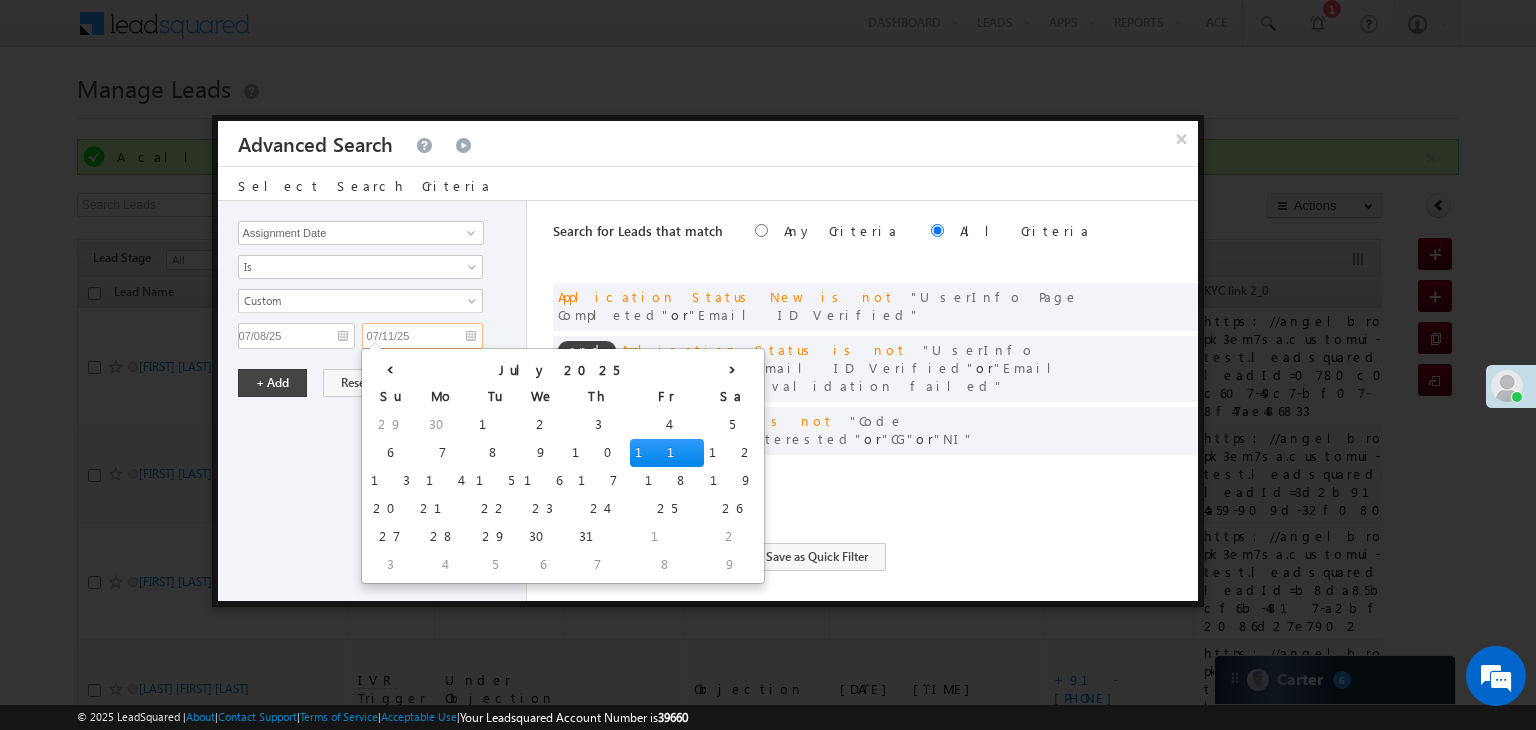click on "07/11/25" at bounding box center (422, 336) 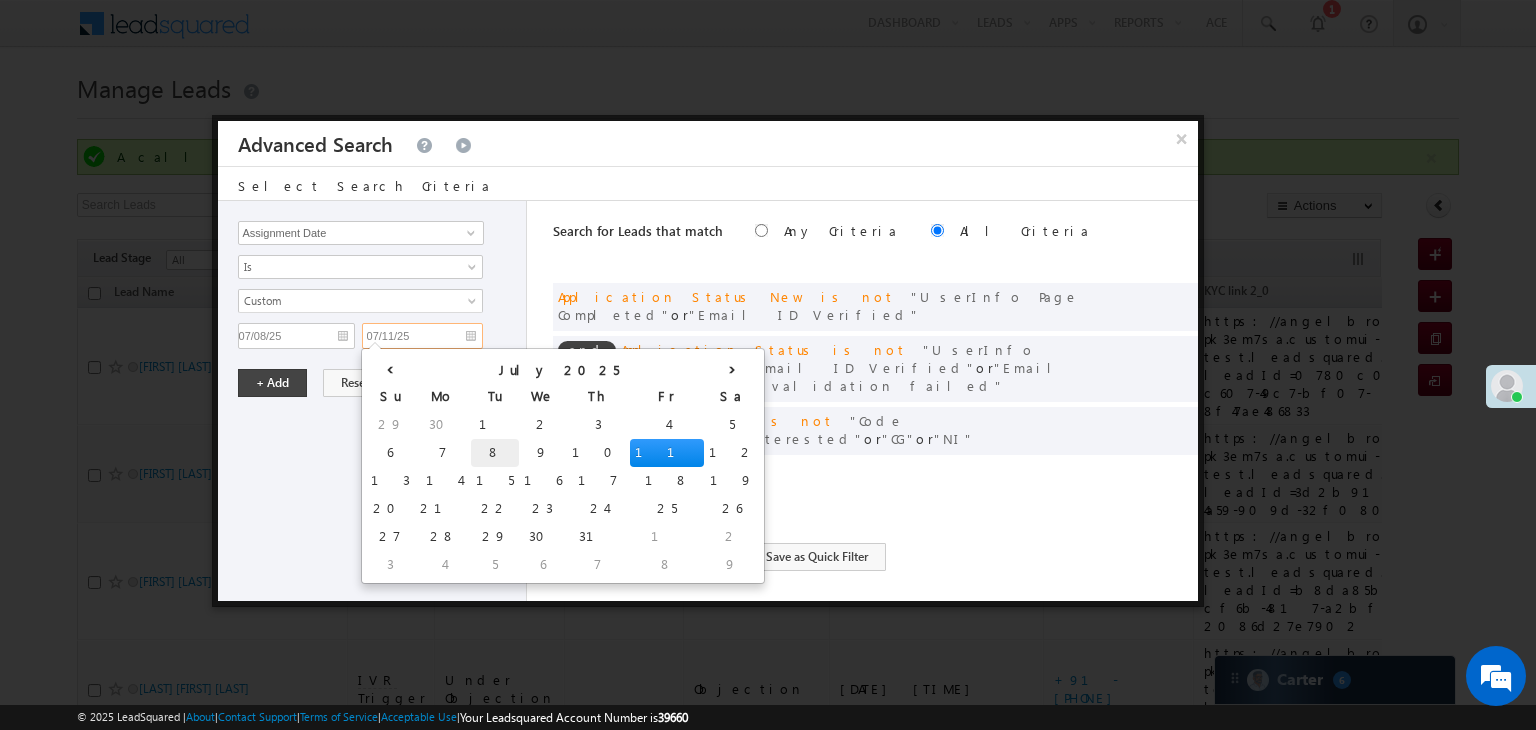 click on "8" at bounding box center (495, 453) 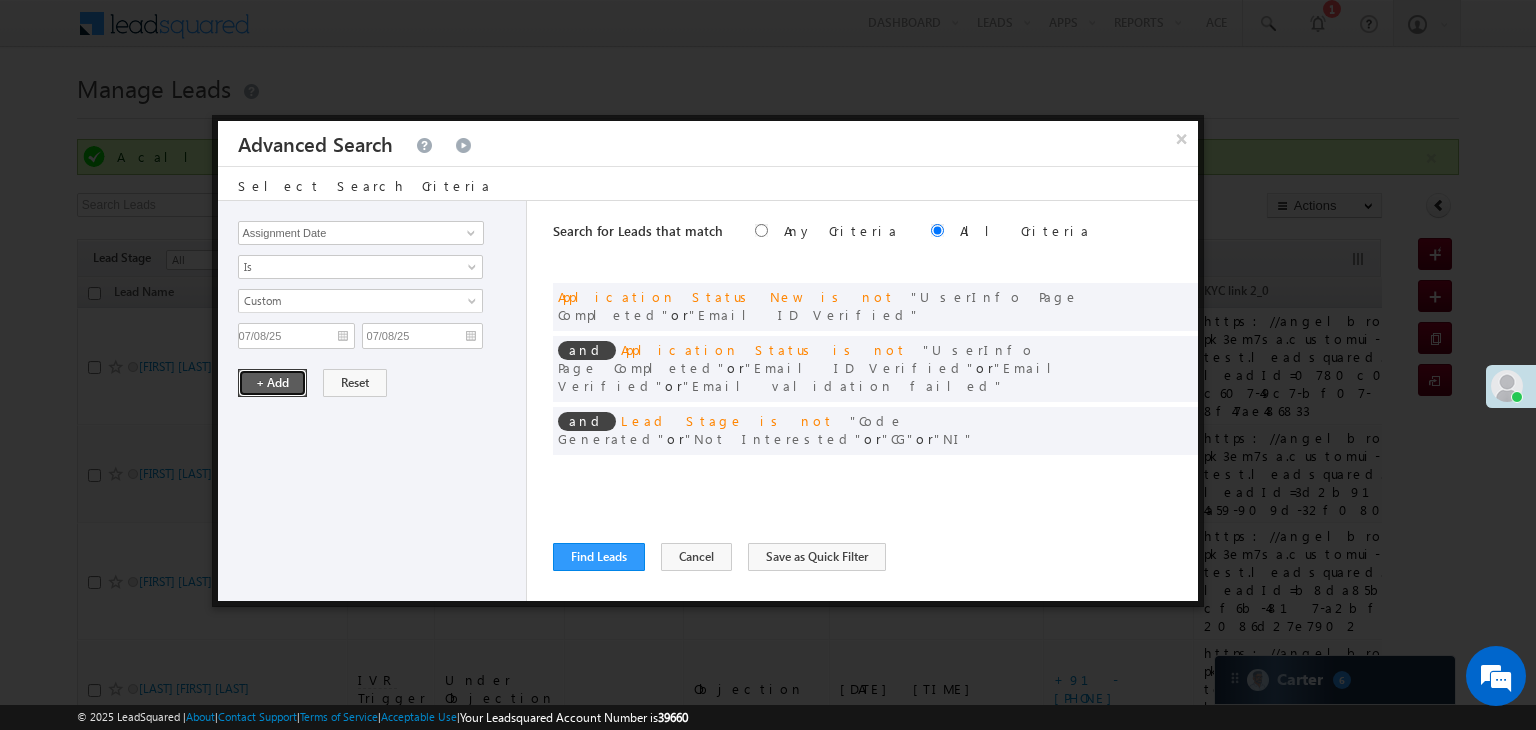click on "+ Add" at bounding box center [272, 383] 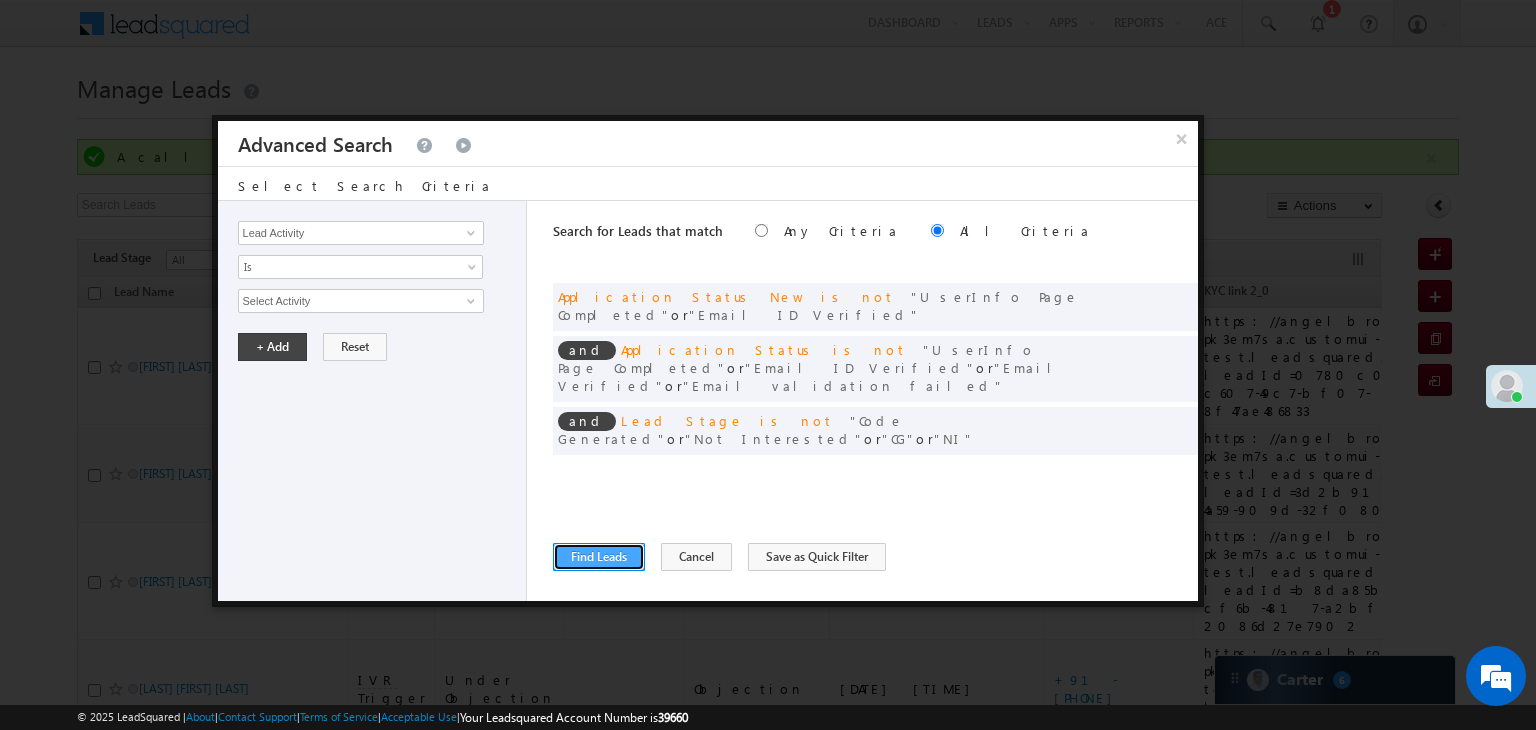 click on "Find Leads" at bounding box center [599, 557] 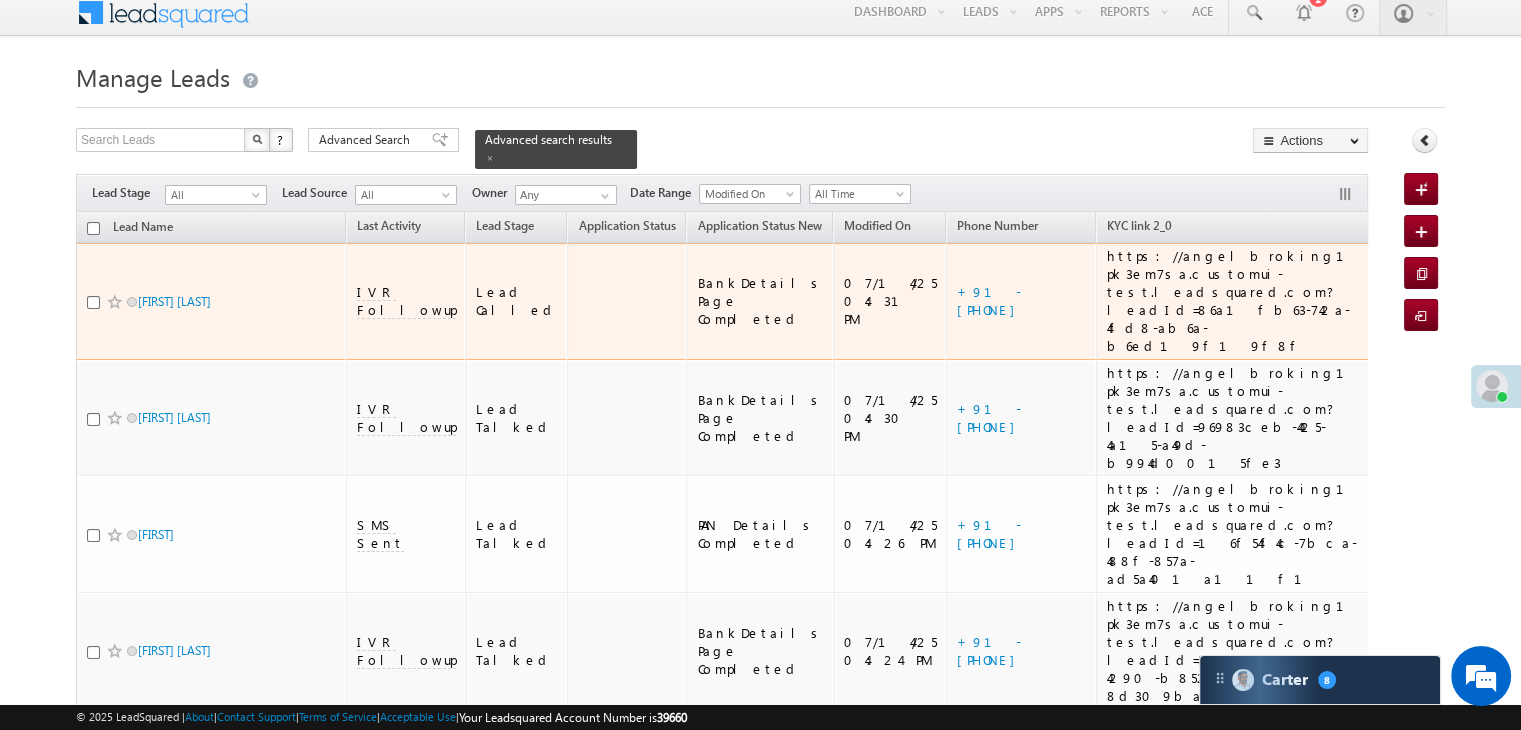 scroll, scrollTop: 0, scrollLeft: 0, axis: both 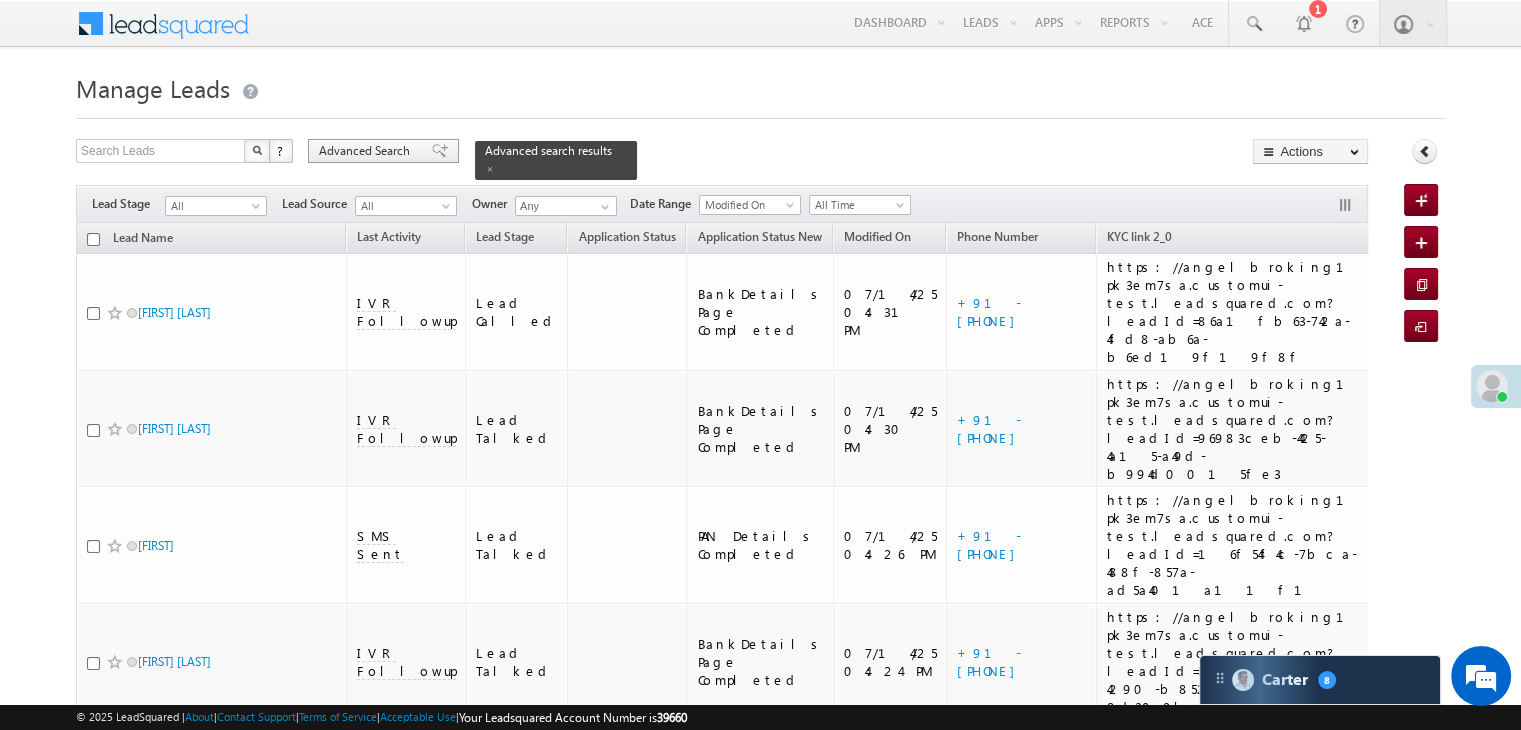 click on "Advanced Search" at bounding box center [367, 151] 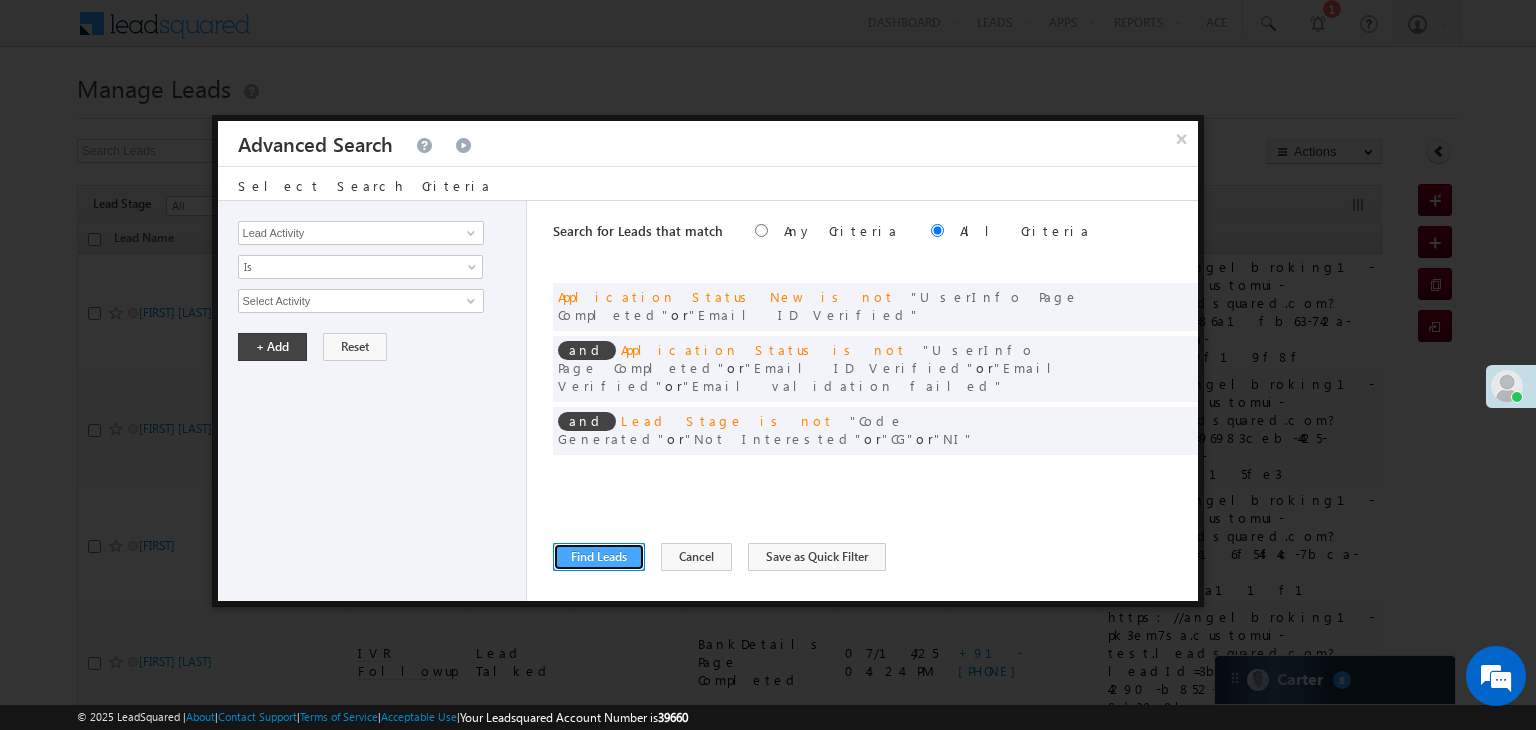 click on "Find Leads" at bounding box center (599, 557) 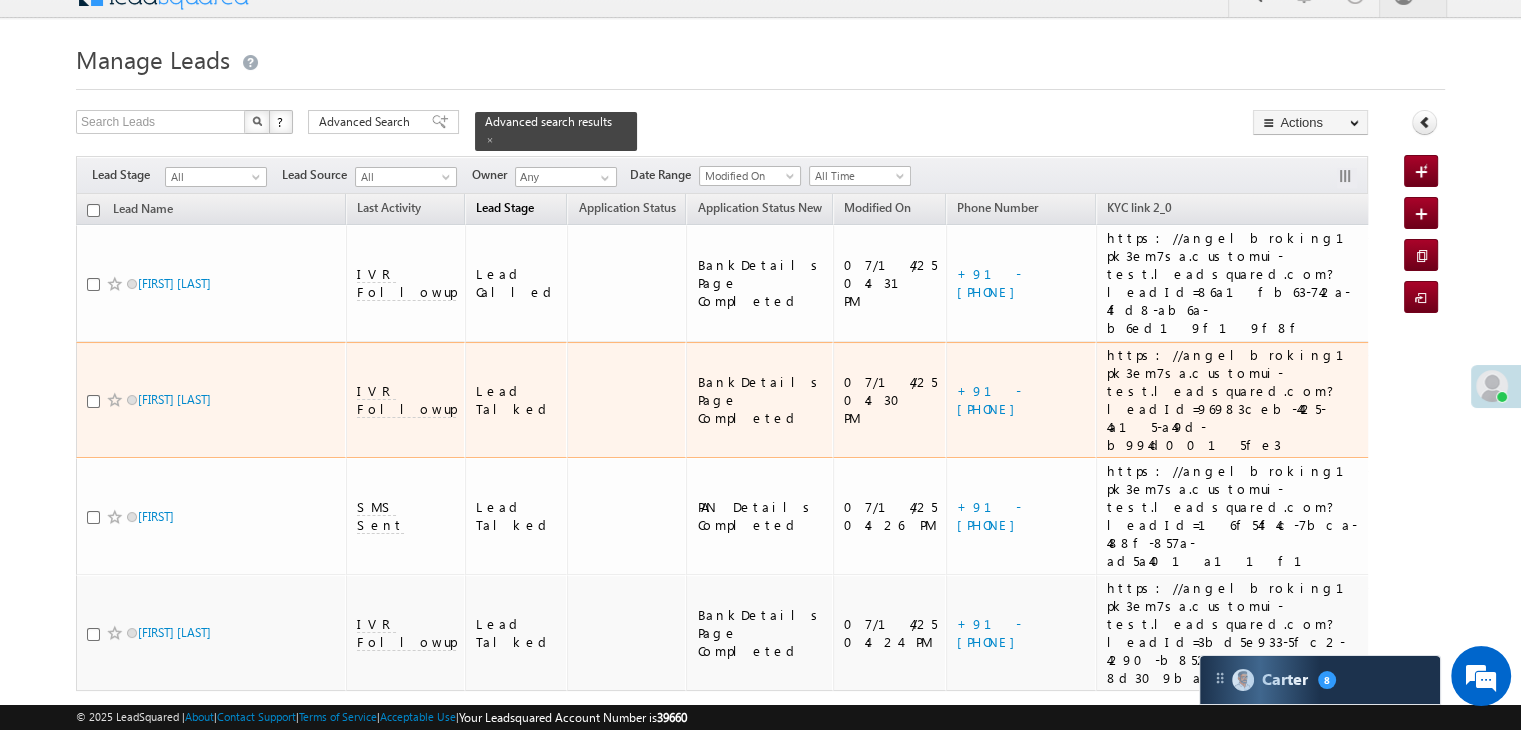 scroll, scrollTop: 0, scrollLeft: 0, axis: both 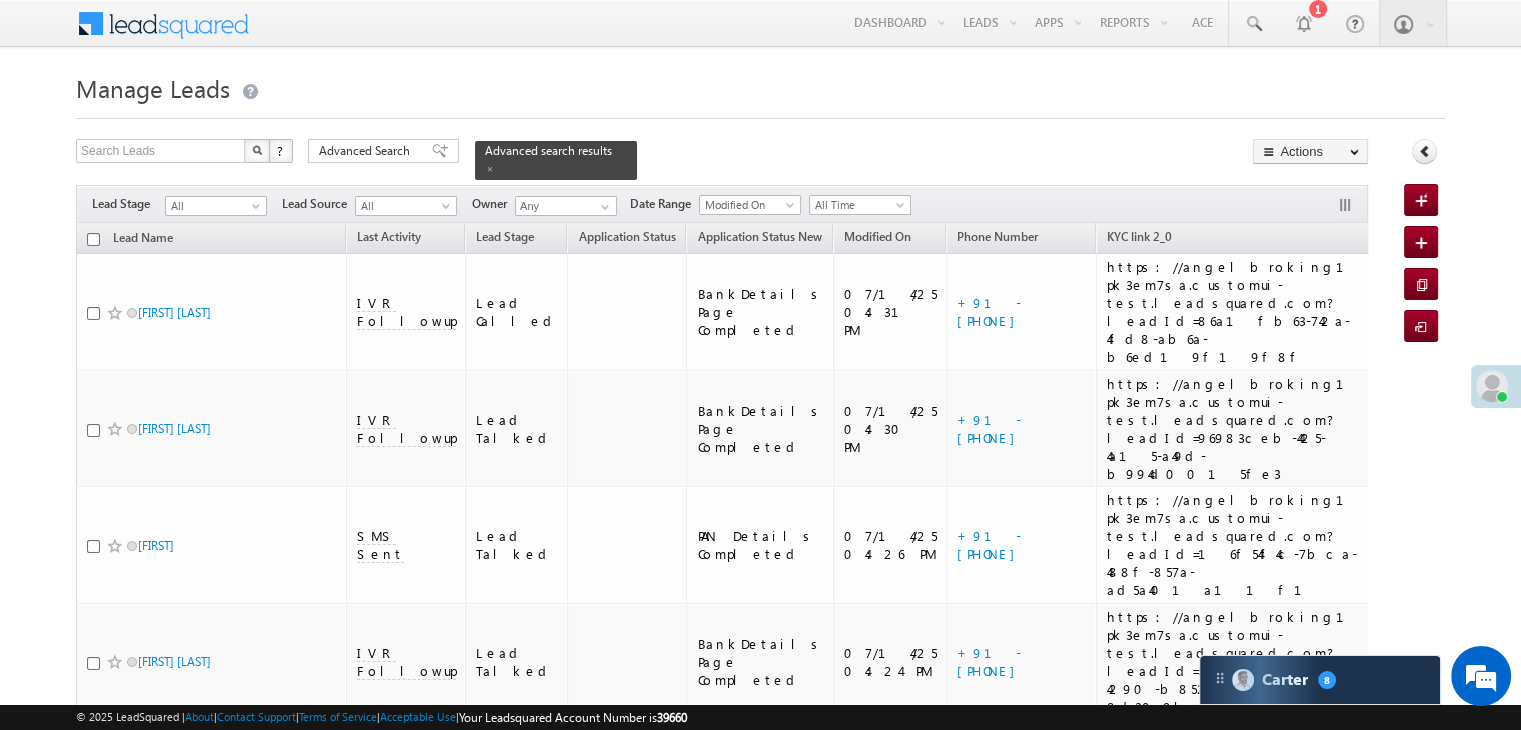 click on "Manage Leads
Quick Add Lead
Search Leads X ?   4 results found
Advanced Search
Advanced Search
Actions Actions" at bounding box center (760, 449) 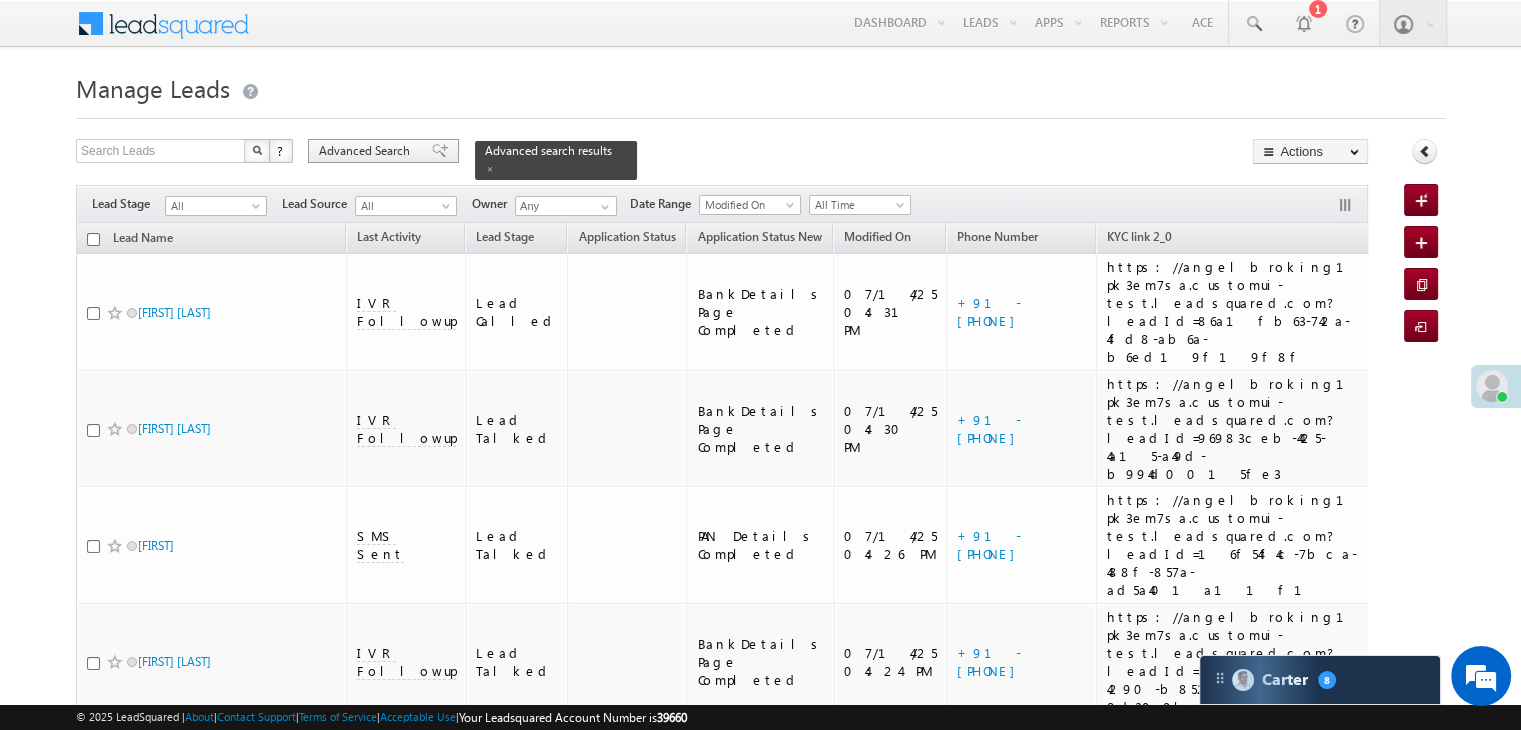 click on "Advanced Search" at bounding box center [383, 151] 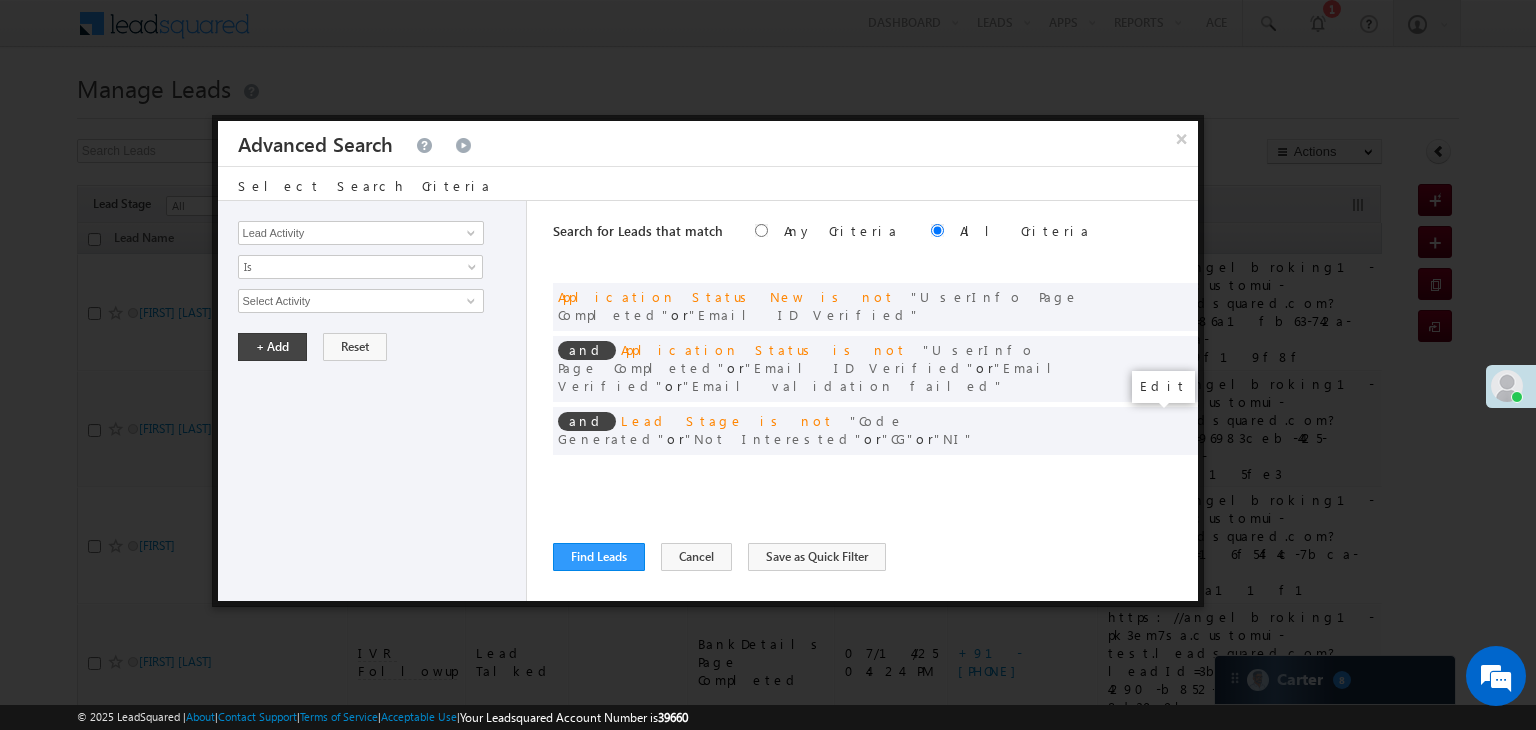 click at bounding box center (1152, 472) 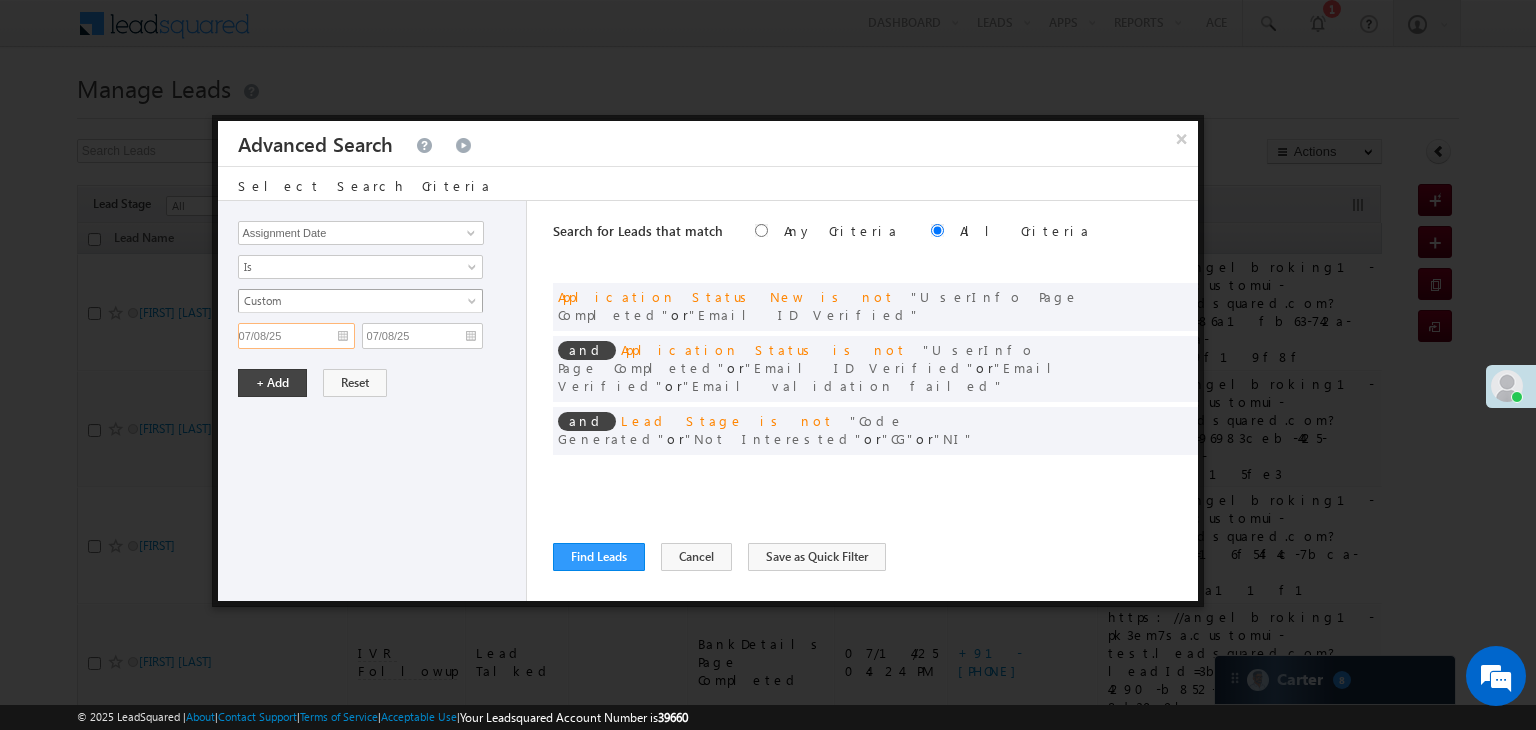 click on "07/08/25" at bounding box center [296, 336] 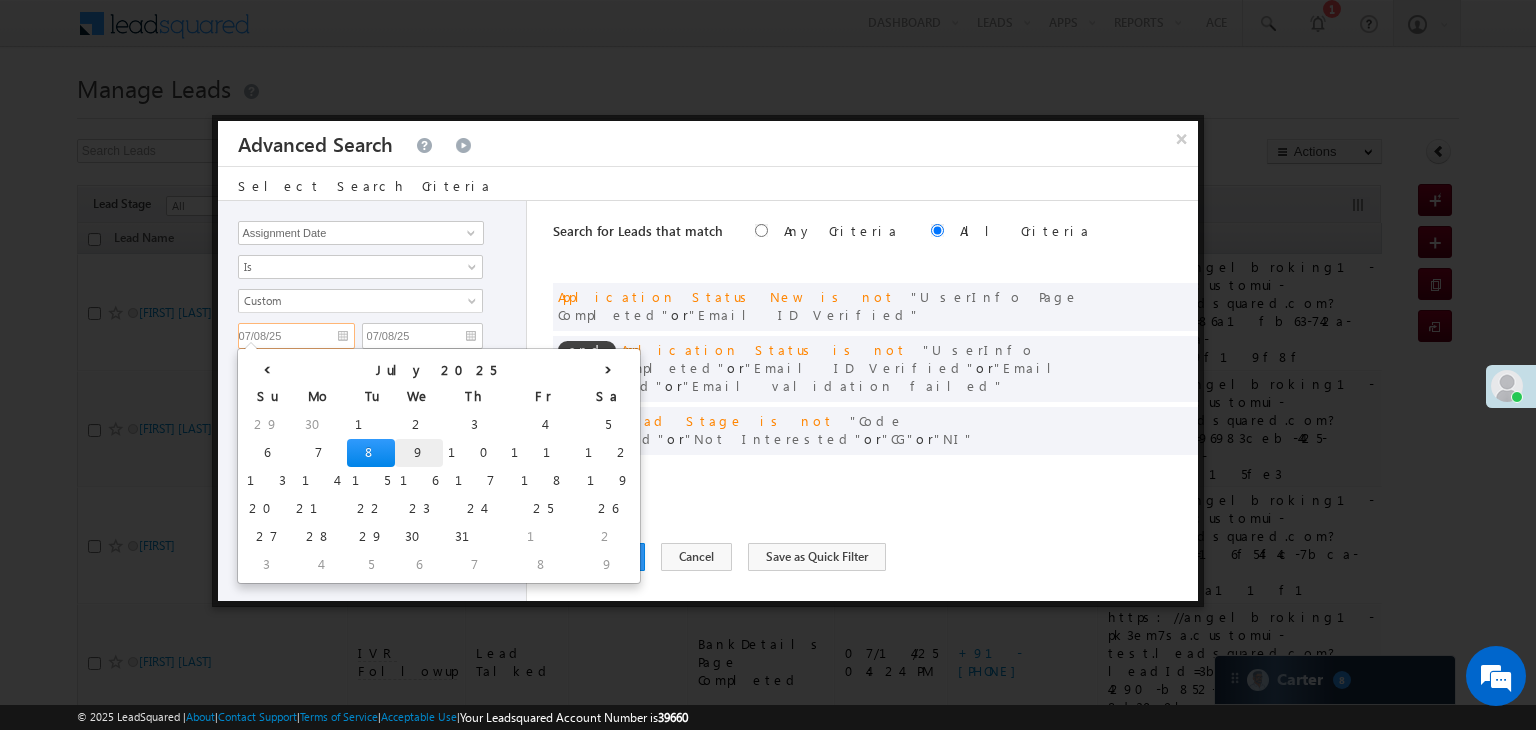 click on "9" at bounding box center (419, 453) 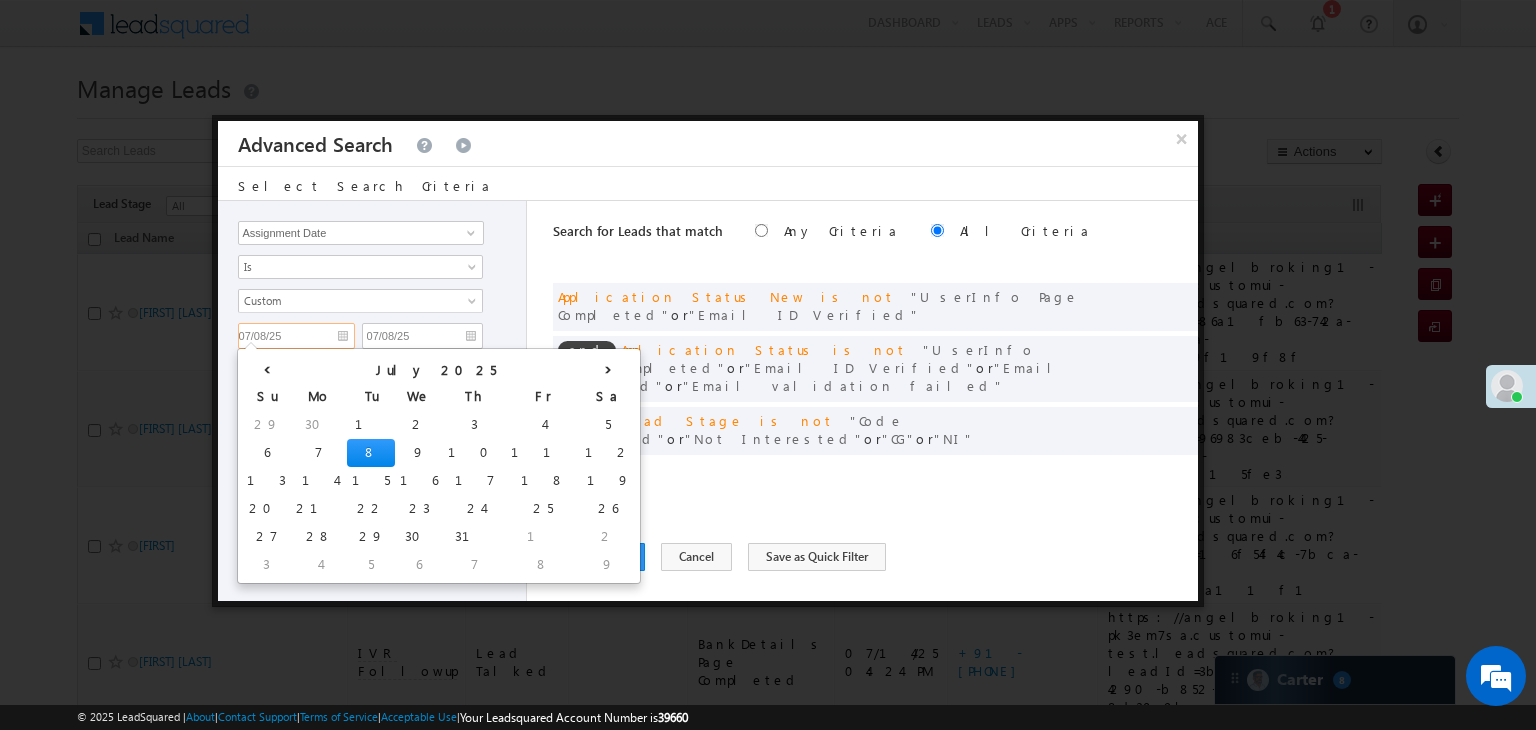 type on "07/09/25" 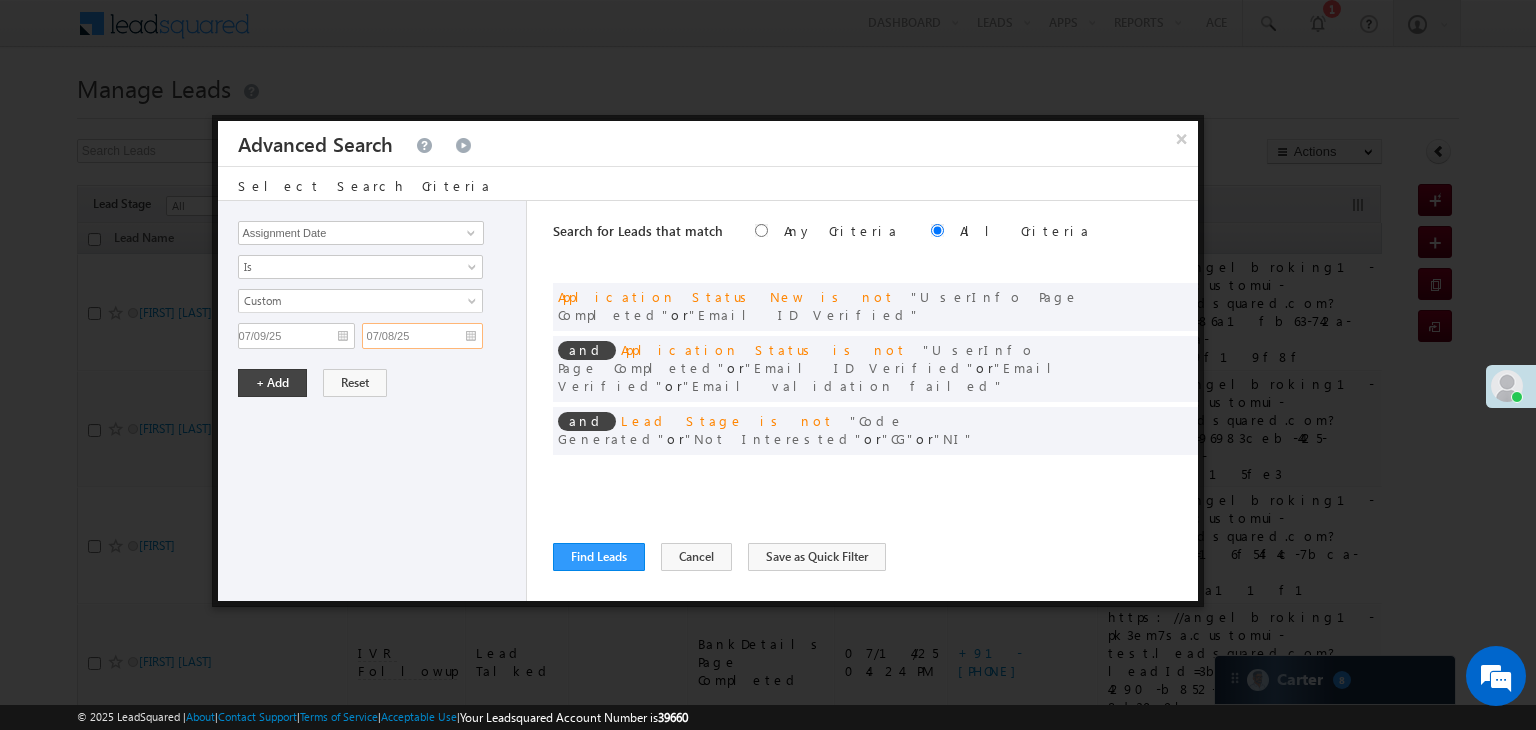 click on "07/08/25" at bounding box center [422, 336] 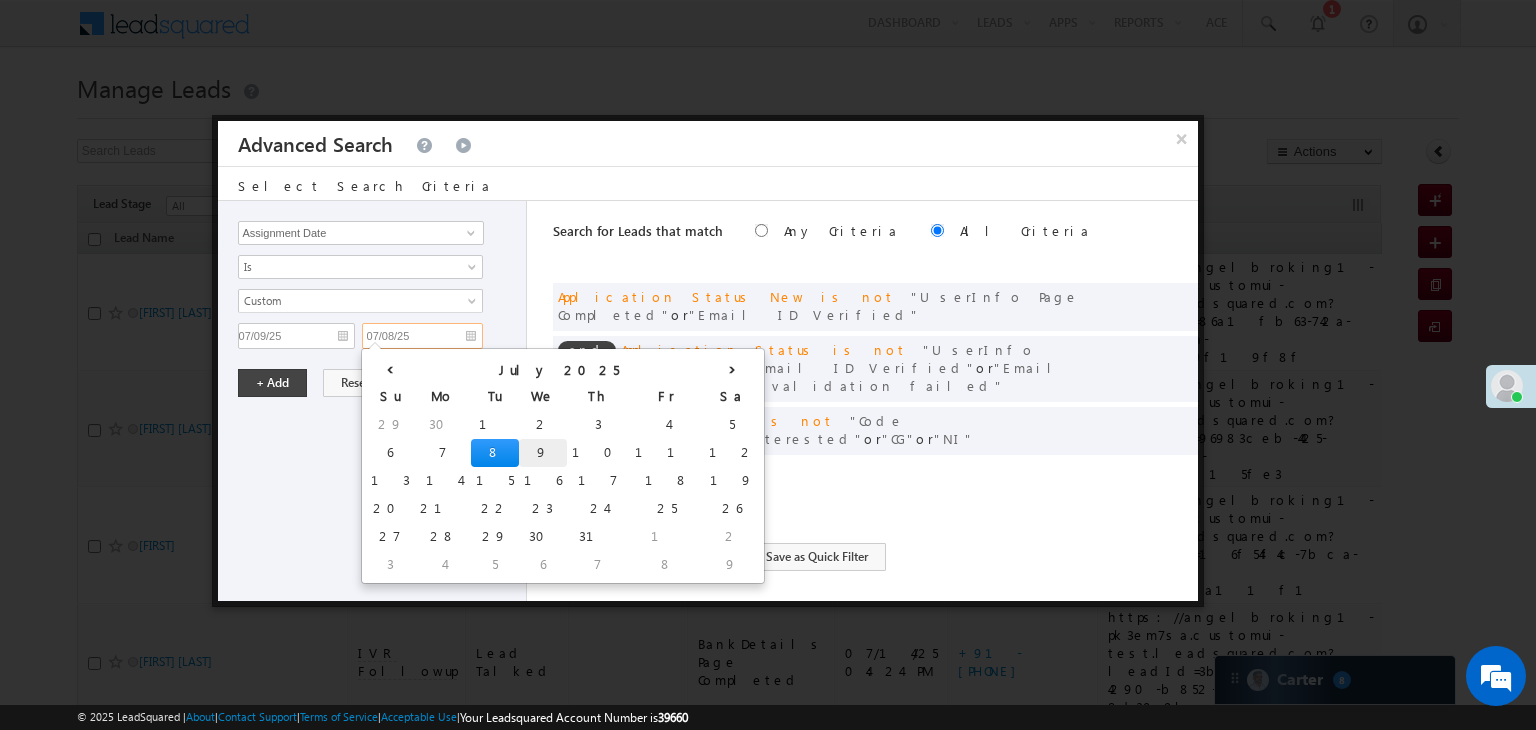 click on "9" at bounding box center (543, 453) 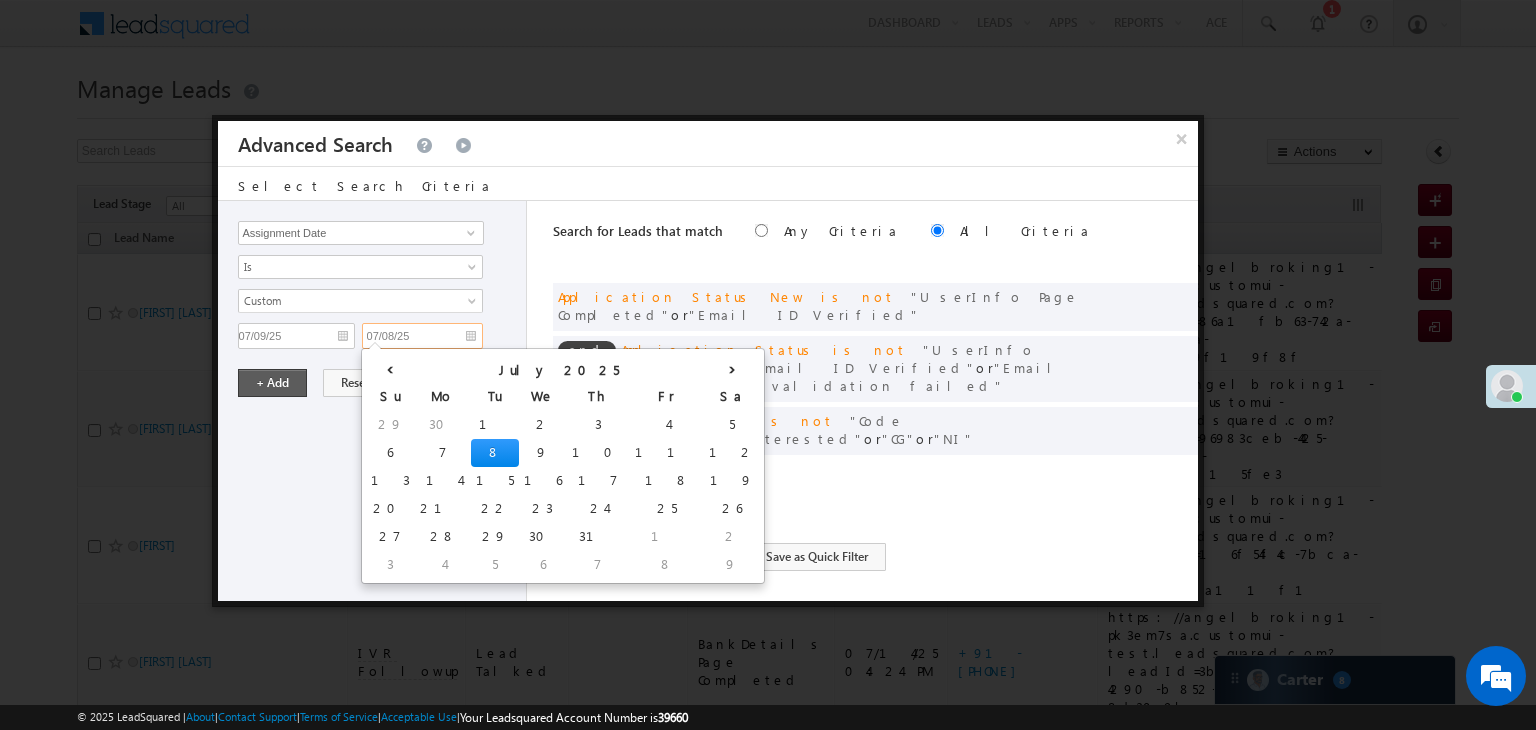 type on "07/09/25" 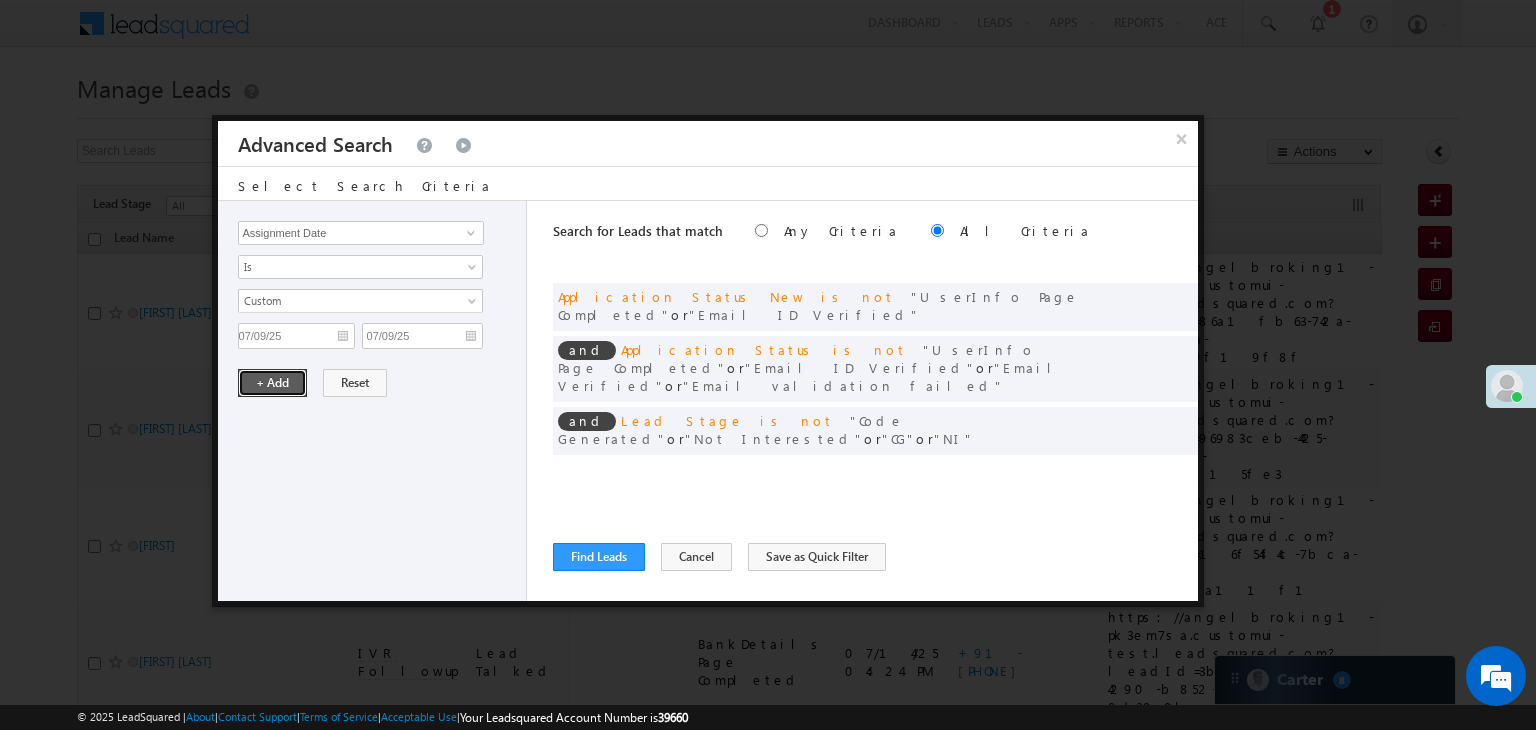 click on "+ Add" at bounding box center [272, 383] 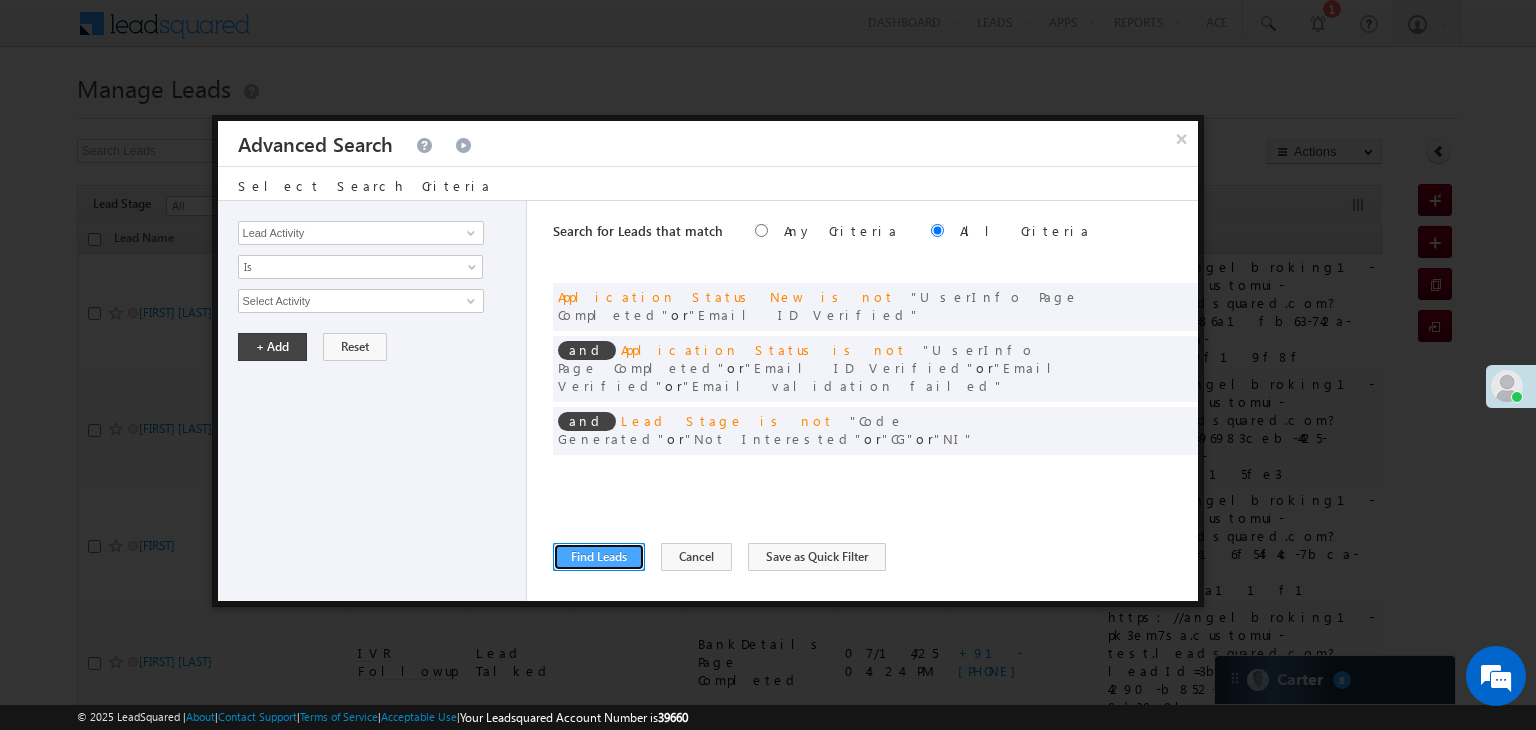 click on "Find Leads" at bounding box center (599, 557) 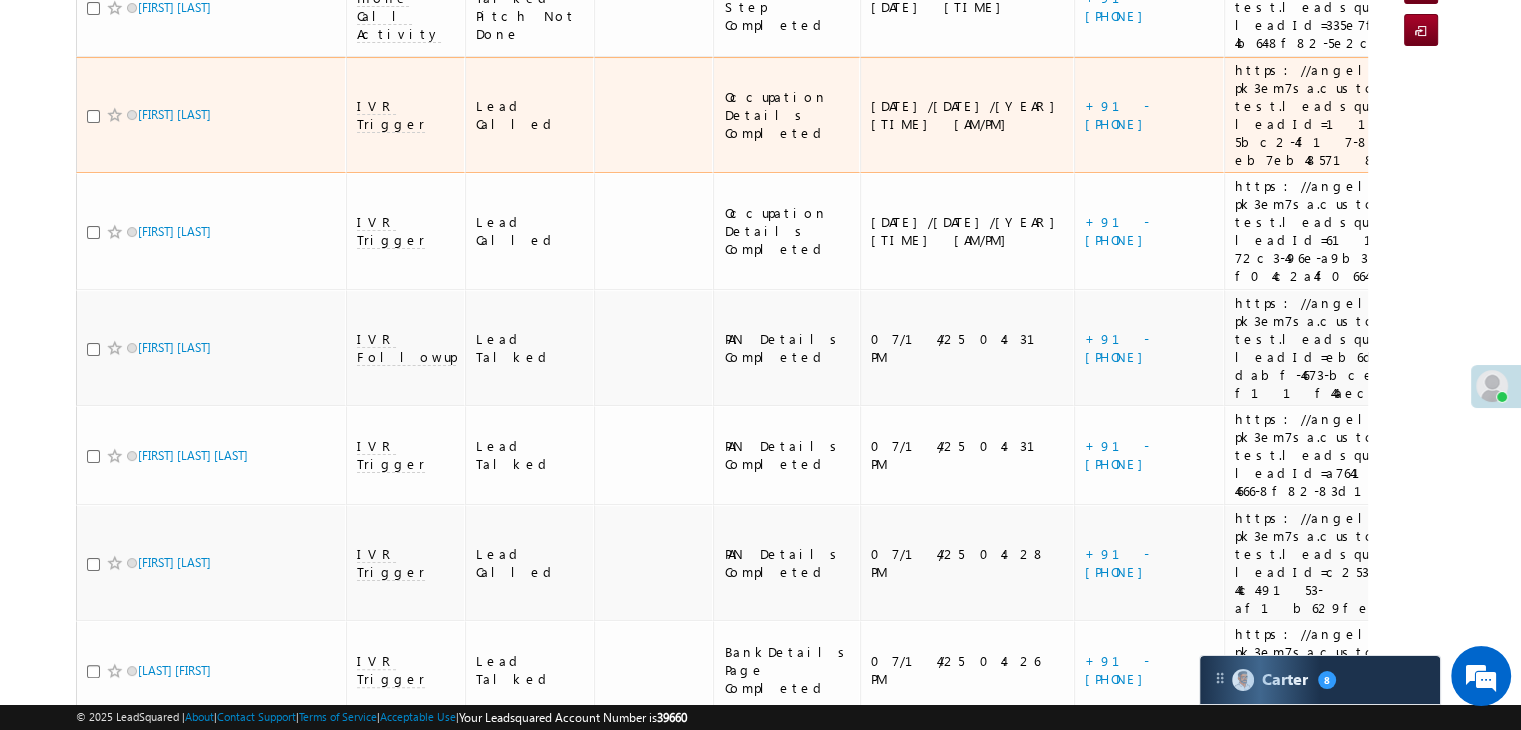 scroll, scrollTop: 0, scrollLeft: 0, axis: both 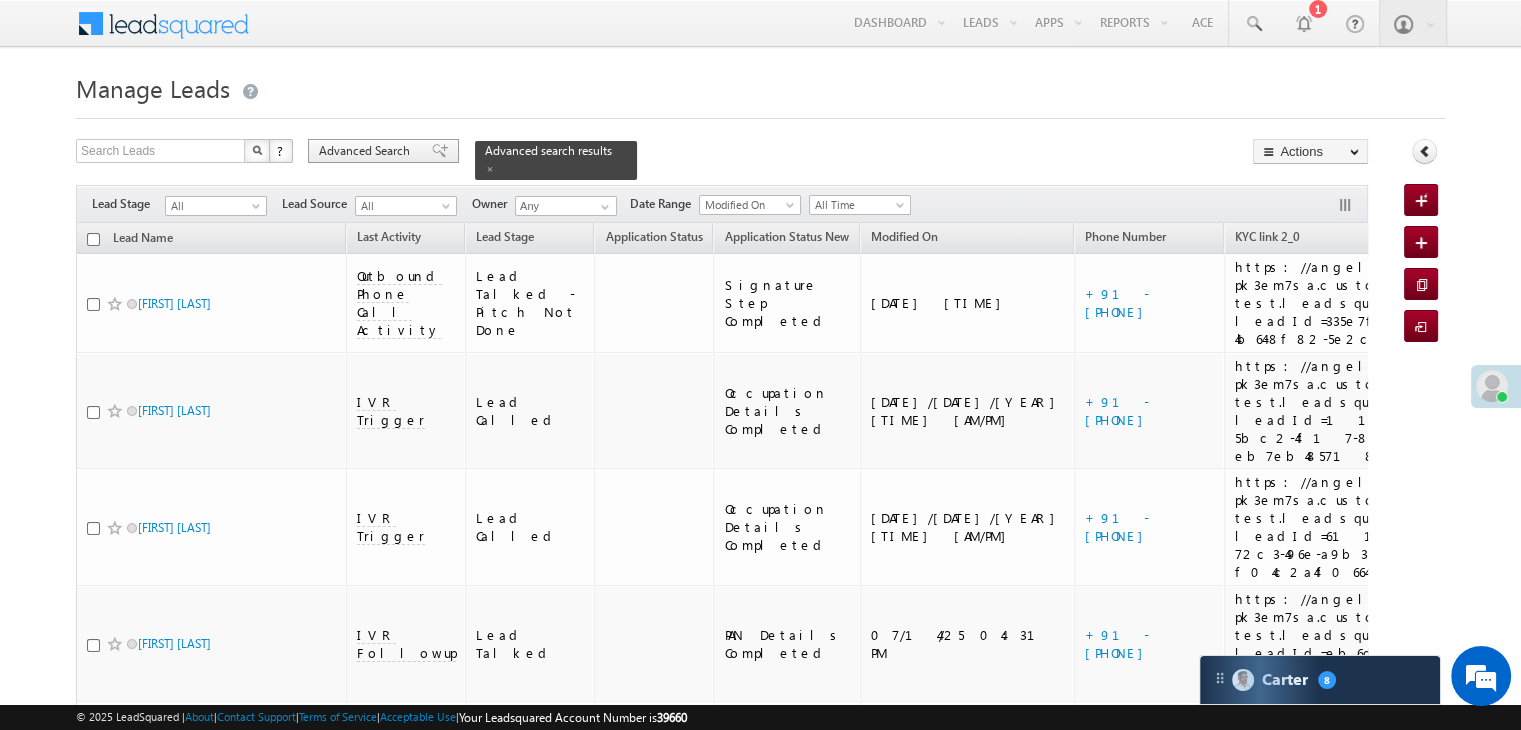 click on "Advanced Search" at bounding box center [367, 151] 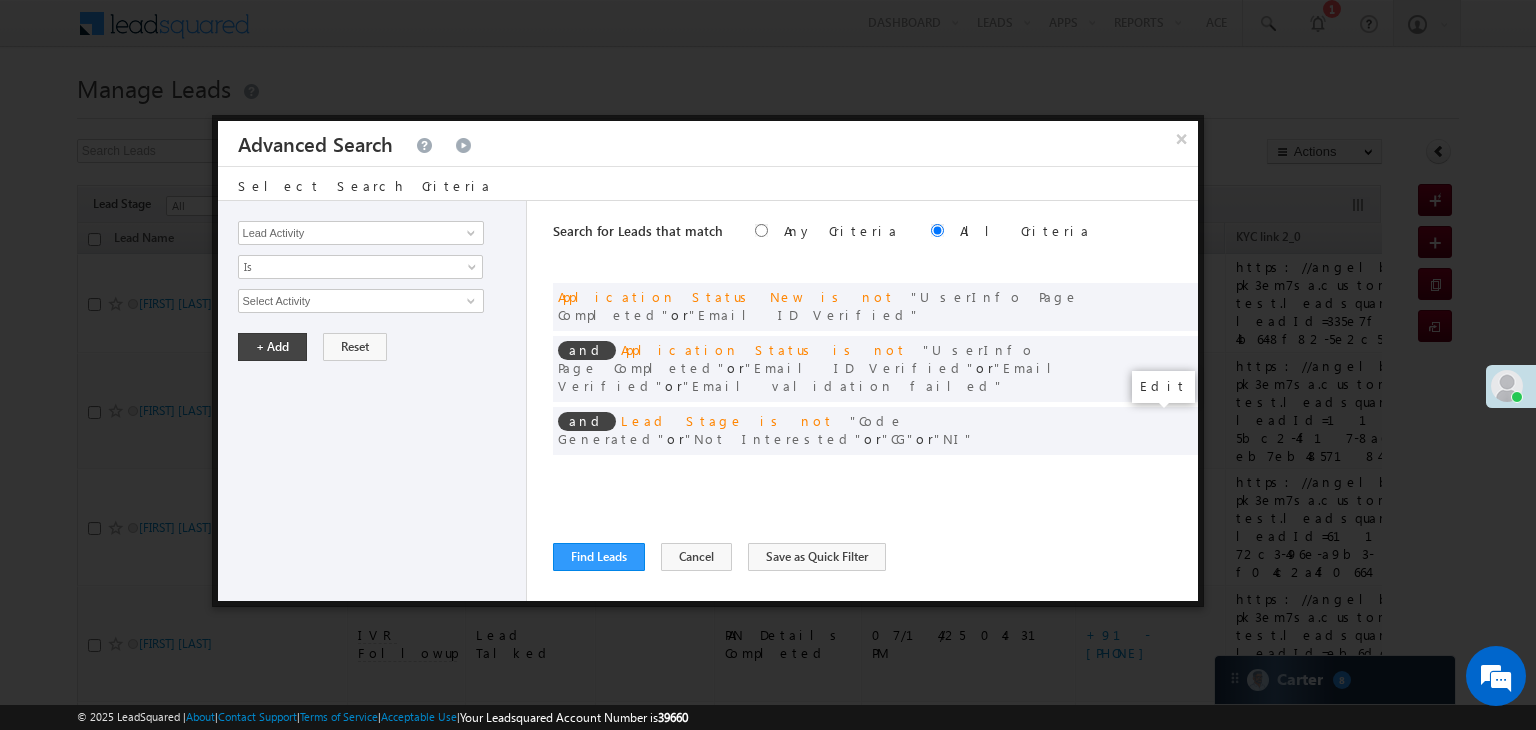 click at bounding box center [1152, 472] 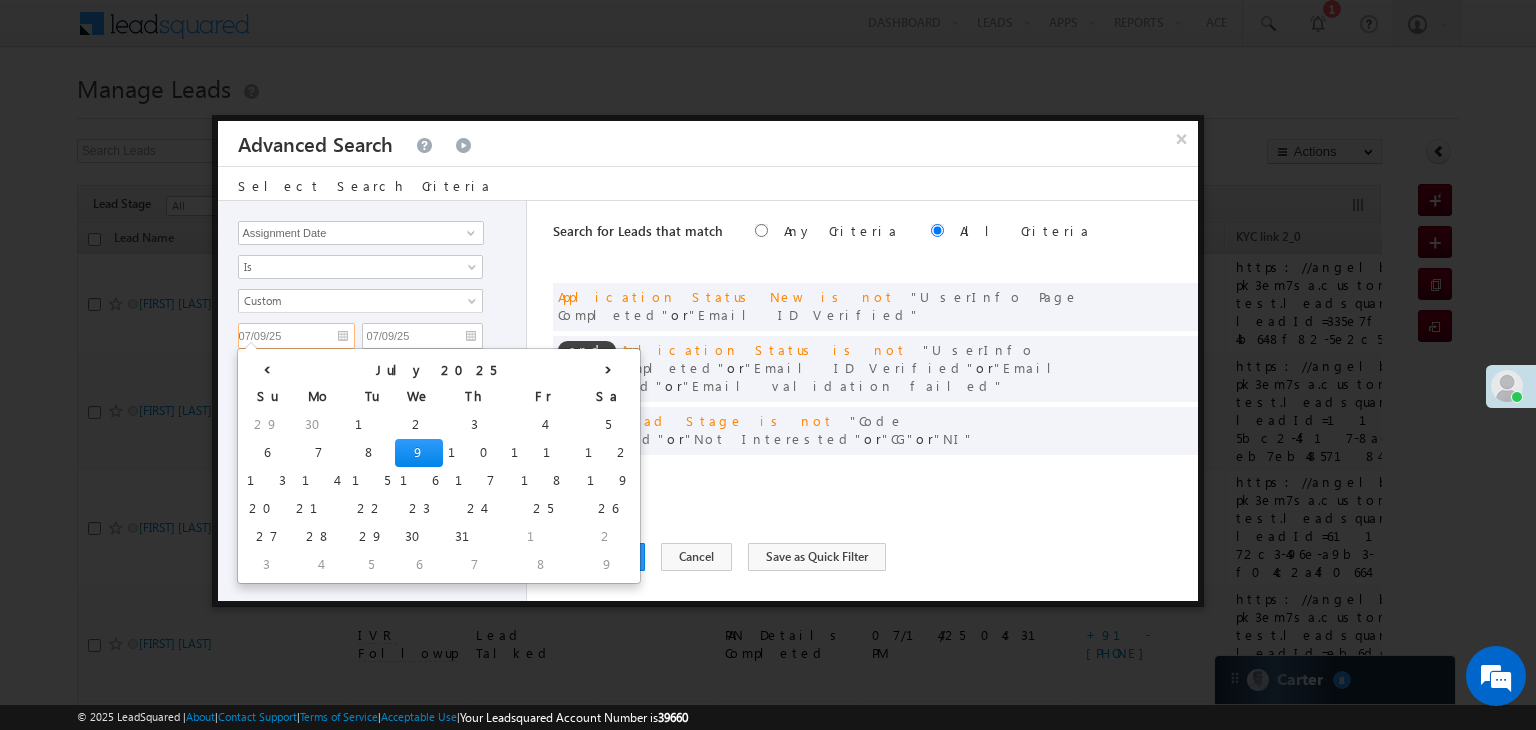 click on "07/09/25" at bounding box center (296, 336) 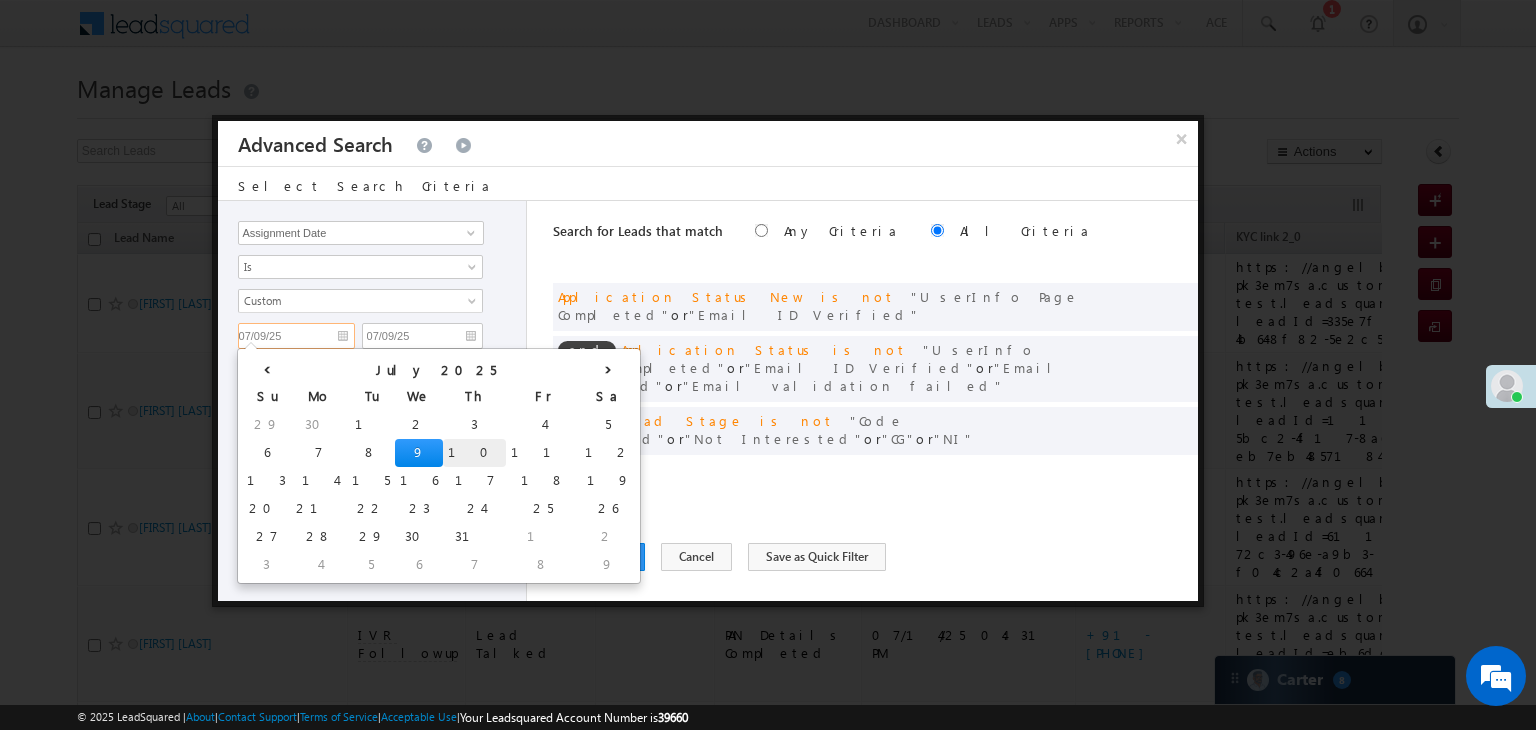 click on "10" at bounding box center (474, 453) 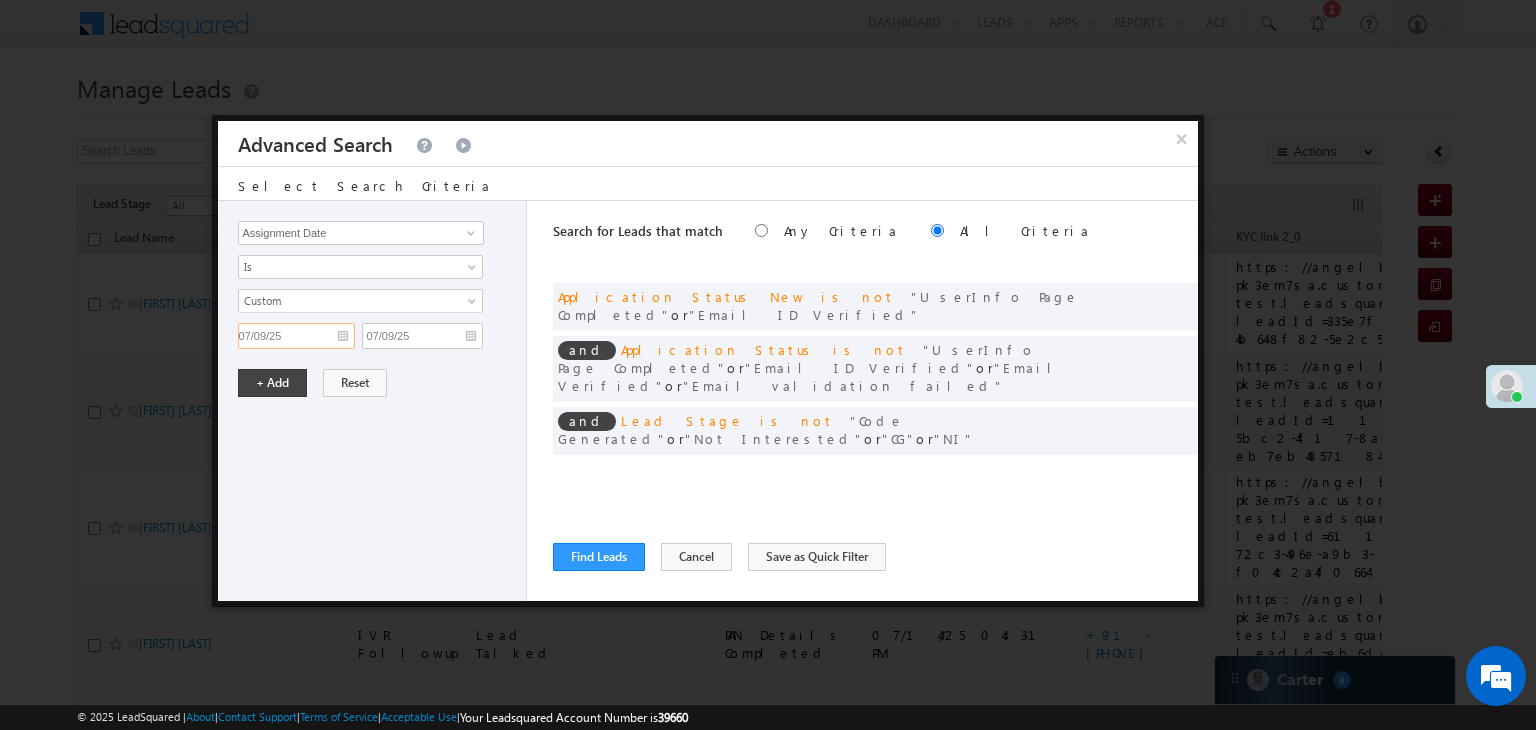 type on "07/10/25" 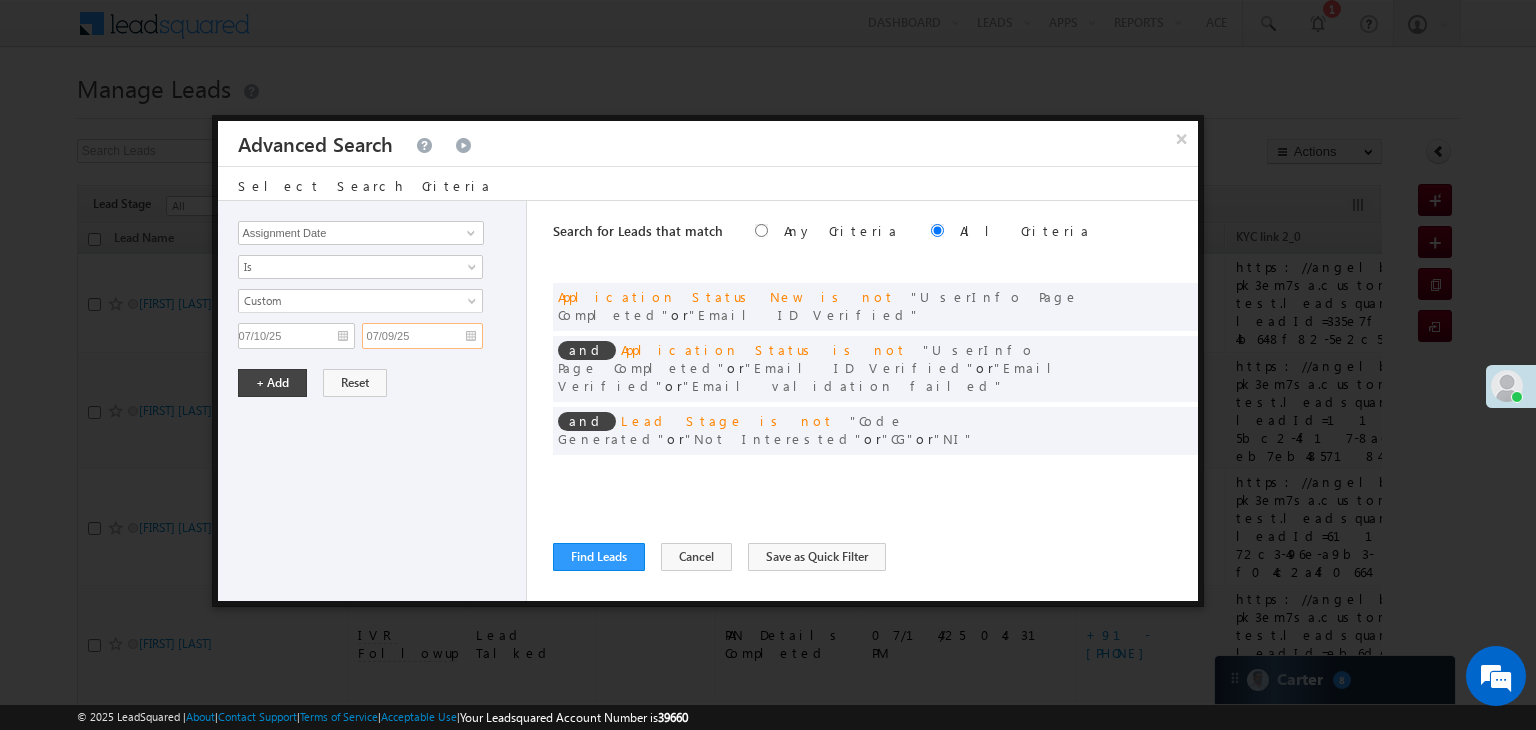 click on "07/09/25" at bounding box center (422, 336) 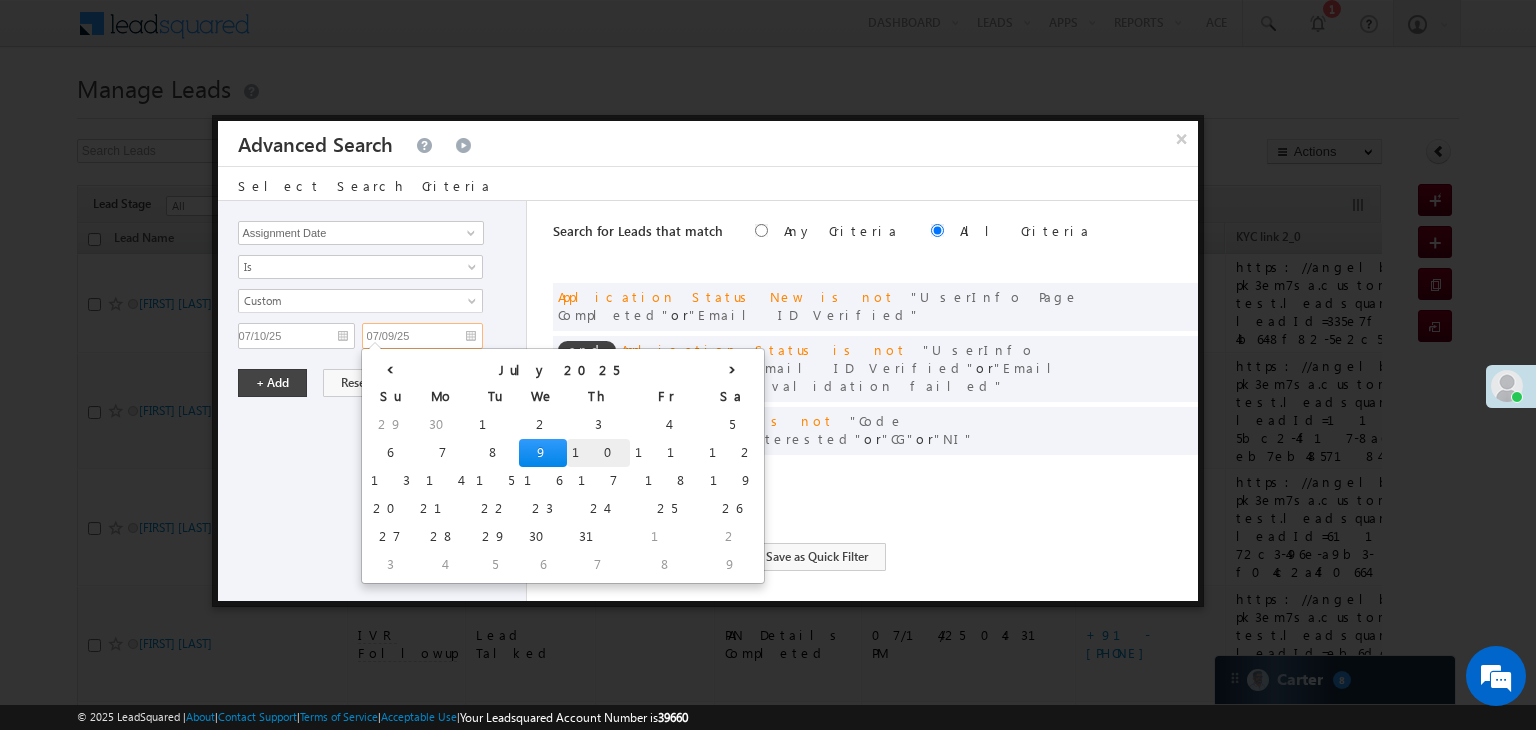 click on "10" at bounding box center (598, 453) 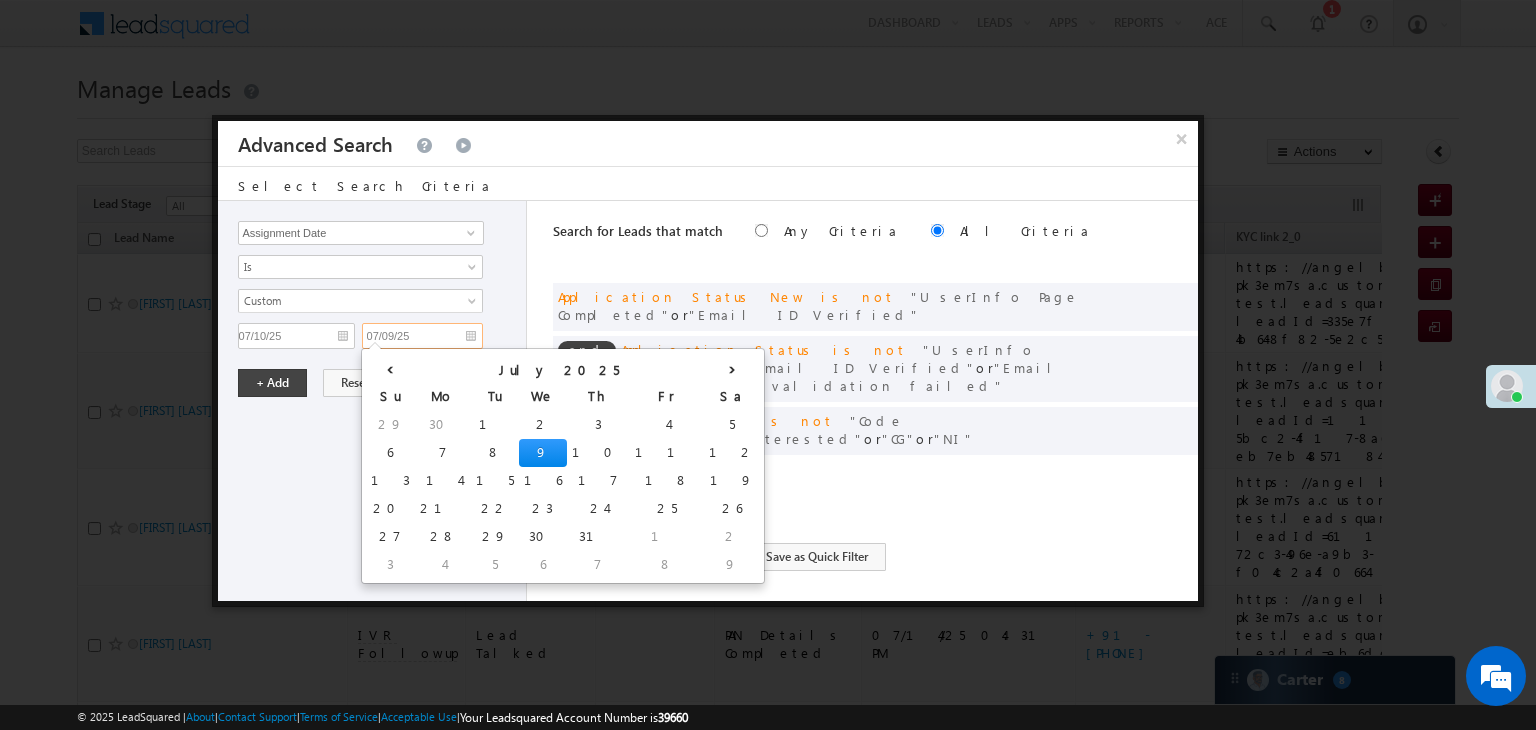 type on "07/10/25" 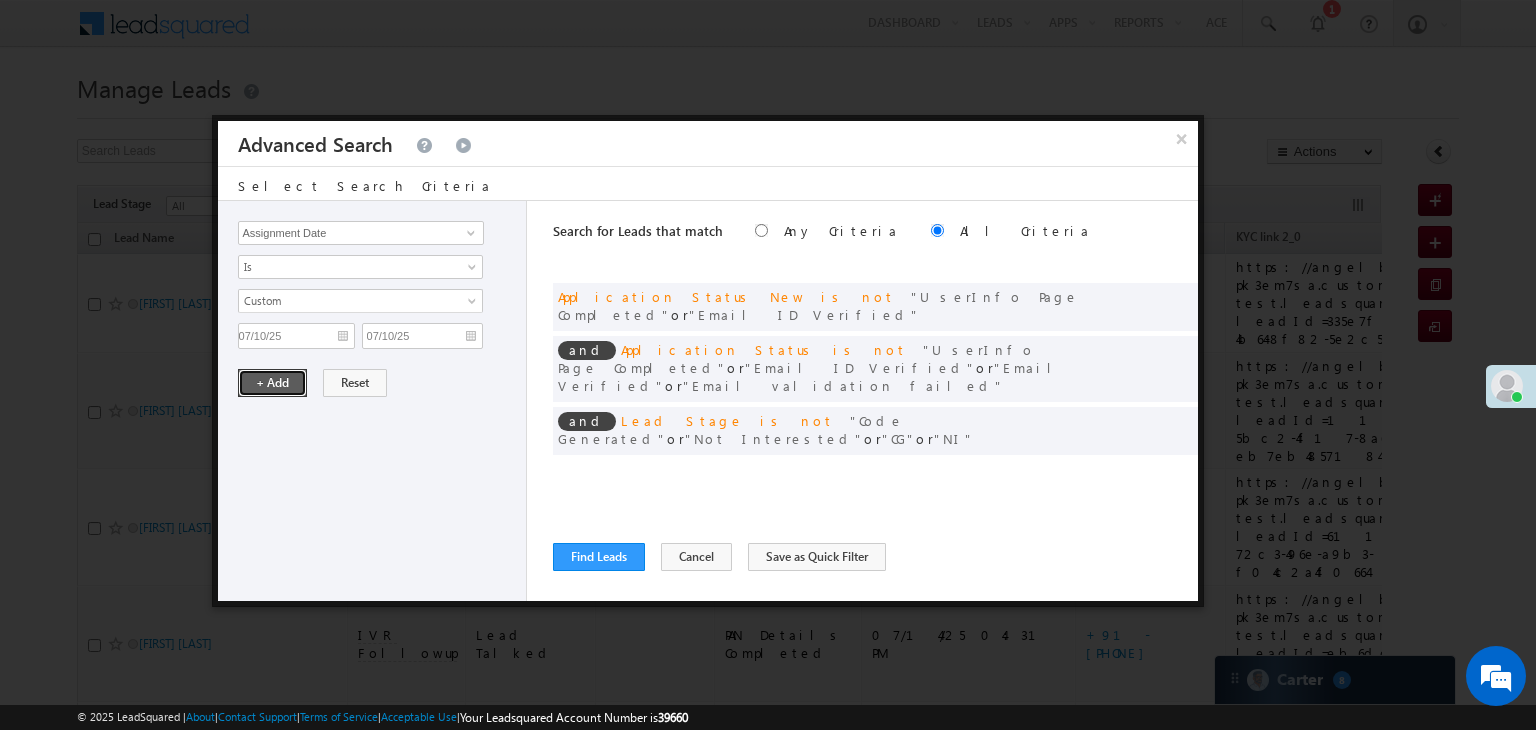 click on "+ Add" at bounding box center (272, 383) 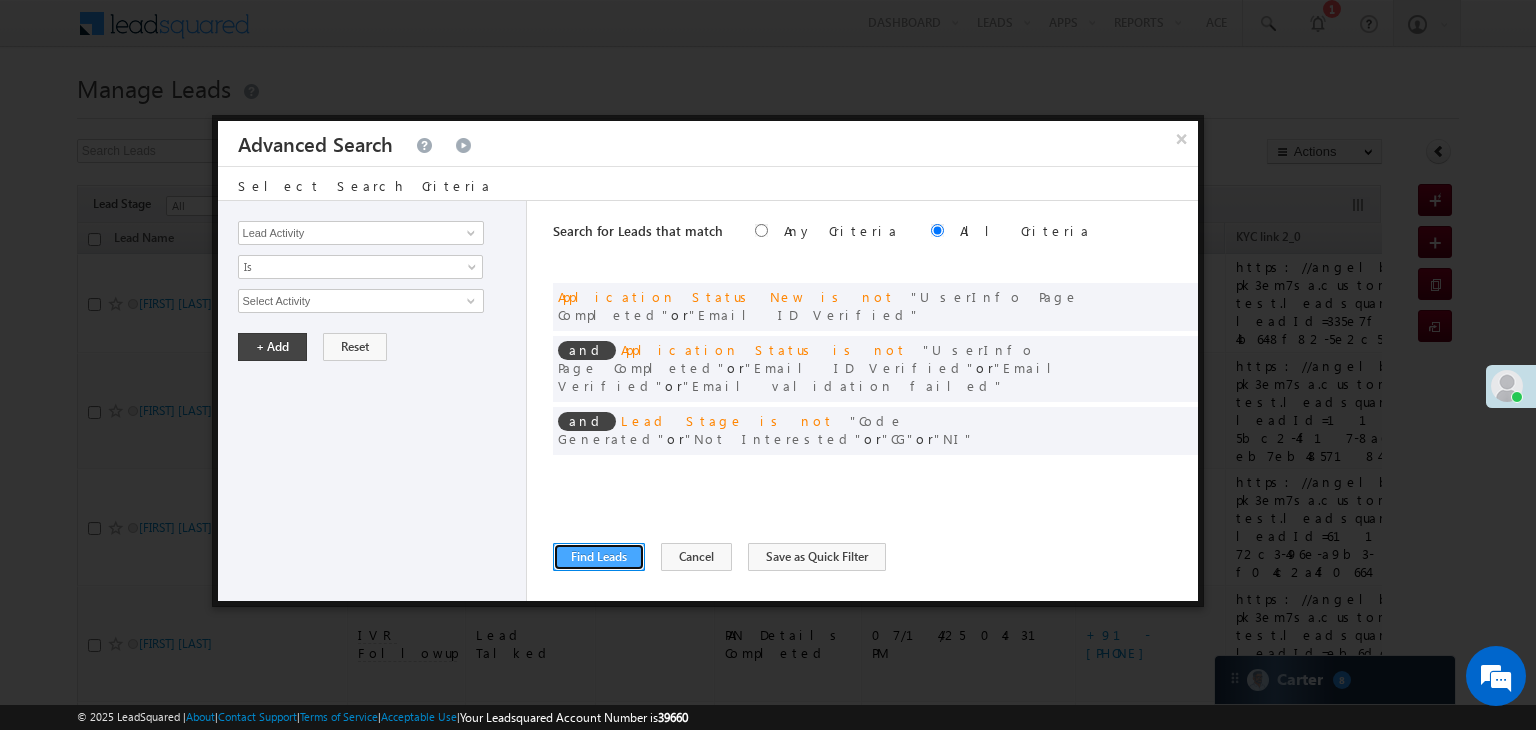 click on "Find Leads" at bounding box center [599, 557] 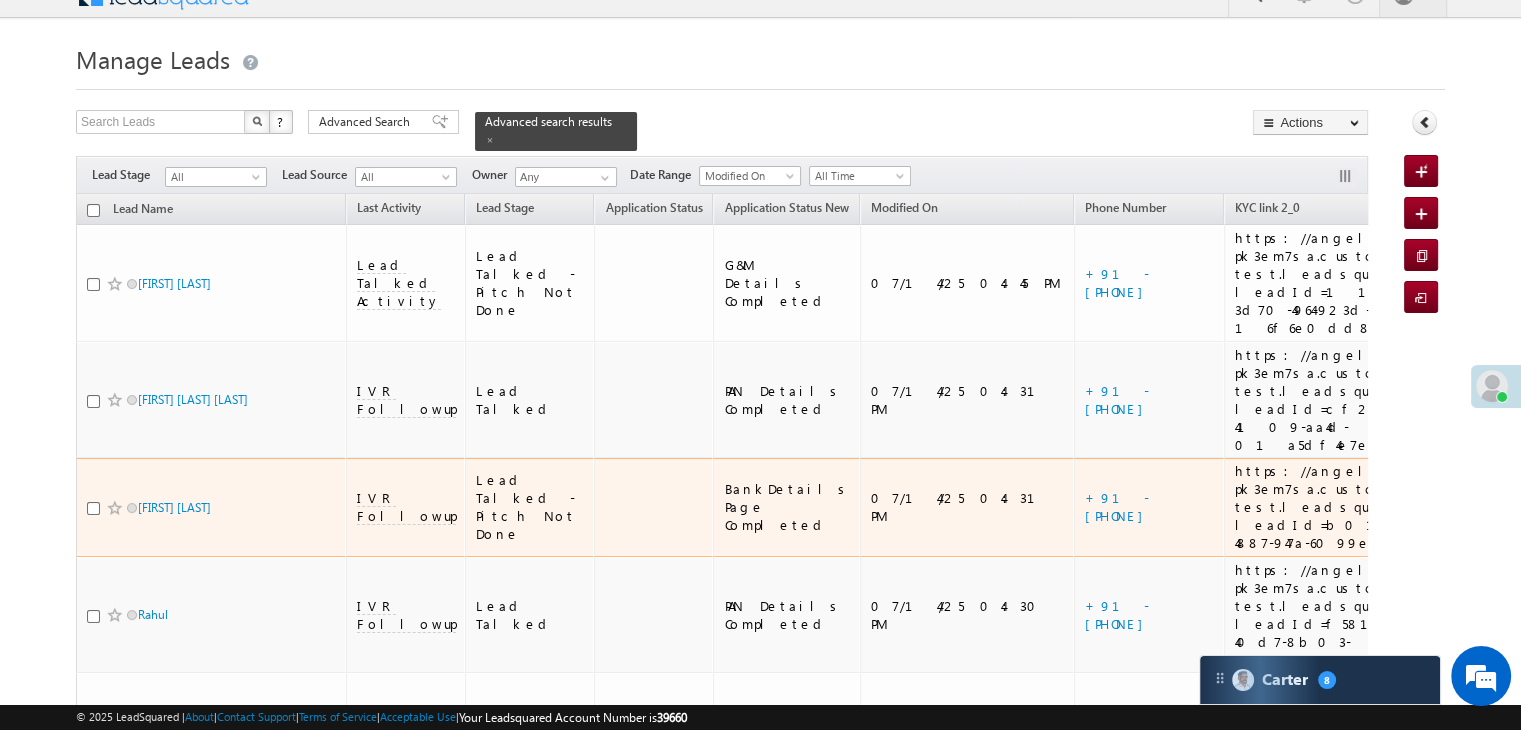 scroll, scrollTop: 0, scrollLeft: 0, axis: both 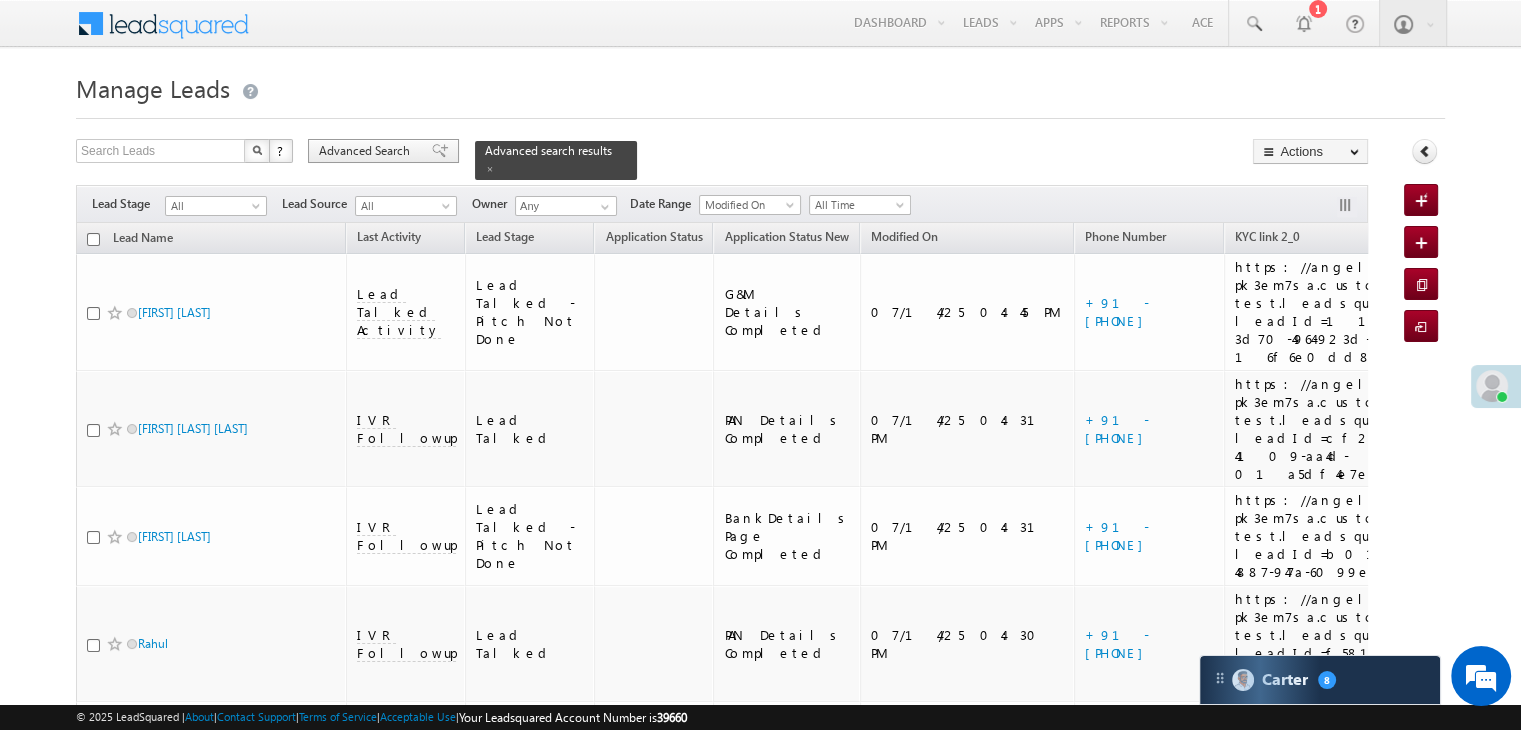 click on "Advanced Search" at bounding box center [367, 151] 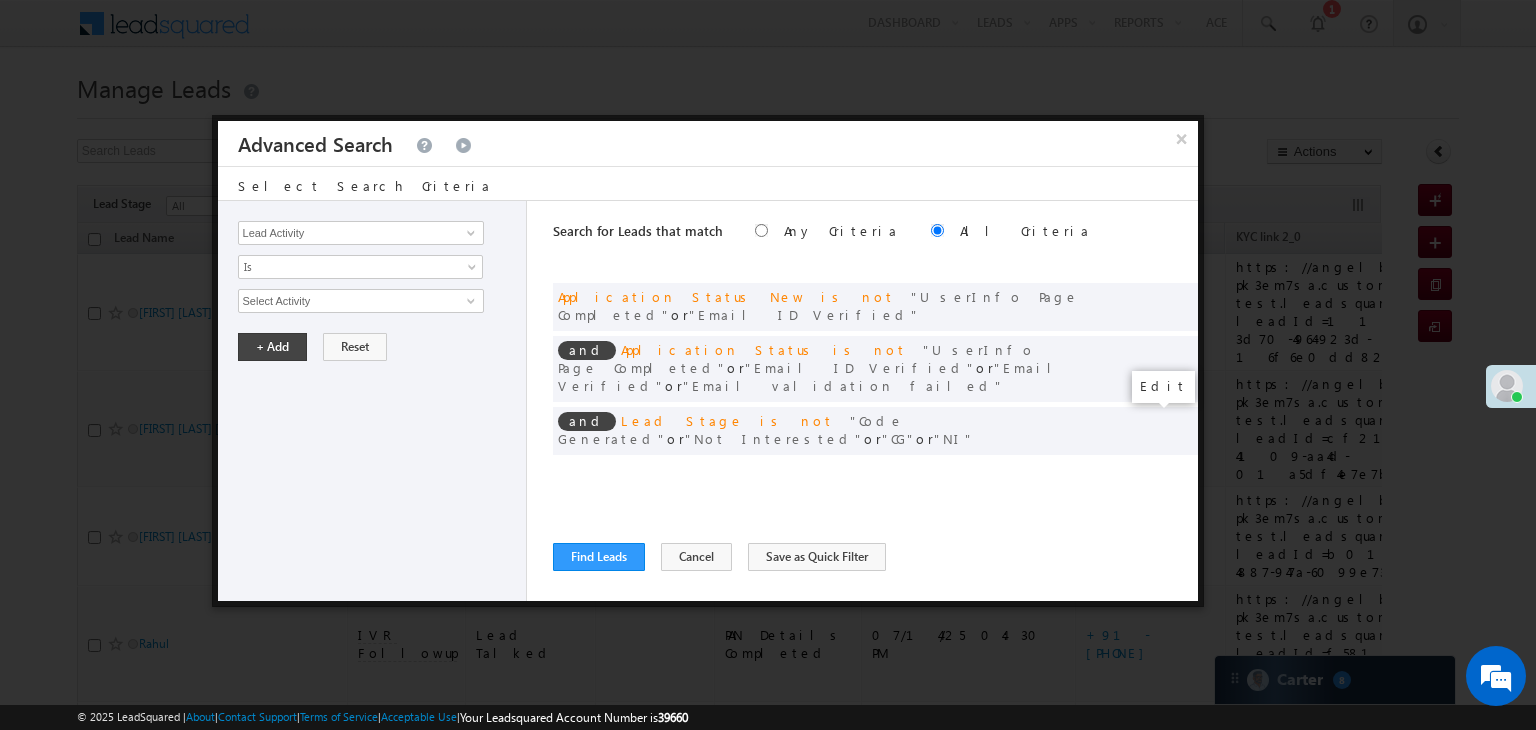 click at bounding box center (1152, 472) 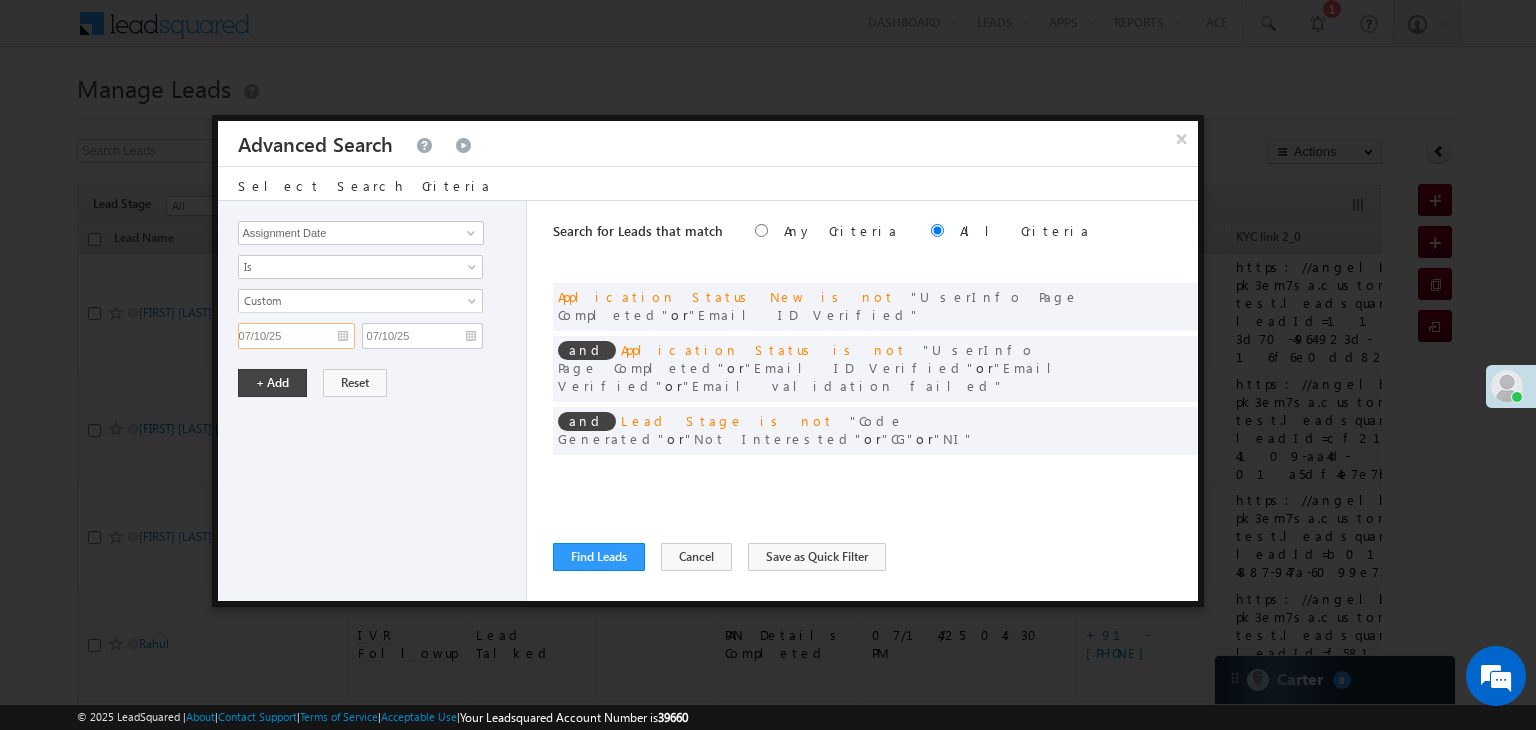click on "07/10/25" at bounding box center [296, 336] 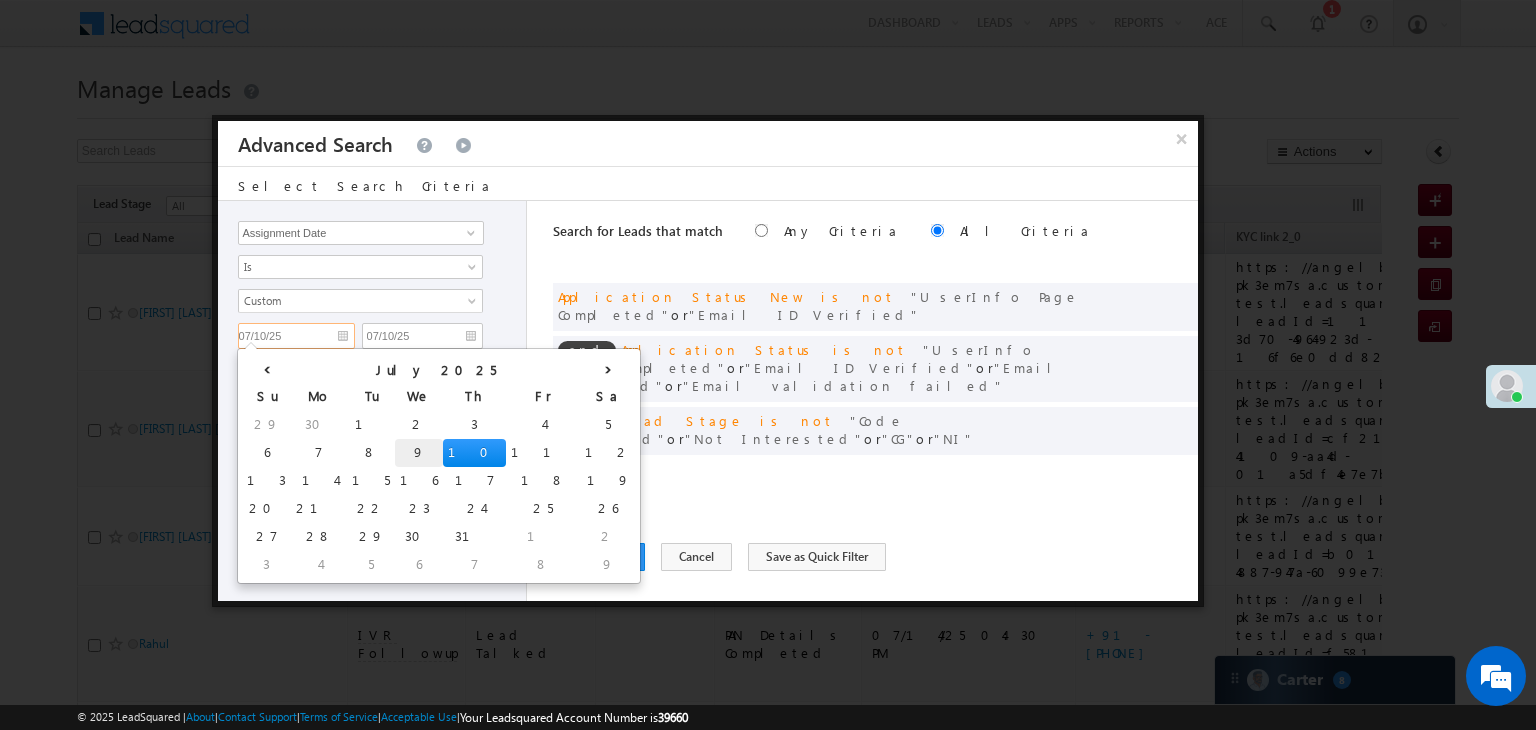 click on "9" at bounding box center (419, 453) 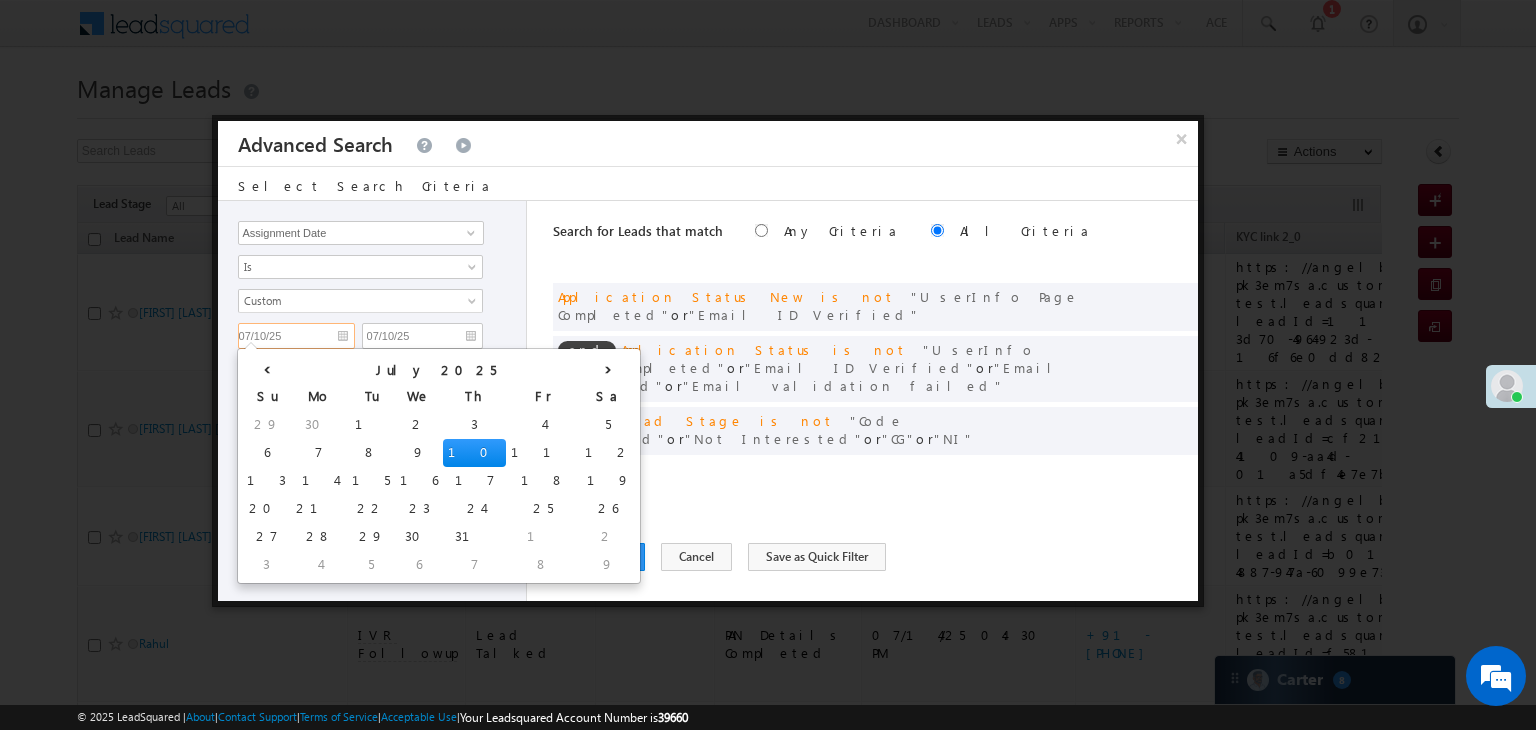type on "07/09/25" 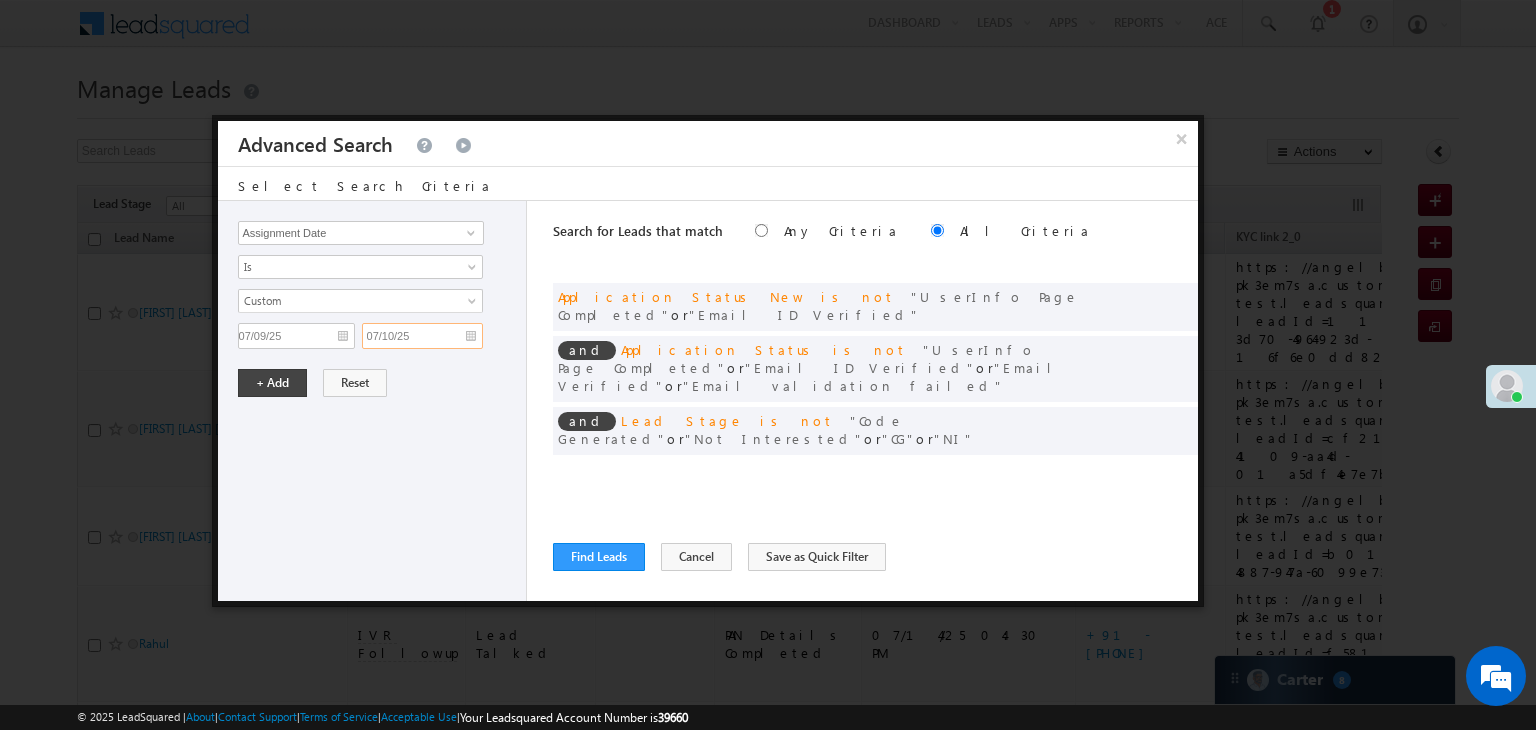 click on "07/10/25" at bounding box center [422, 336] 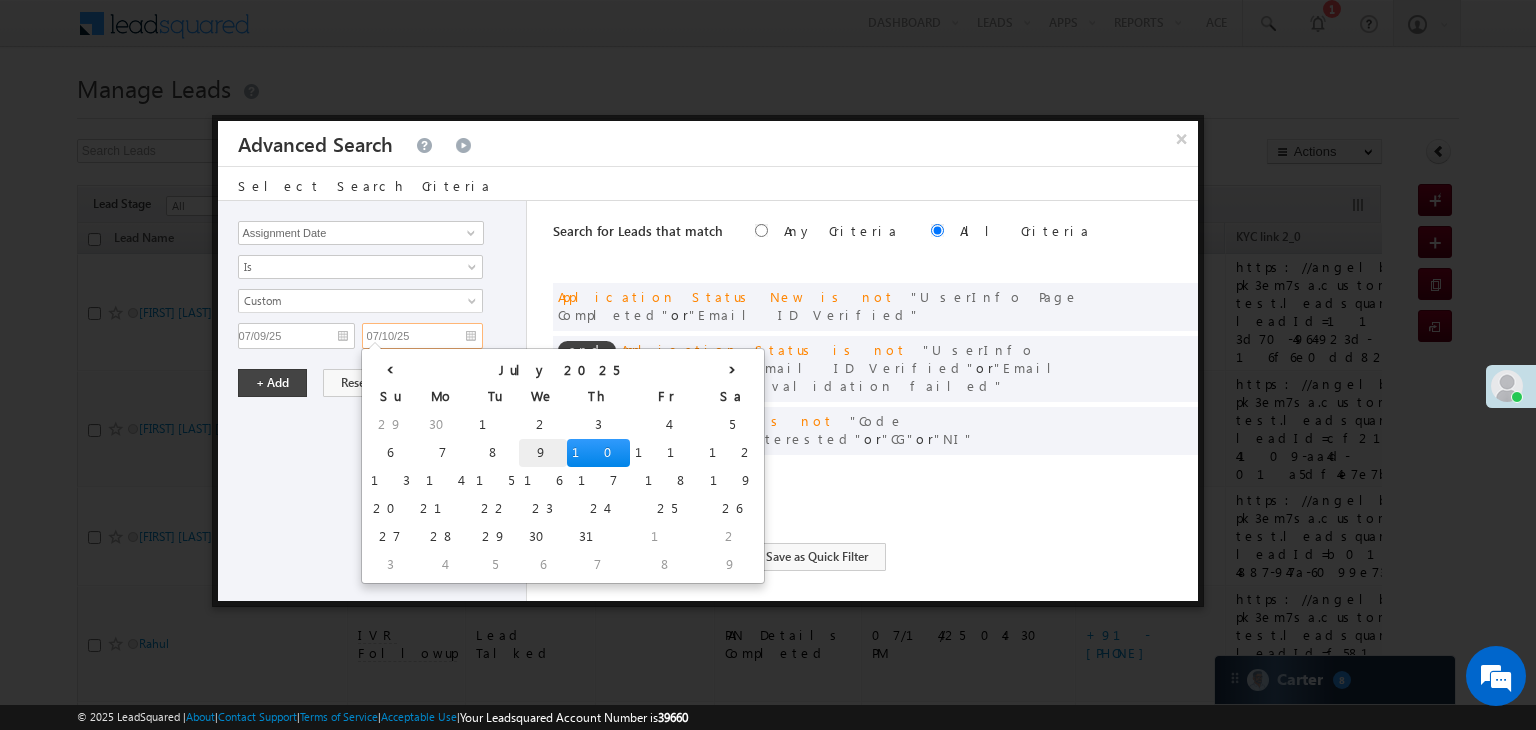 click on "9" at bounding box center [543, 453] 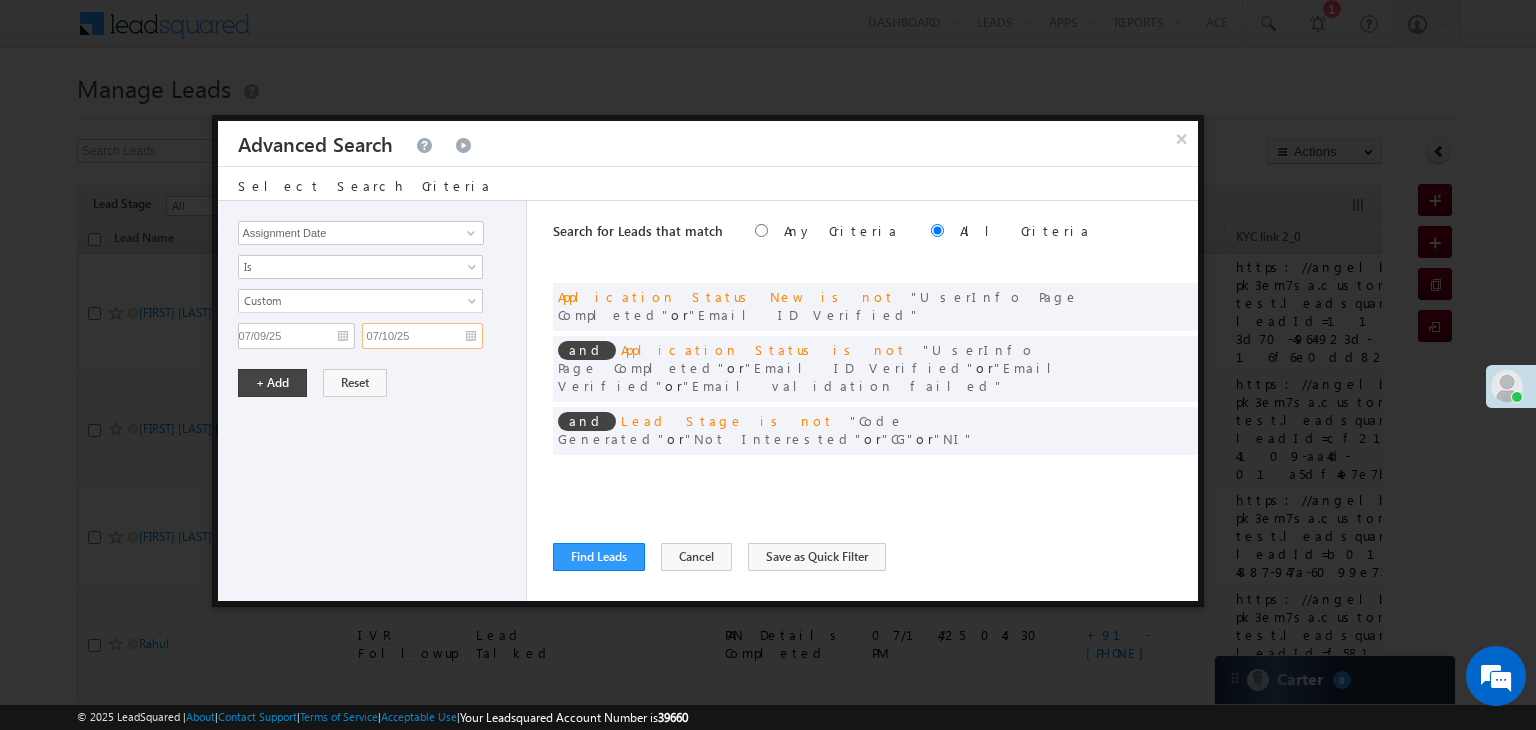 type on "07/09/25" 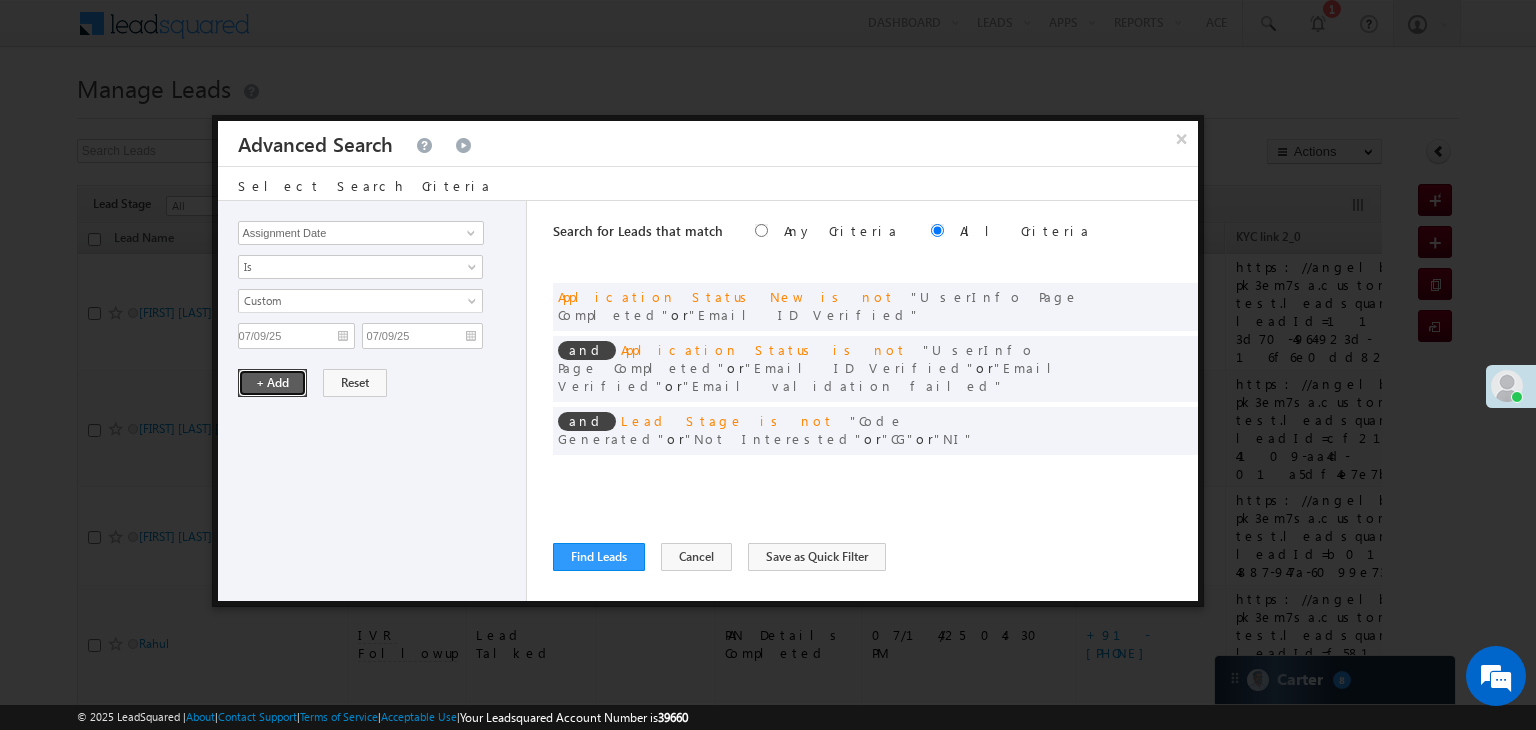 click on "+ Add" at bounding box center (272, 383) 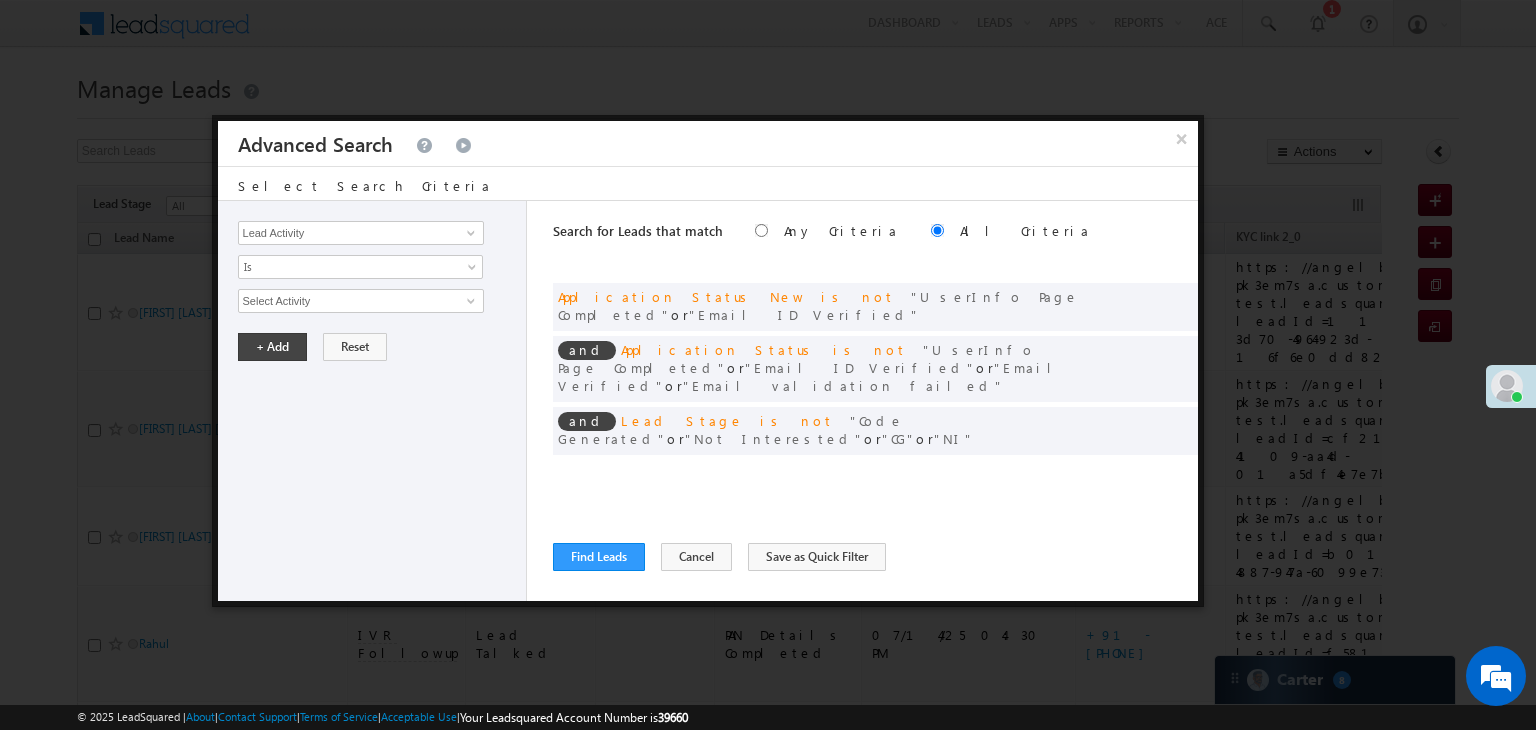 click on "Search for Leads that match
Any Criteria
All Criteria
Note that the current triggering entity  is not considered  in the condition
If more than one opportunities are returned, the opportunity which is  most recently created  will be considered.
Descending
Ascending
and  Application Status New   is not    or  Email ID Verified" at bounding box center (875, 401) 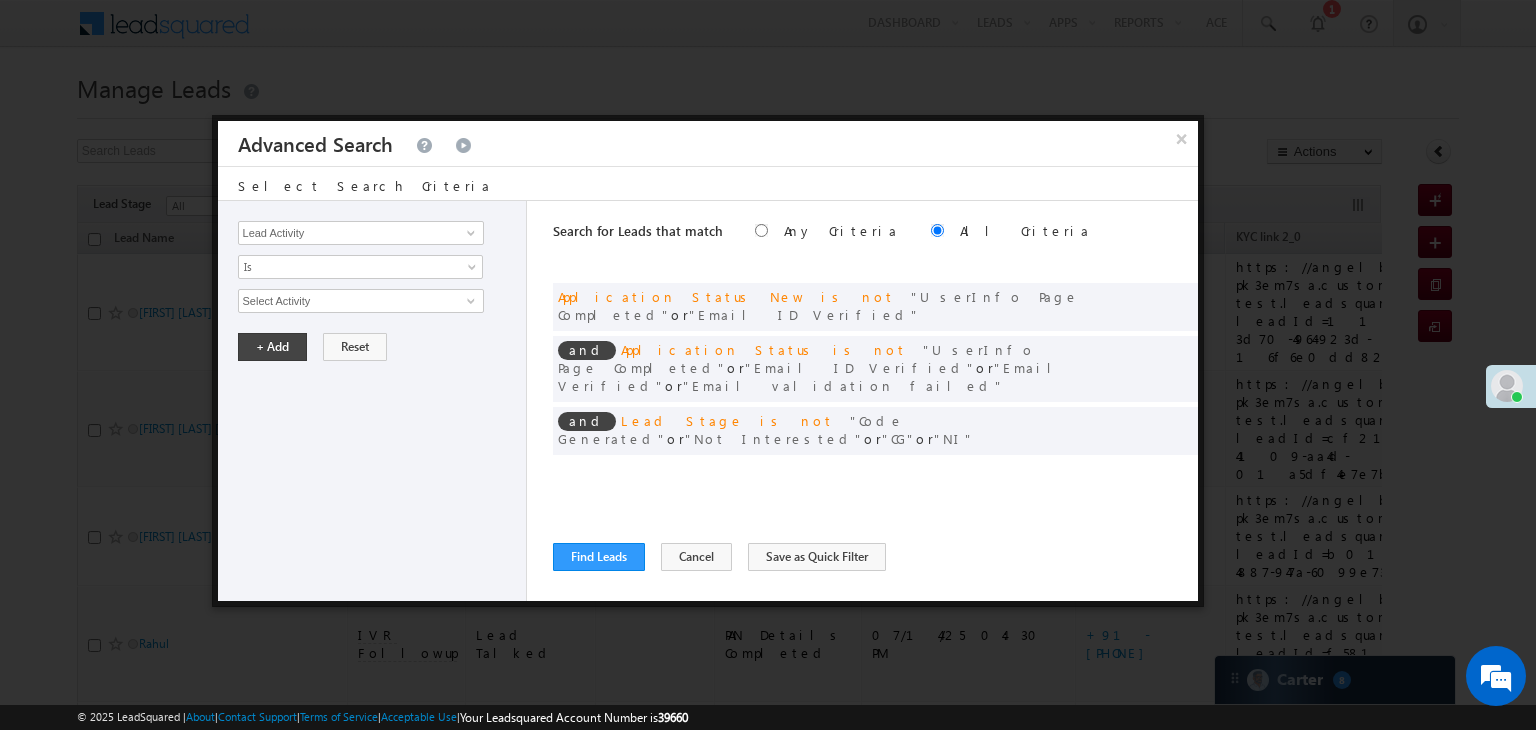 click on "Search for Leads that match
Any Criteria
All Criteria
Note that the current triggering entity  is not considered  in the condition
If more than one opportunities are returned, the opportunity which is  most recently created  will be considered.
Descending
Ascending
and  Application Status New   is not    or  Email ID Verified" at bounding box center [875, 401] 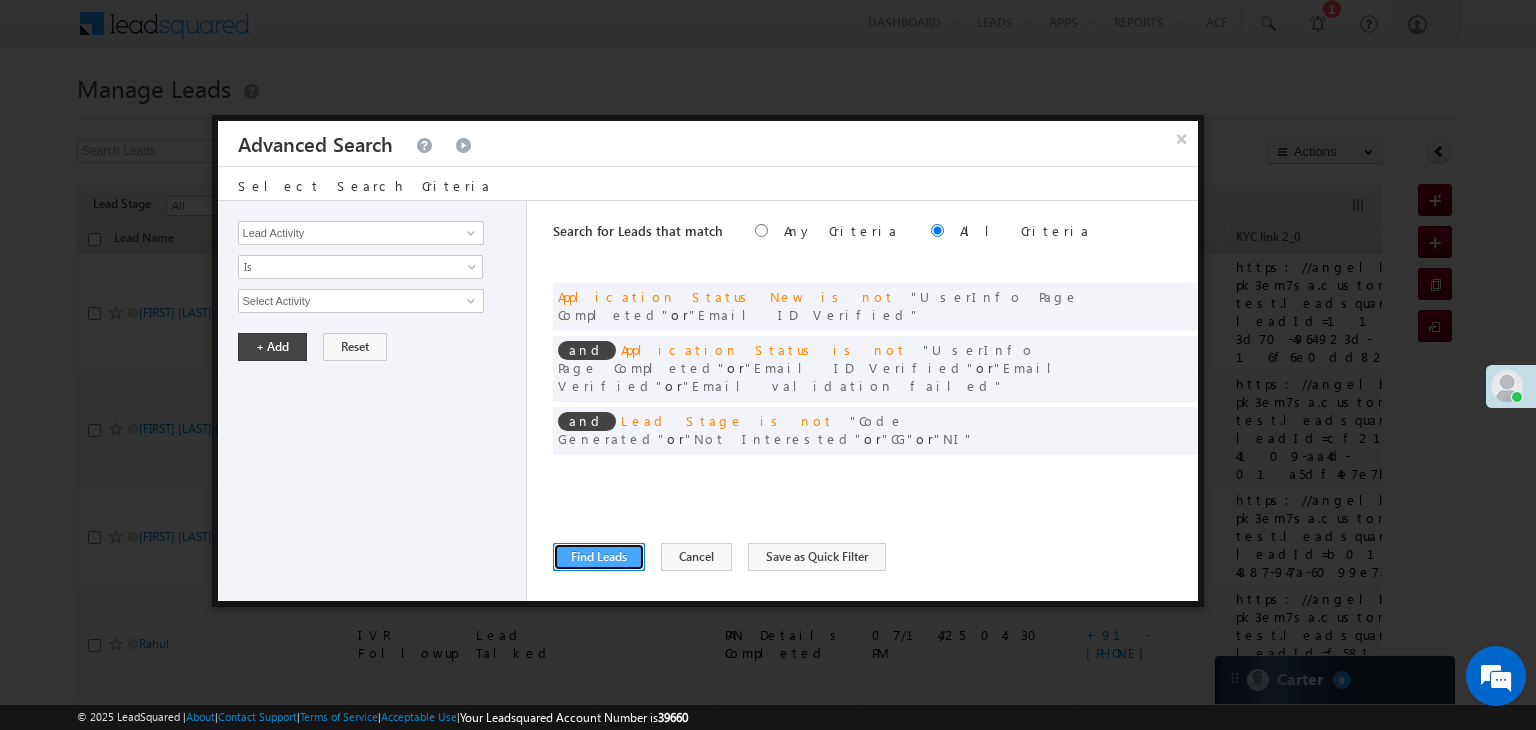 click on "Find Leads" at bounding box center [599, 557] 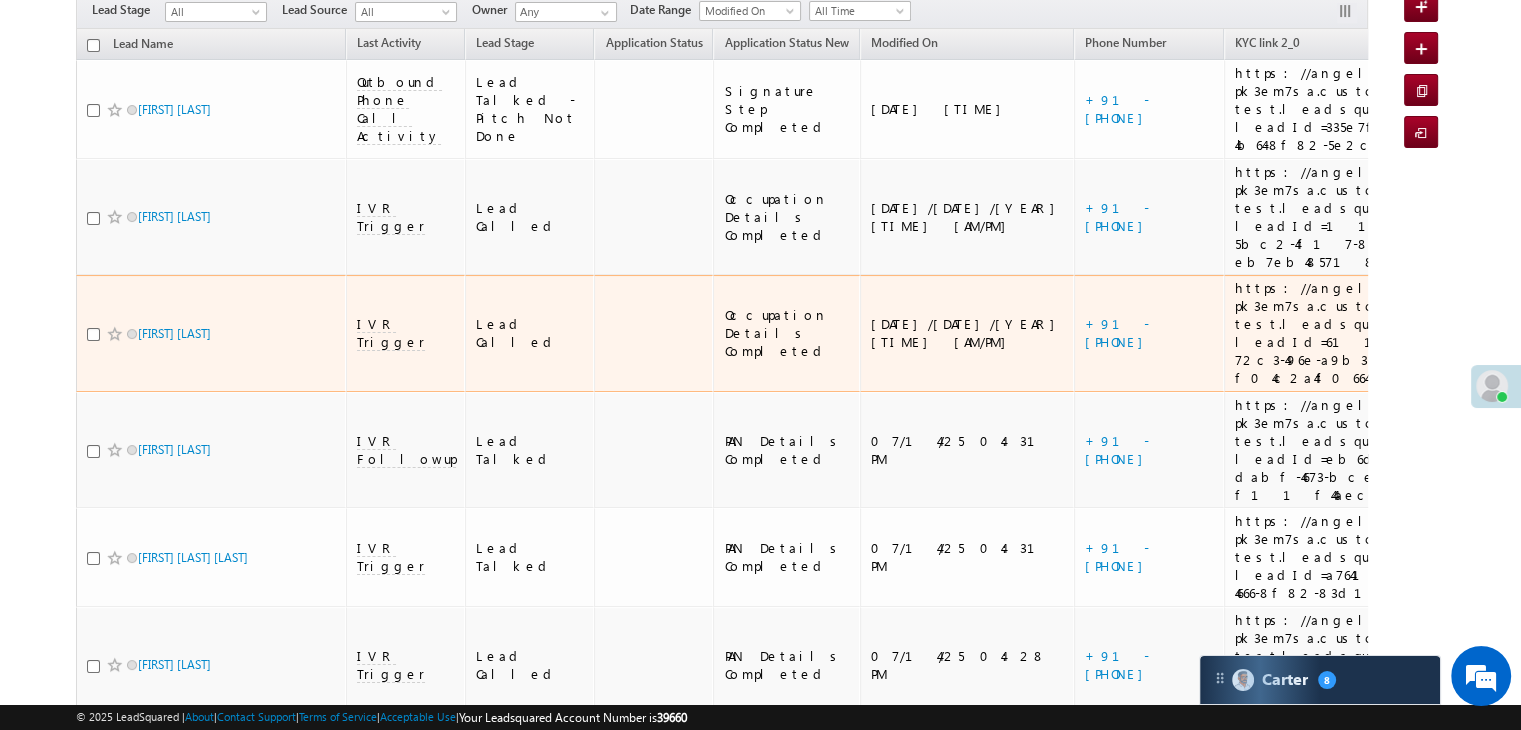 scroll, scrollTop: 200, scrollLeft: 0, axis: vertical 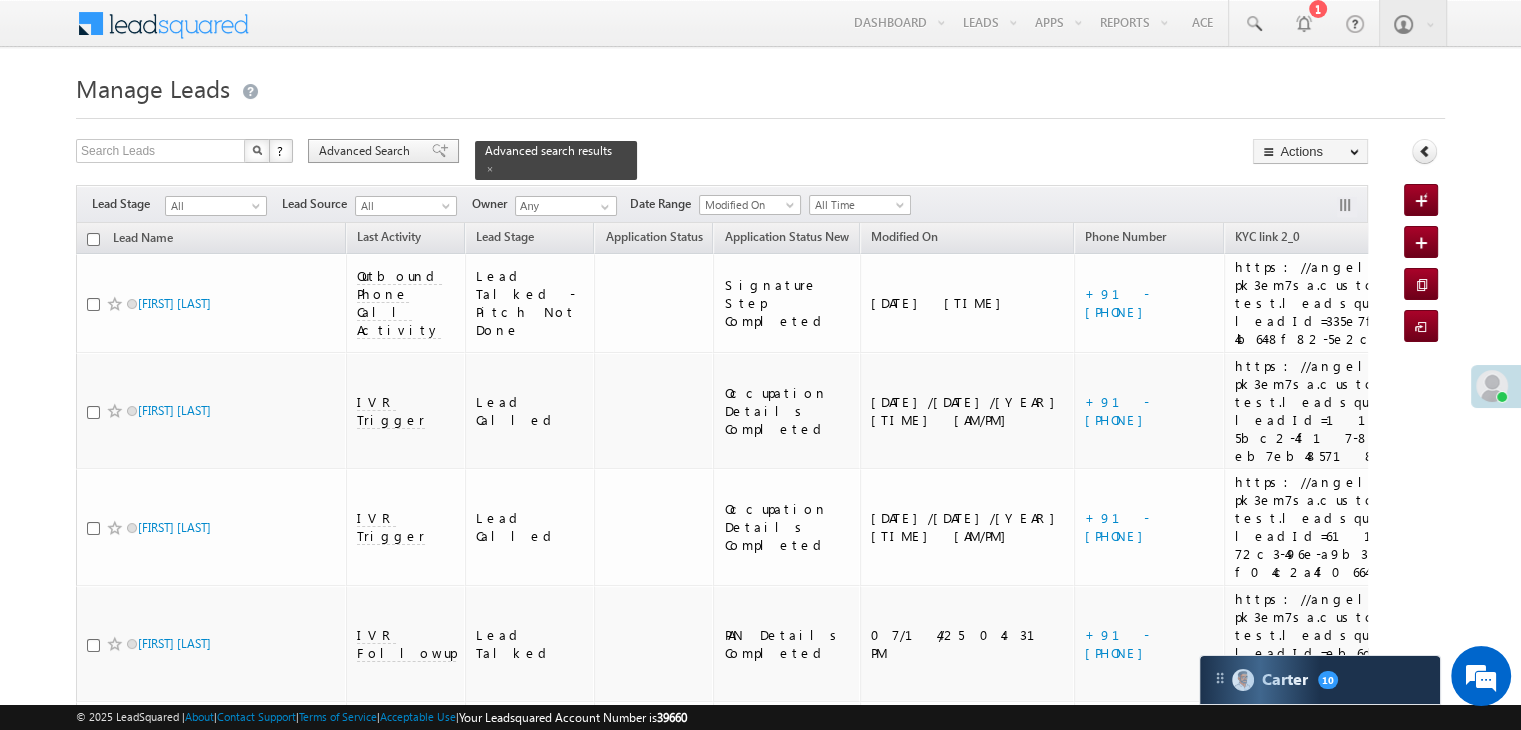 click on "Advanced Search" at bounding box center (367, 151) 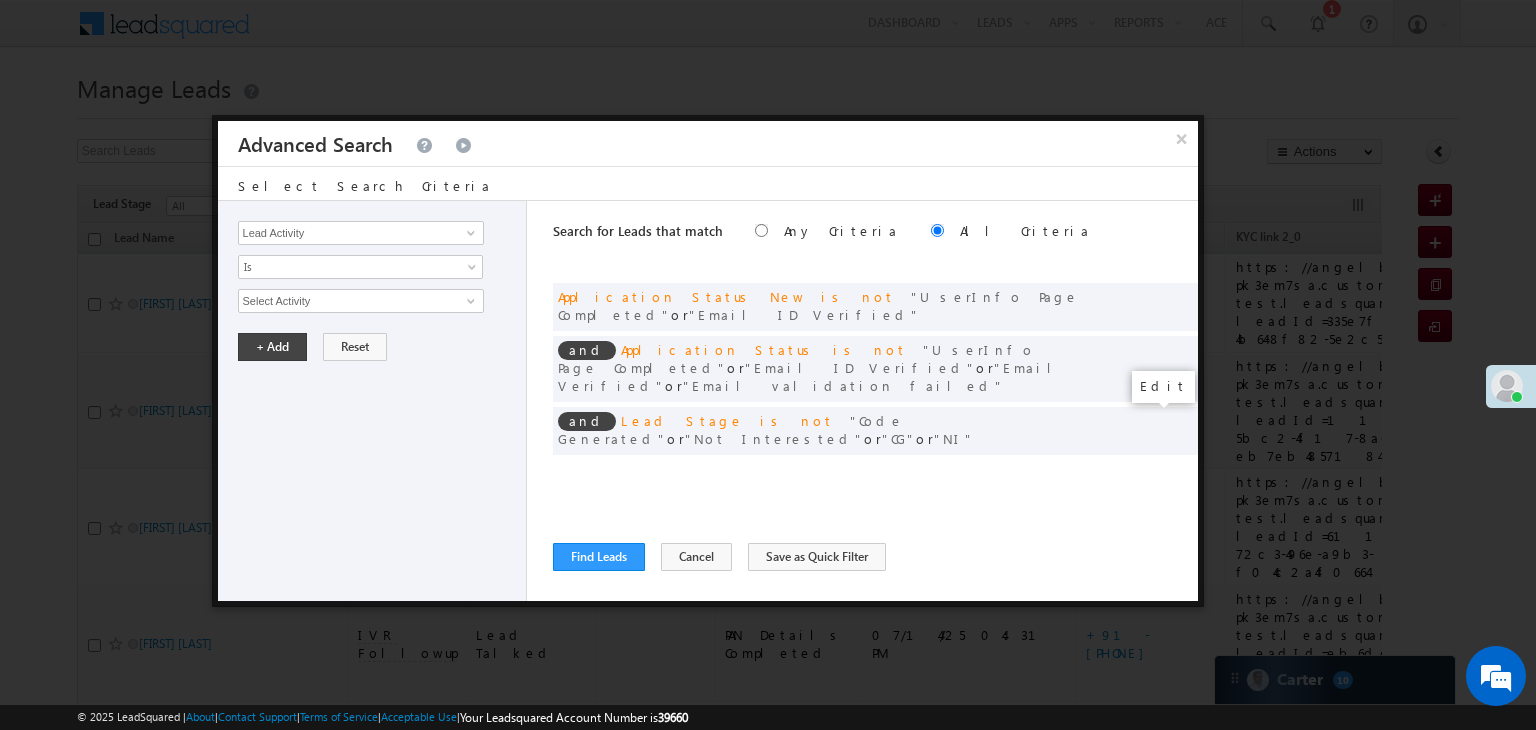 click at bounding box center [1152, 472] 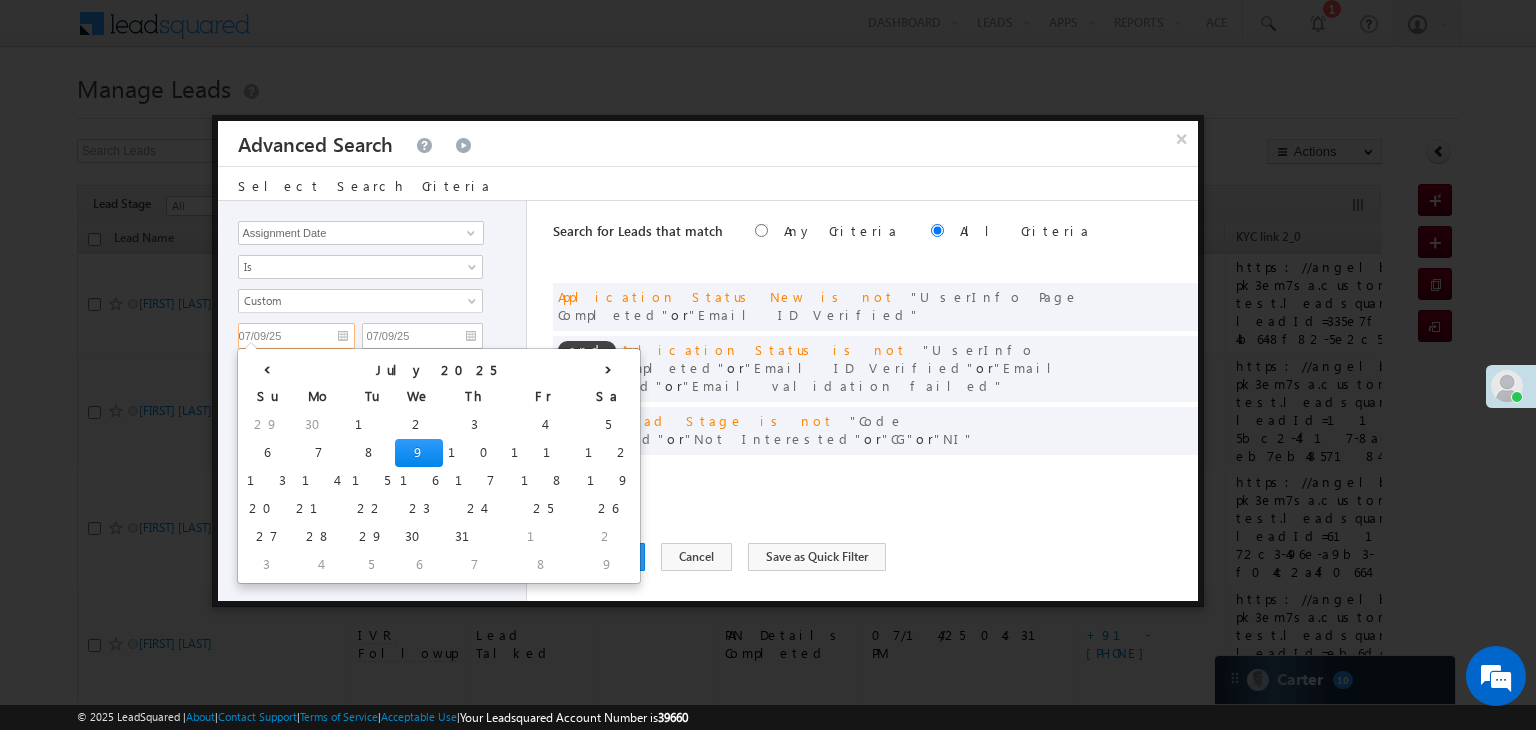 click on "07/09/25" at bounding box center [296, 336] 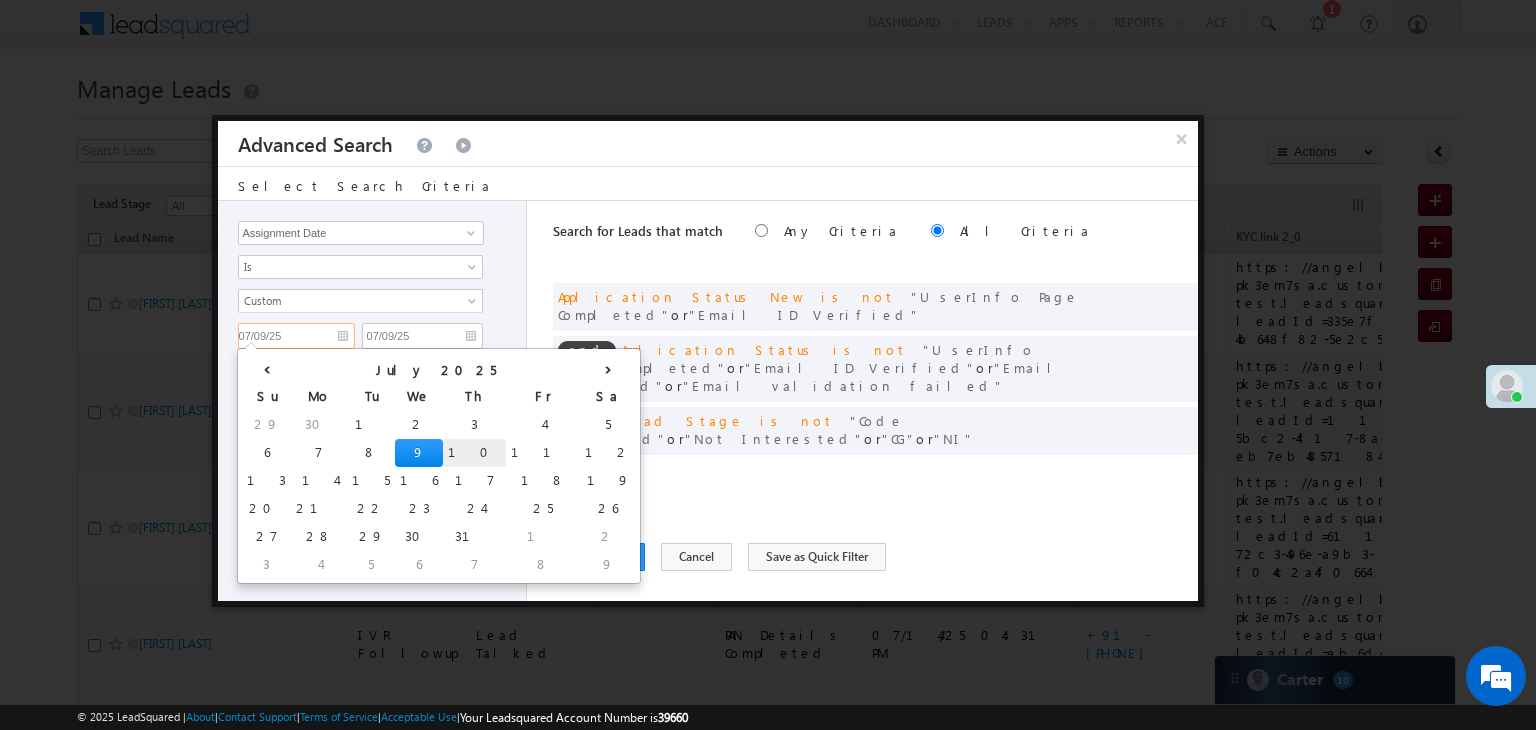 click on "10" at bounding box center [474, 453] 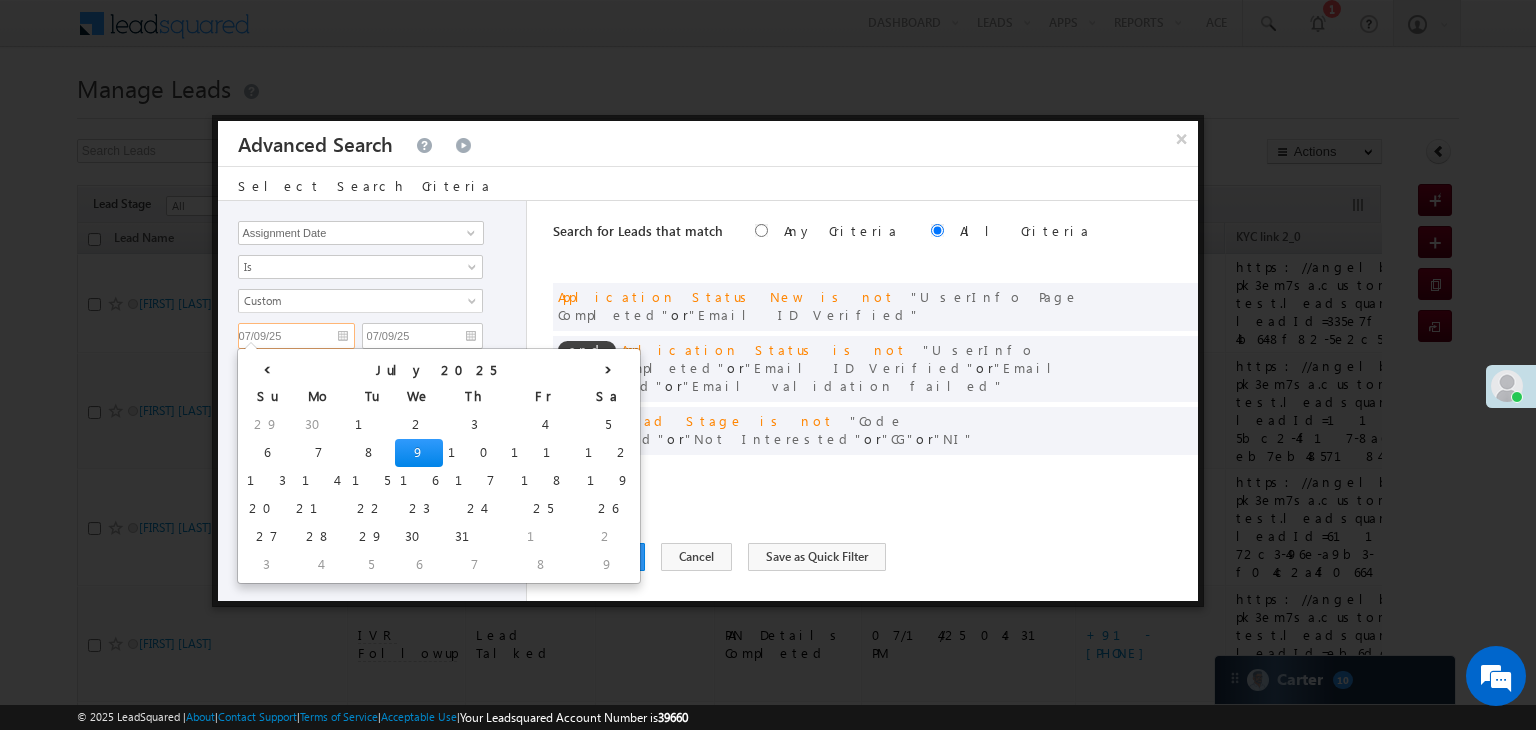 type on "07/10/25" 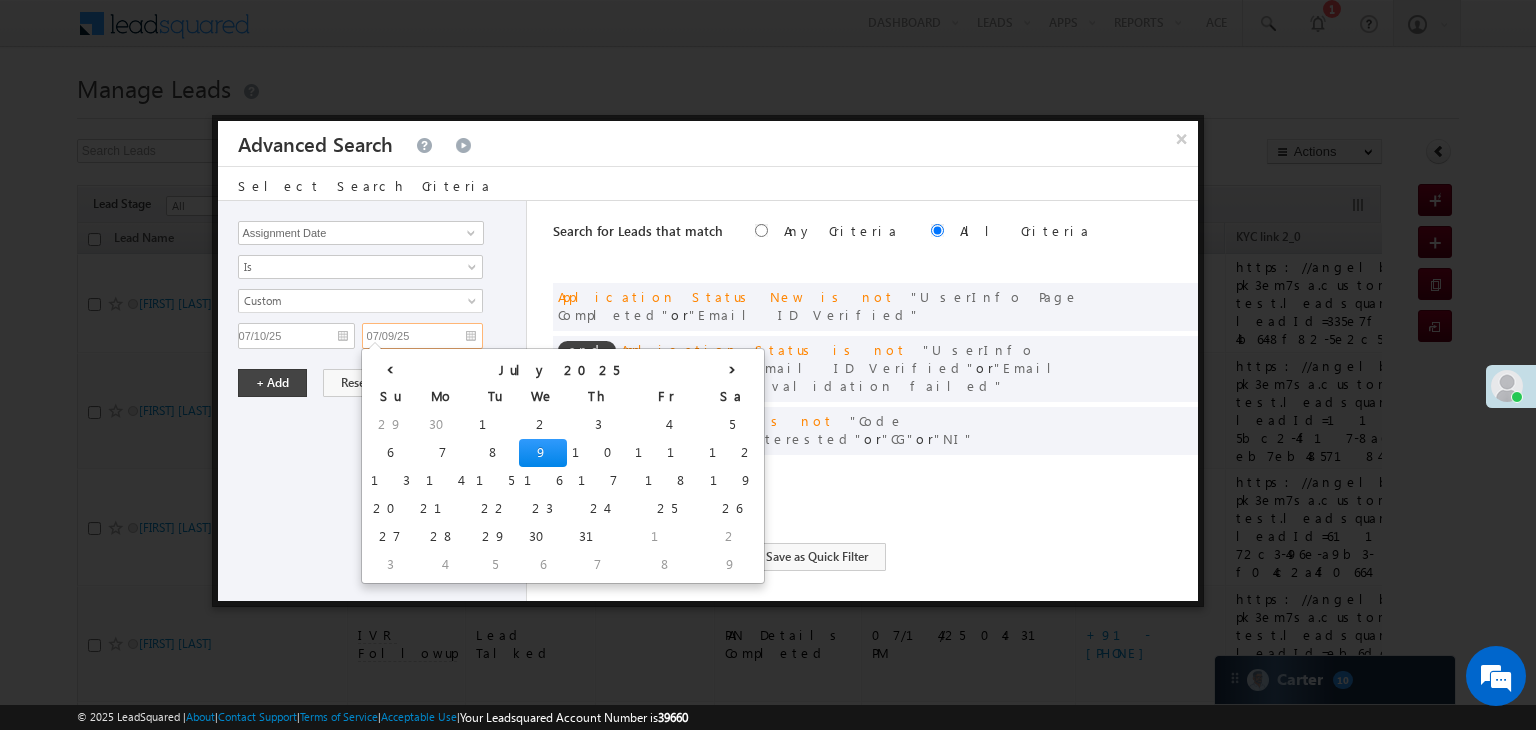 click on "07/09/25" at bounding box center [422, 336] 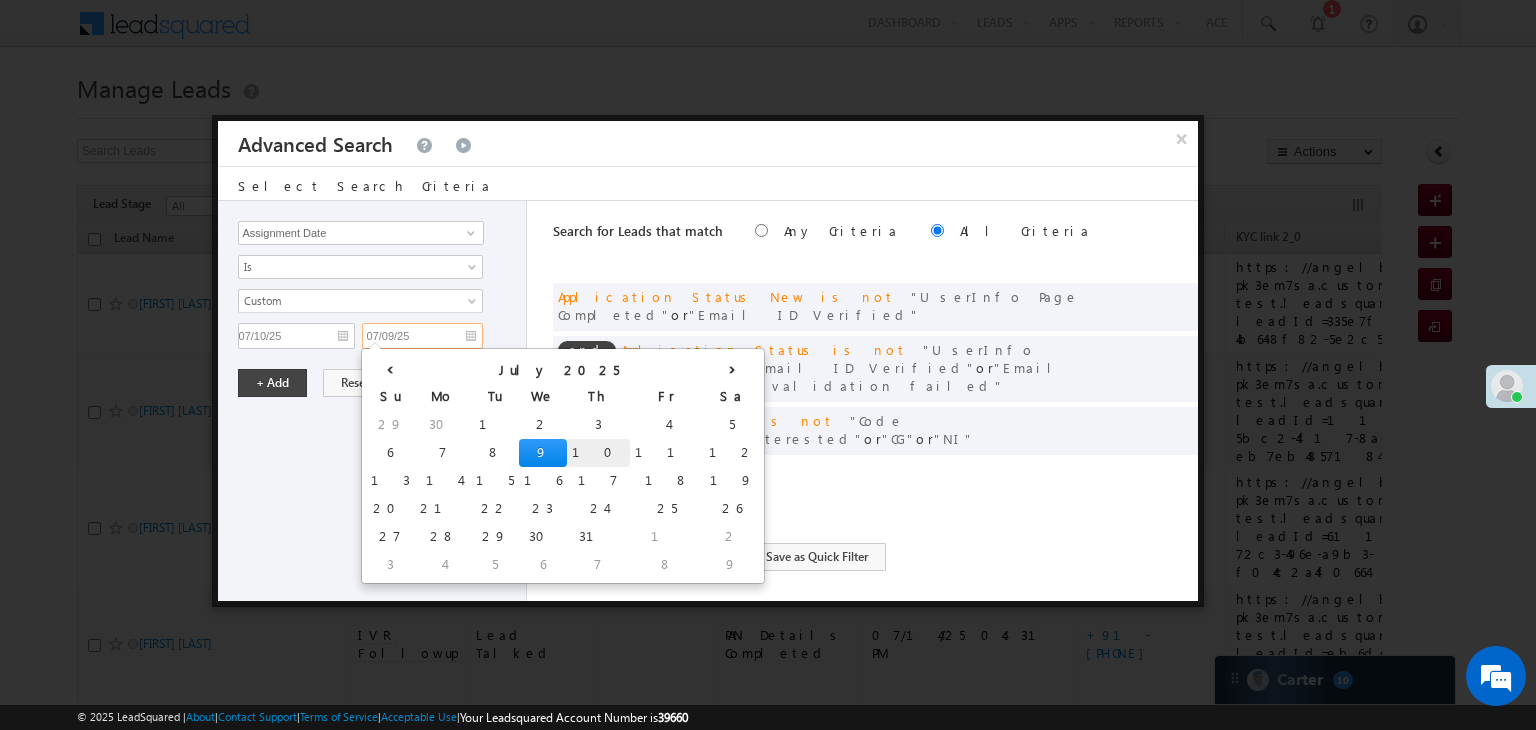 click on "10" at bounding box center (598, 453) 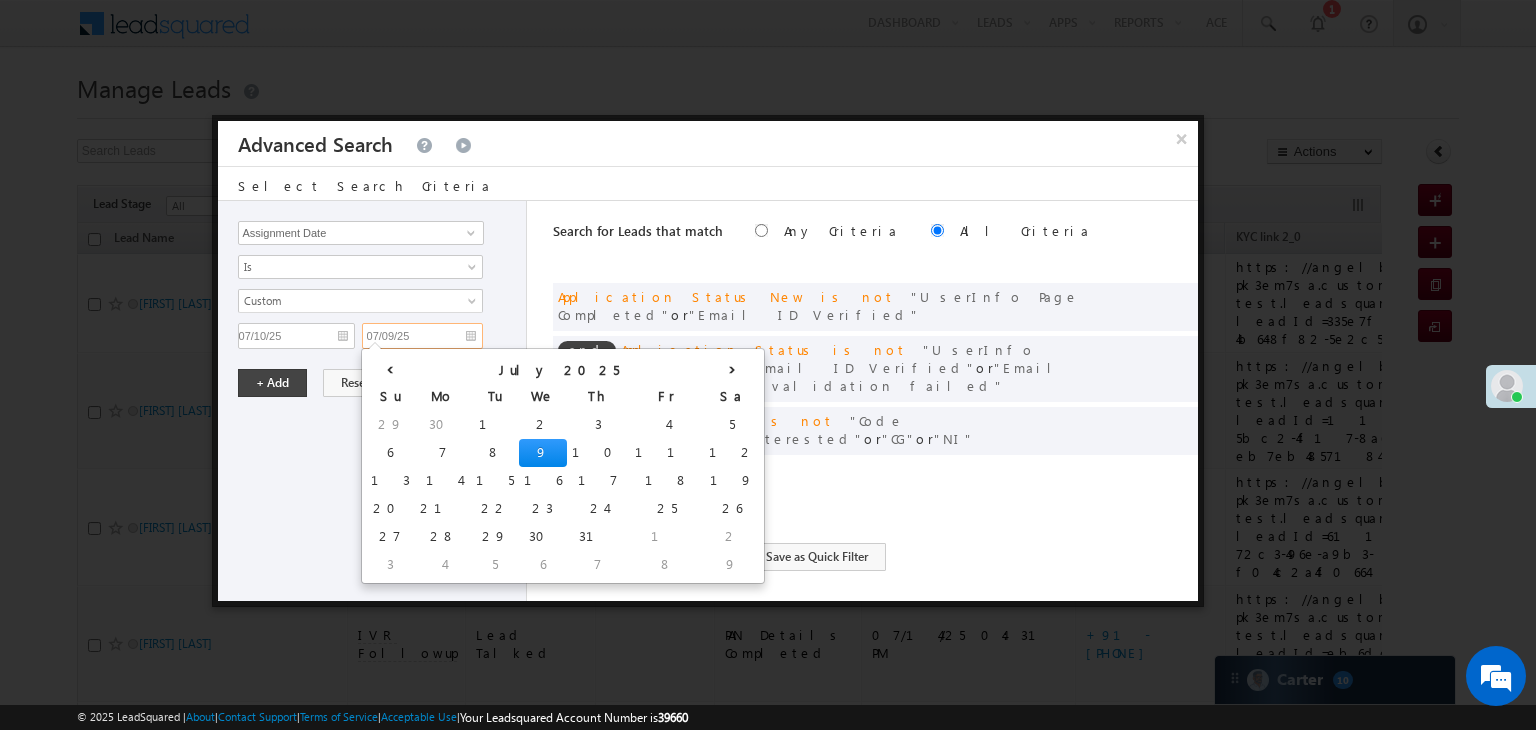type on "07/10/25" 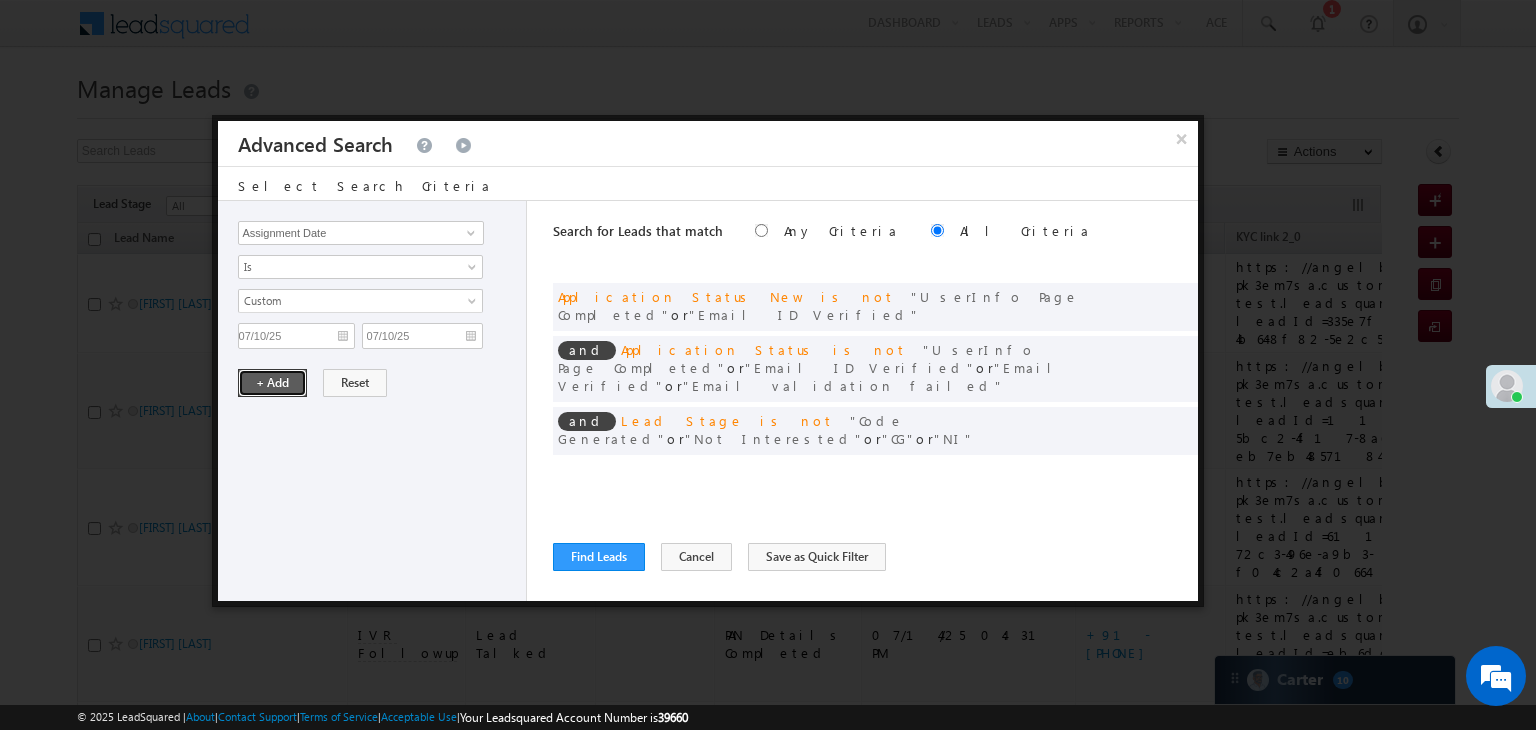 click on "+ Add" at bounding box center (272, 383) 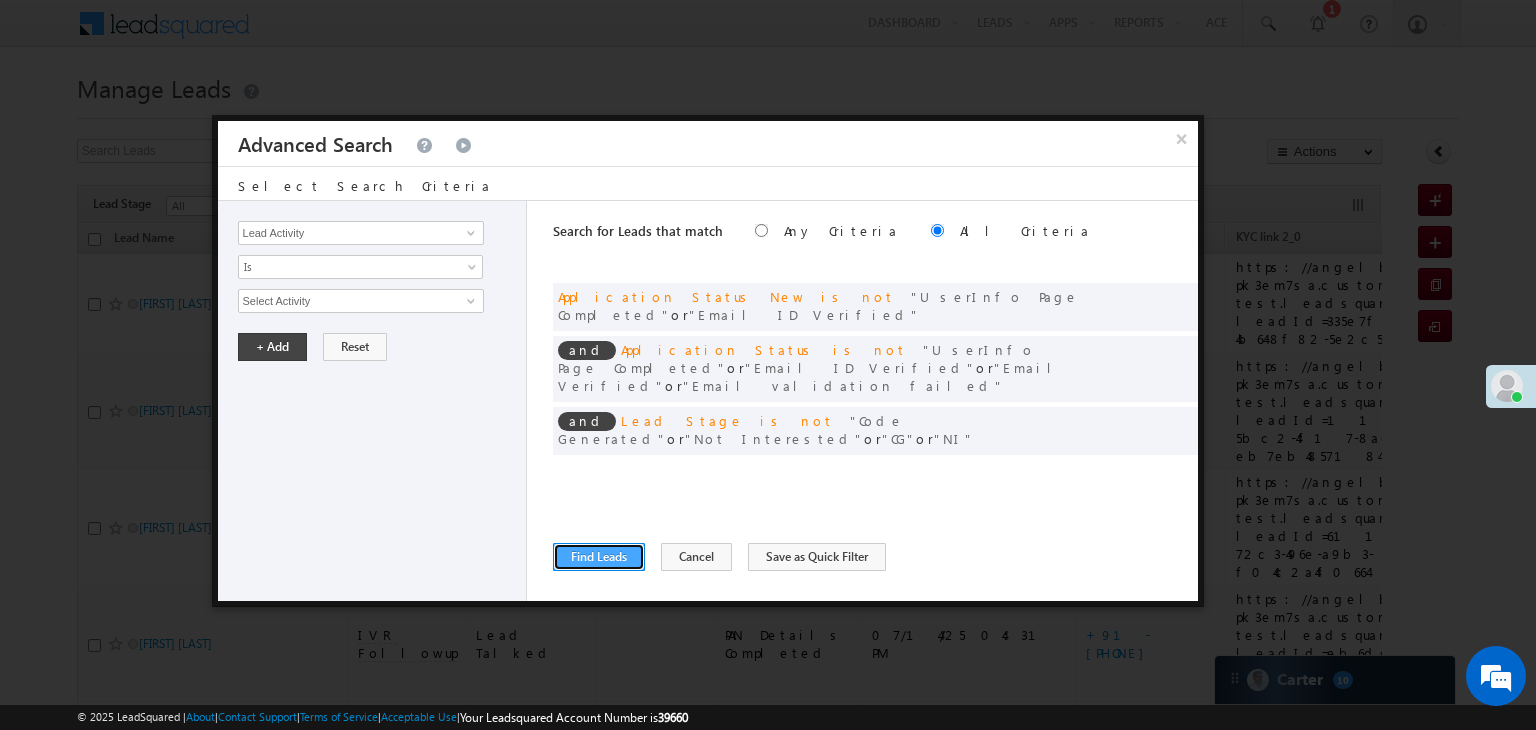 click on "Find Leads" at bounding box center [599, 557] 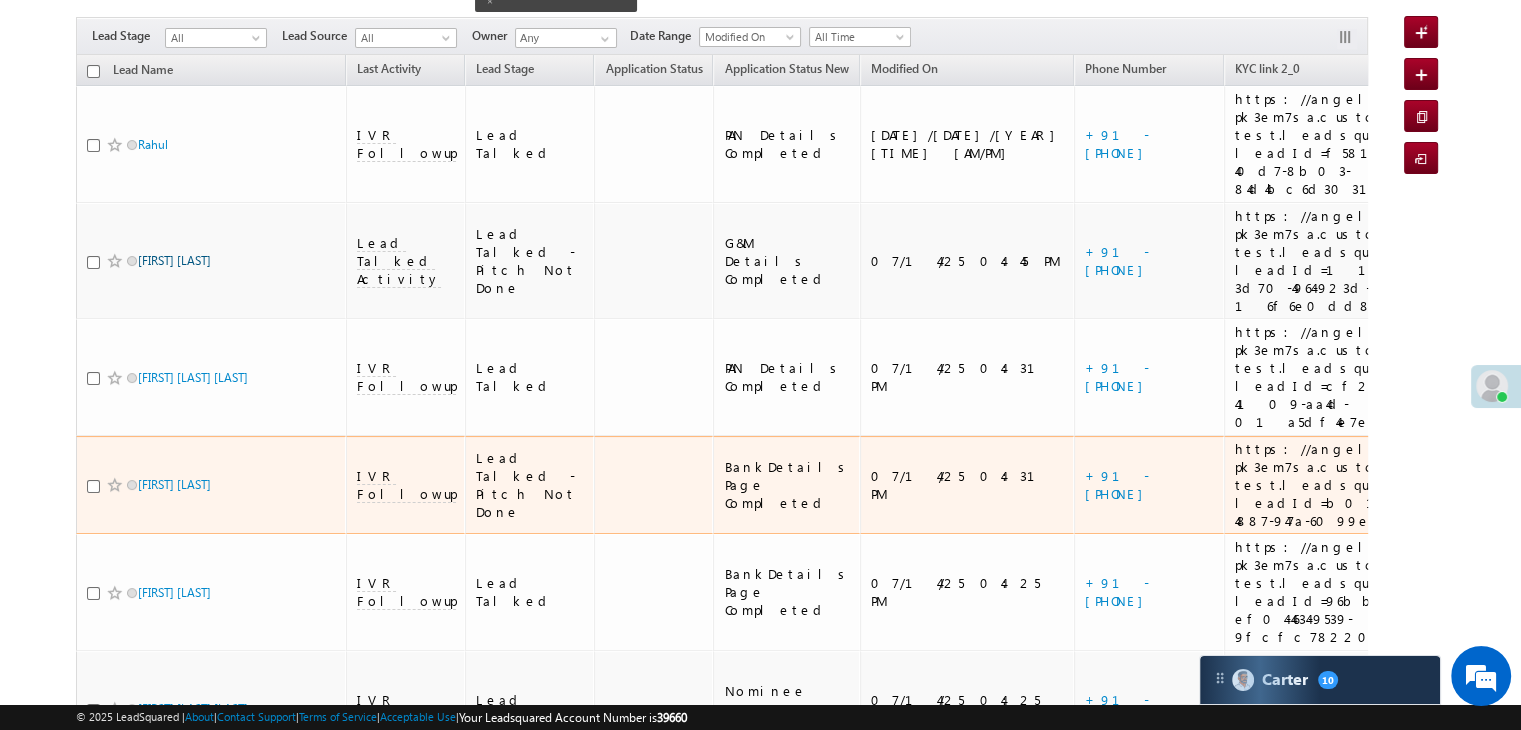 scroll, scrollTop: 200, scrollLeft: 0, axis: vertical 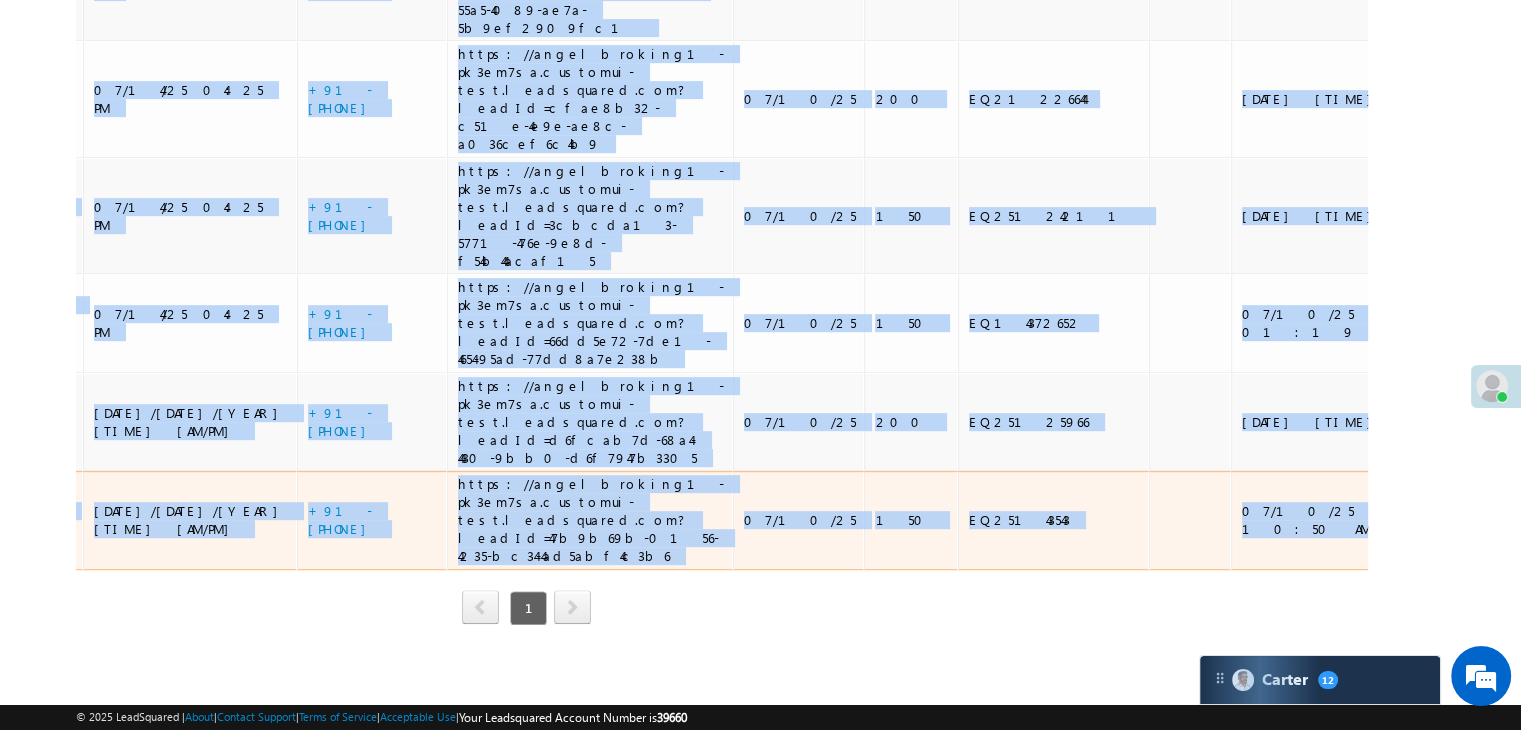 drag, startPoint x: 64, startPoint y: 218, endPoint x: 1239, endPoint y: 501, distance: 1208.6 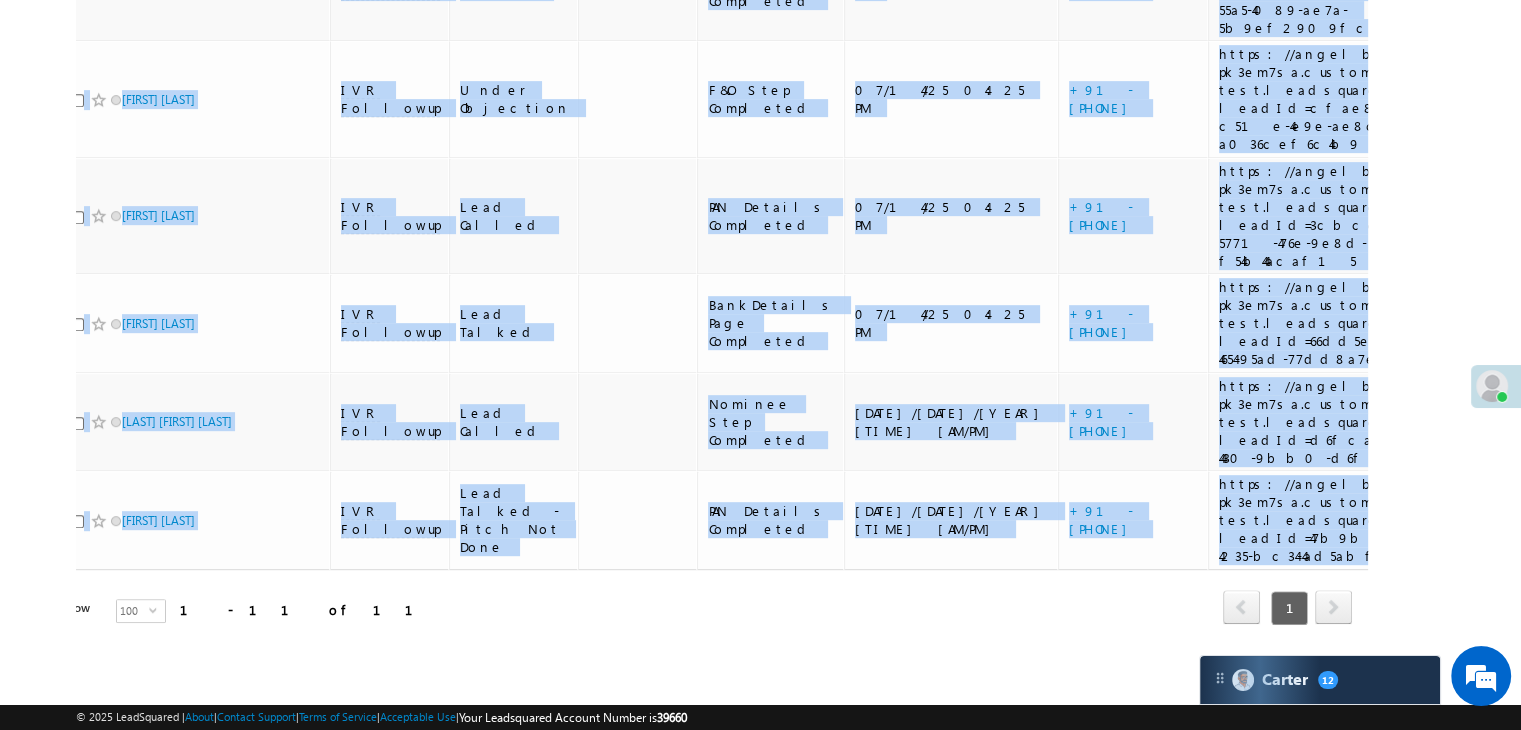 scroll, scrollTop: 0, scrollLeft: 0, axis: both 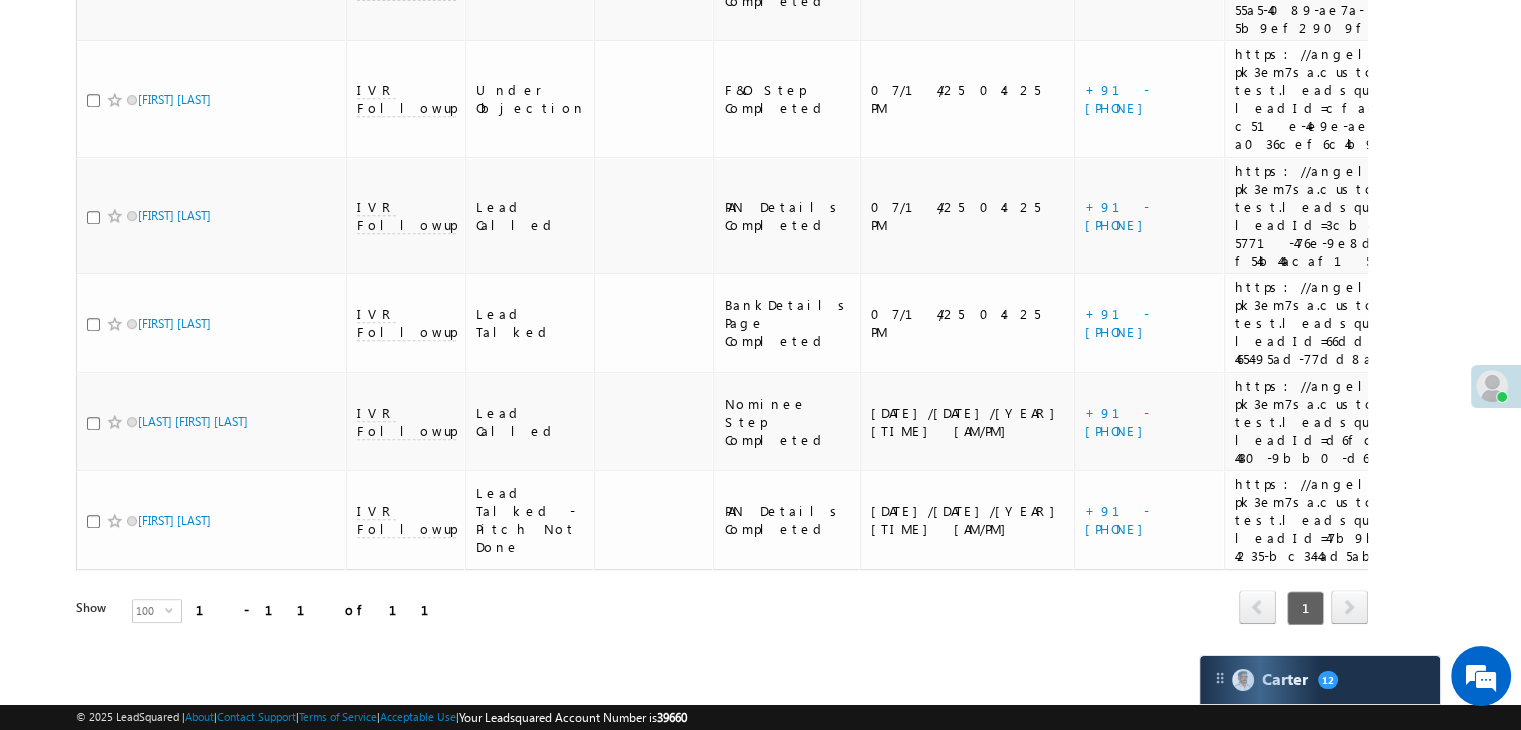click on "Show
100 select 100" at bounding box center [237, 613] 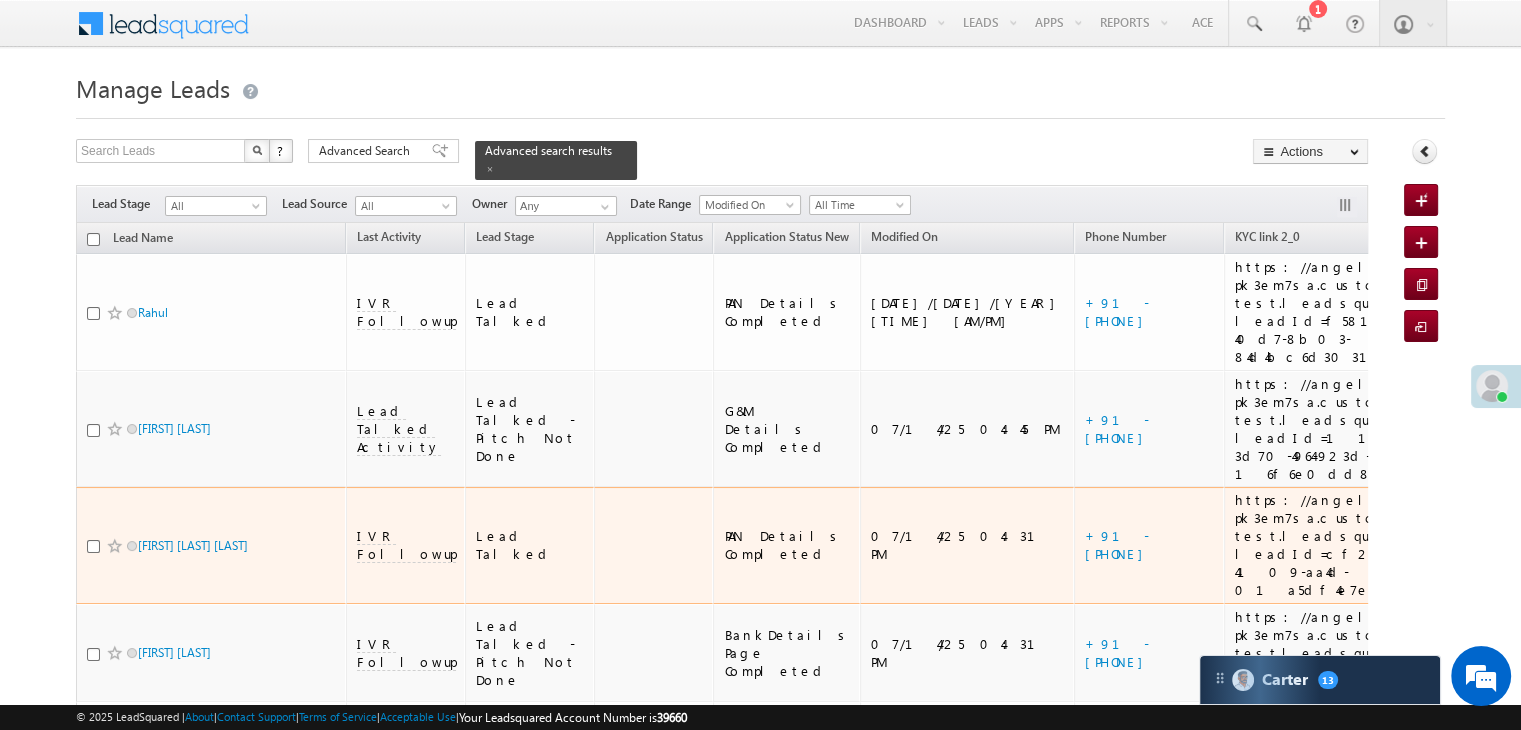 scroll, scrollTop: 100, scrollLeft: 0, axis: vertical 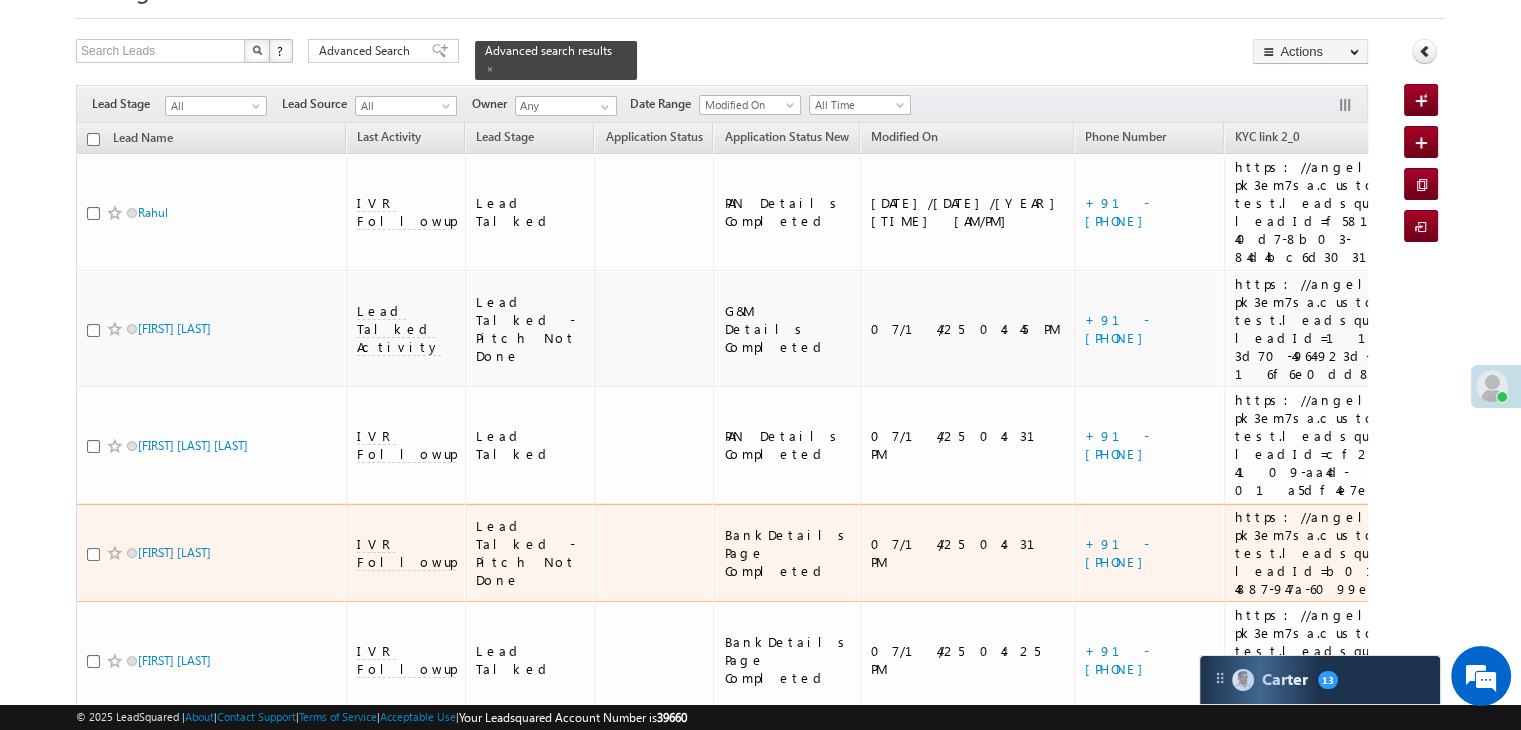 click on "Lead Talked - Pitch Not Done" at bounding box center [530, 553] 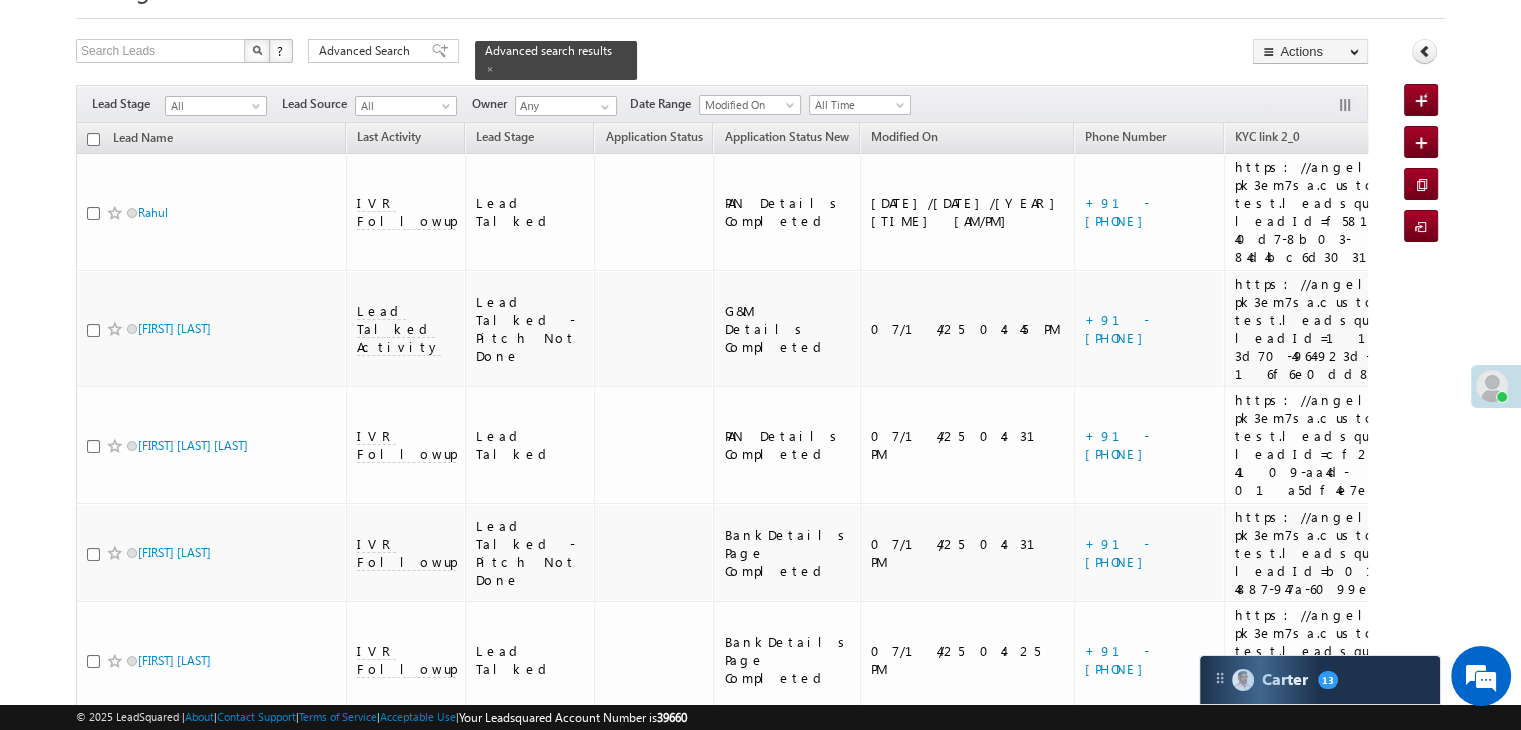click on "Menu
Anshul Yadav
Anshu l.Yad av@an gelbr oking .com" at bounding box center [760, 687] 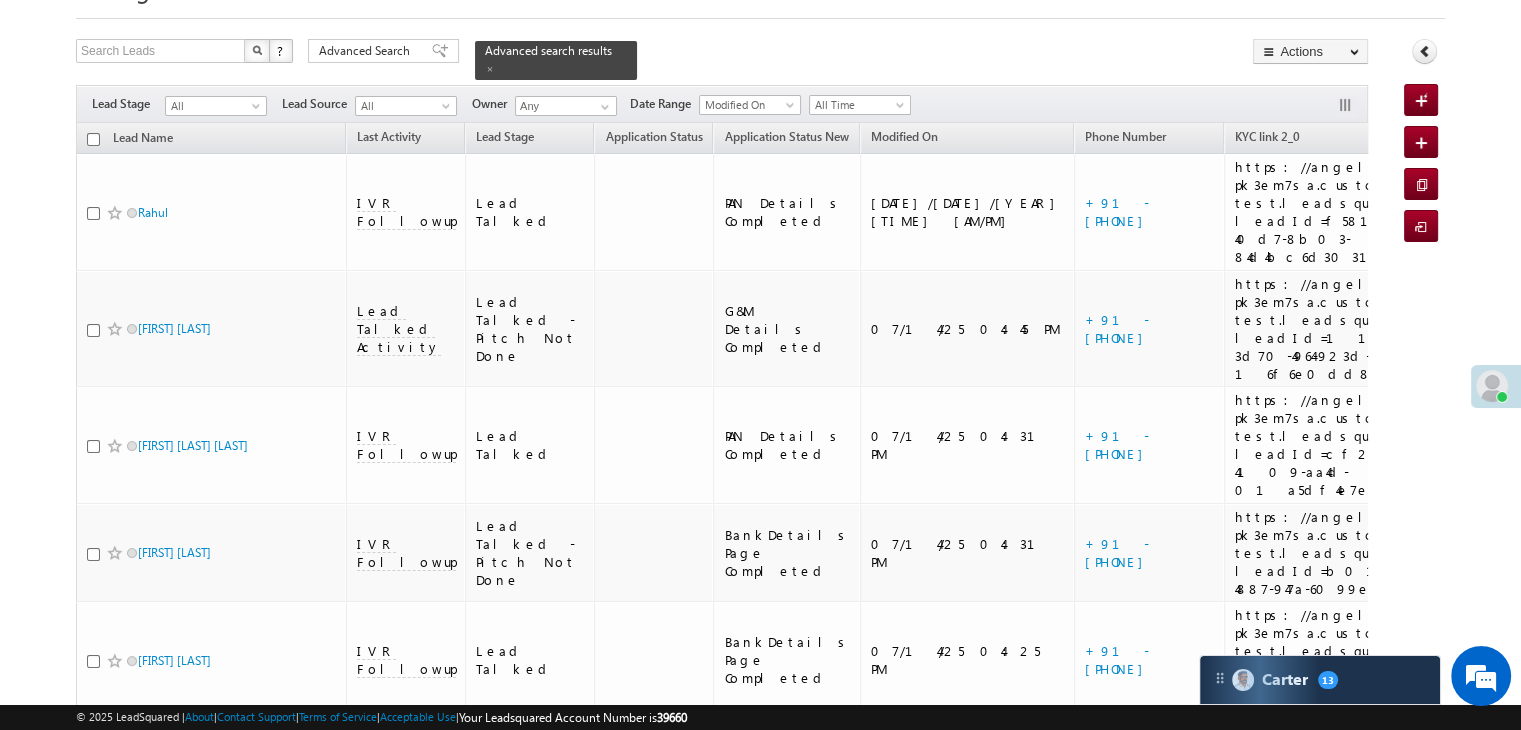 click on "Menu
Anshul Yadav
Anshu l.Yad av@an gelbr oking .com" at bounding box center [760, 687] 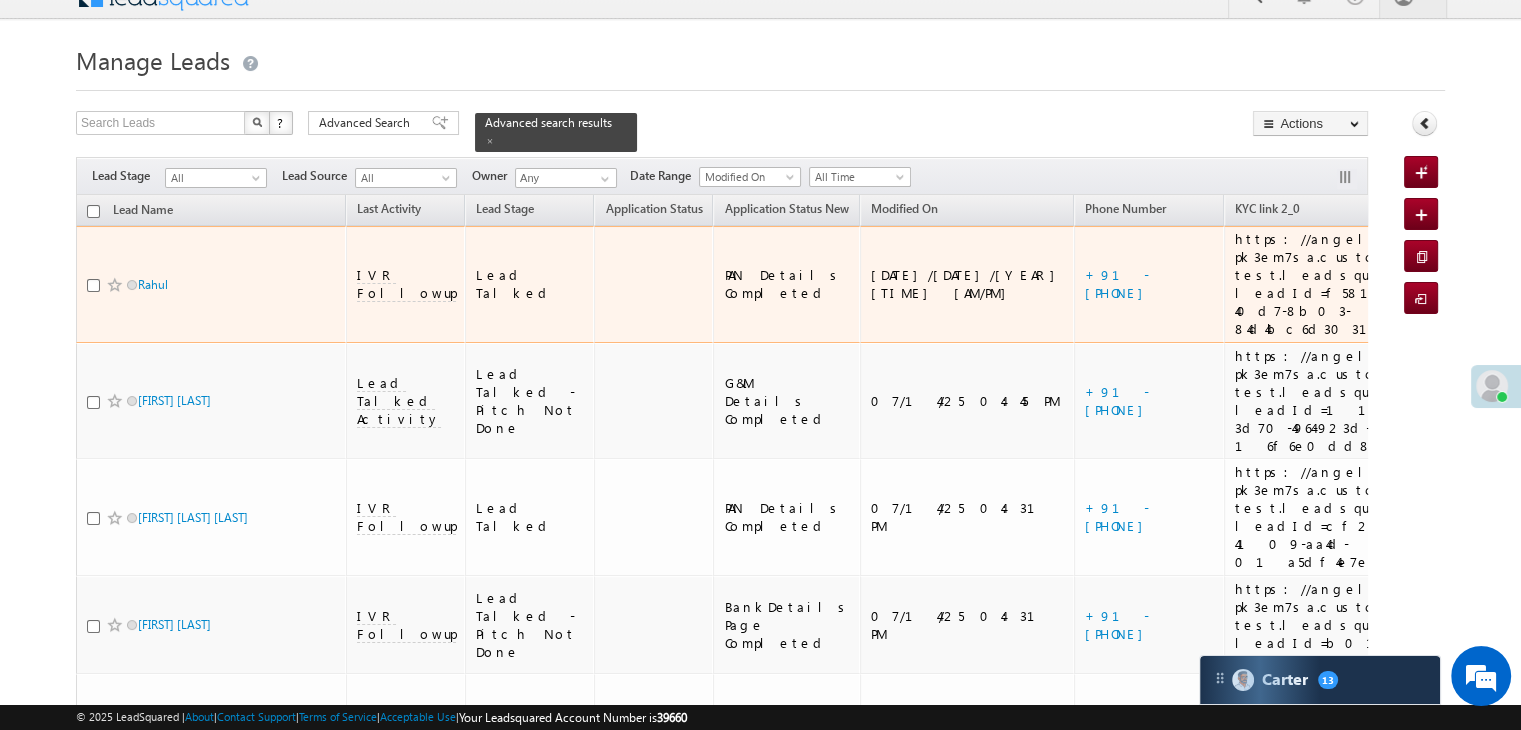 scroll, scrollTop: 0, scrollLeft: 0, axis: both 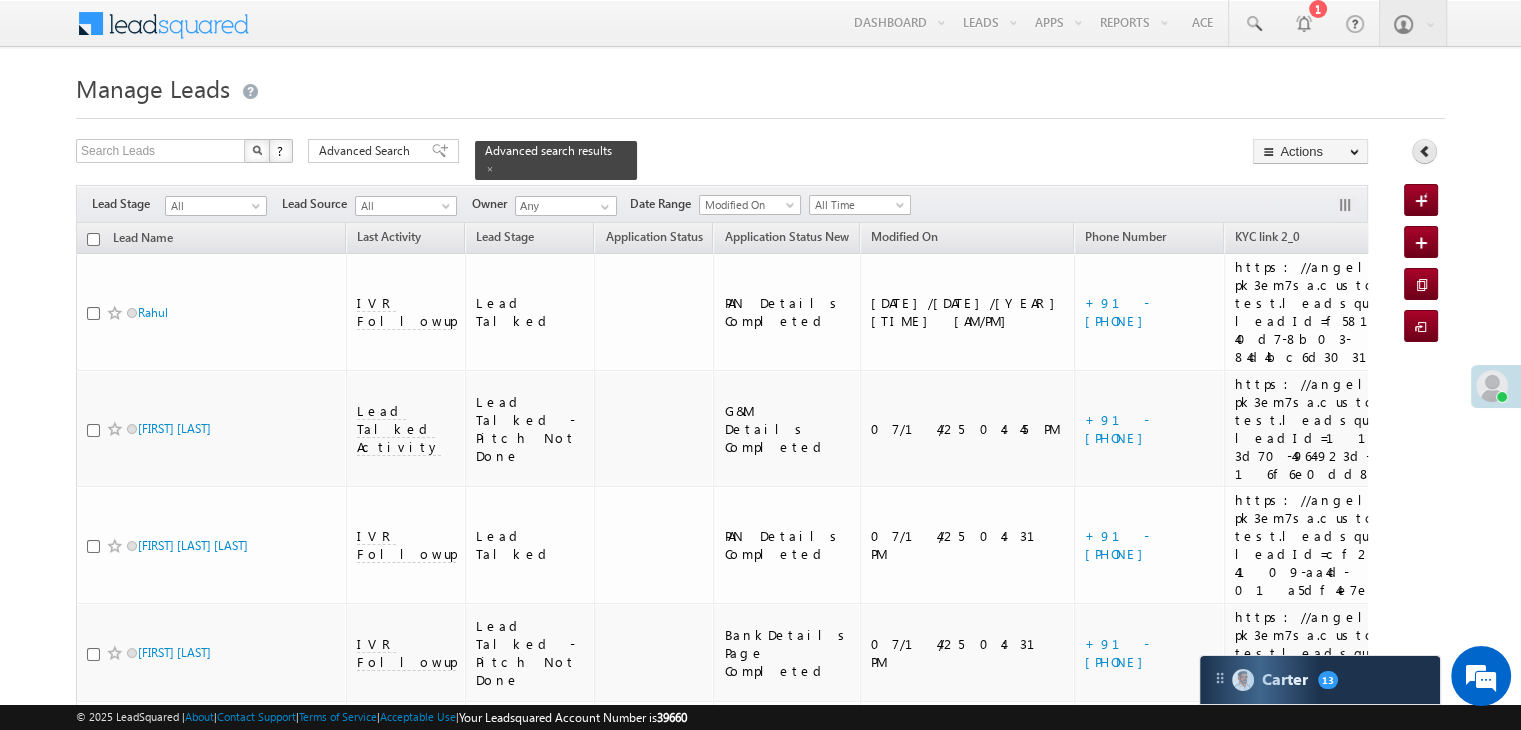click at bounding box center [1424, 151] 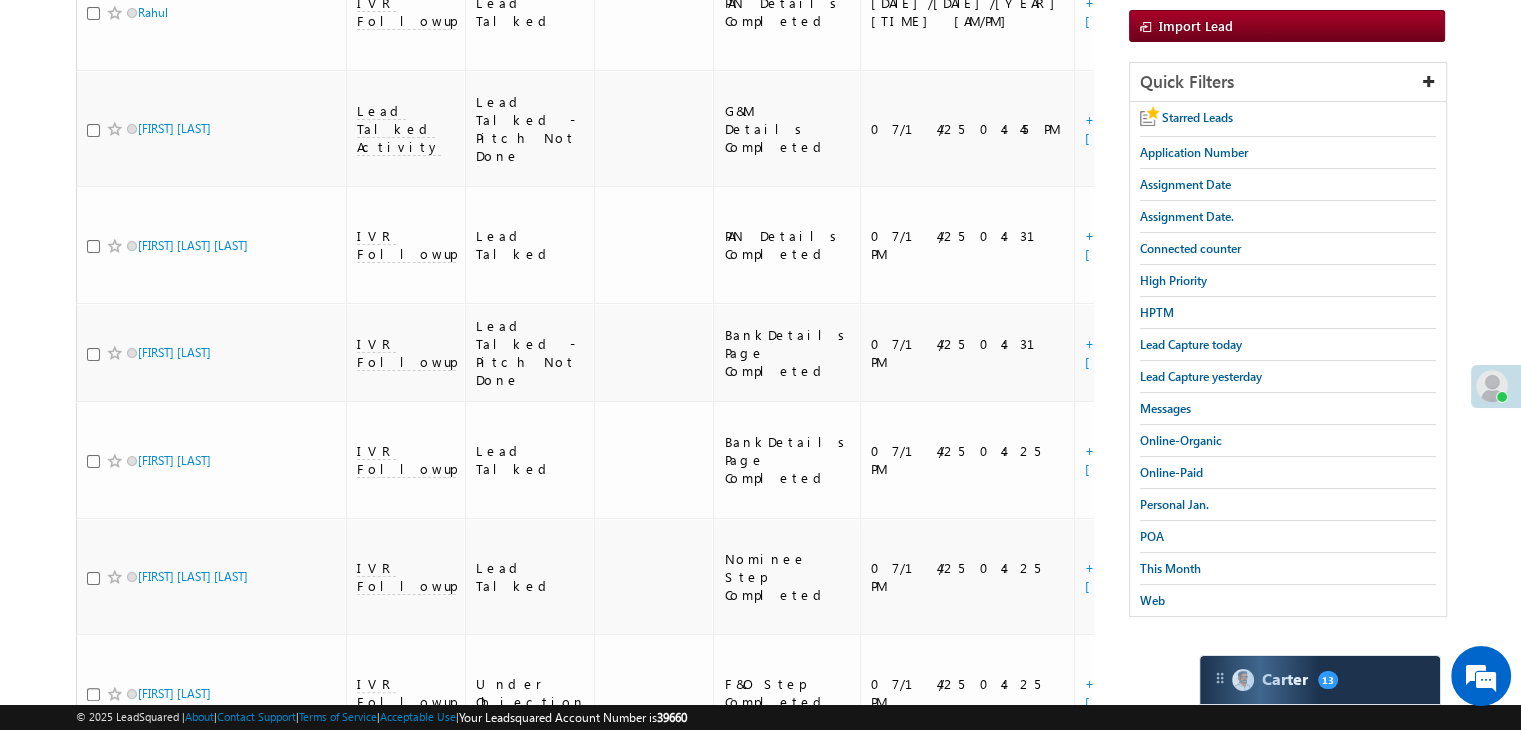 scroll, scrollTop: 0, scrollLeft: 0, axis: both 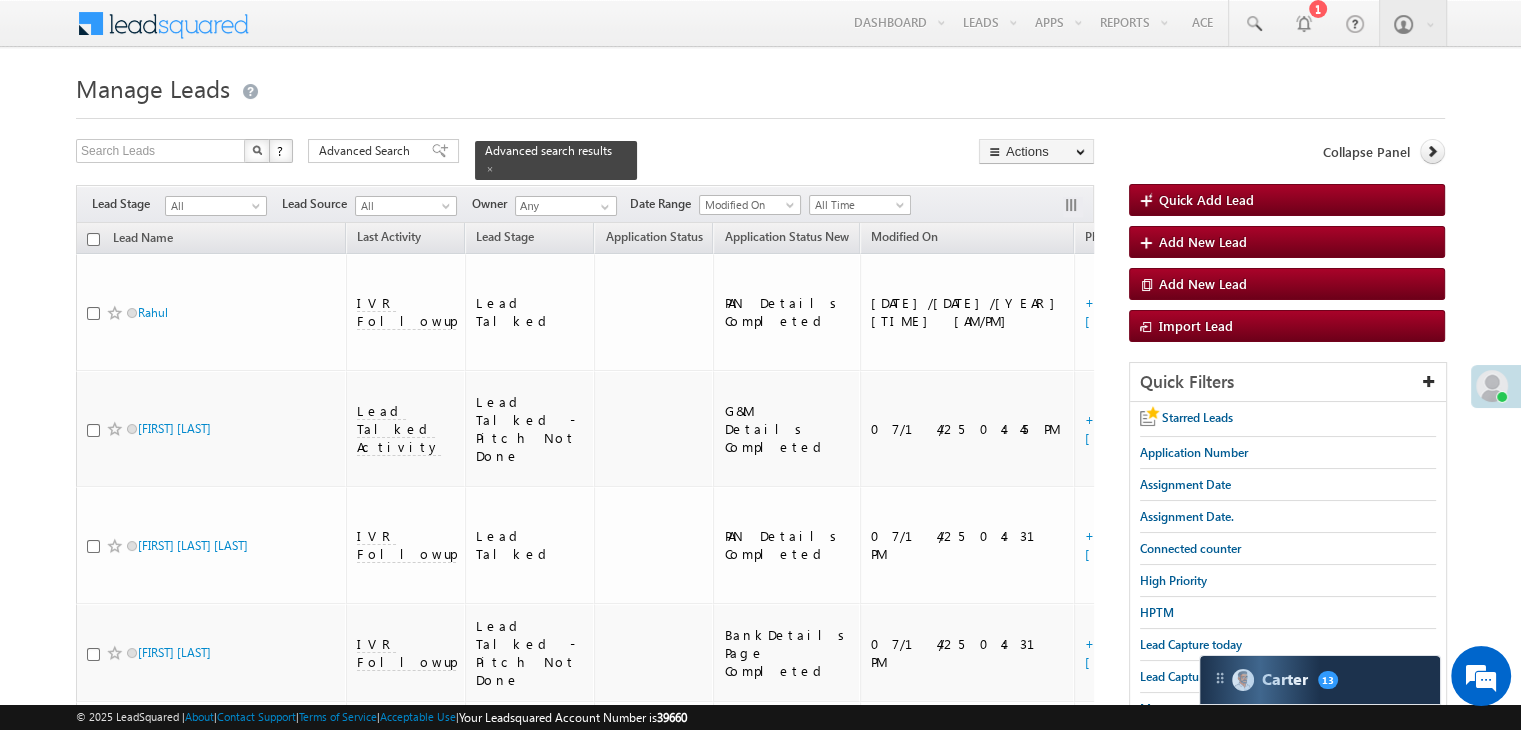 click on "Manage Leads
Quick Add Lead
Search Leads X ?   11 results found
Advanced Search
Advanced Search
Actions Actions" at bounding box center (760, 820) 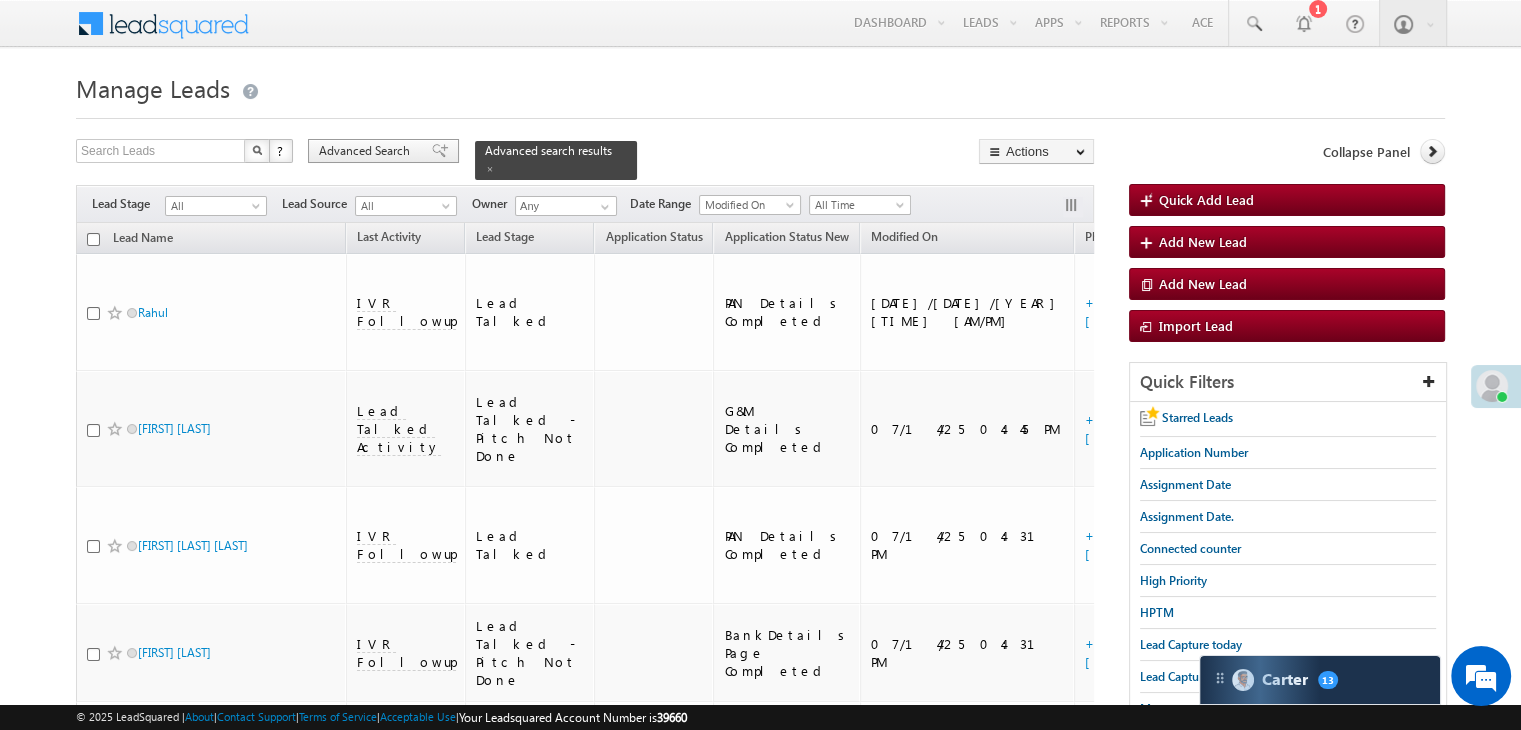 click on "Advanced Search" at bounding box center [367, 151] 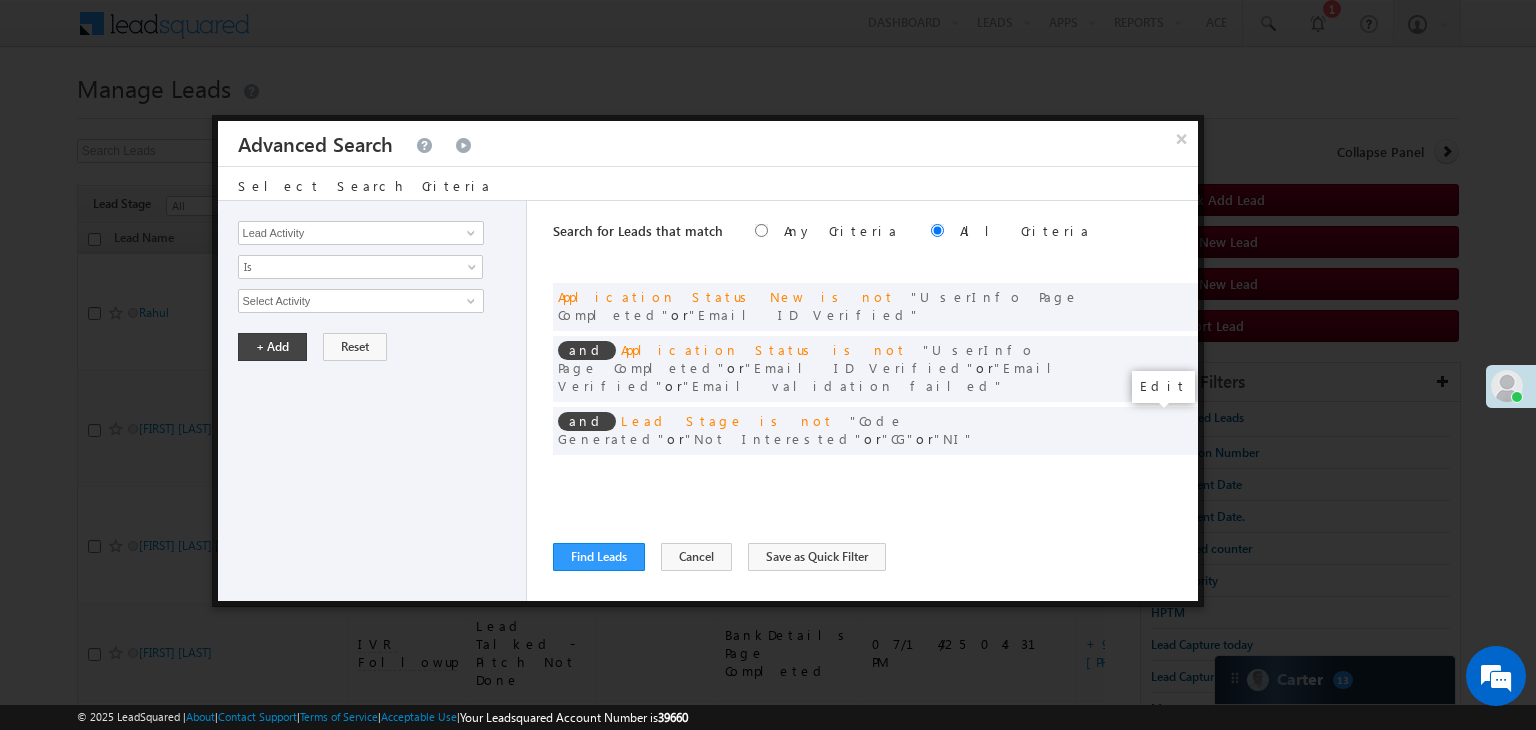 click at bounding box center [1152, 472] 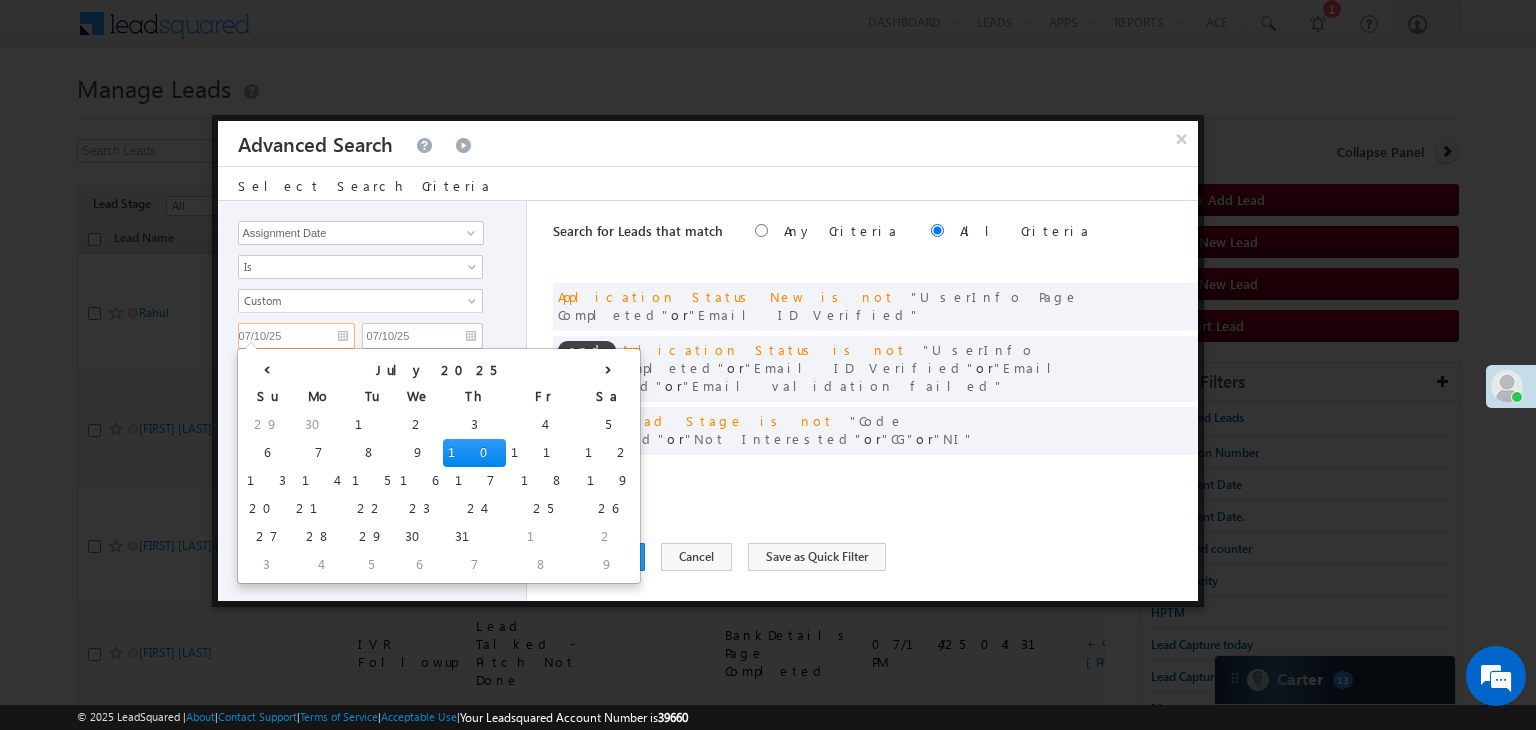 click on "07/10/25" at bounding box center [296, 336] 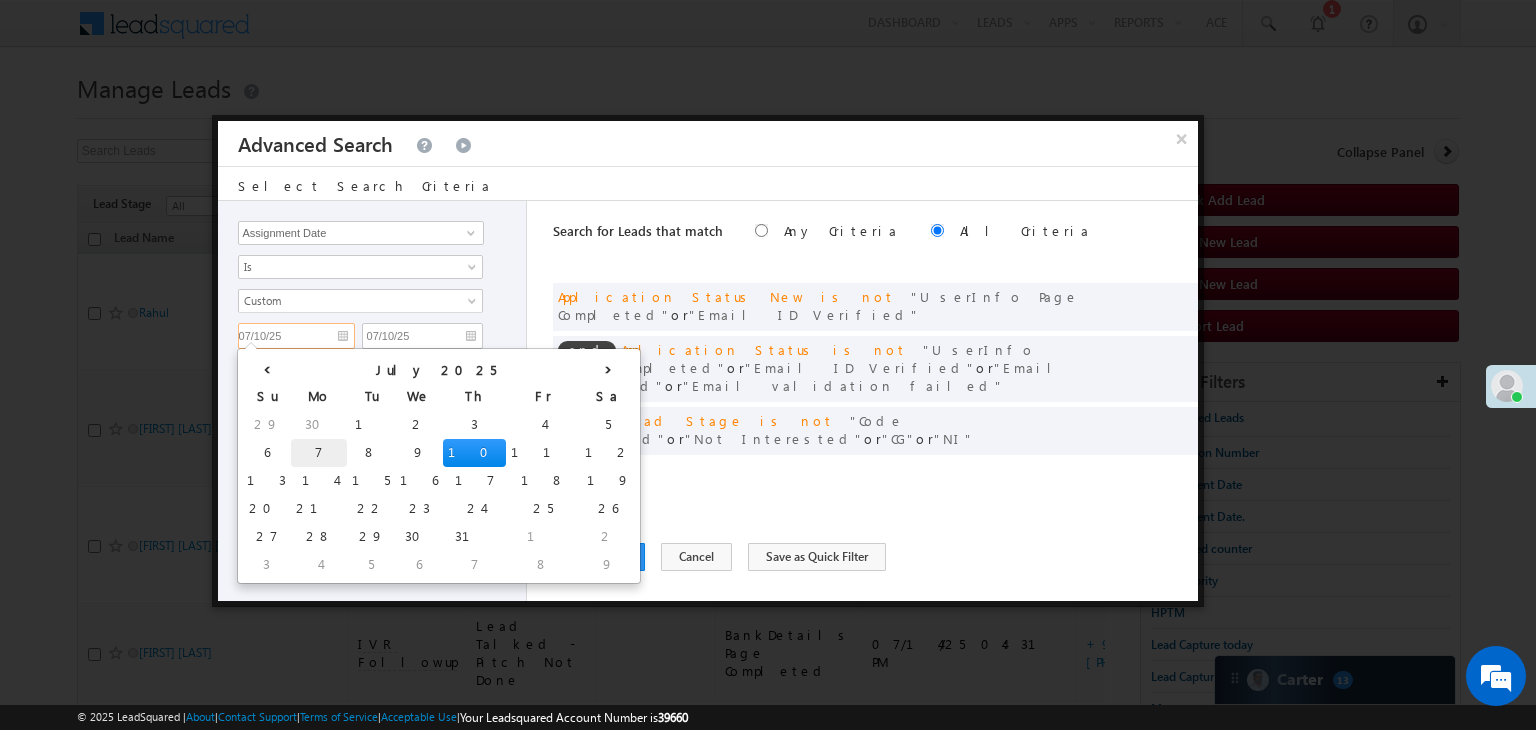 click on "7" at bounding box center [319, 453] 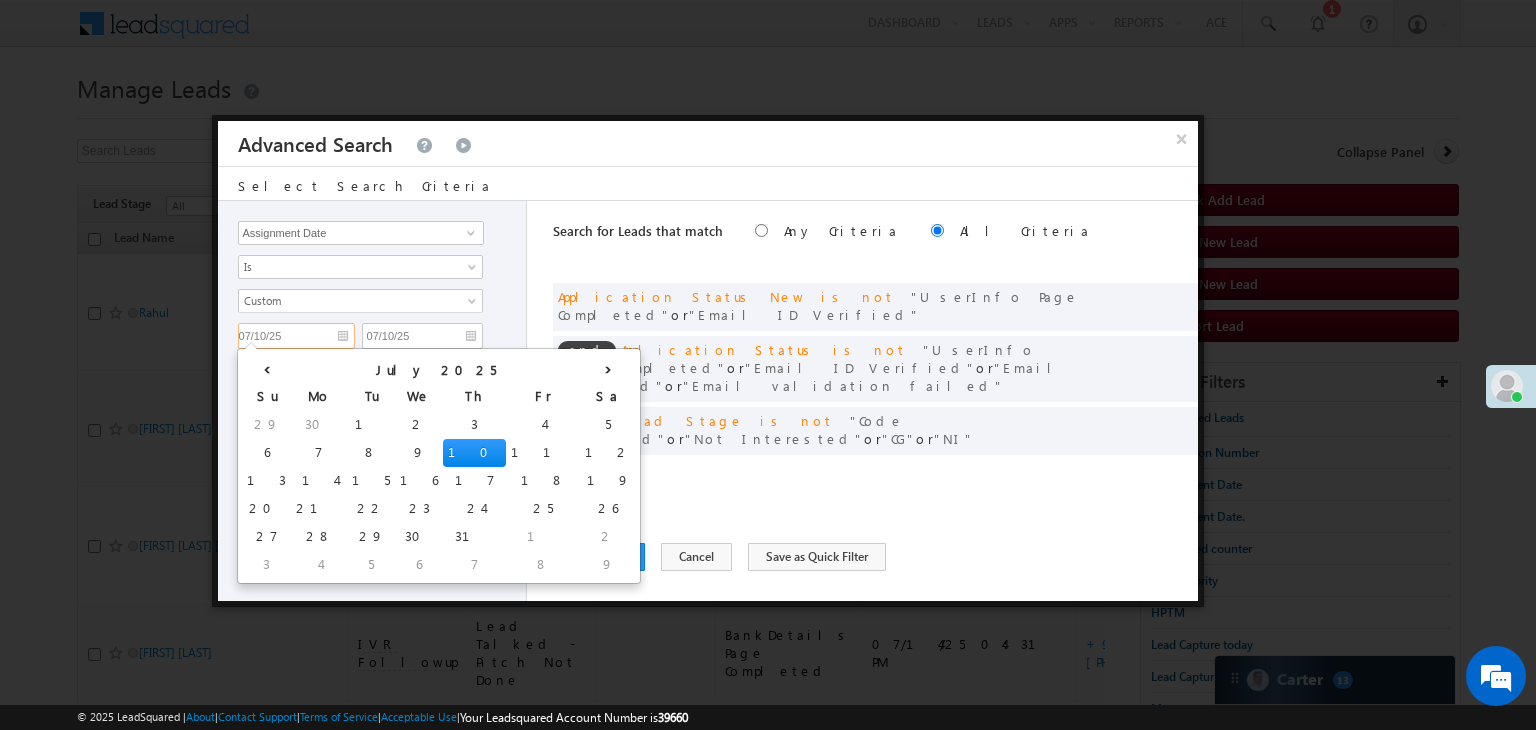 type on "07/07/25" 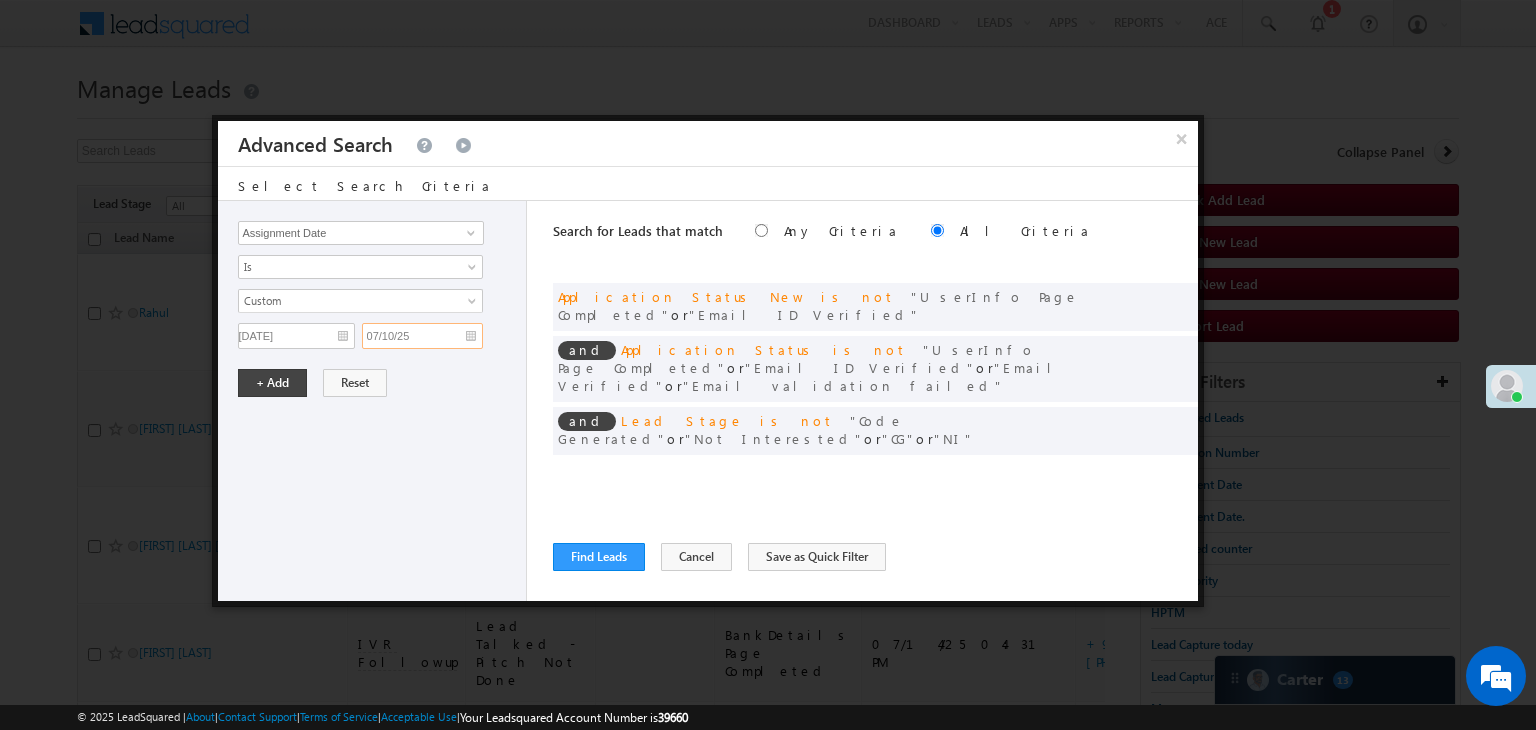 click on "07/10/25" at bounding box center [422, 336] 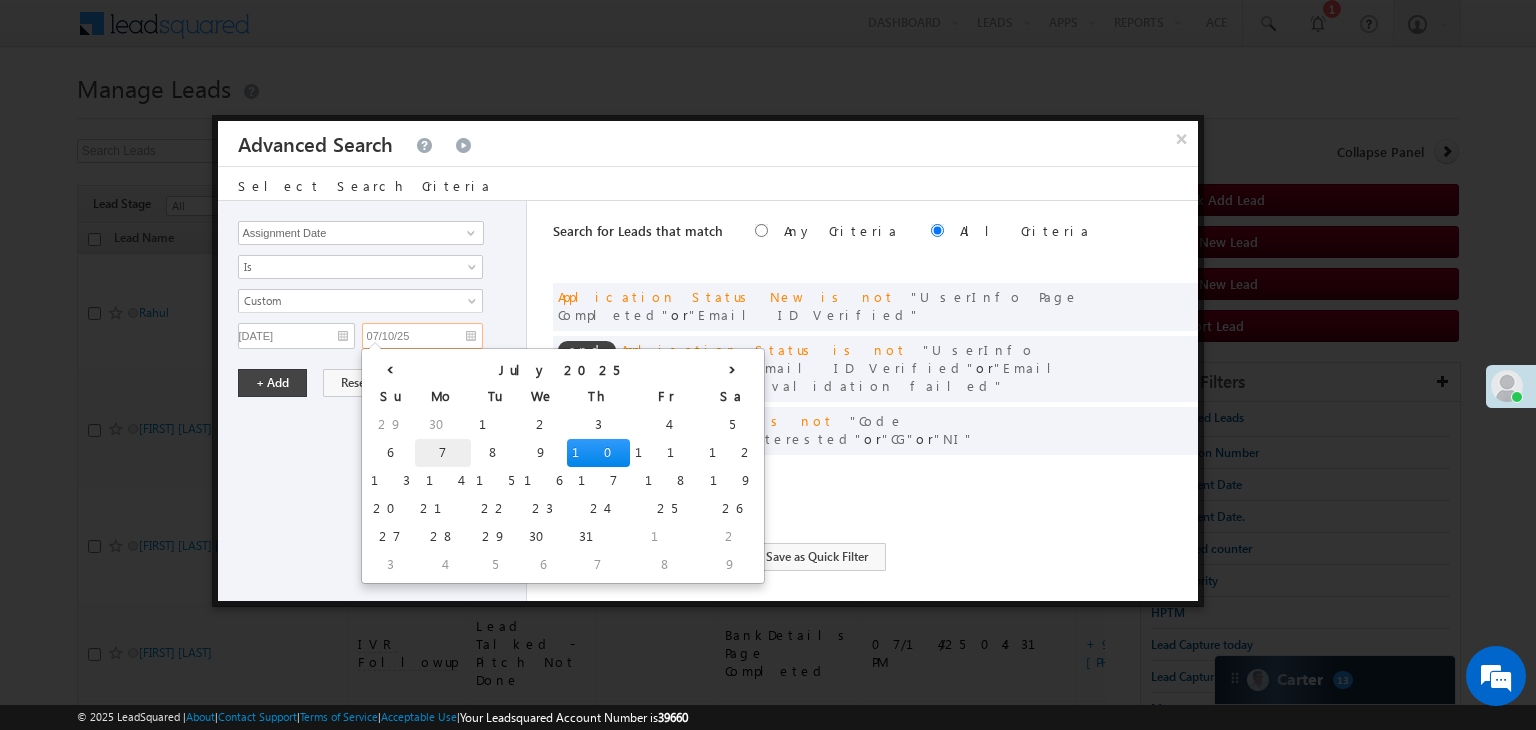 click on "7" at bounding box center (443, 453) 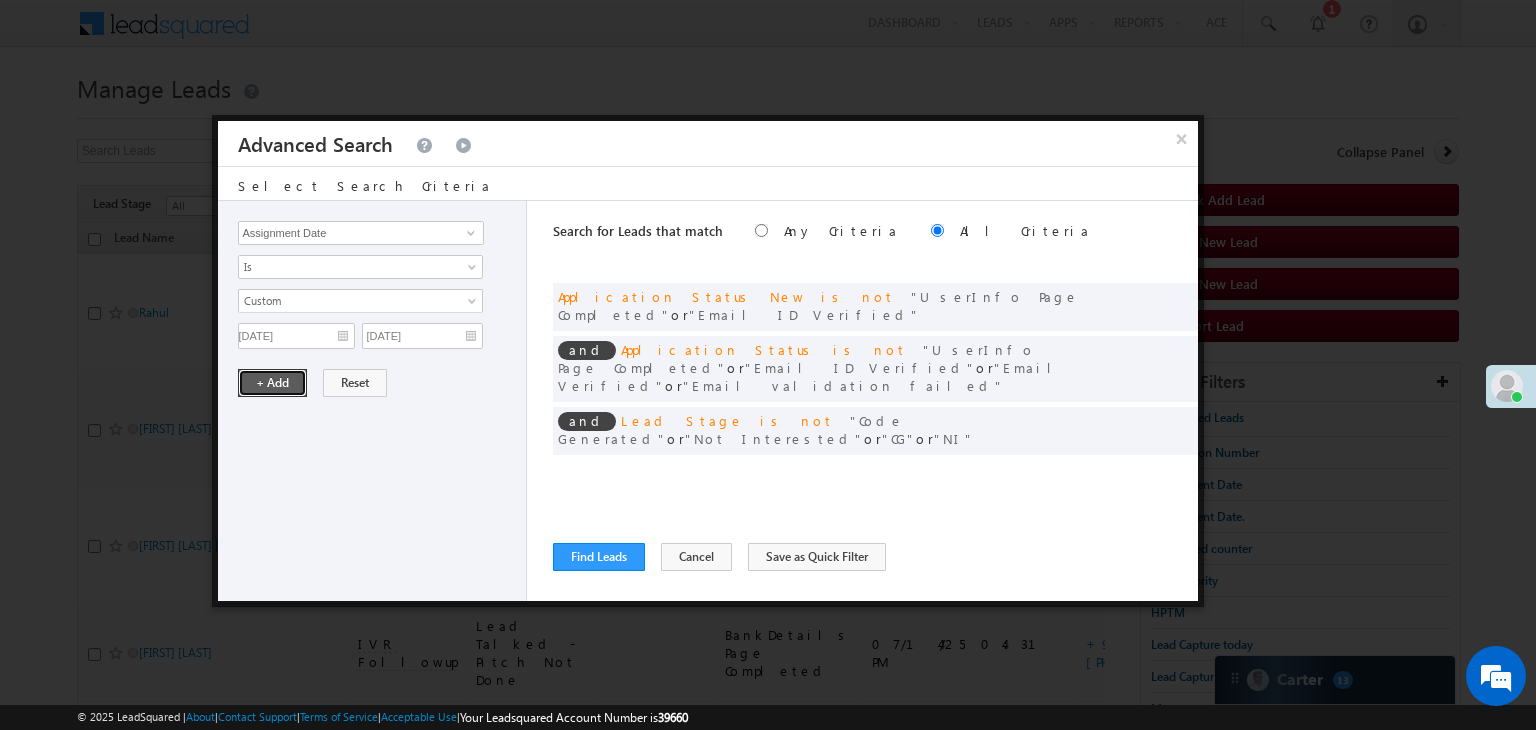 click on "+ Add" at bounding box center [272, 383] 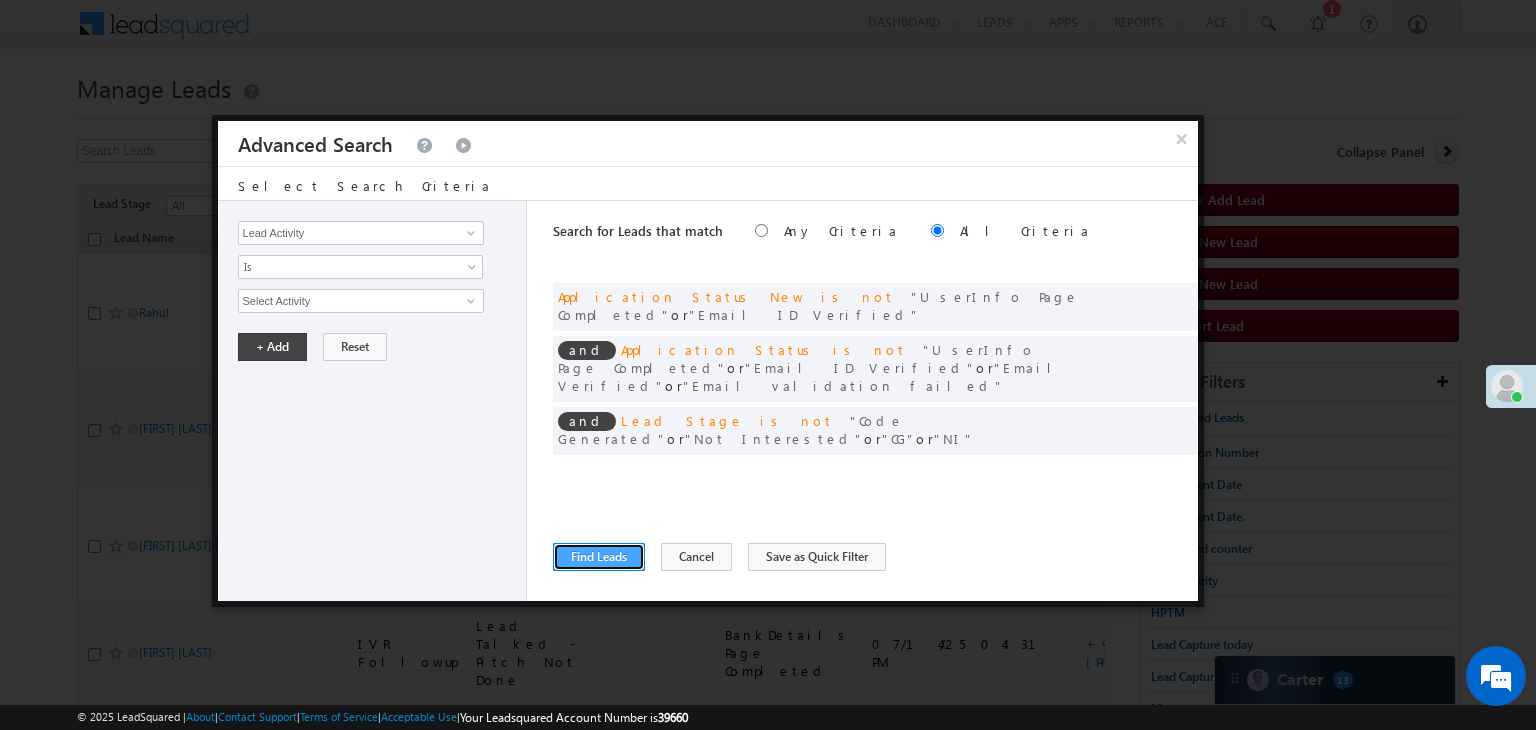 click on "Find Leads" at bounding box center [599, 557] 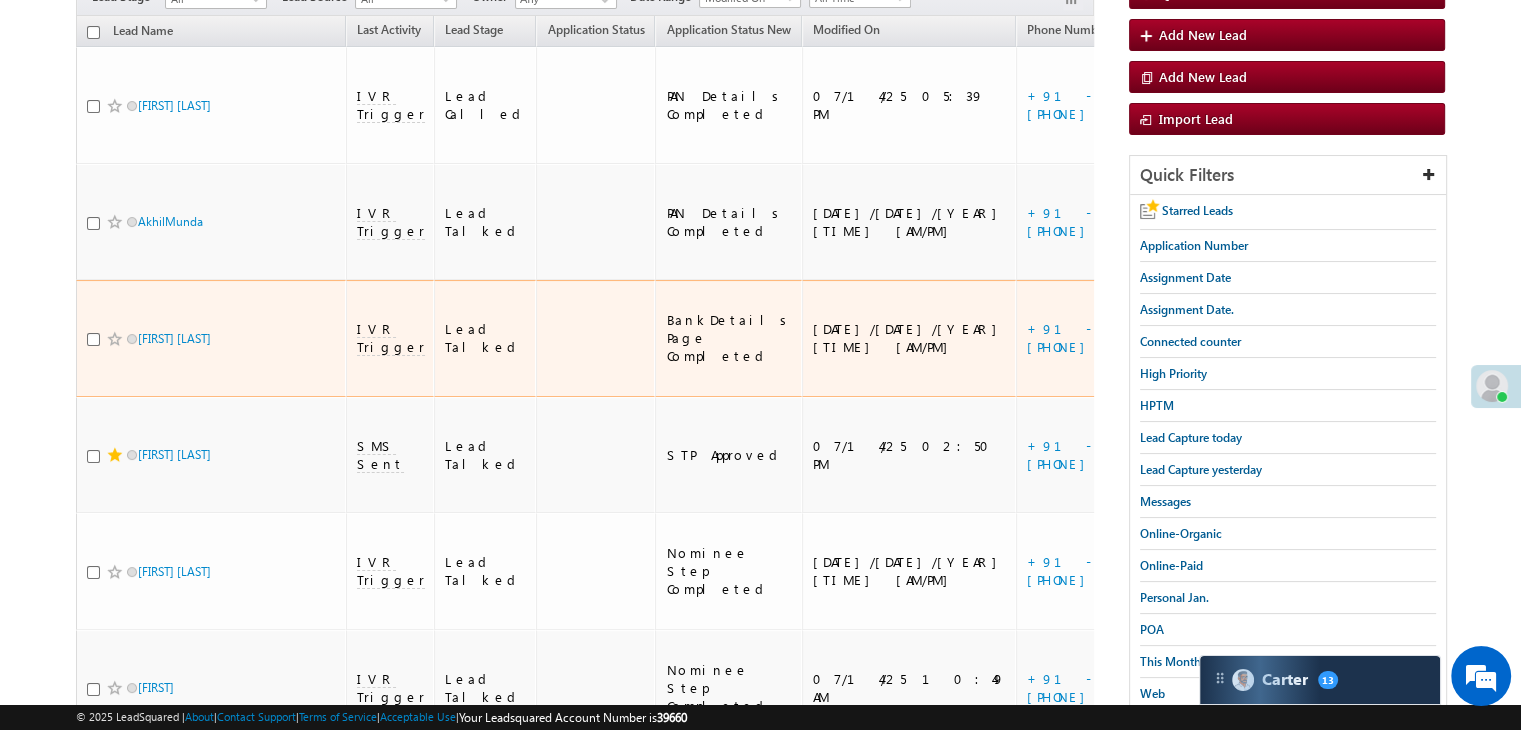 scroll, scrollTop: 400, scrollLeft: 0, axis: vertical 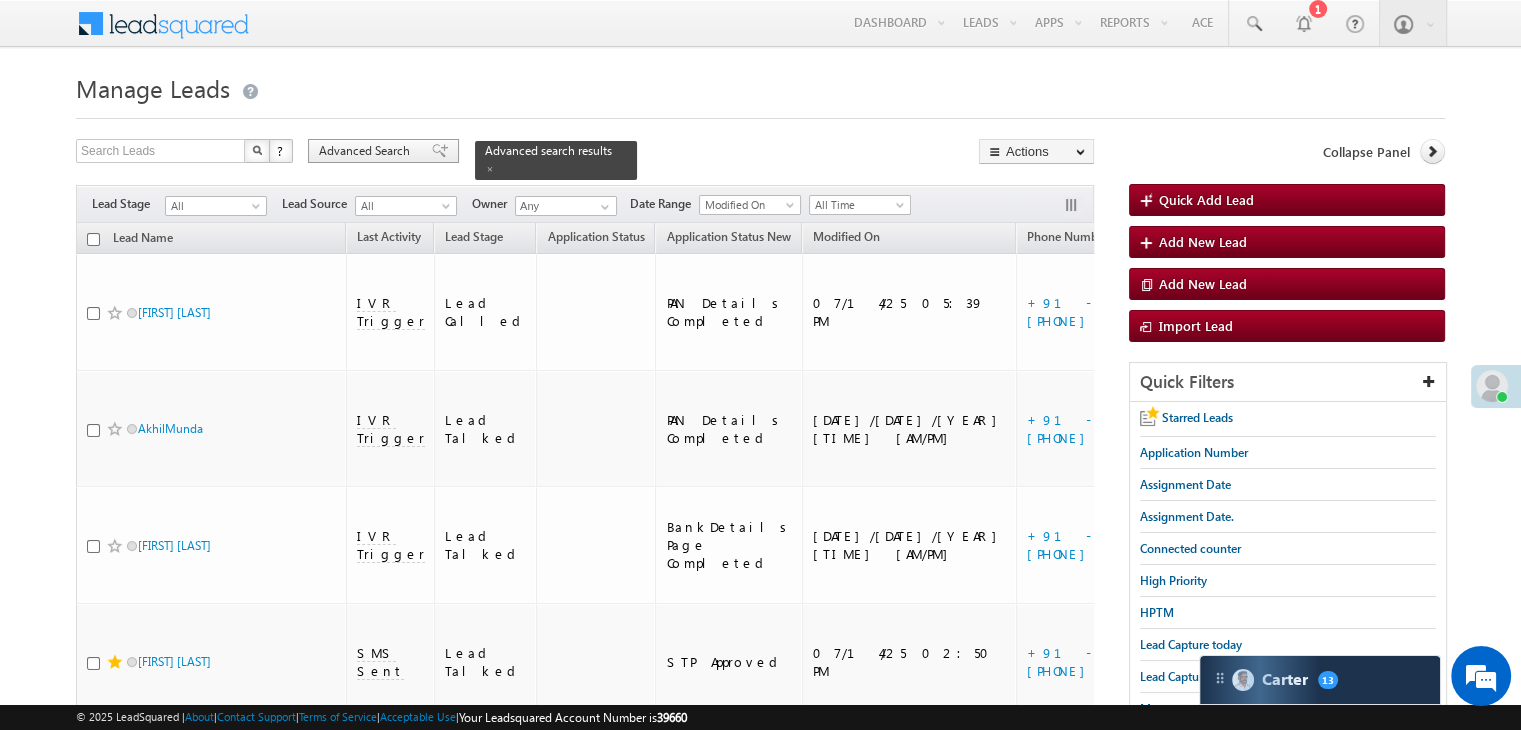 click on "Advanced Search" at bounding box center (367, 151) 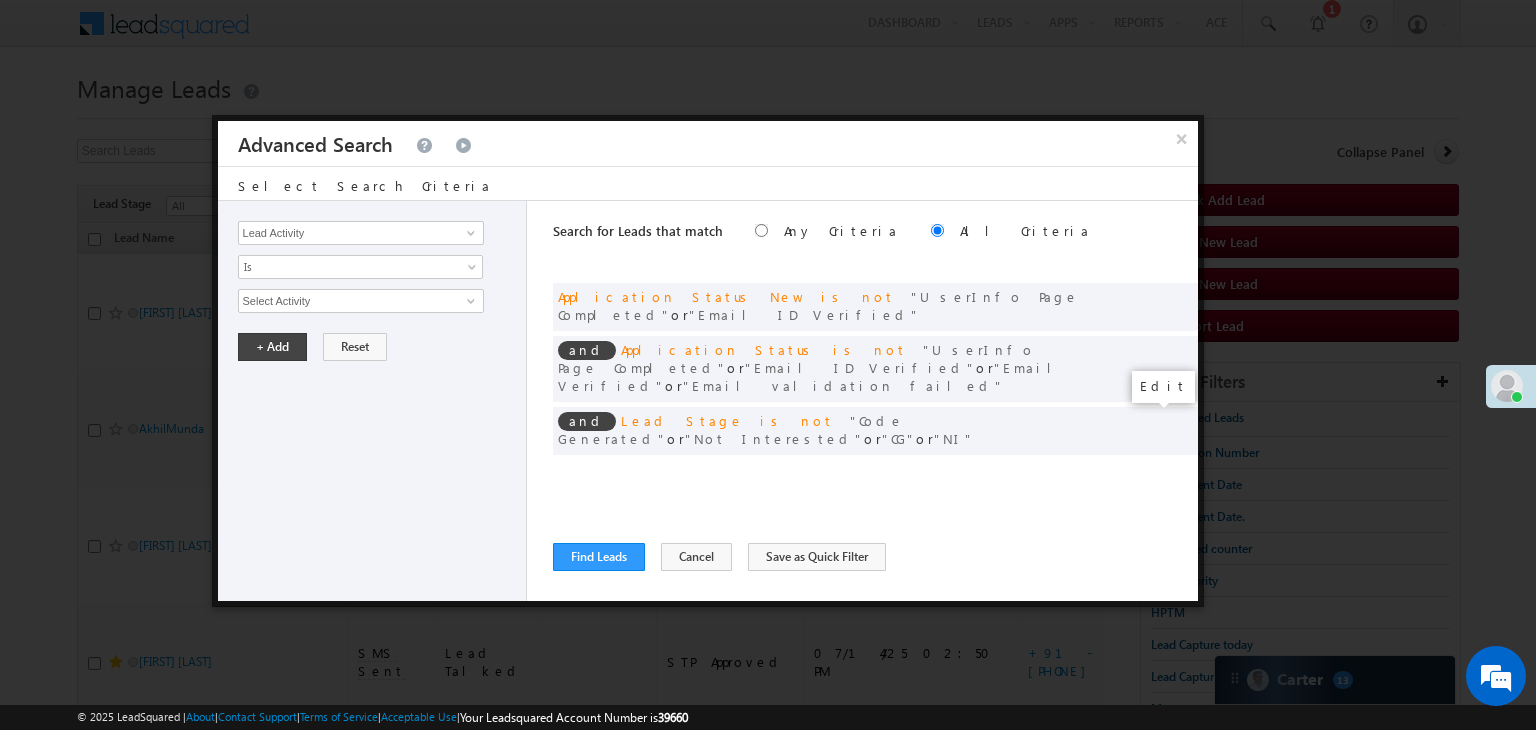 click at bounding box center (1152, 472) 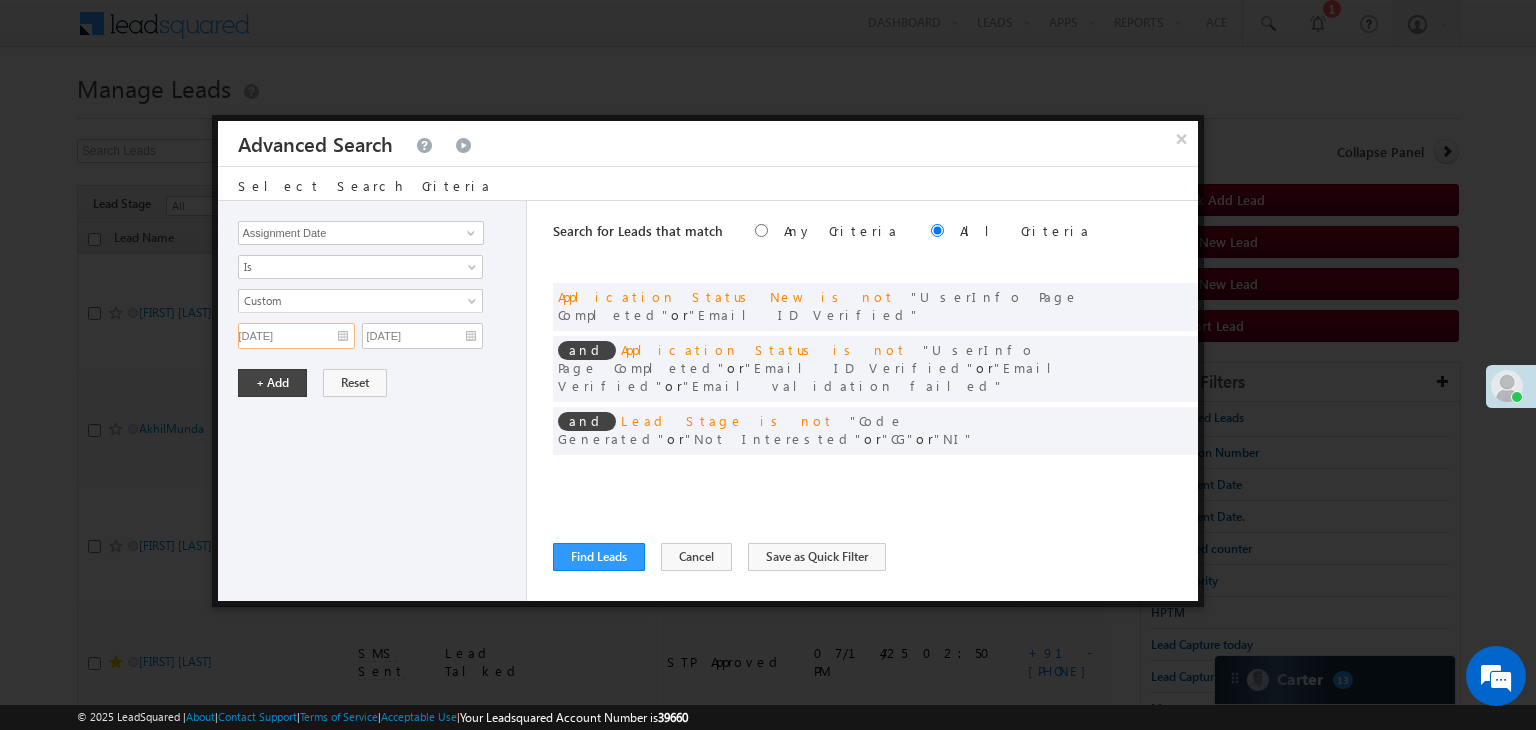 click on "07/07/25" at bounding box center (296, 336) 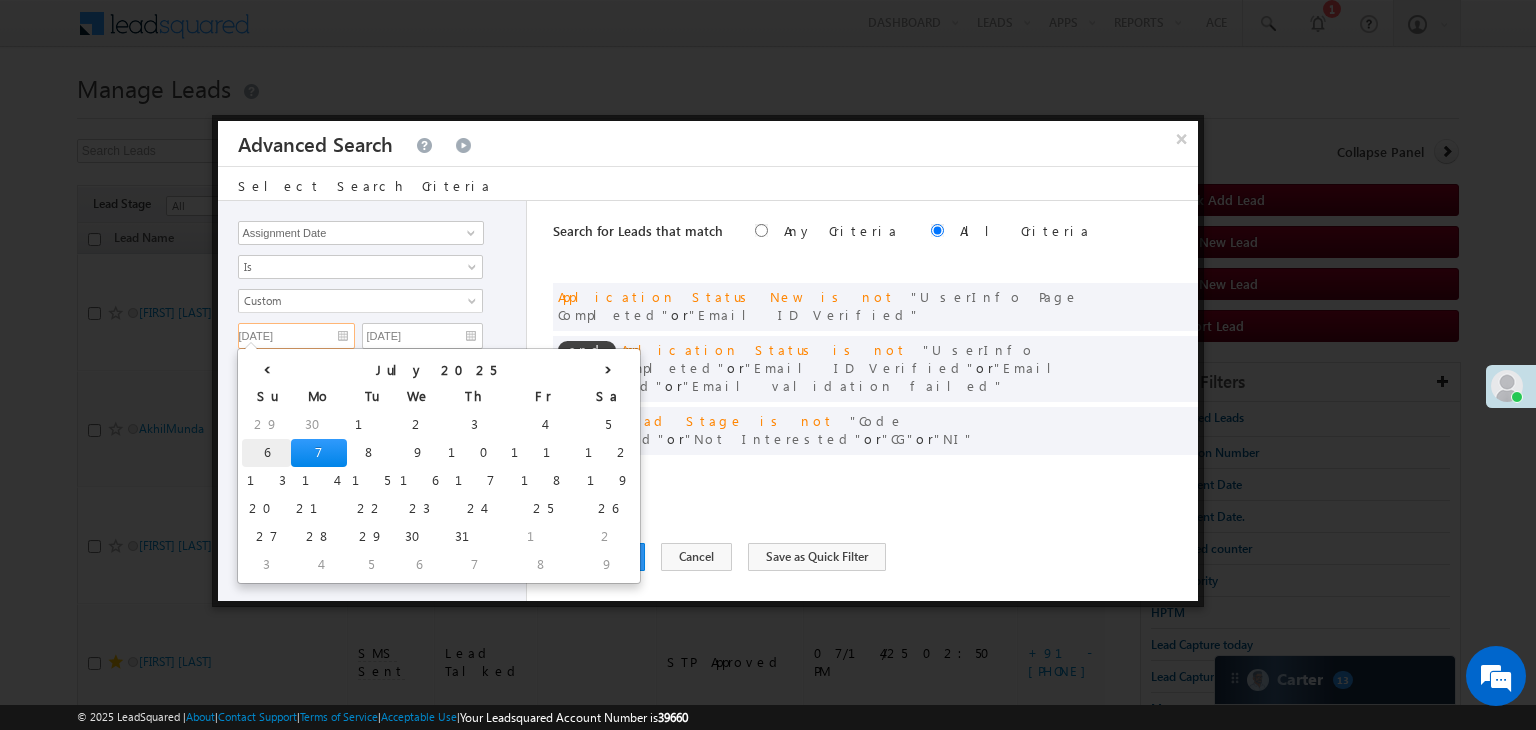 click on "6" at bounding box center (266, 453) 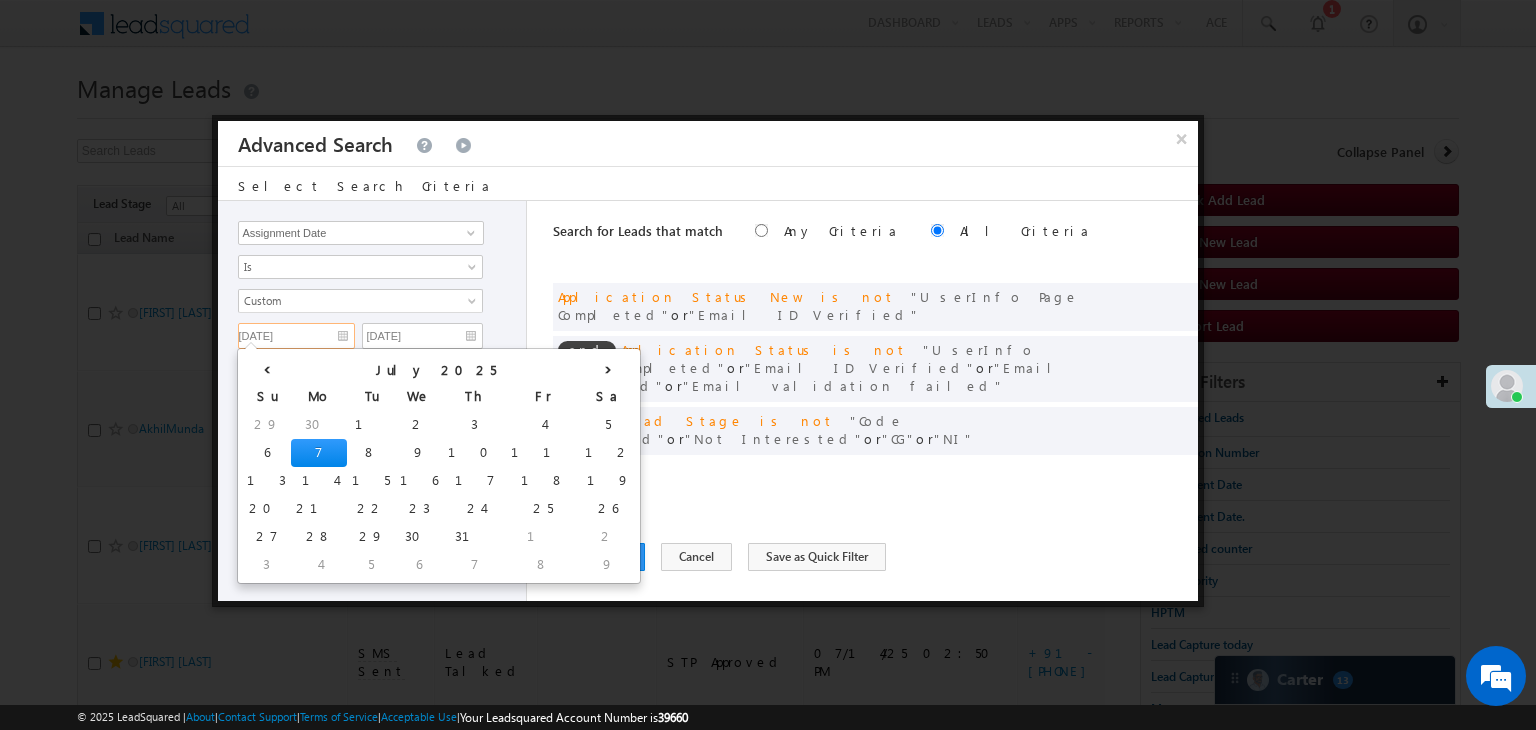 type on "07/06/25" 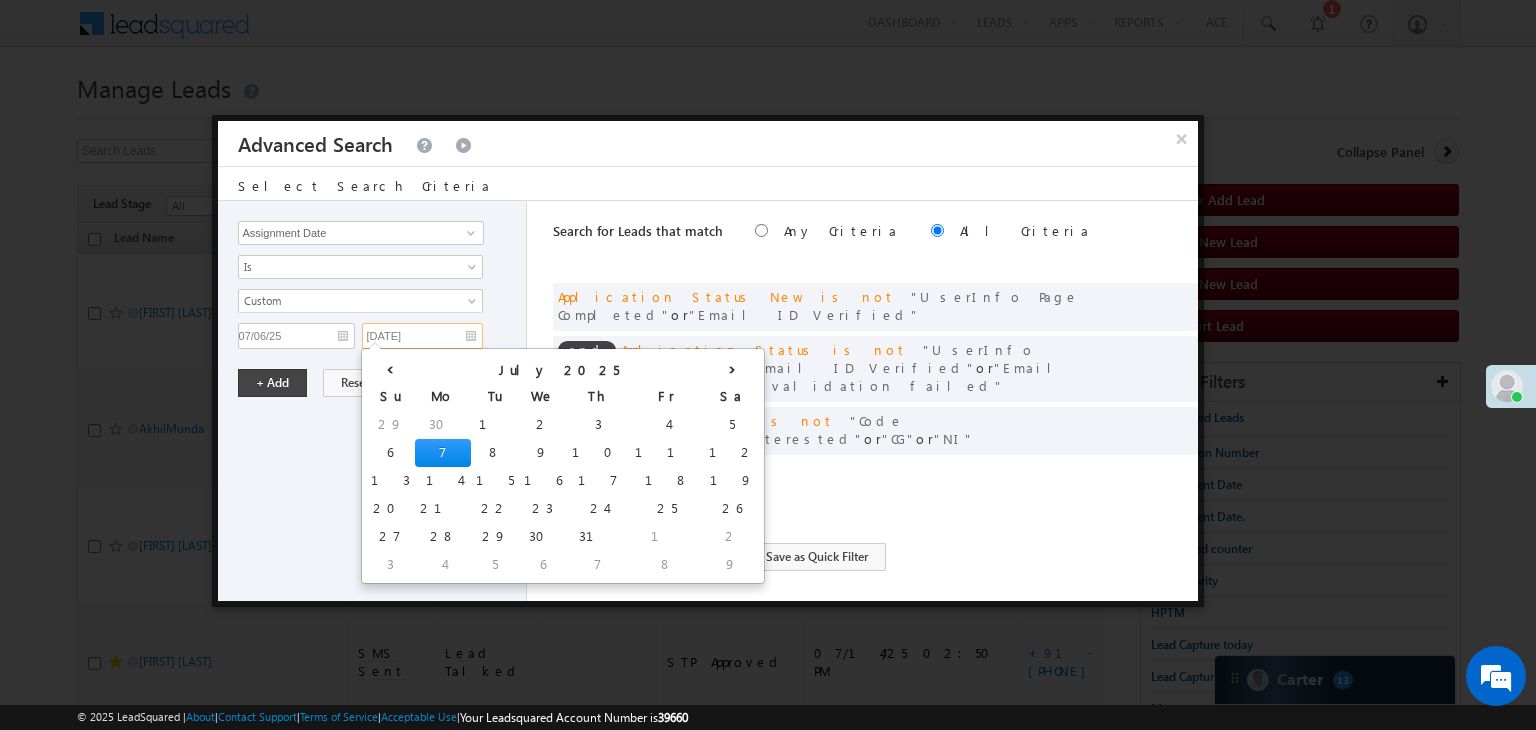 click on "07/07/25" at bounding box center [422, 336] 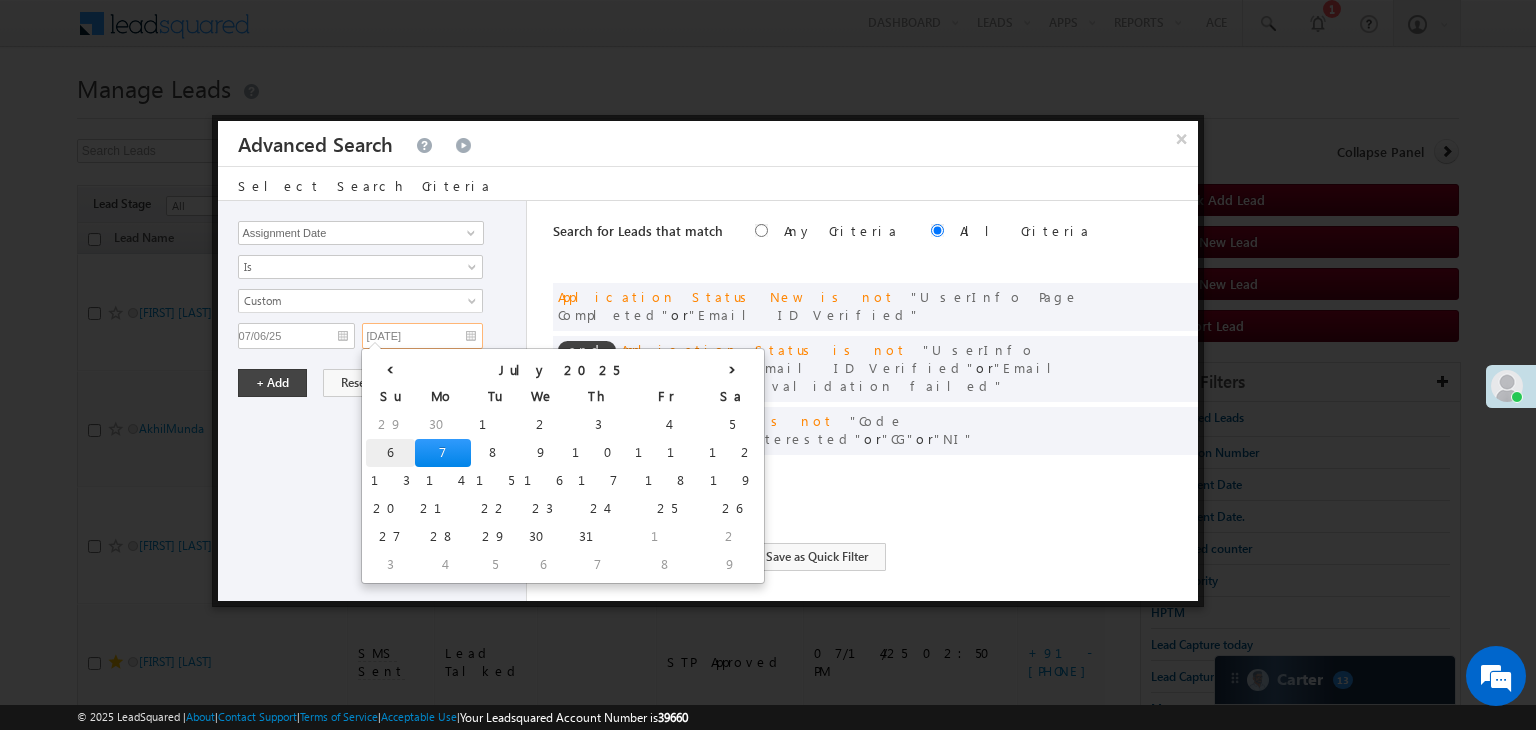 click on "6" at bounding box center [390, 453] 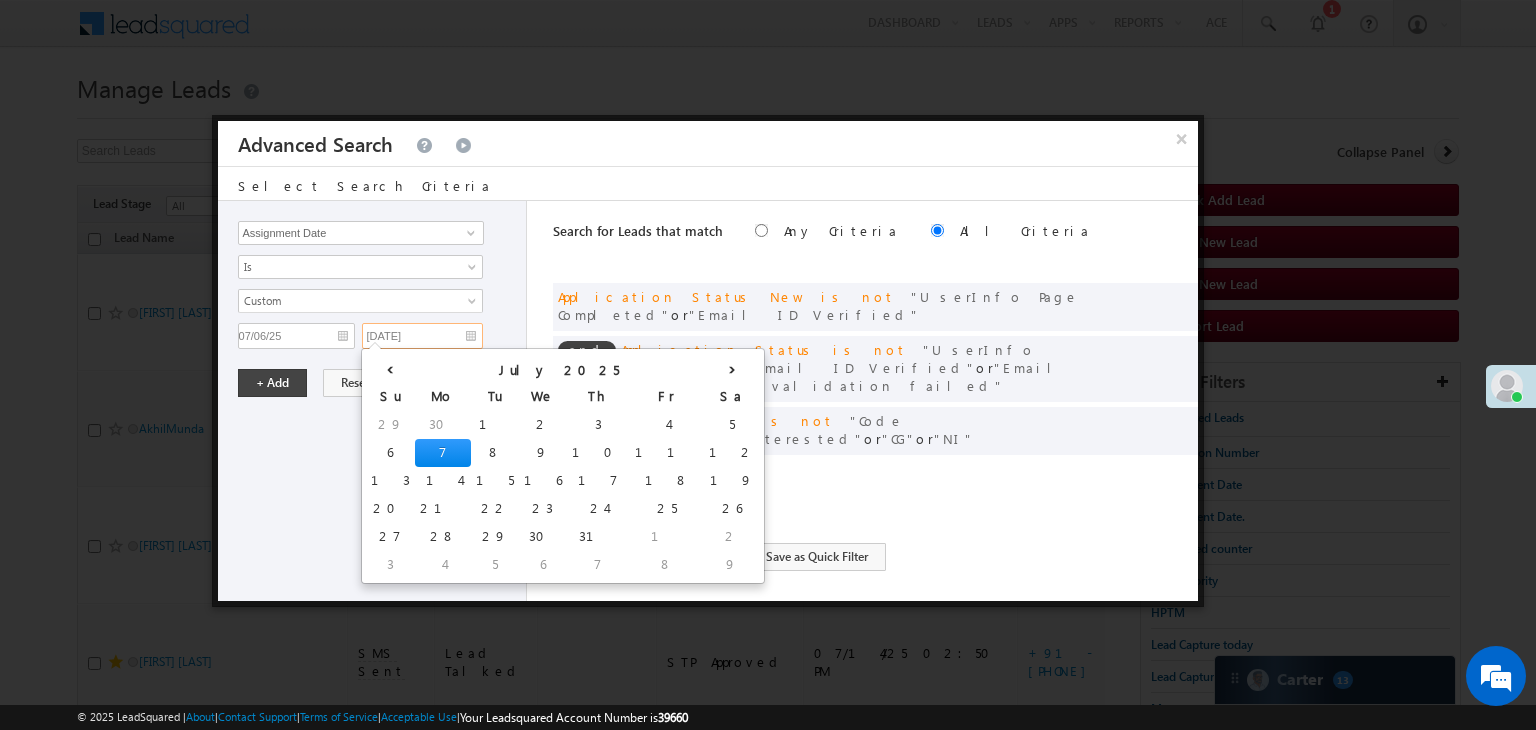 type on "07/06/25" 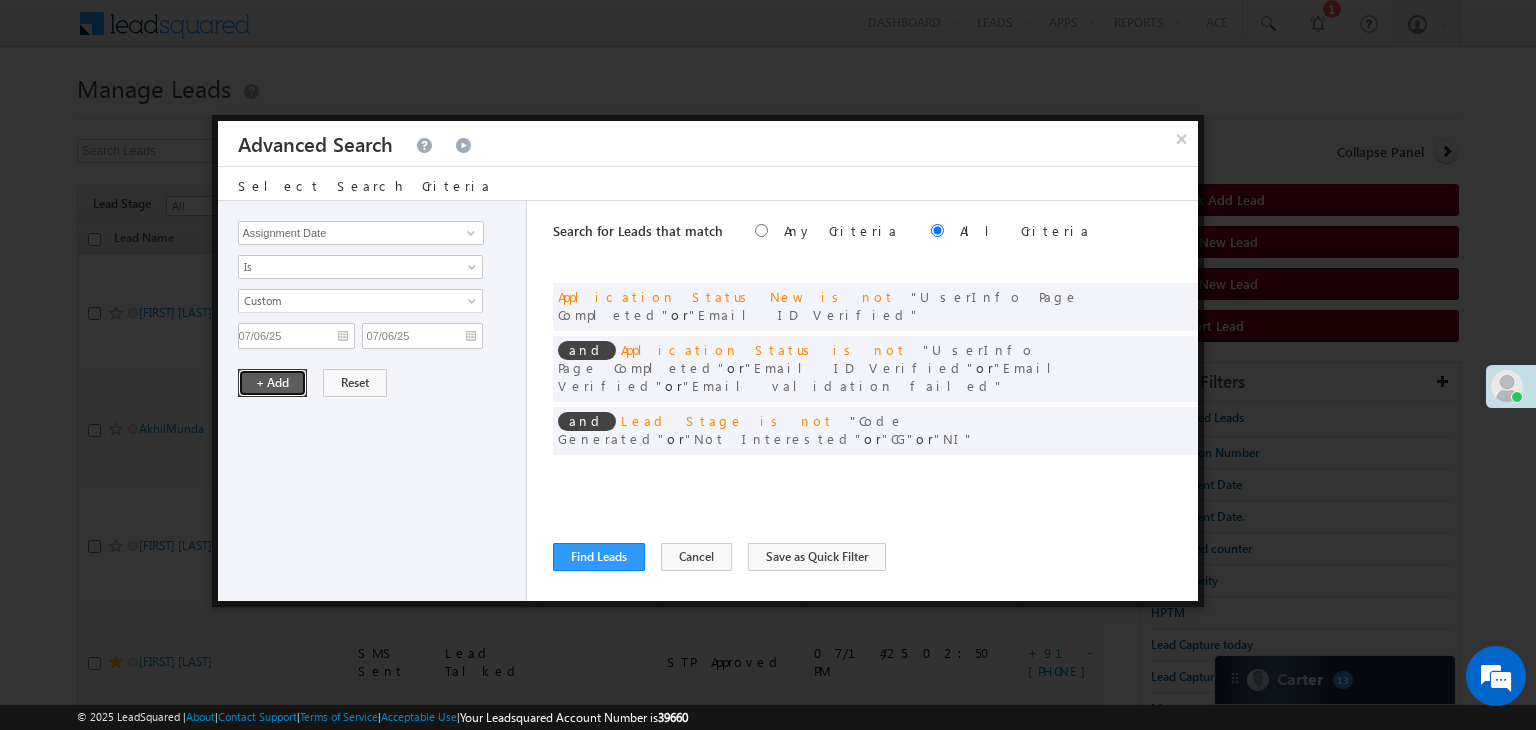 click on "+ Add" at bounding box center (272, 383) 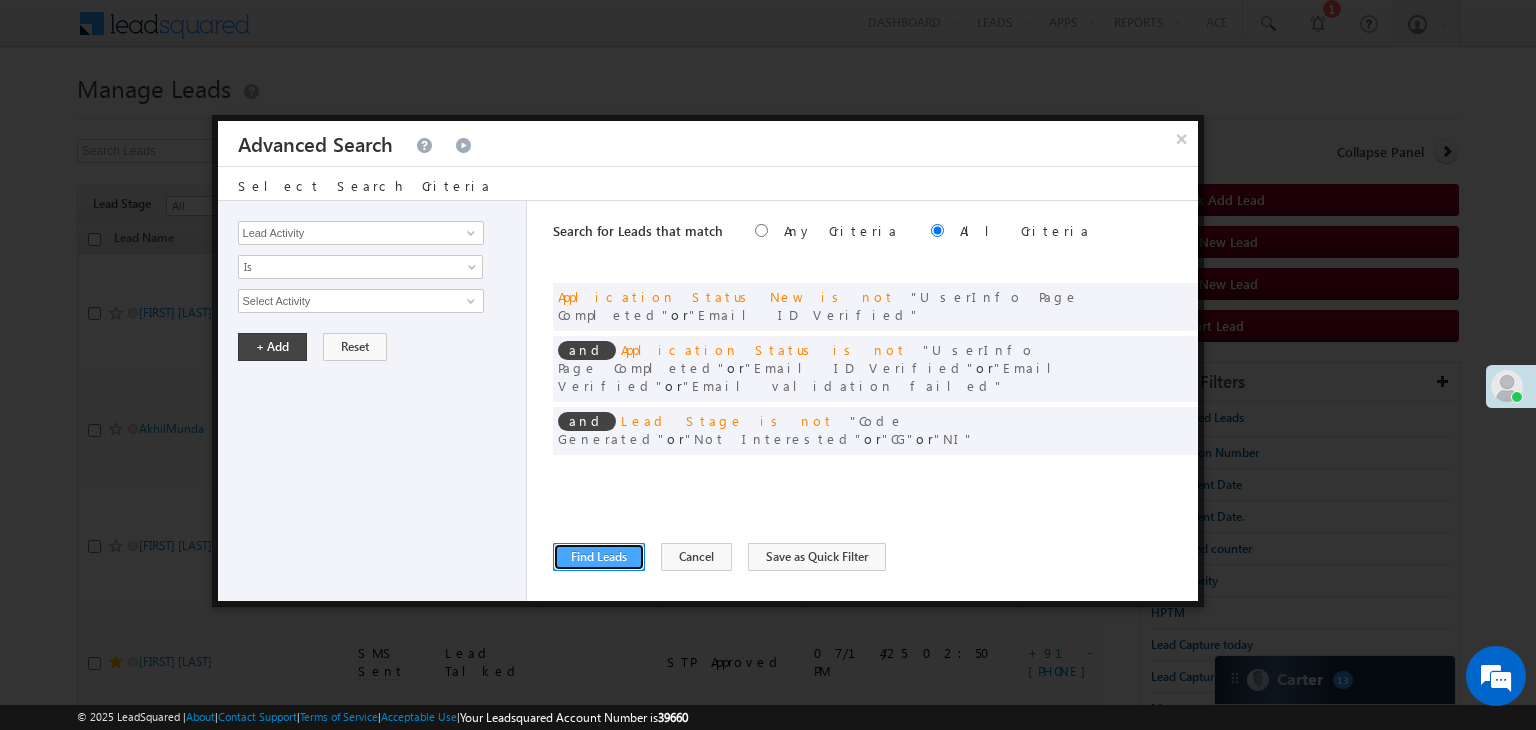 click on "Find Leads" at bounding box center [599, 557] 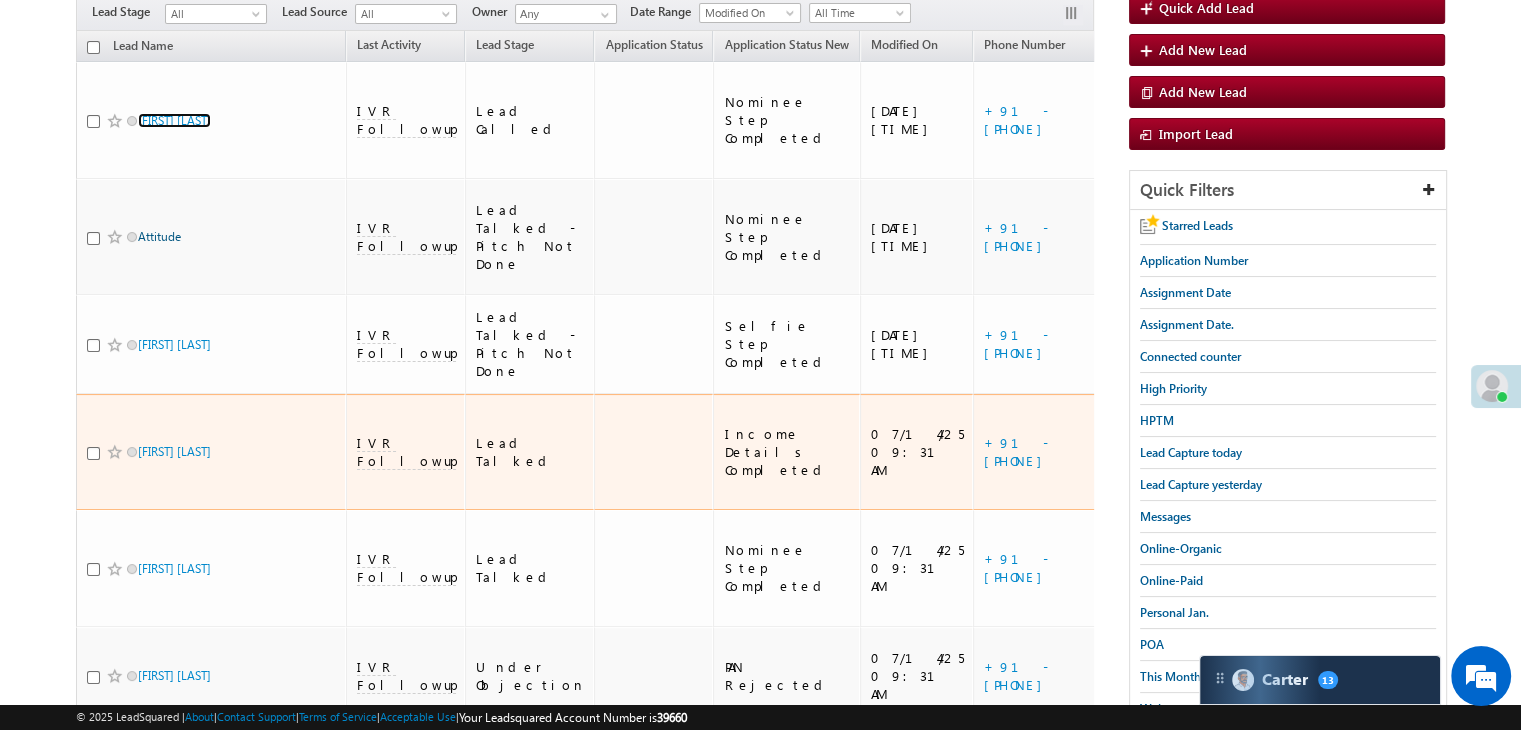 scroll, scrollTop: 200, scrollLeft: 0, axis: vertical 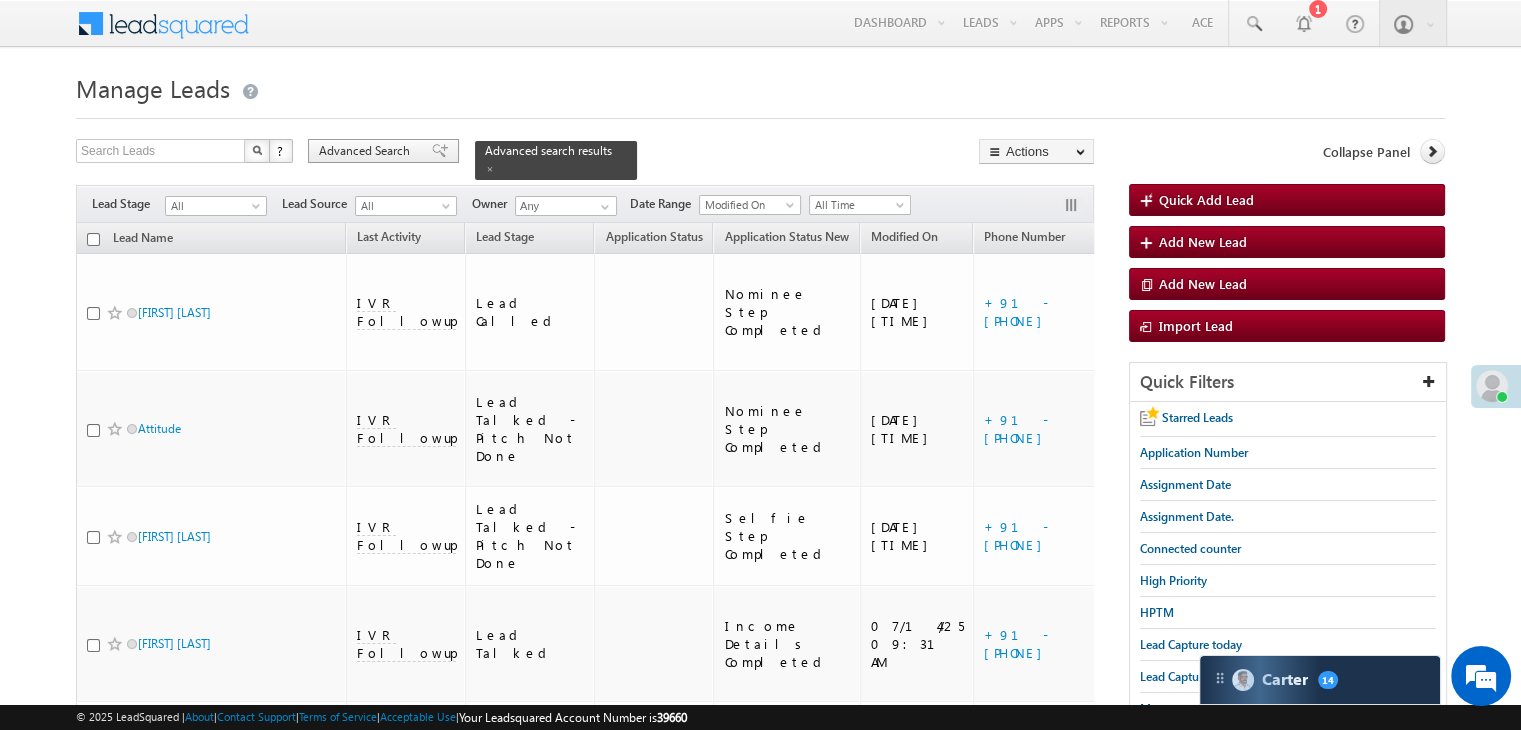 click on "Advanced Search" at bounding box center (367, 151) 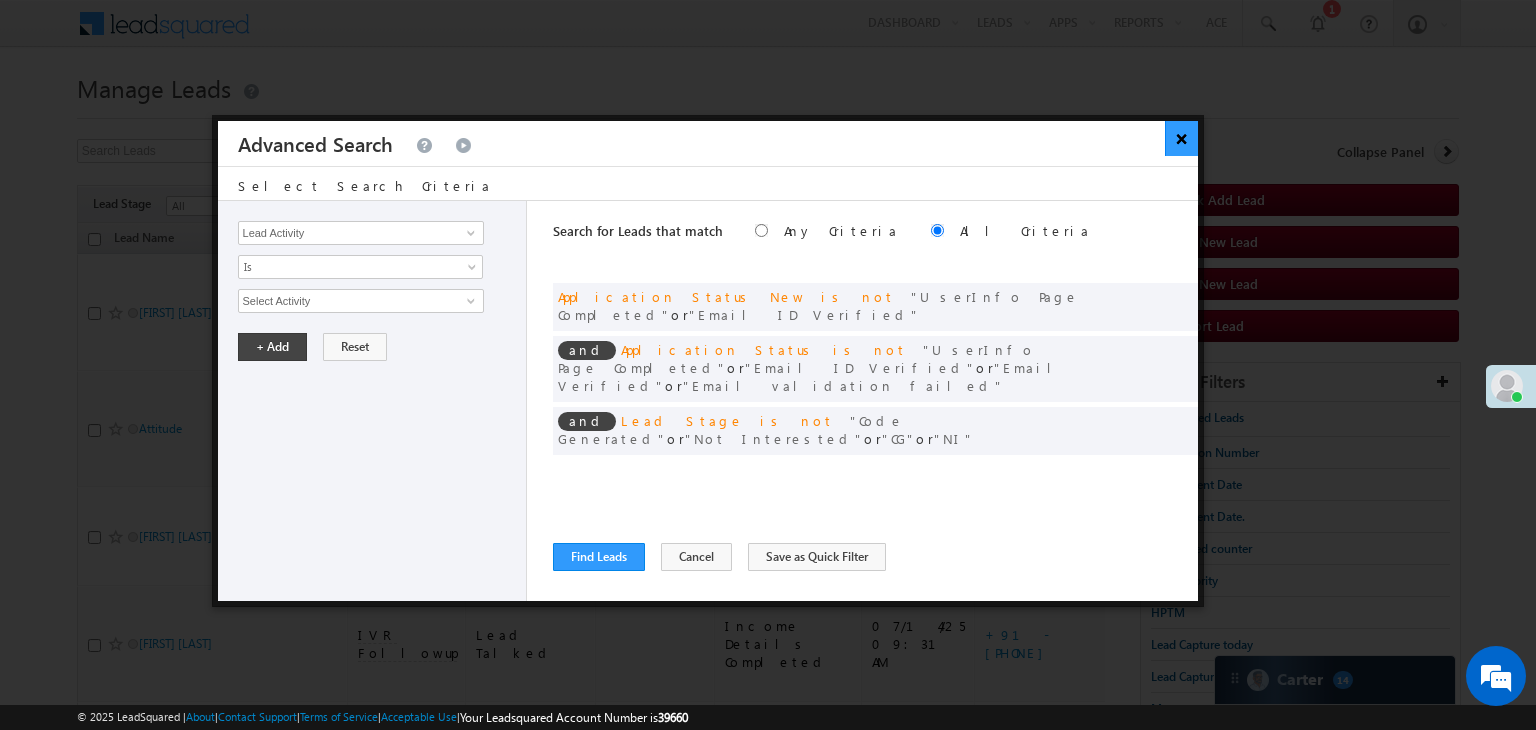 click on "×" at bounding box center (1181, 138) 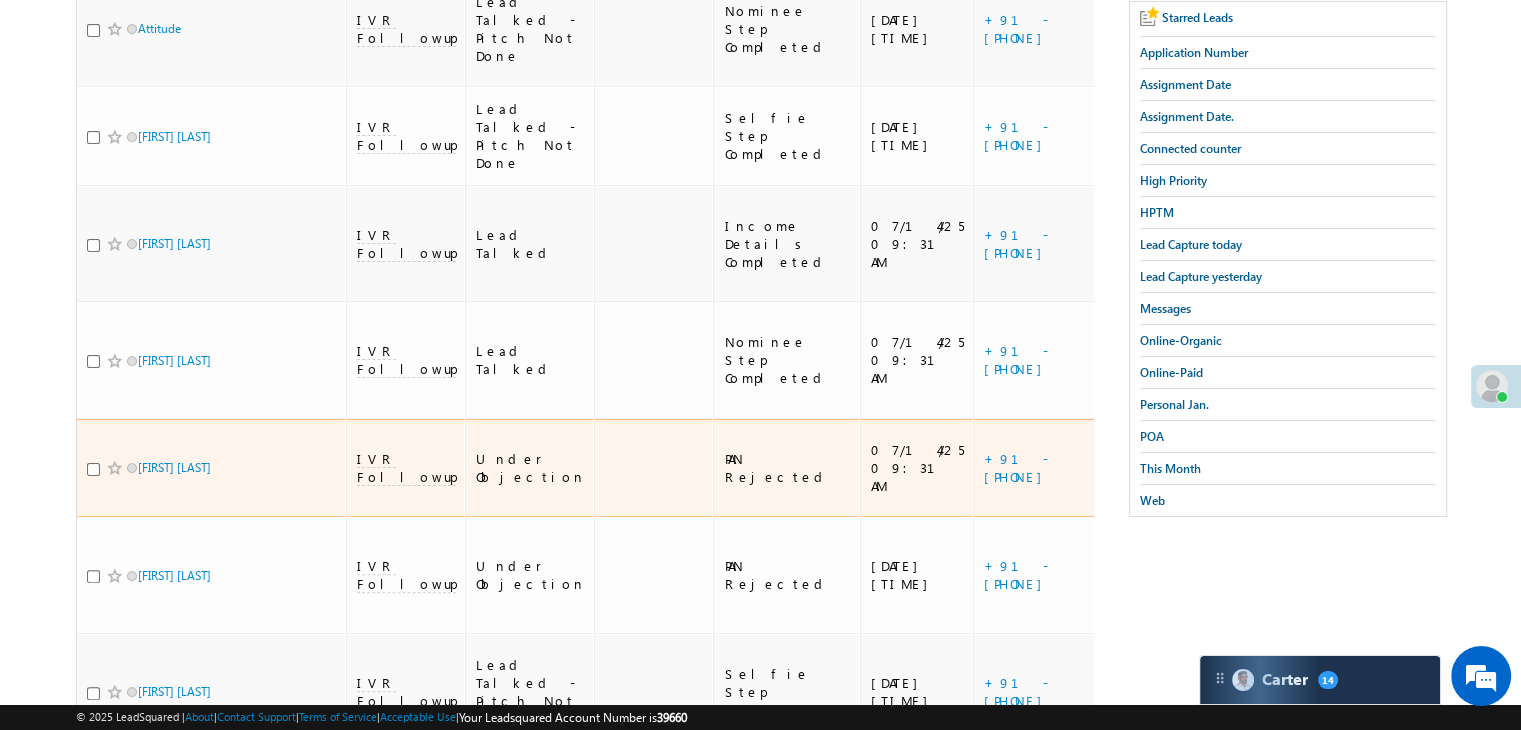 scroll, scrollTop: 0, scrollLeft: 0, axis: both 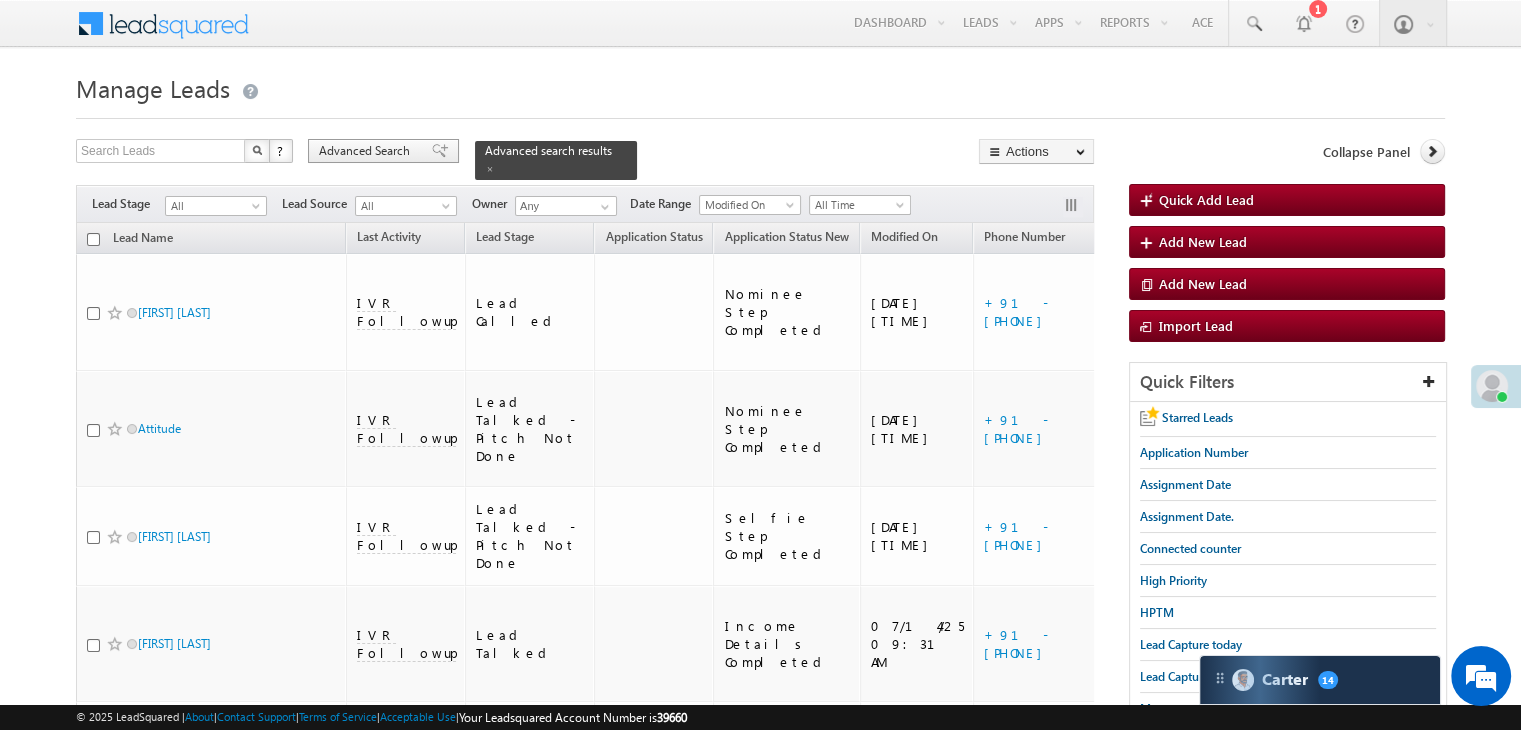 click on "Advanced Search" at bounding box center (367, 151) 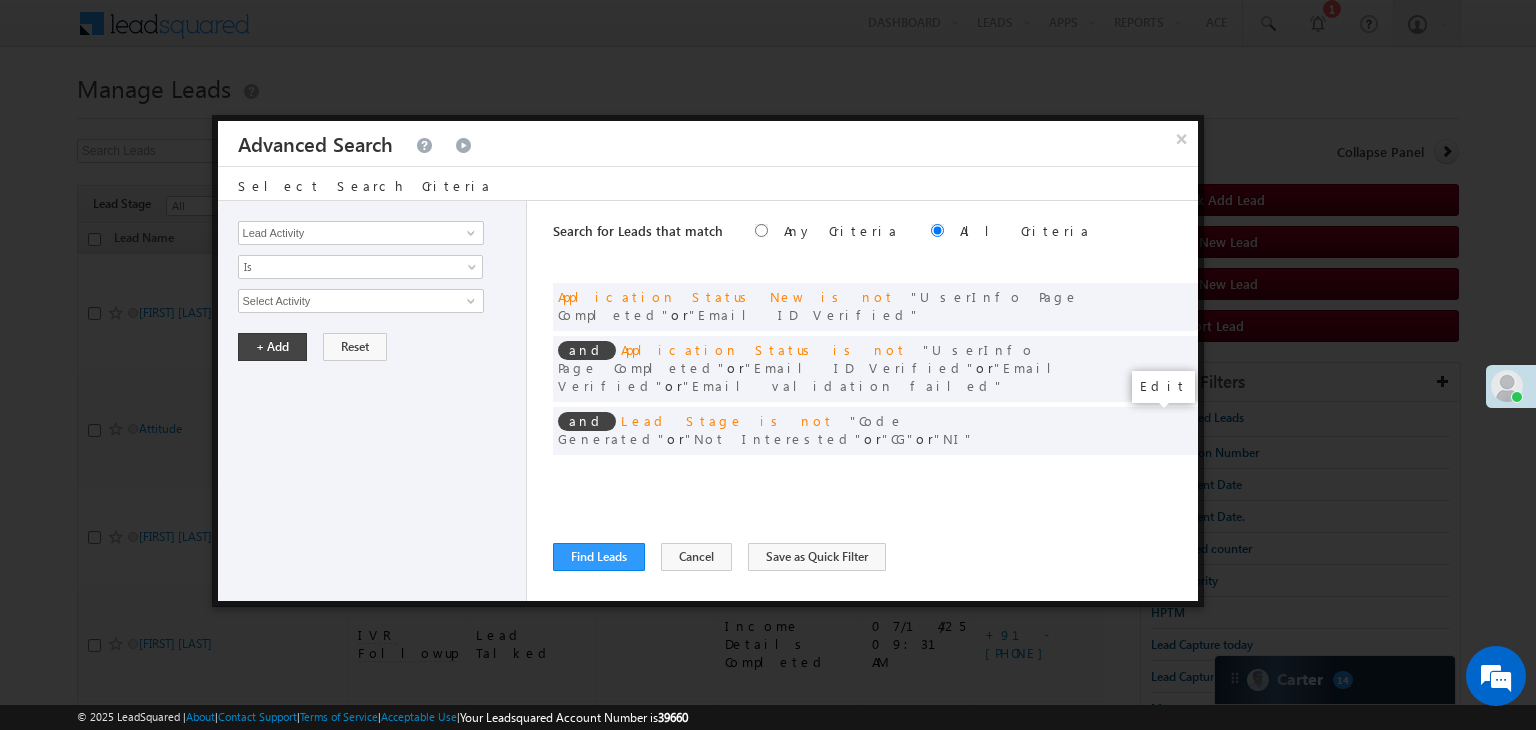 click at bounding box center (1152, 472) 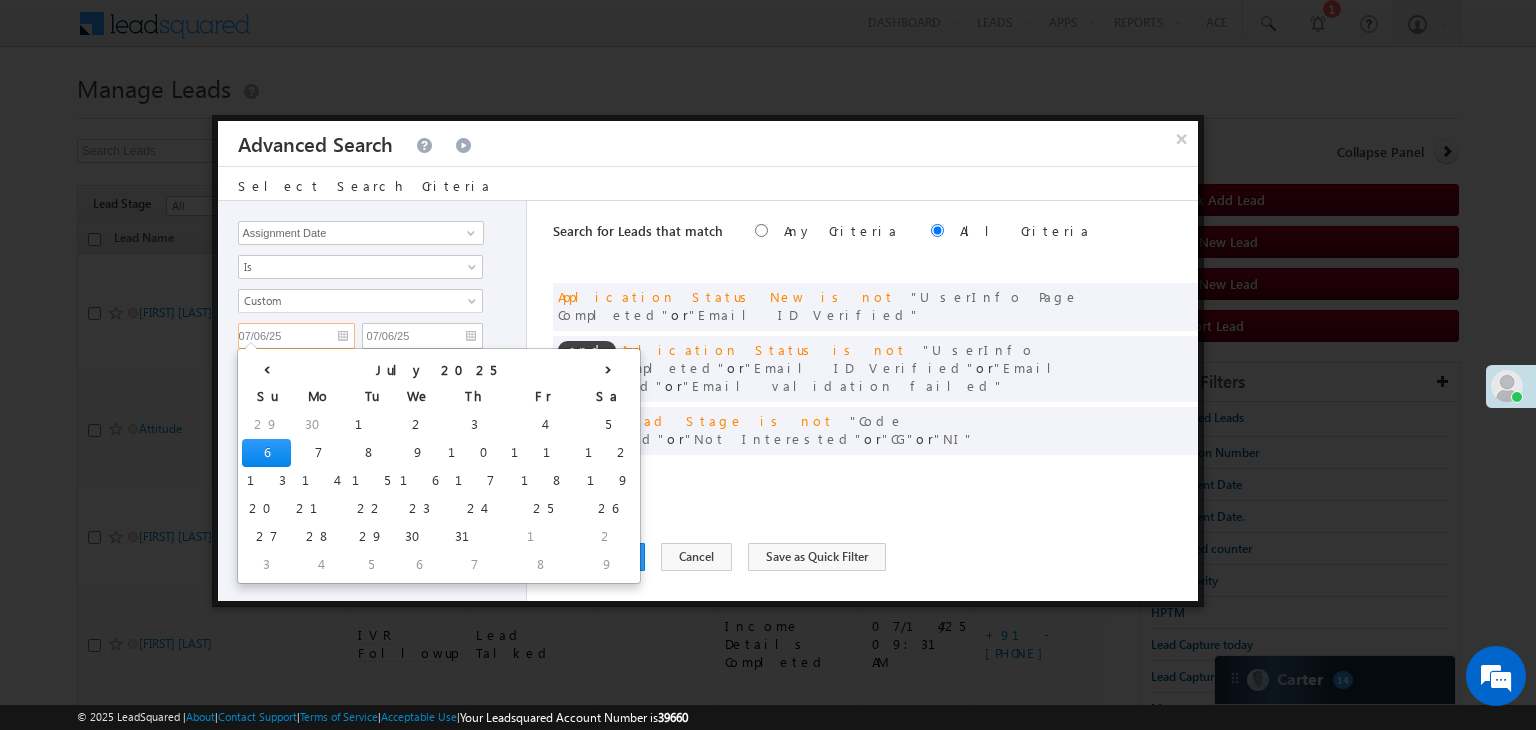 click on "07/06/25" at bounding box center (296, 336) 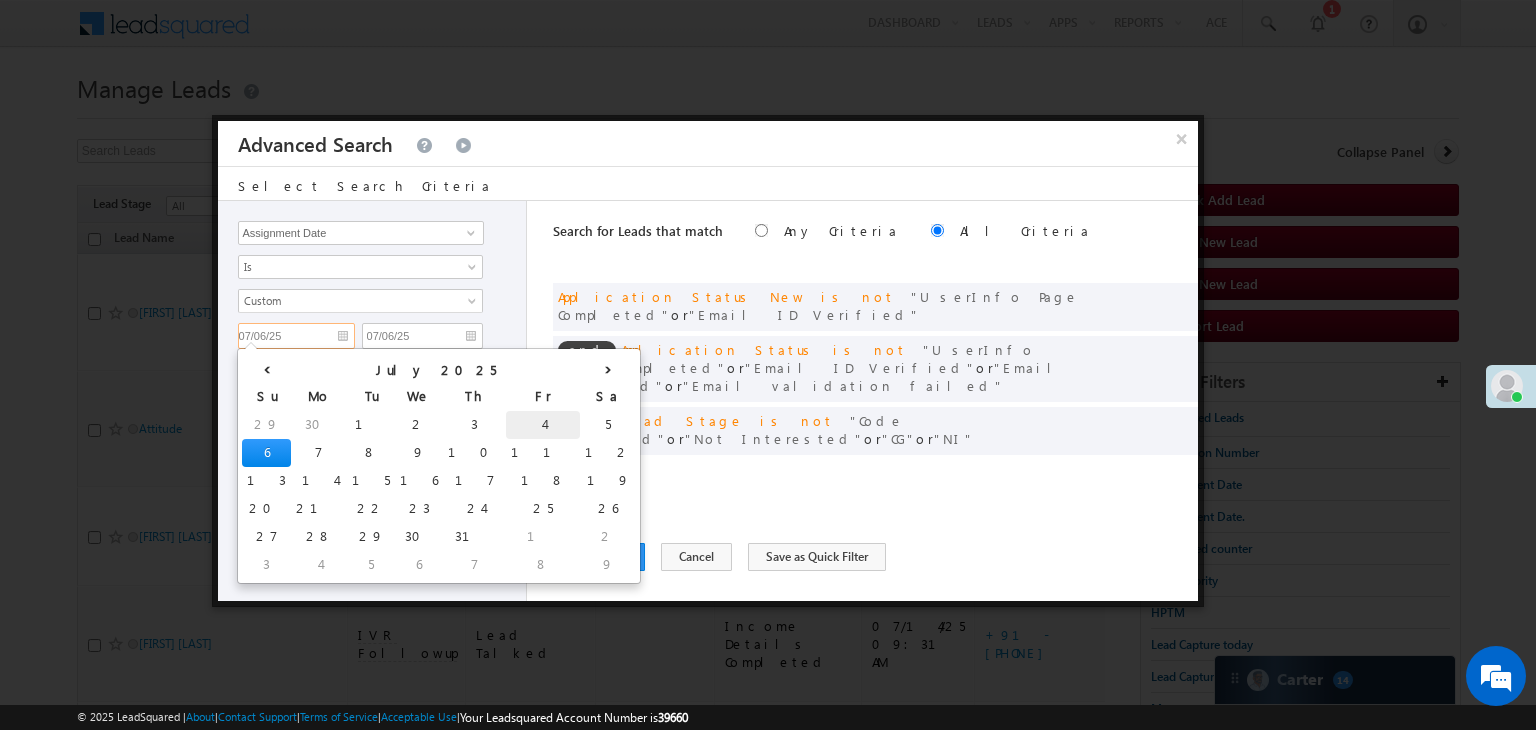 click on "4" at bounding box center (543, 425) 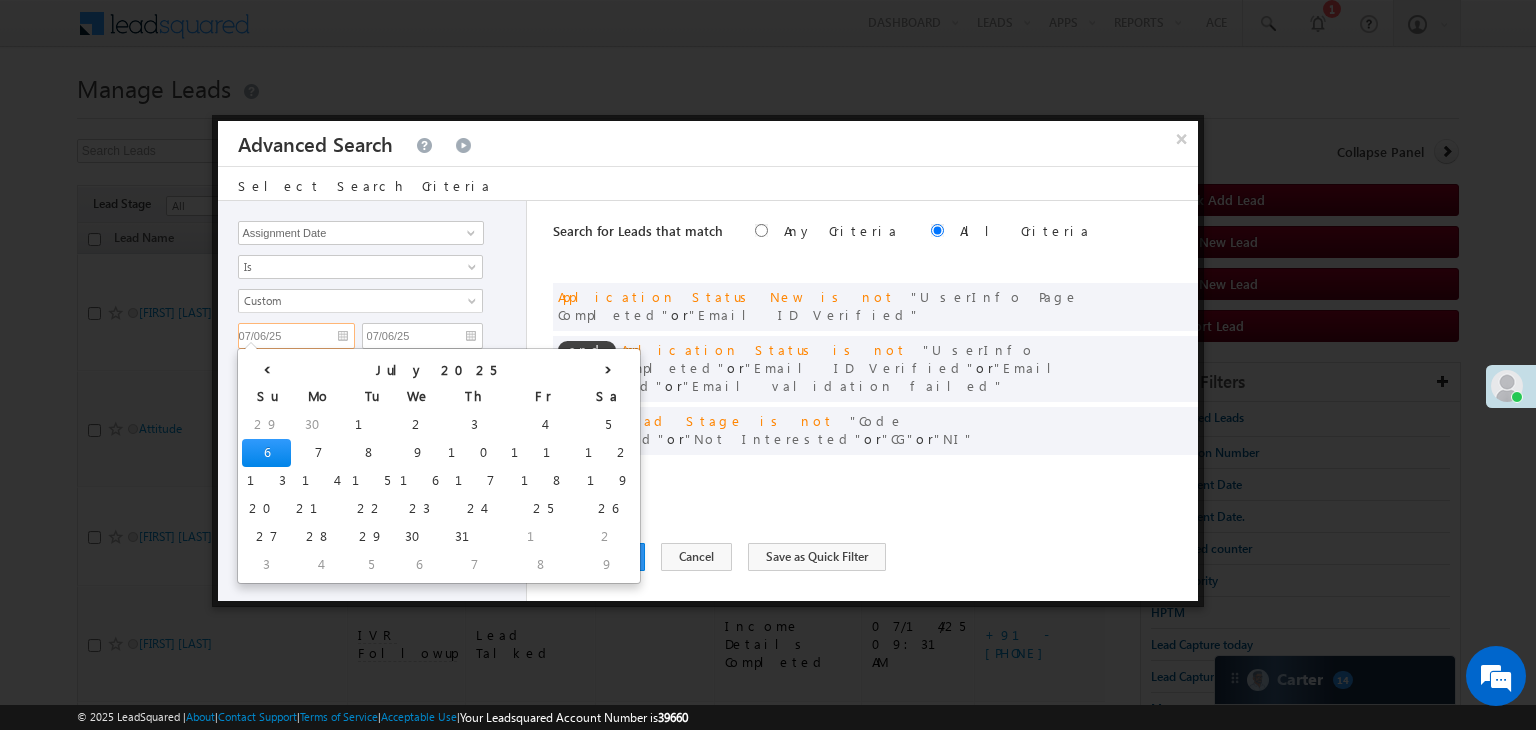 type on "07/04/25" 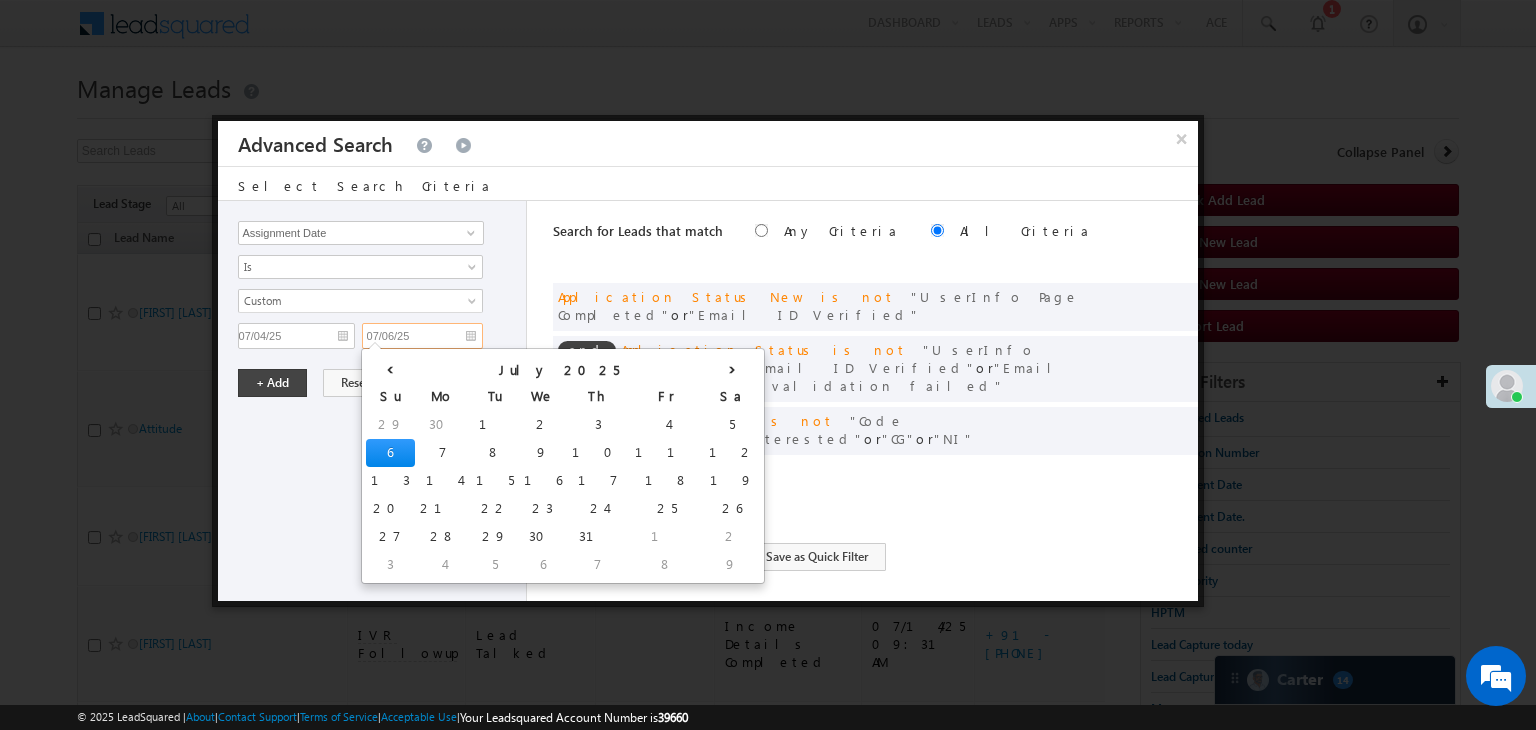 click on "07/06/25" at bounding box center (422, 336) 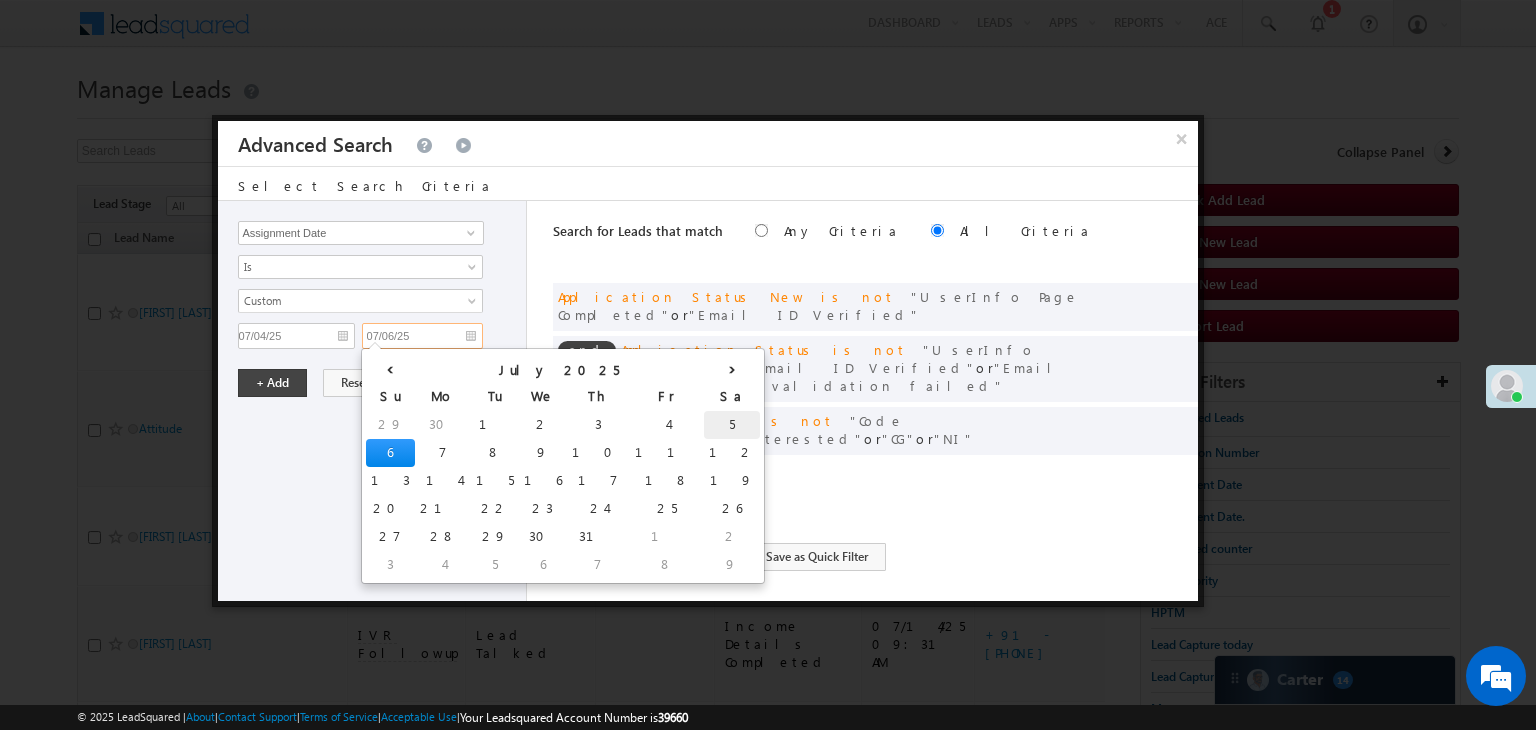 click on "5" at bounding box center [732, 425] 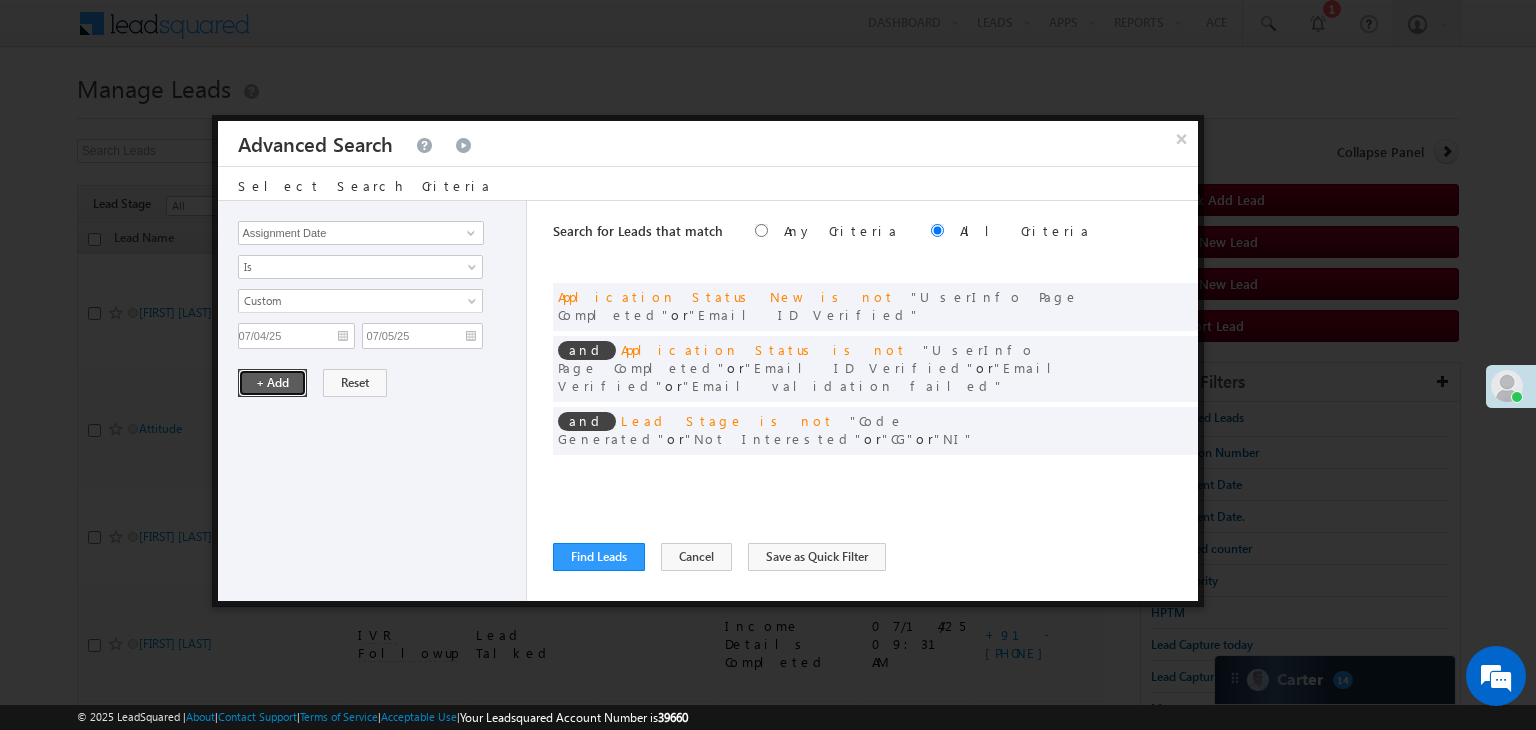 click on "+ Add" at bounding box center [272, 383] 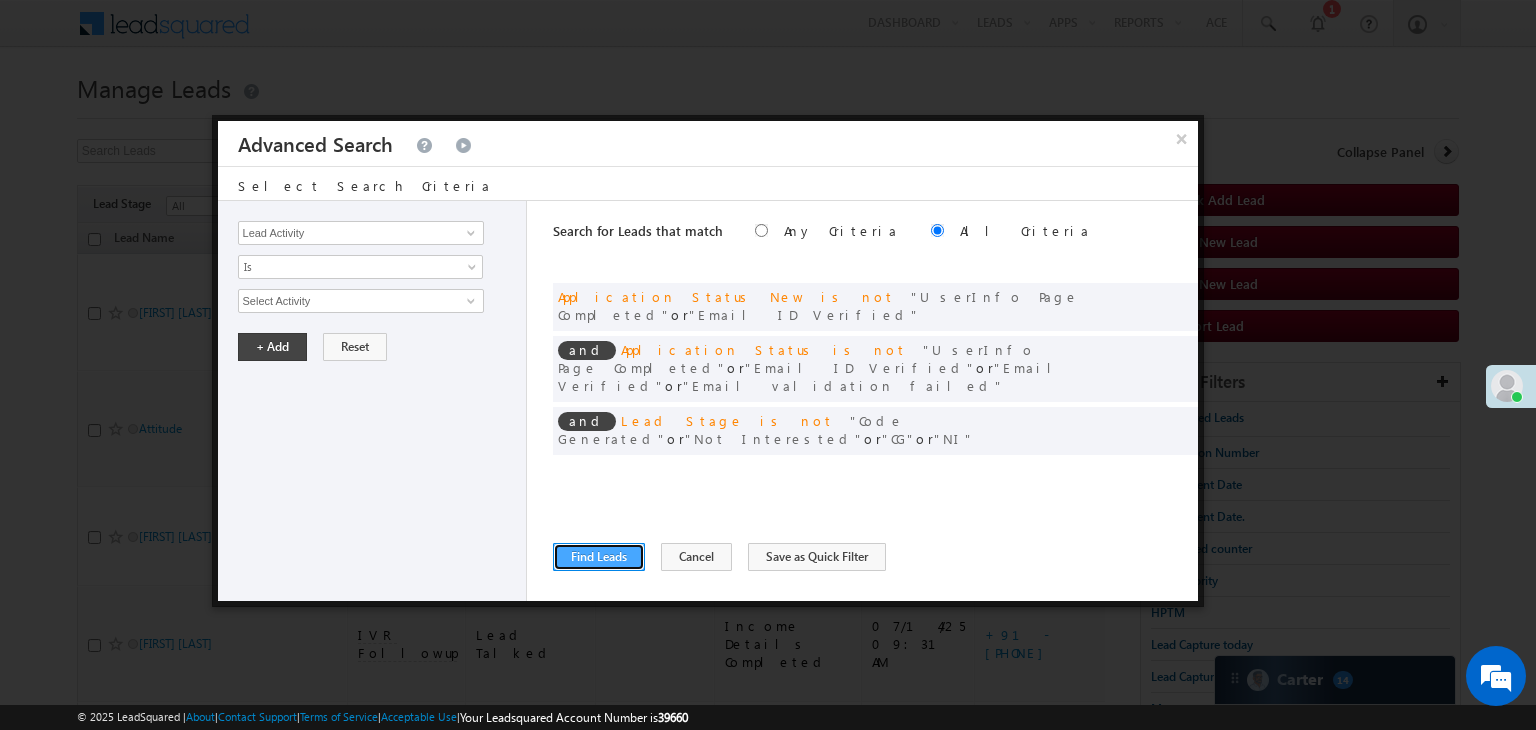 click on "Find Leads" at bounding box center [599, 557] 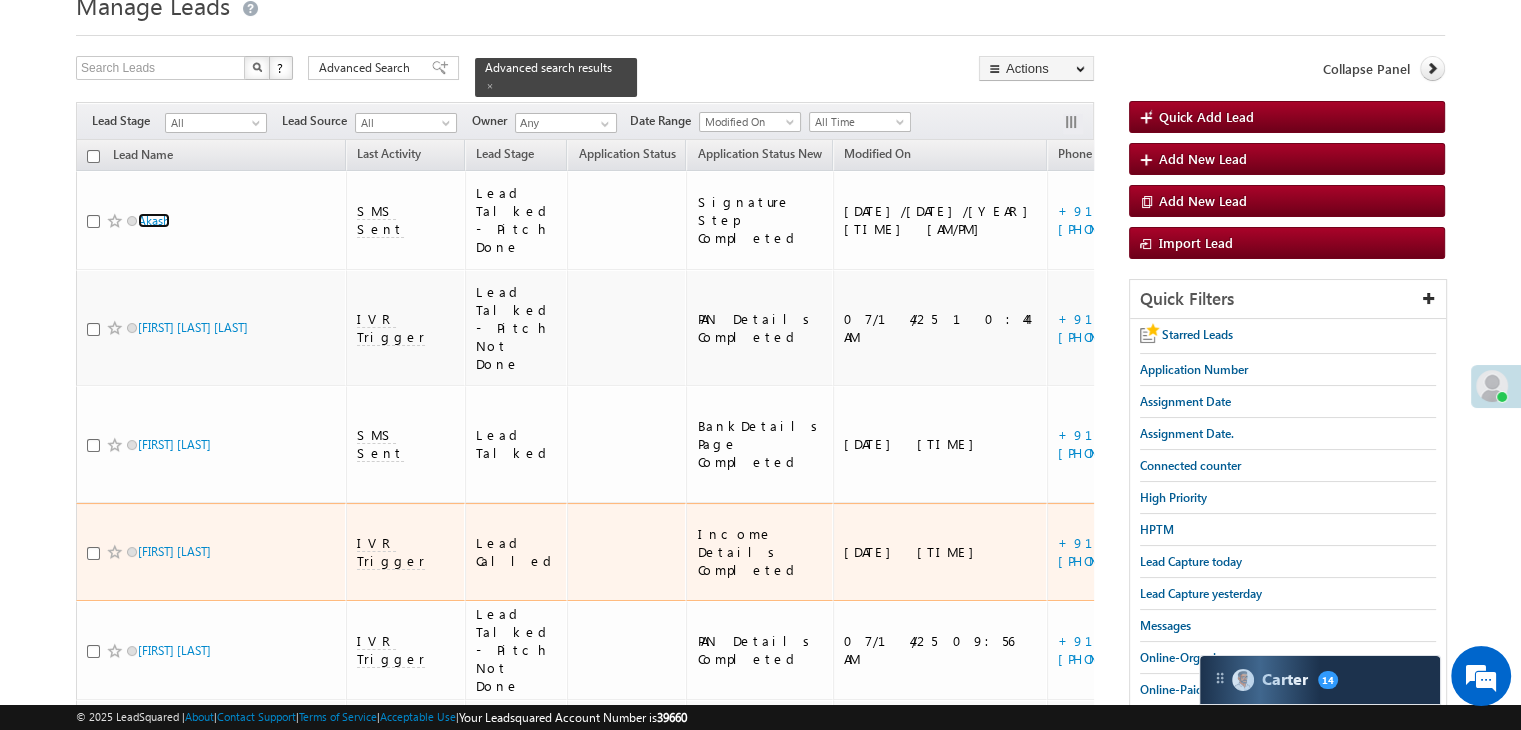 scroll, scrollTop: 200, scrollLeft: 0, axis: vertical 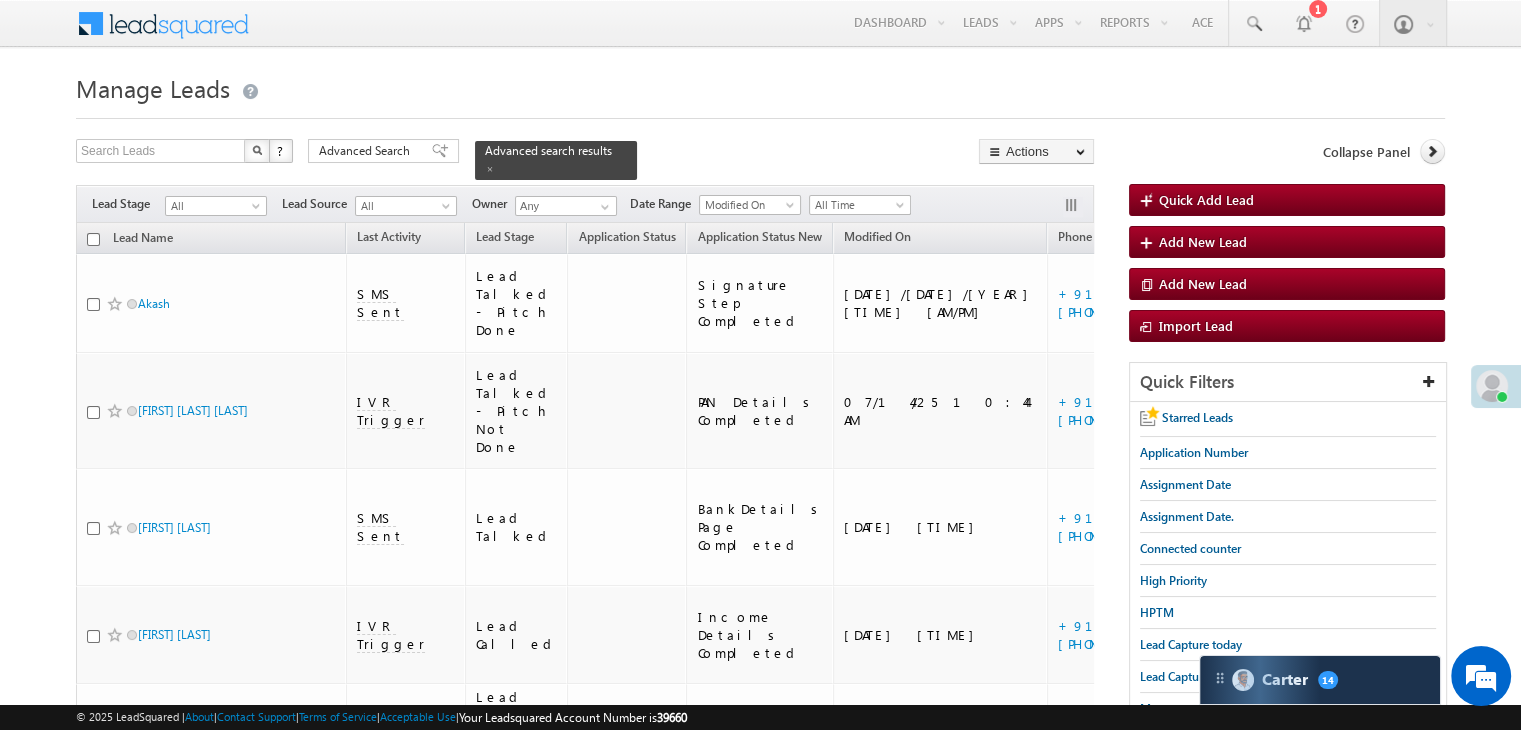 drag, startPoint x: 419, startPoint y: 153, endPoint x: 540, endPoint y: 357, distance: 237.18558 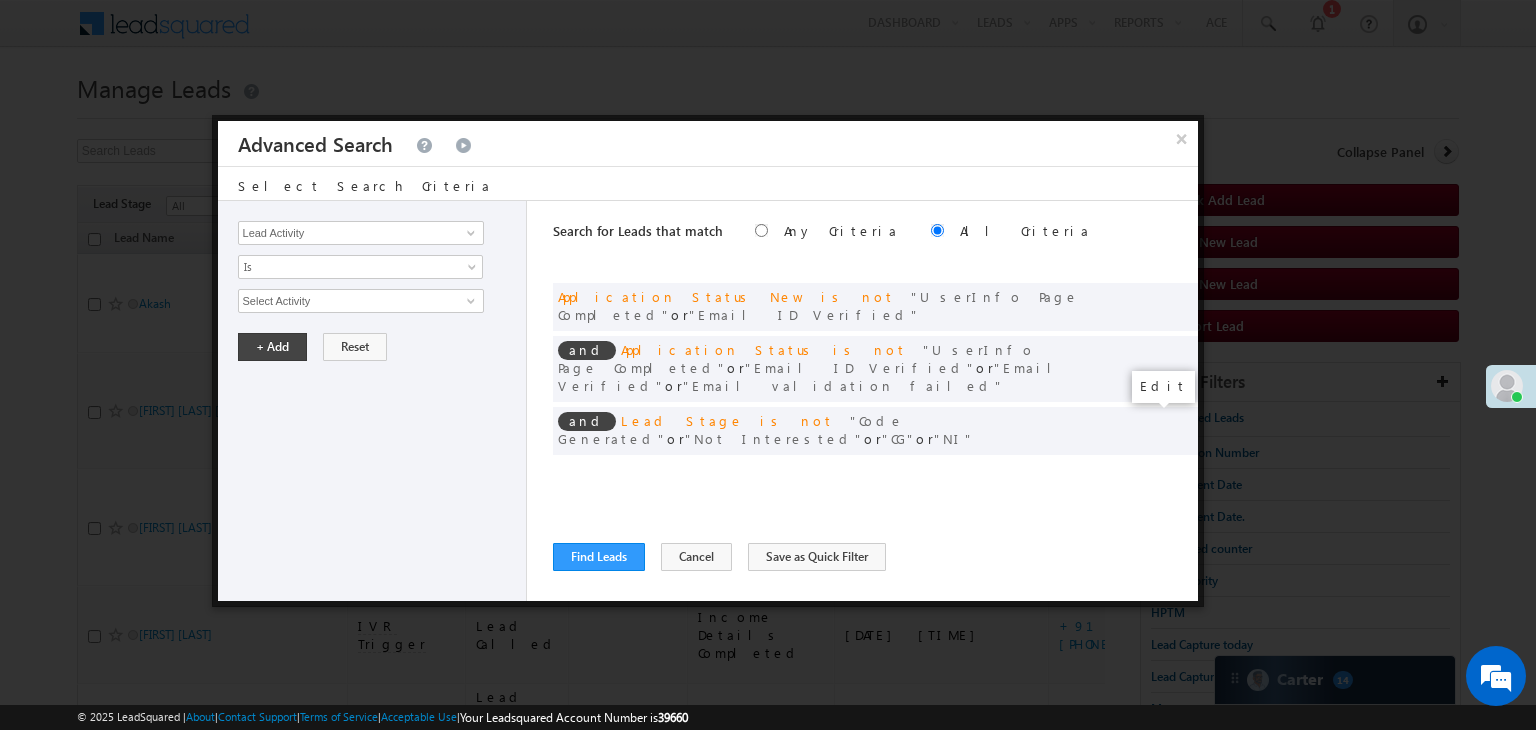 click at bounding box center (1152, 472) 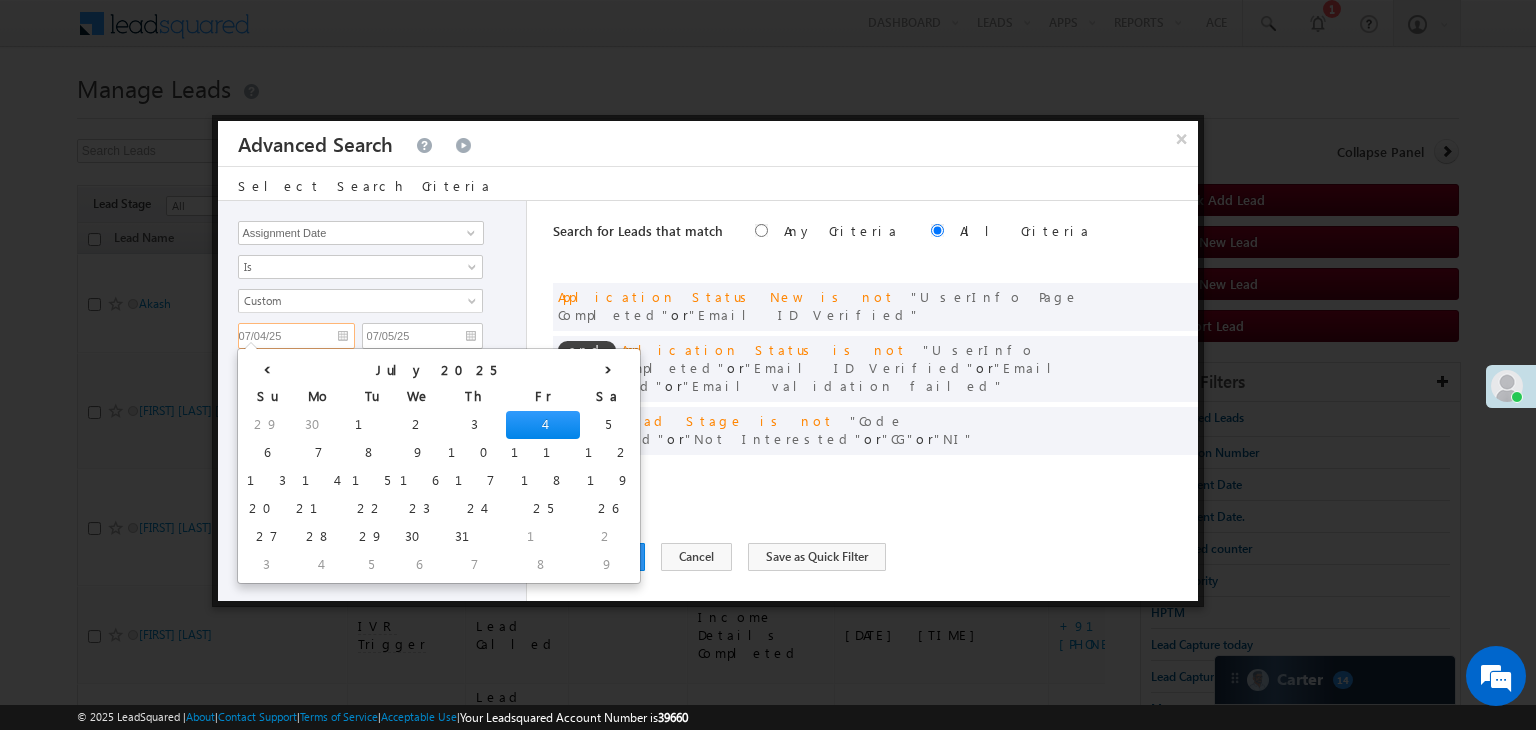 click on "07/04/25" at bounding box center [296, 336] 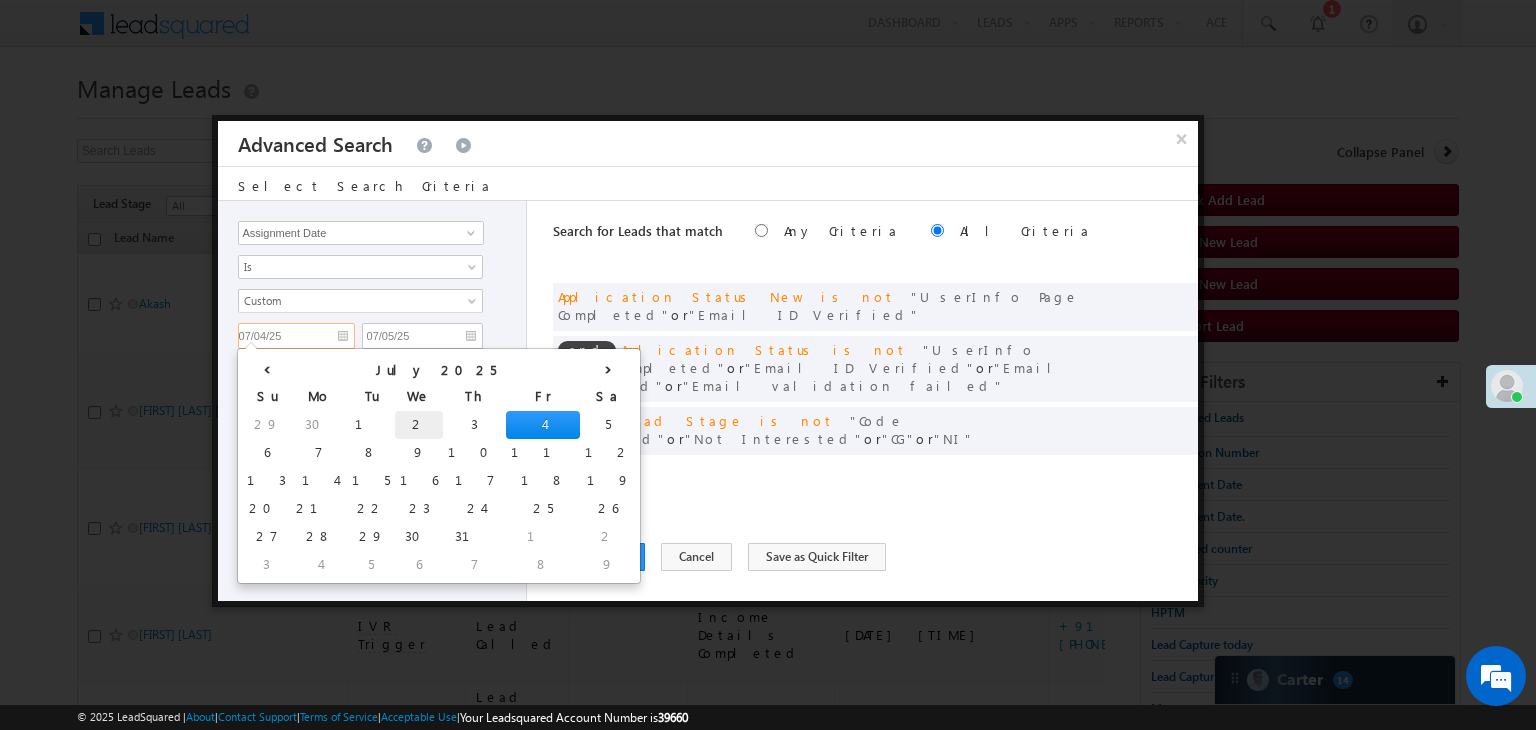 click on "2" at bounding box center (419, 425) 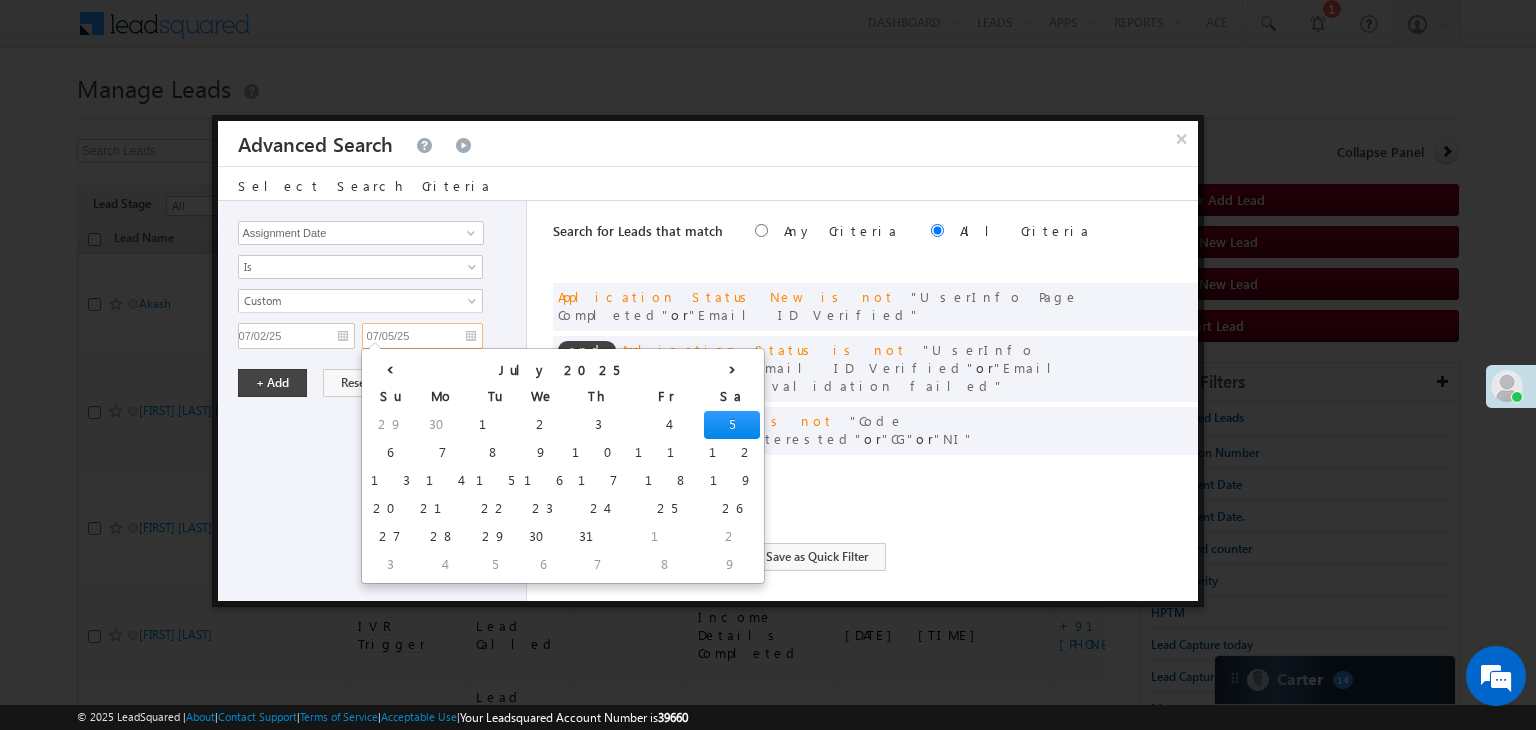 click on "07/05/25" at bounding box center [422, 336] 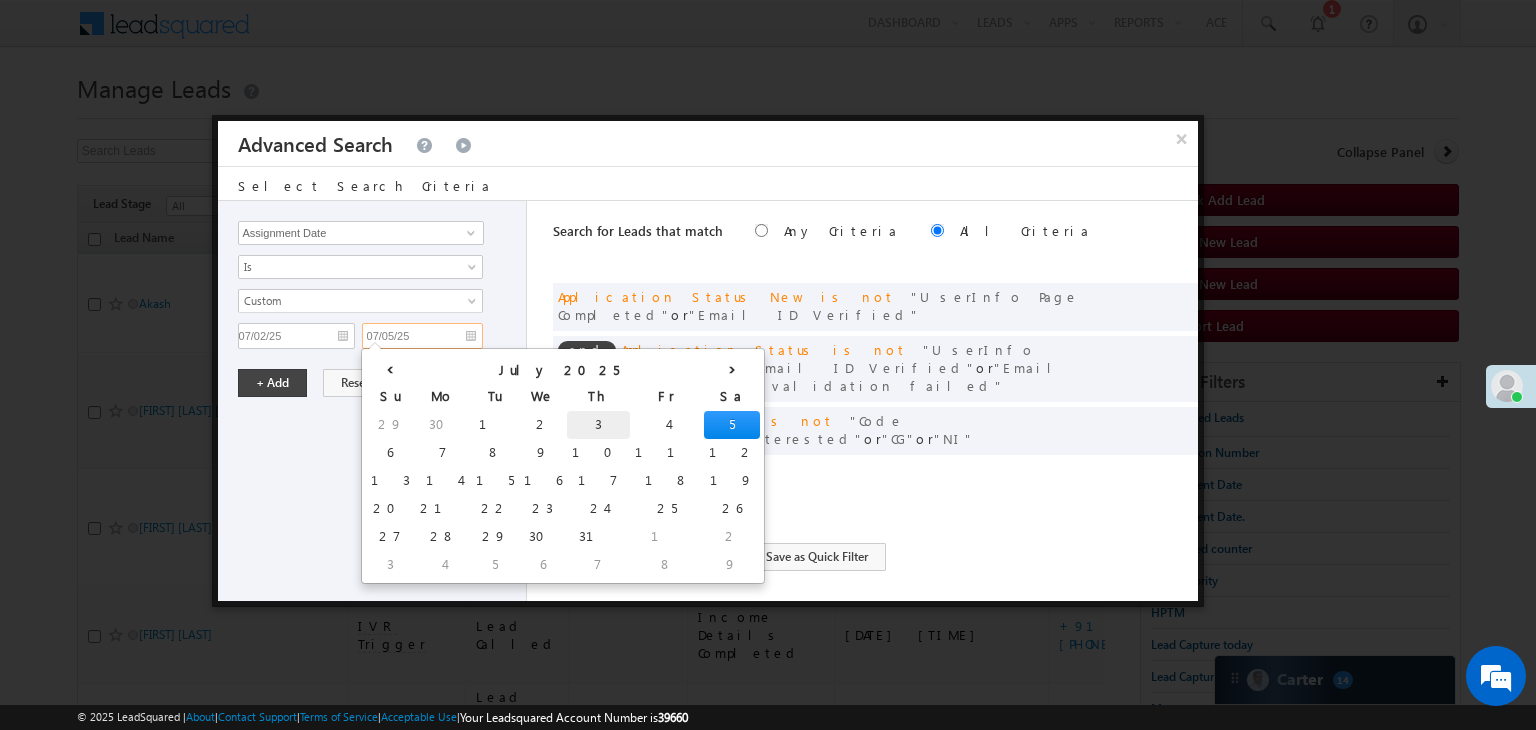 click on "3" at bounding box center (598, 425) 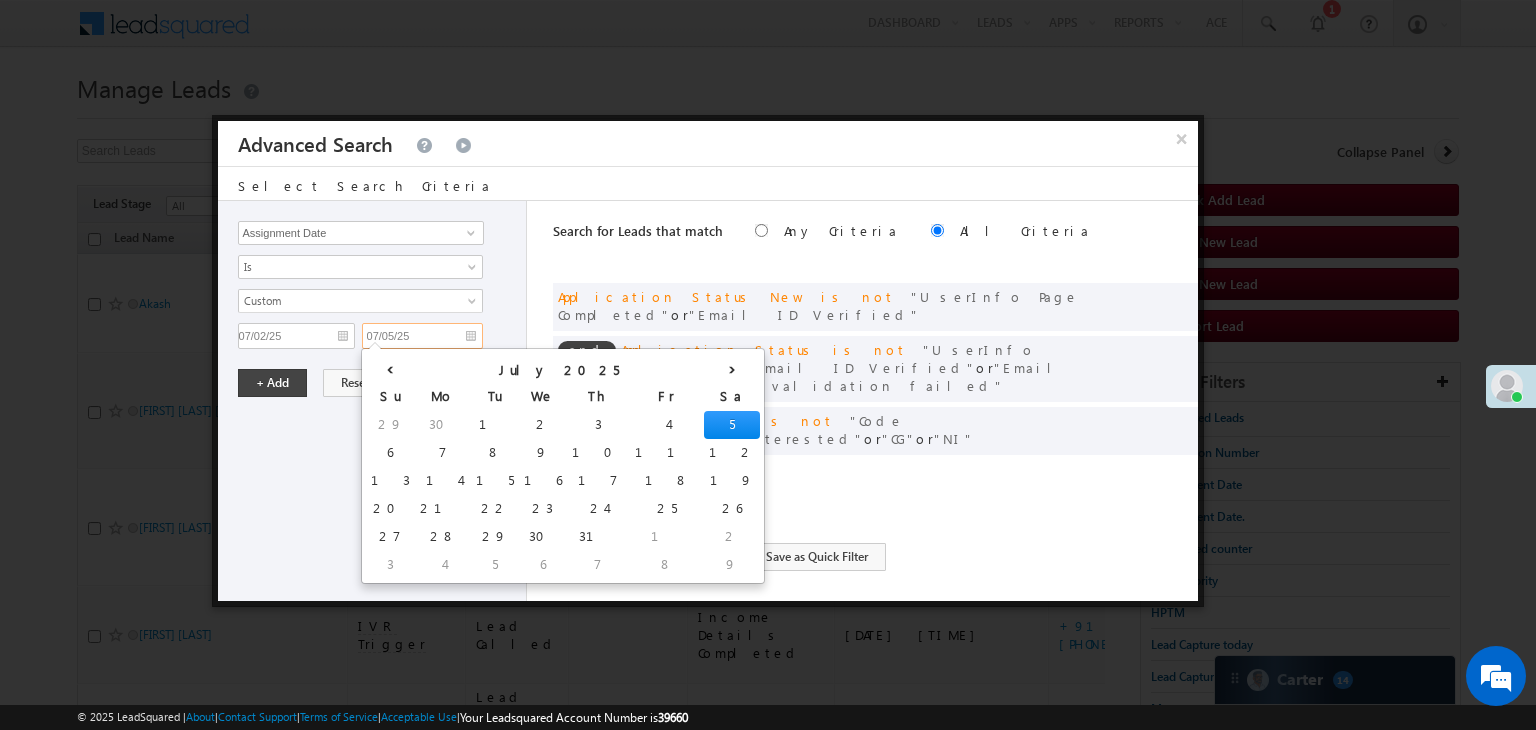 type on "07/03/25" 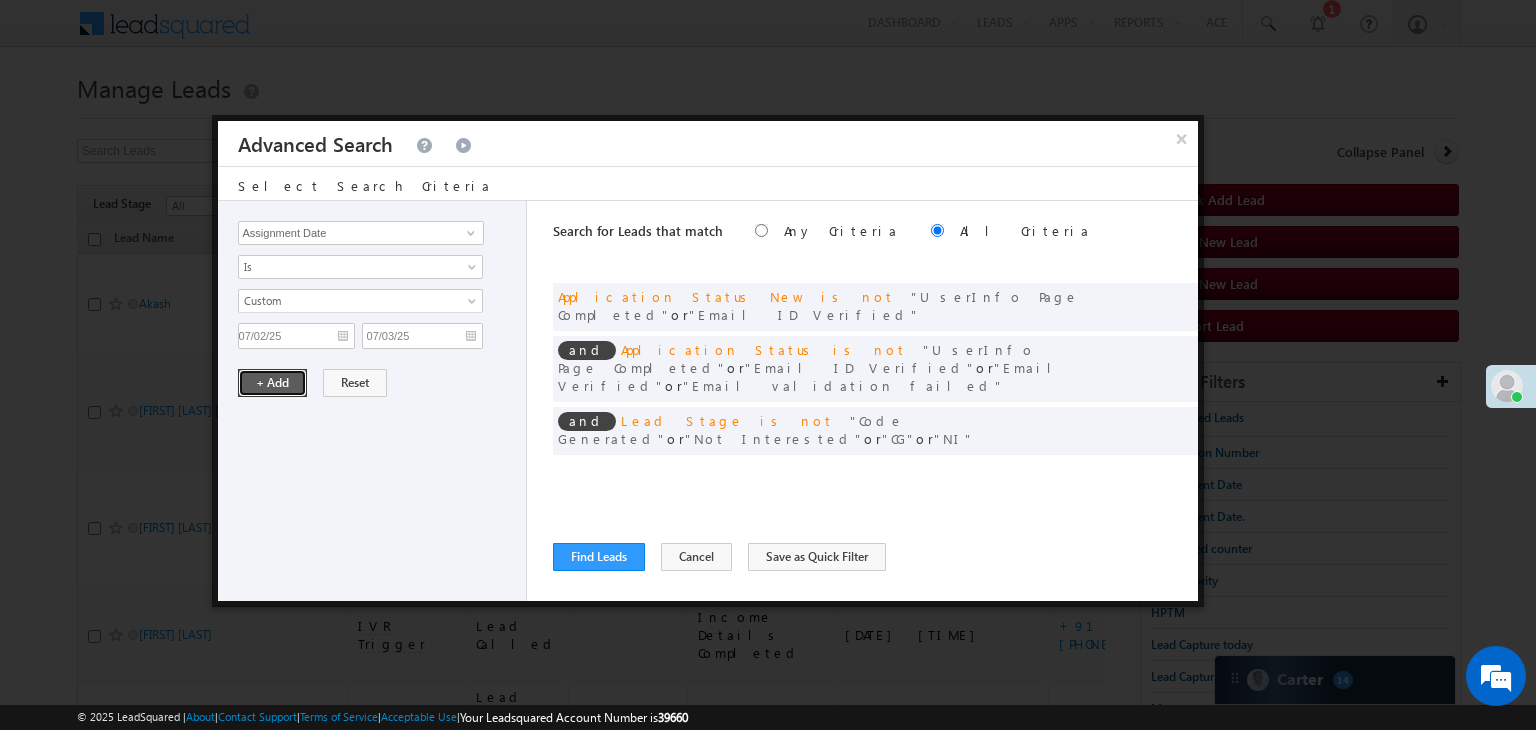 click on "+ Add" at bounding box center [272, 383] 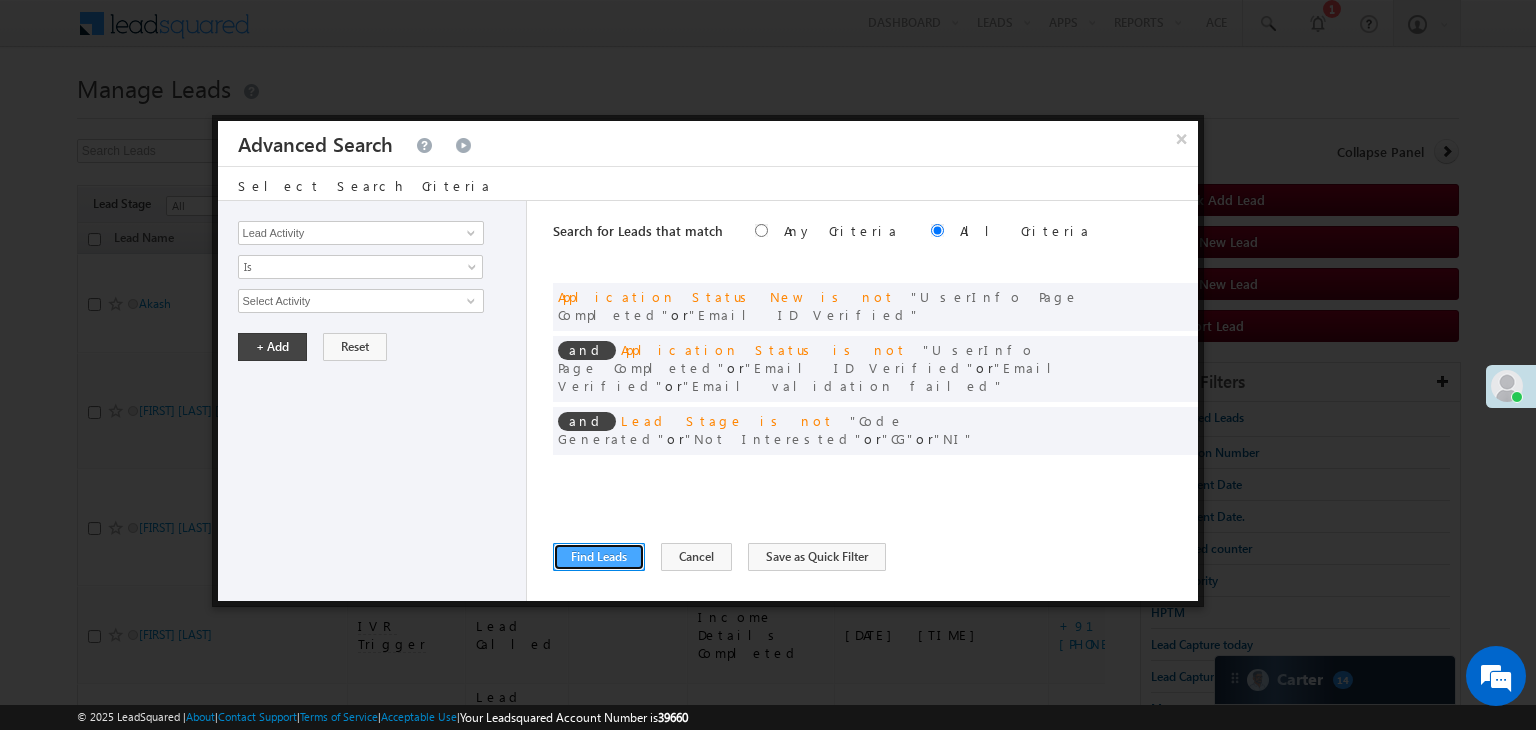 click on "Find Leads" at bounding box center [599, 557] 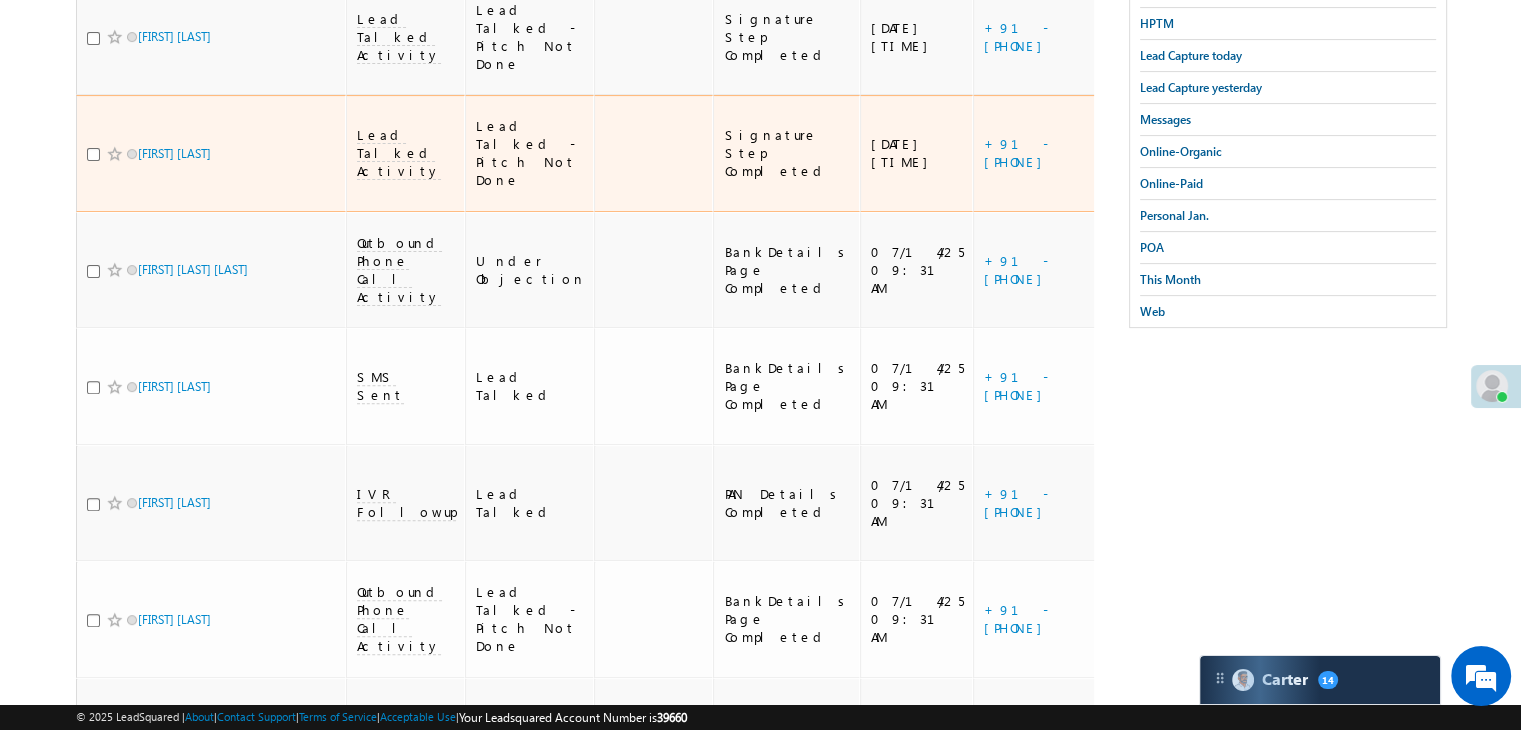 scroll, scrollTop: 0, scrollLeft: 0, axis: both 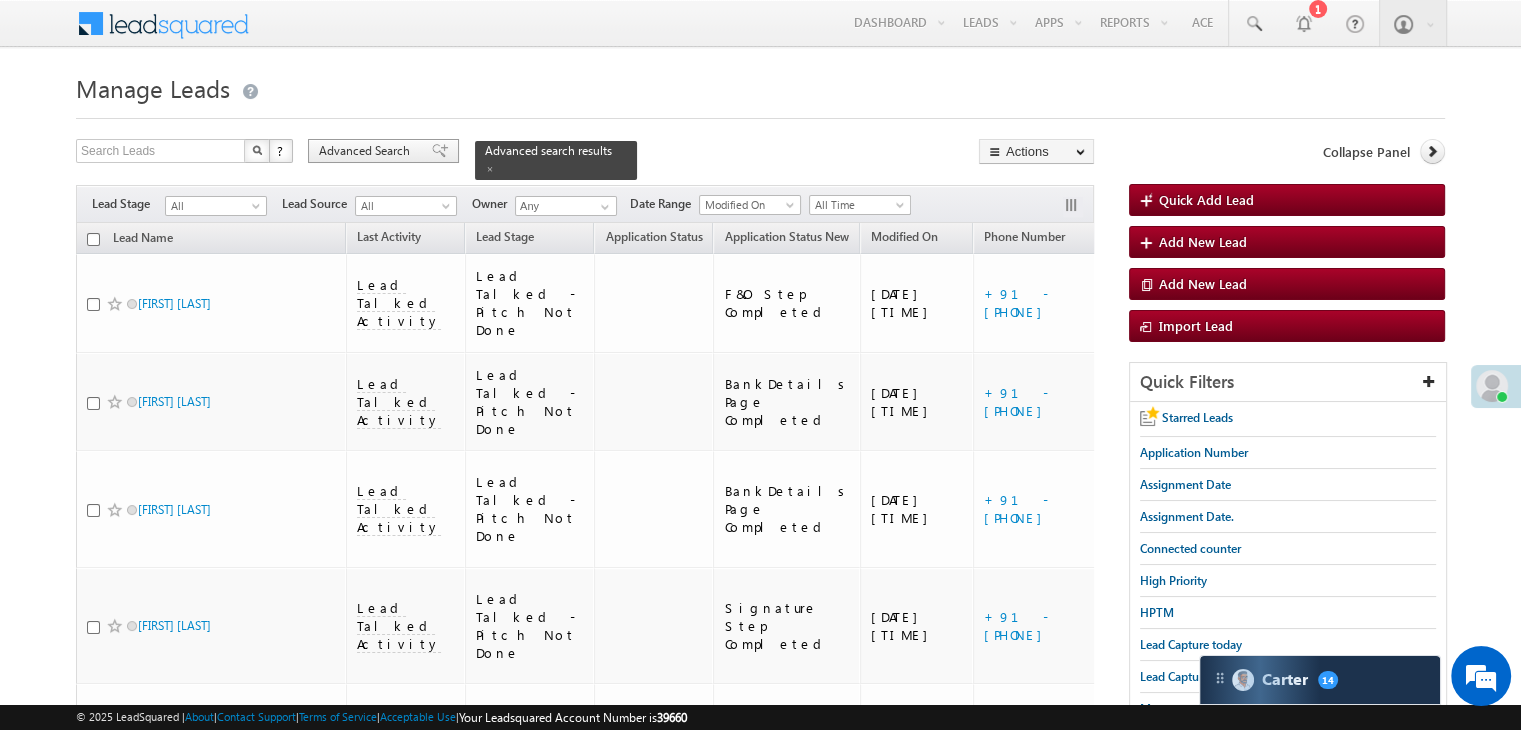 click on "Advanced Search" at bounding box center (367, 151) 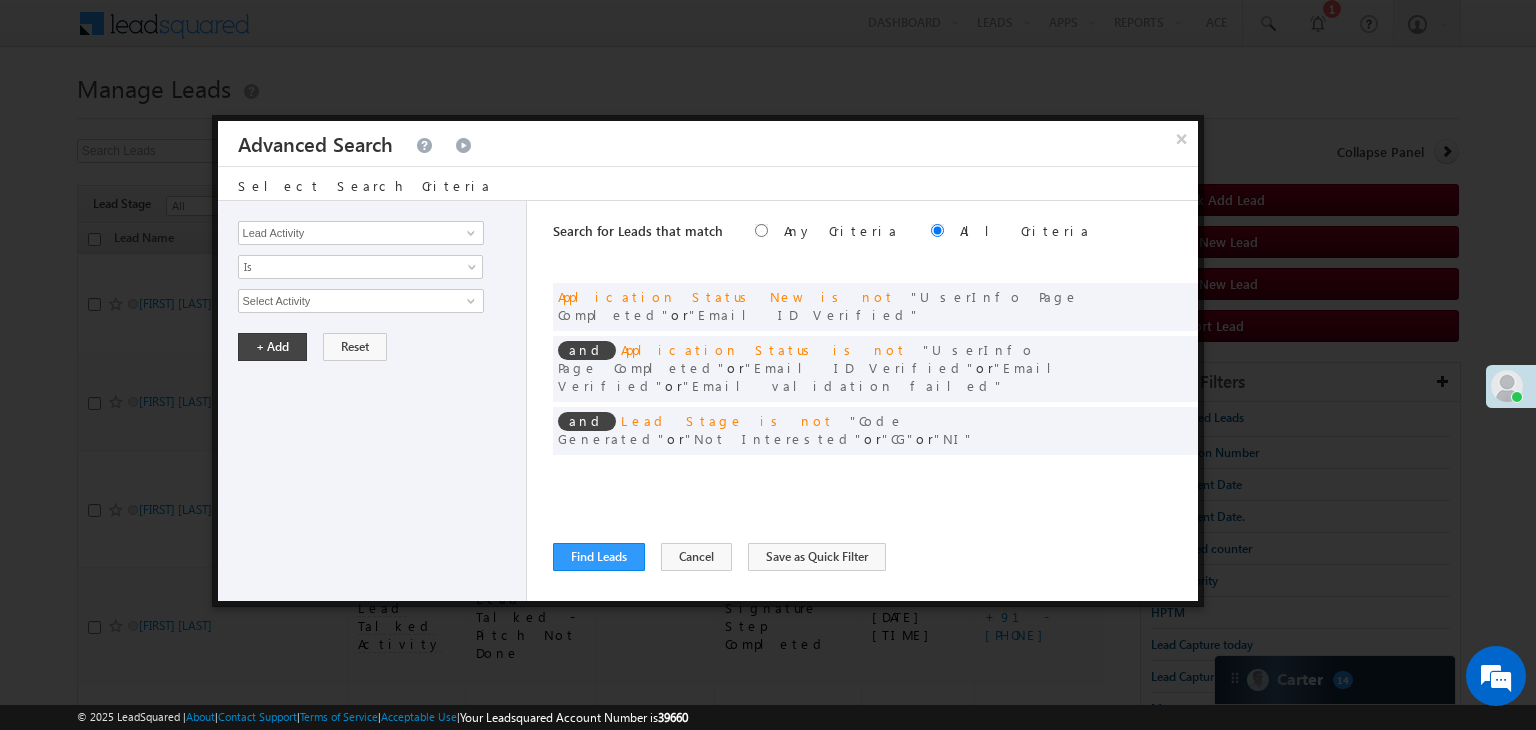click at bounding box center [1152, 472] 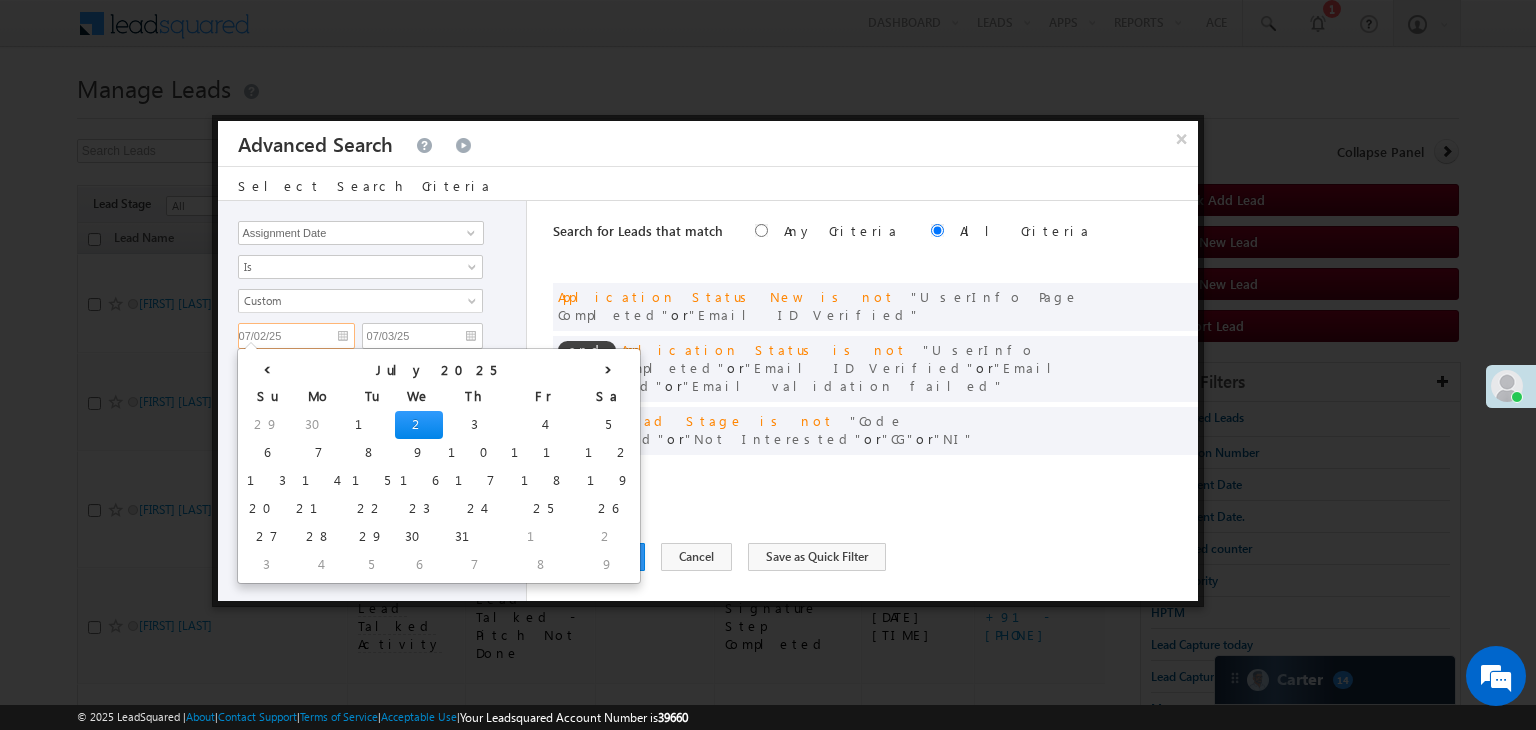 click on "07/02/25" at bounding box center (296, 336) 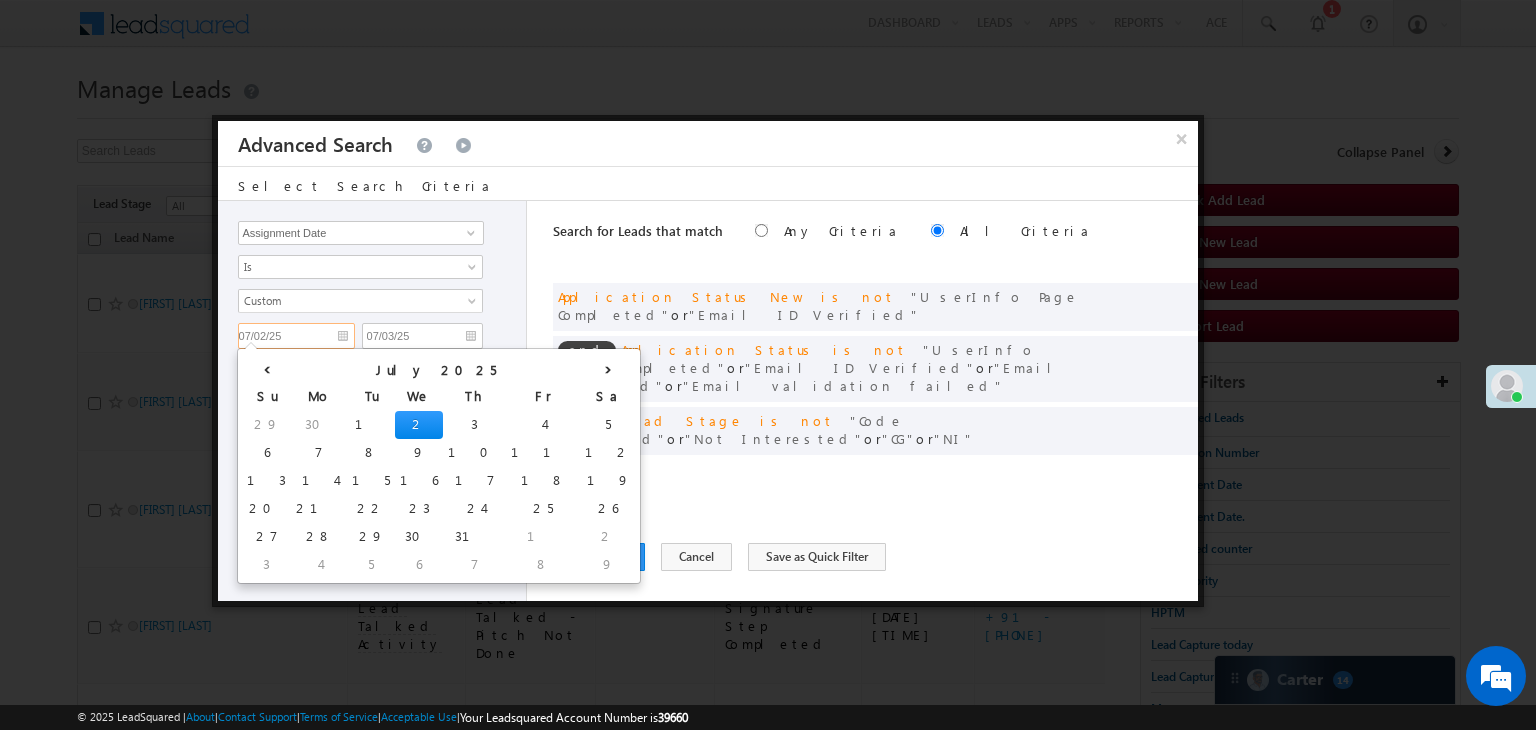drag, startPoint x: 312, startPoint y: 420, endPoint x: 387, endPoint y: 372, distance: 89.04493 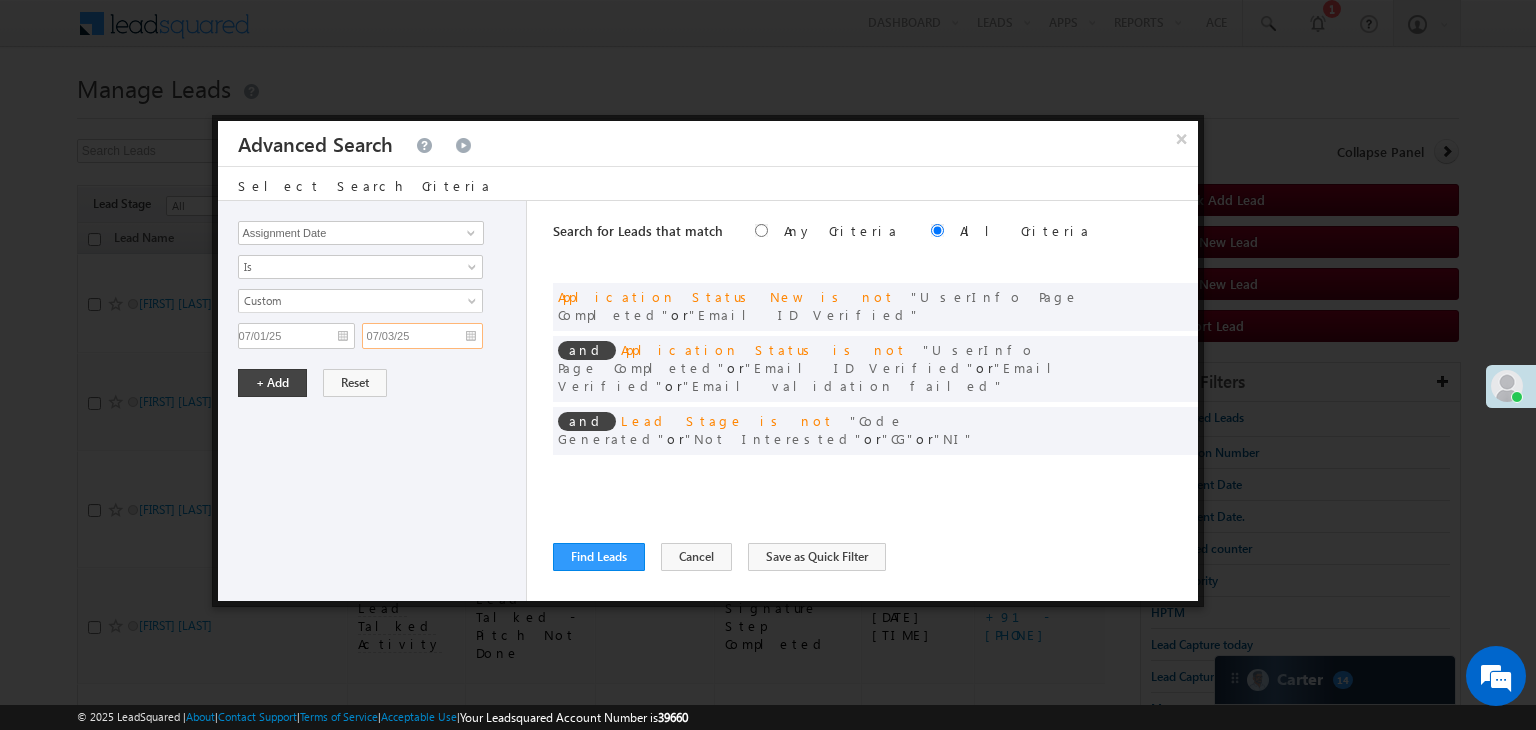click on "07/03/25" at bounding box center (422, 336) 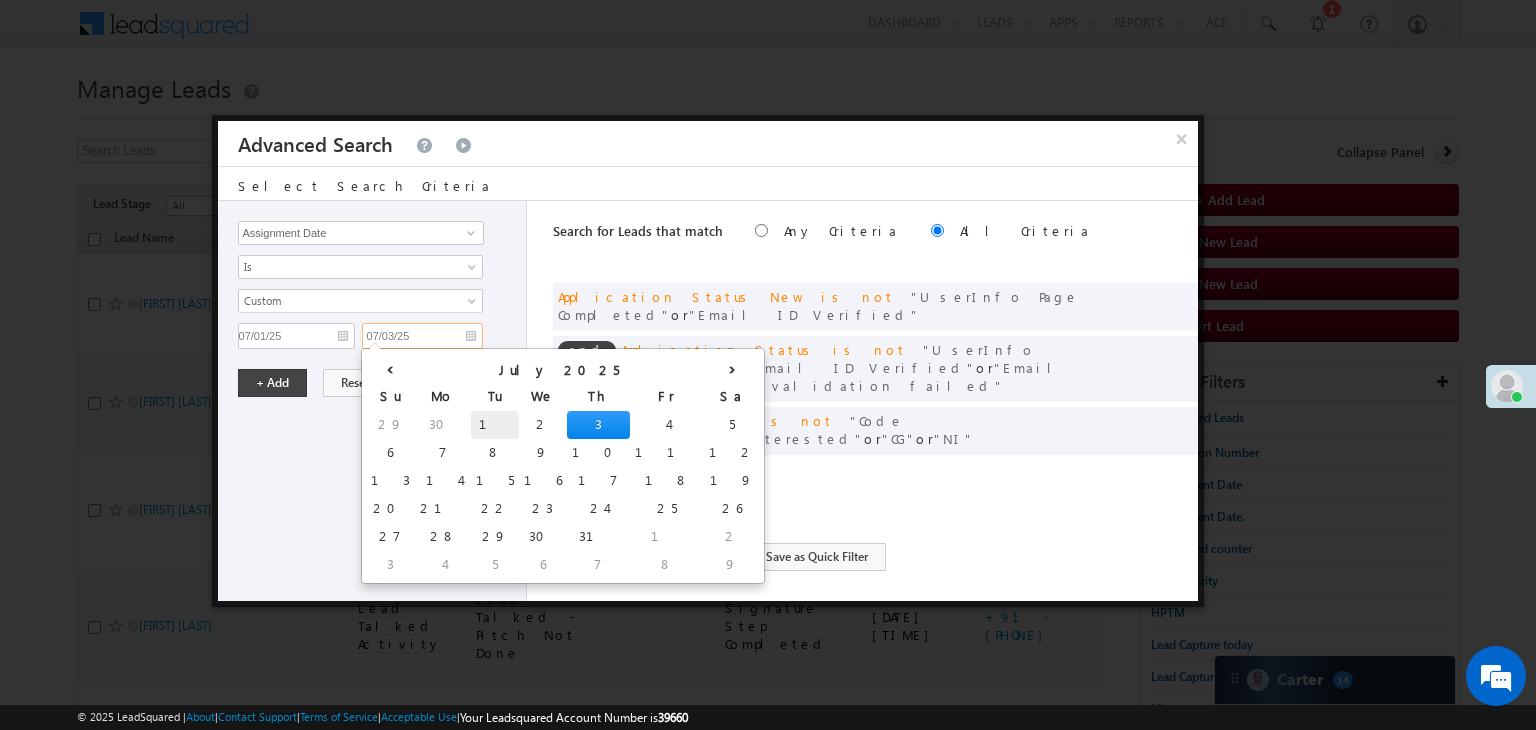 click on "1" at bounding box center [495, 425] 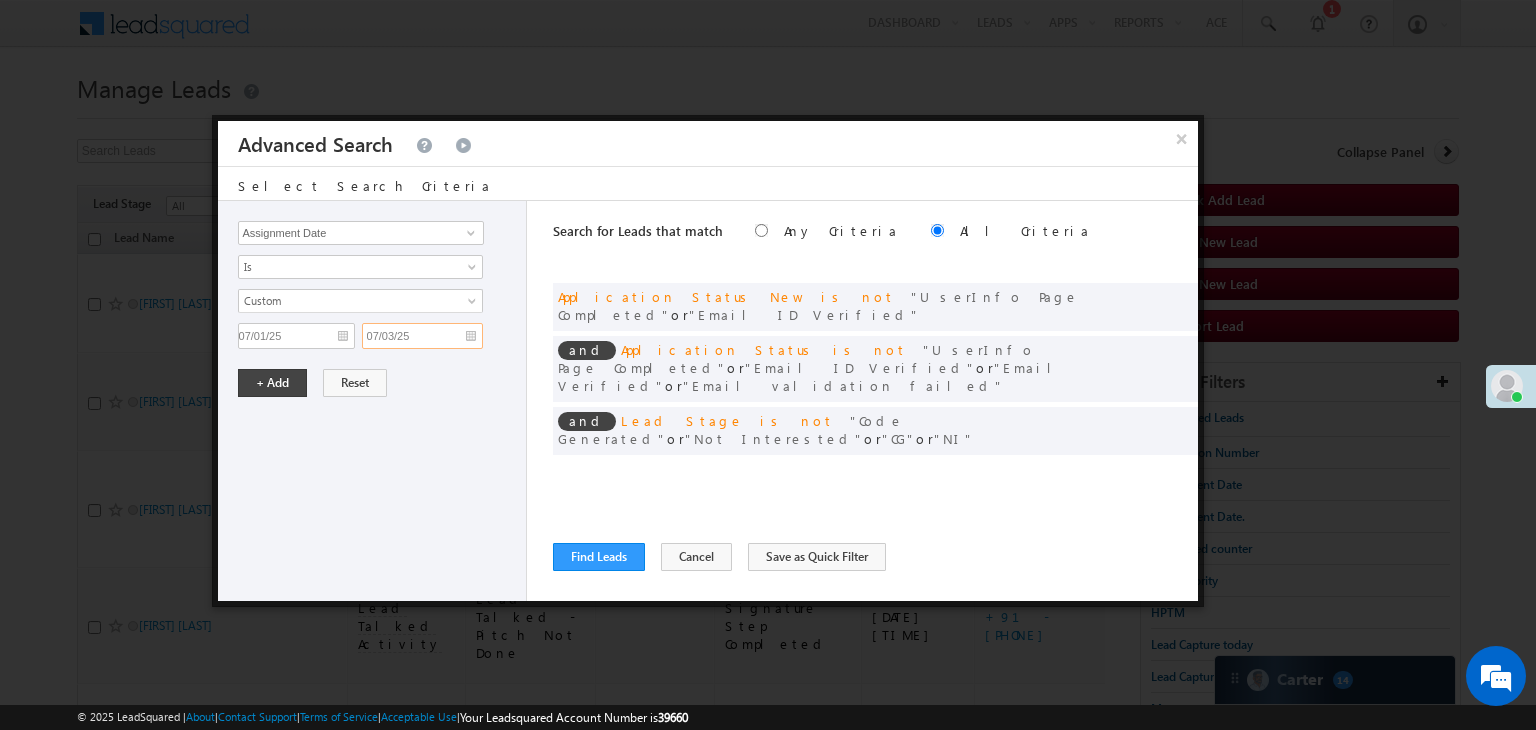 type on "07/01/25" 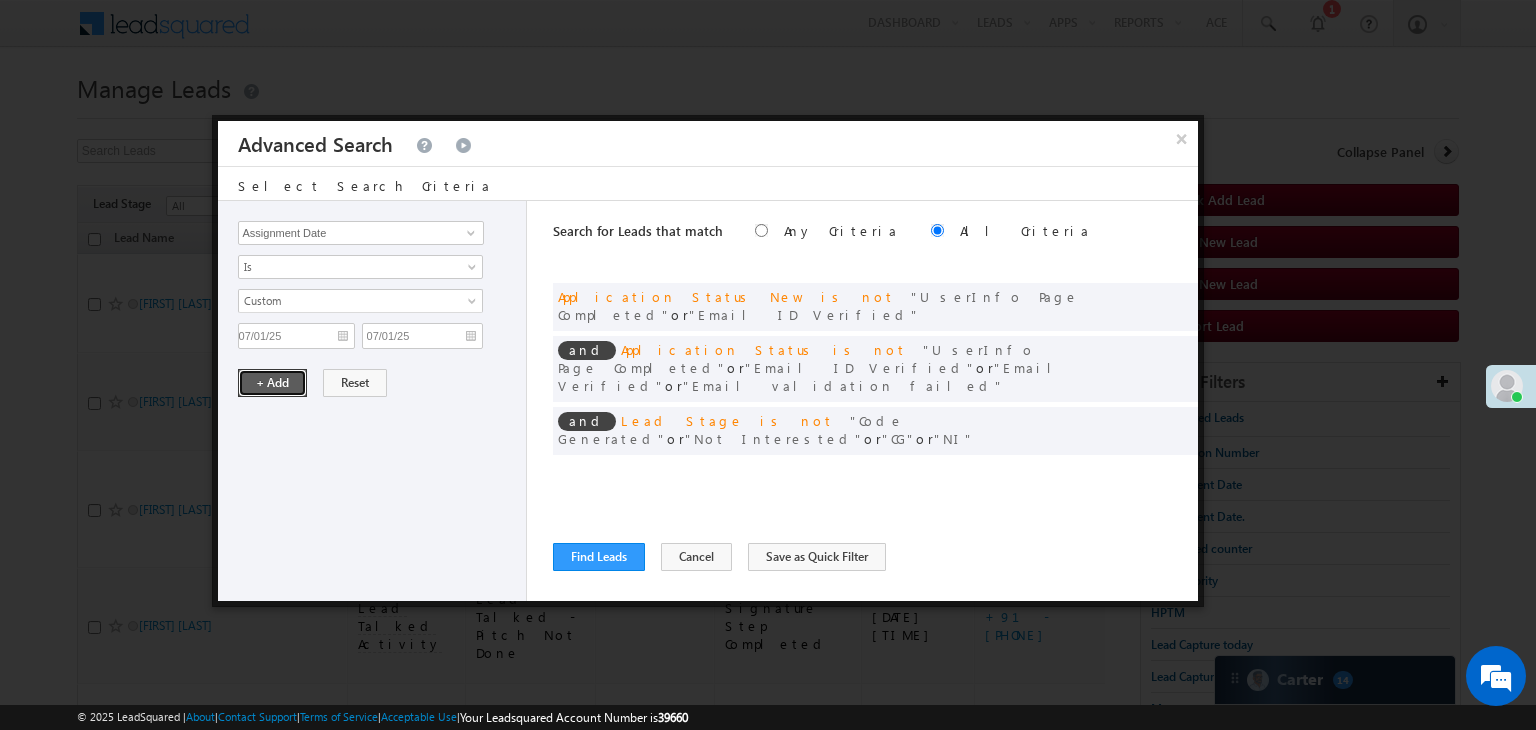click on "+ Add" at bounding box center (272, 383) 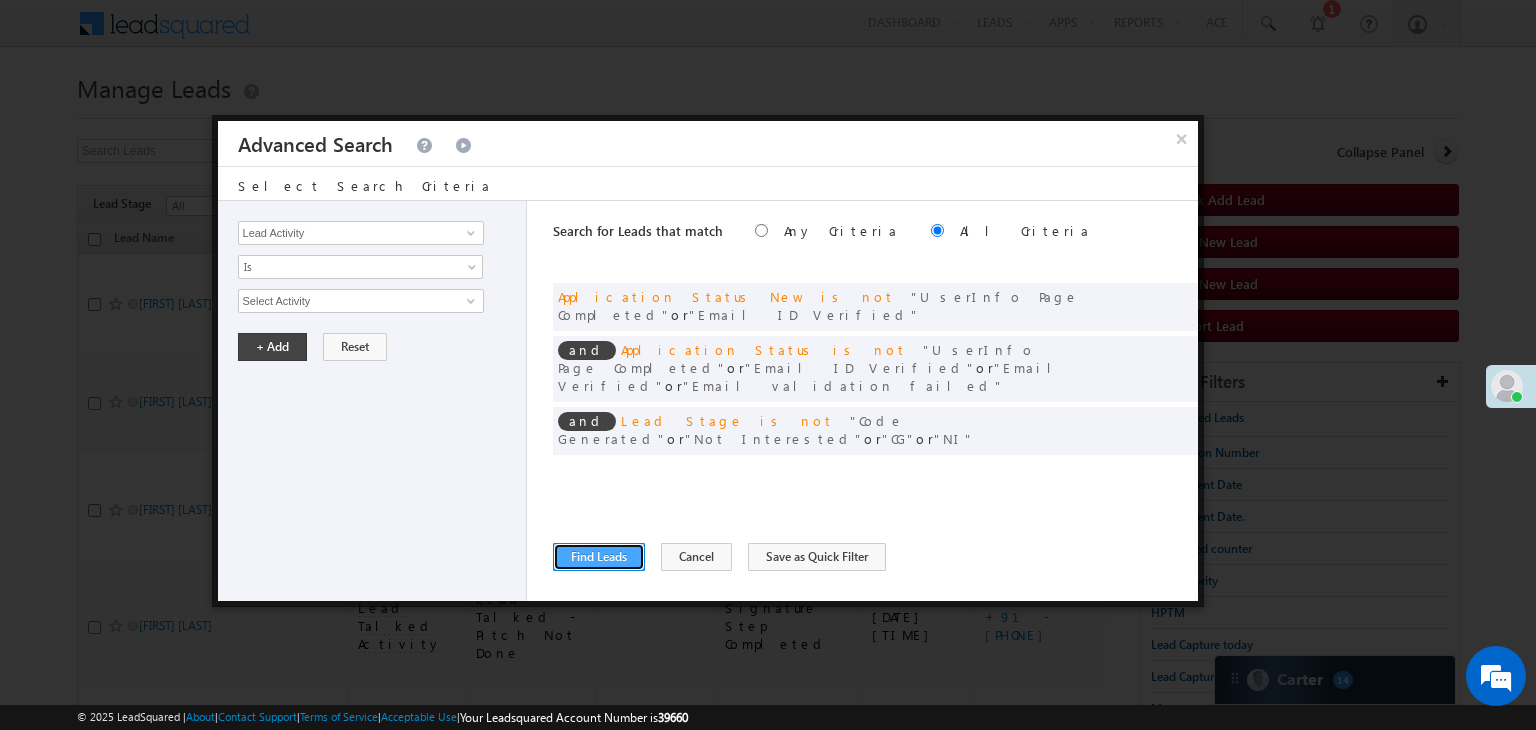 click on "Find Leads" at bounding box center [599, 557] 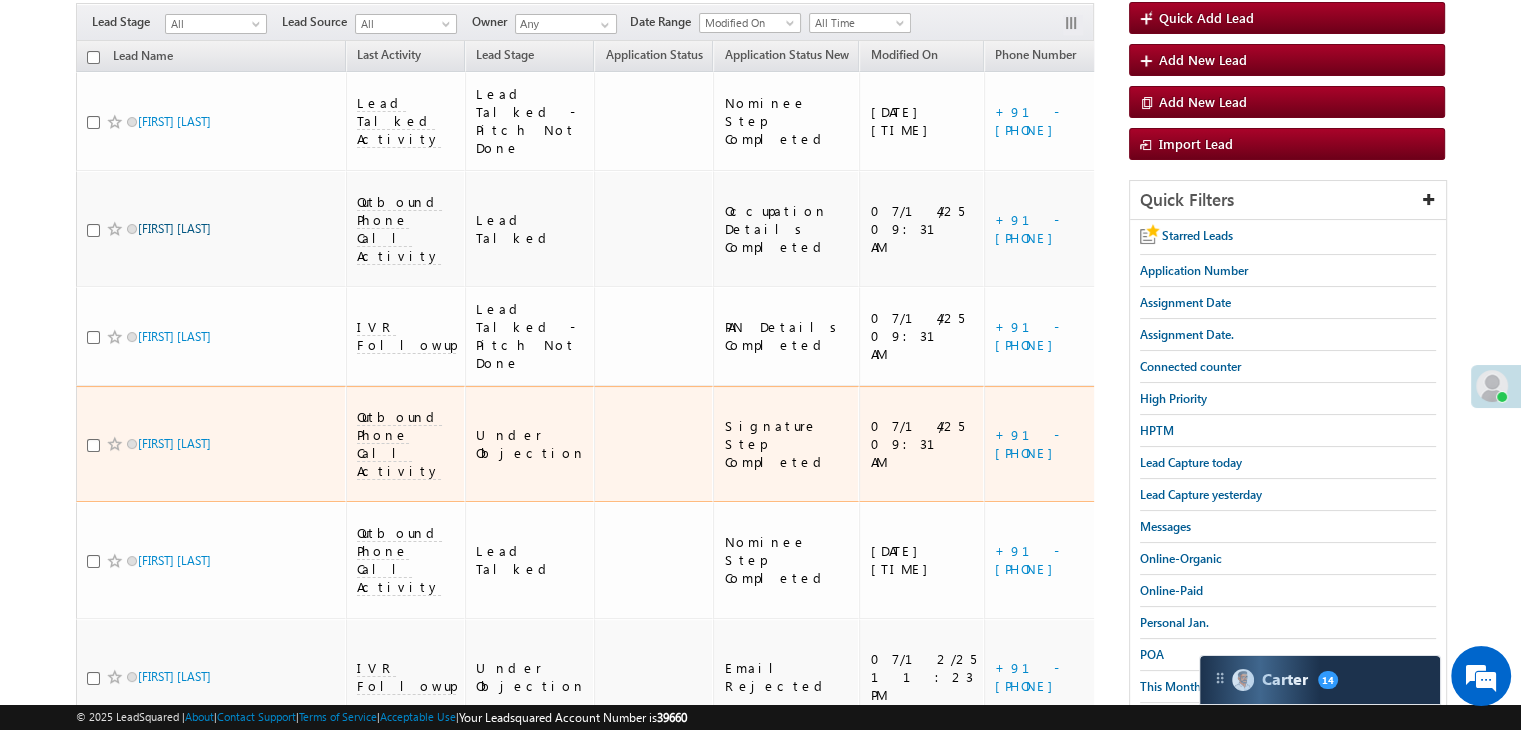 scroll, scrollTop: 200, scrollLeft: 0, axis: vertical 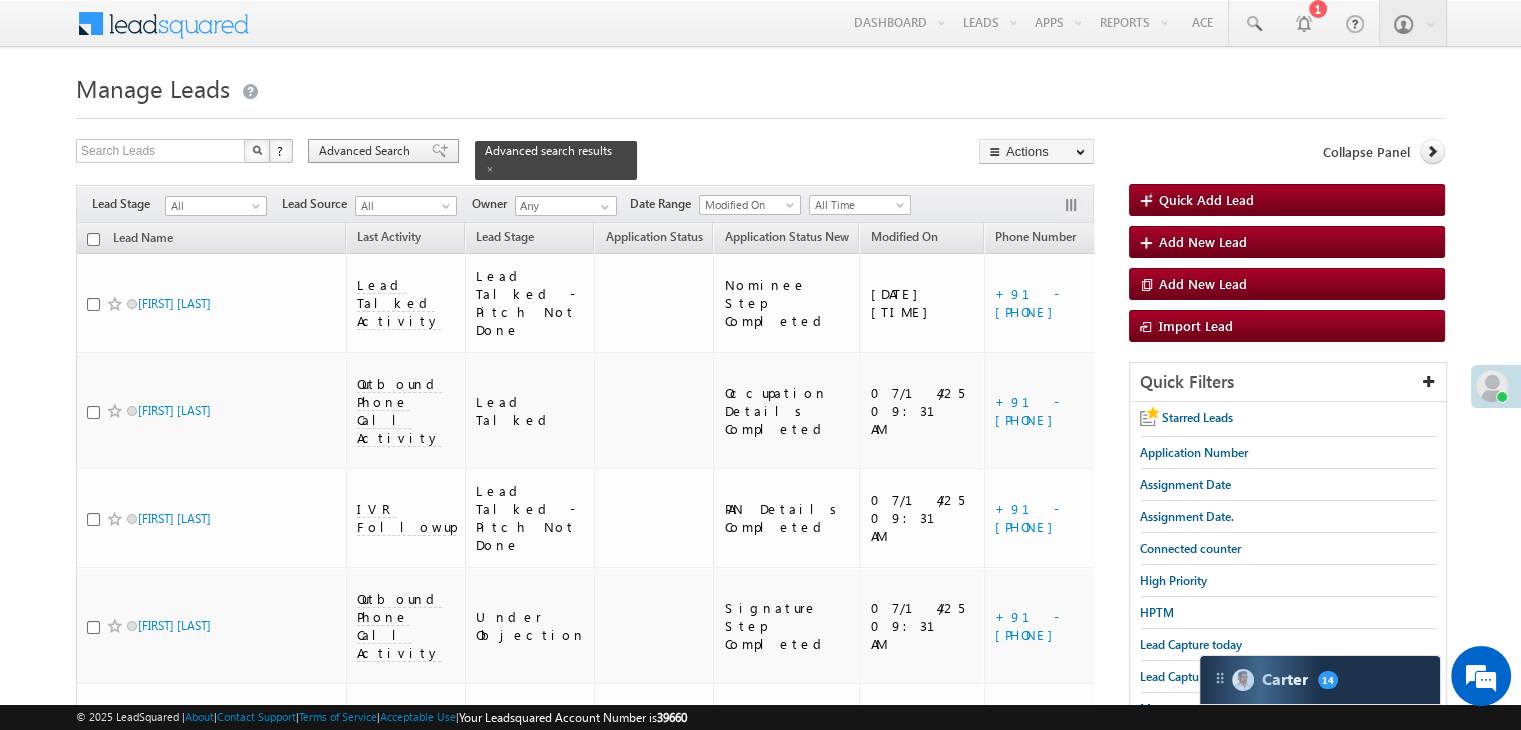 click on "Advanced Search" at bounding box center (367, 151) 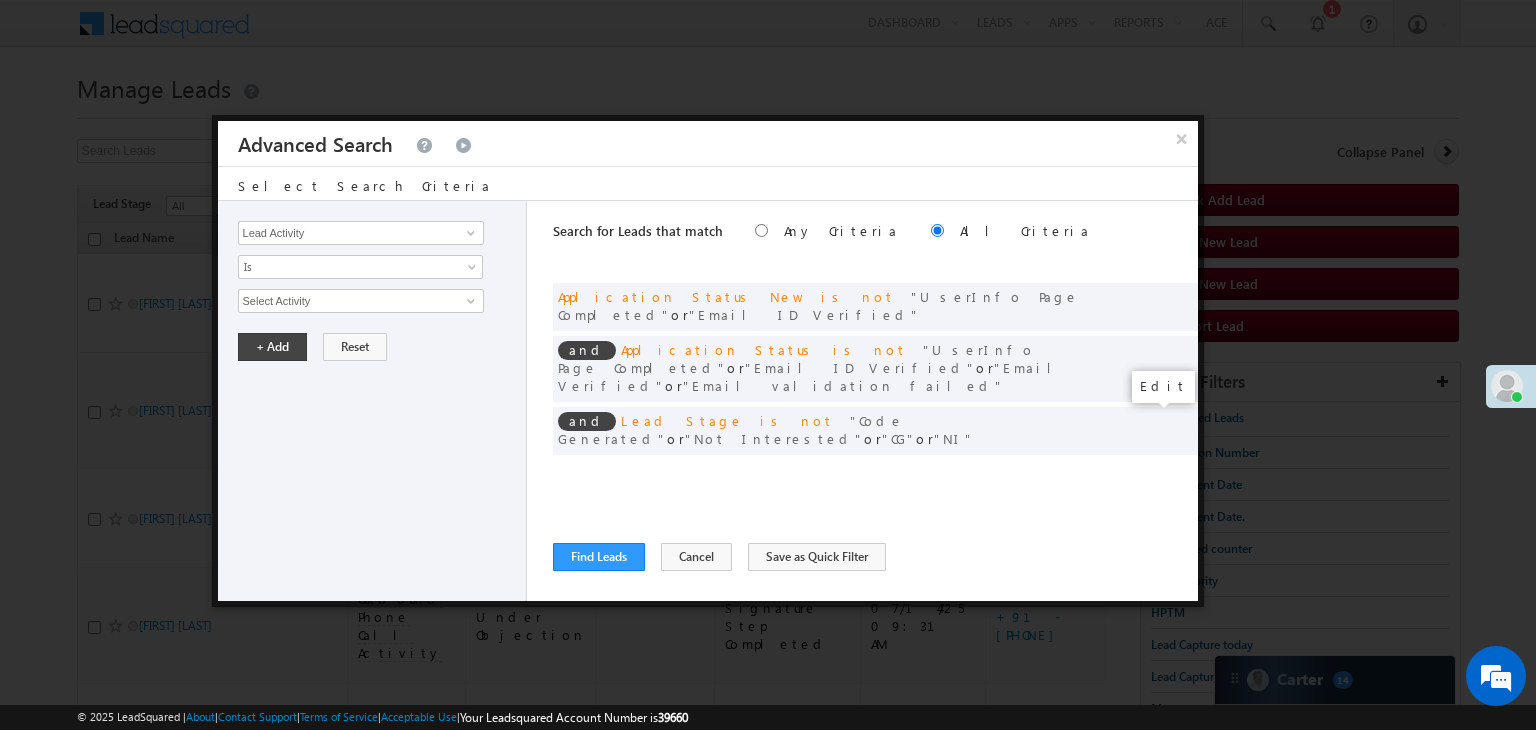 click at bounding box center [1152, 472] 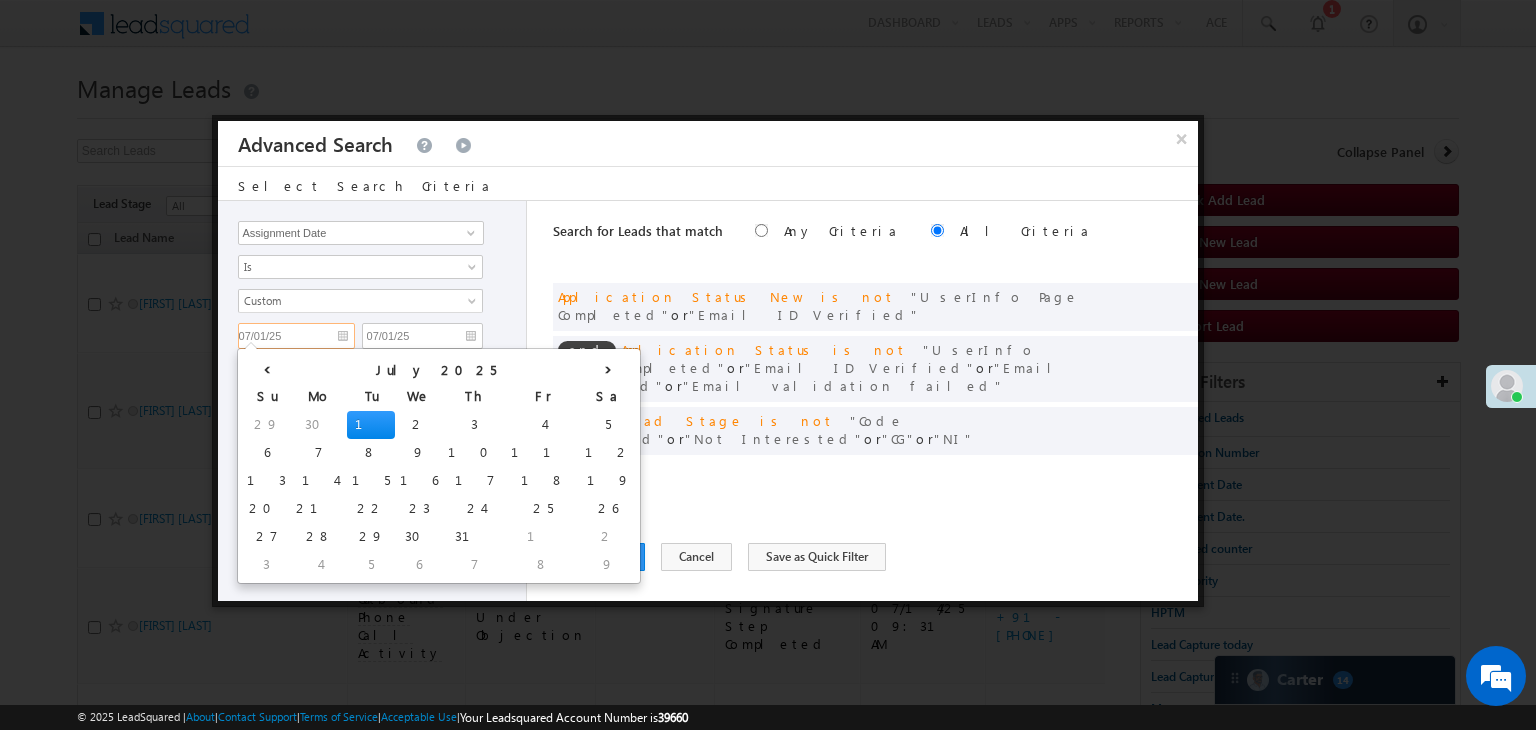 click on "07/01/25" at bounding box center (296, 336) 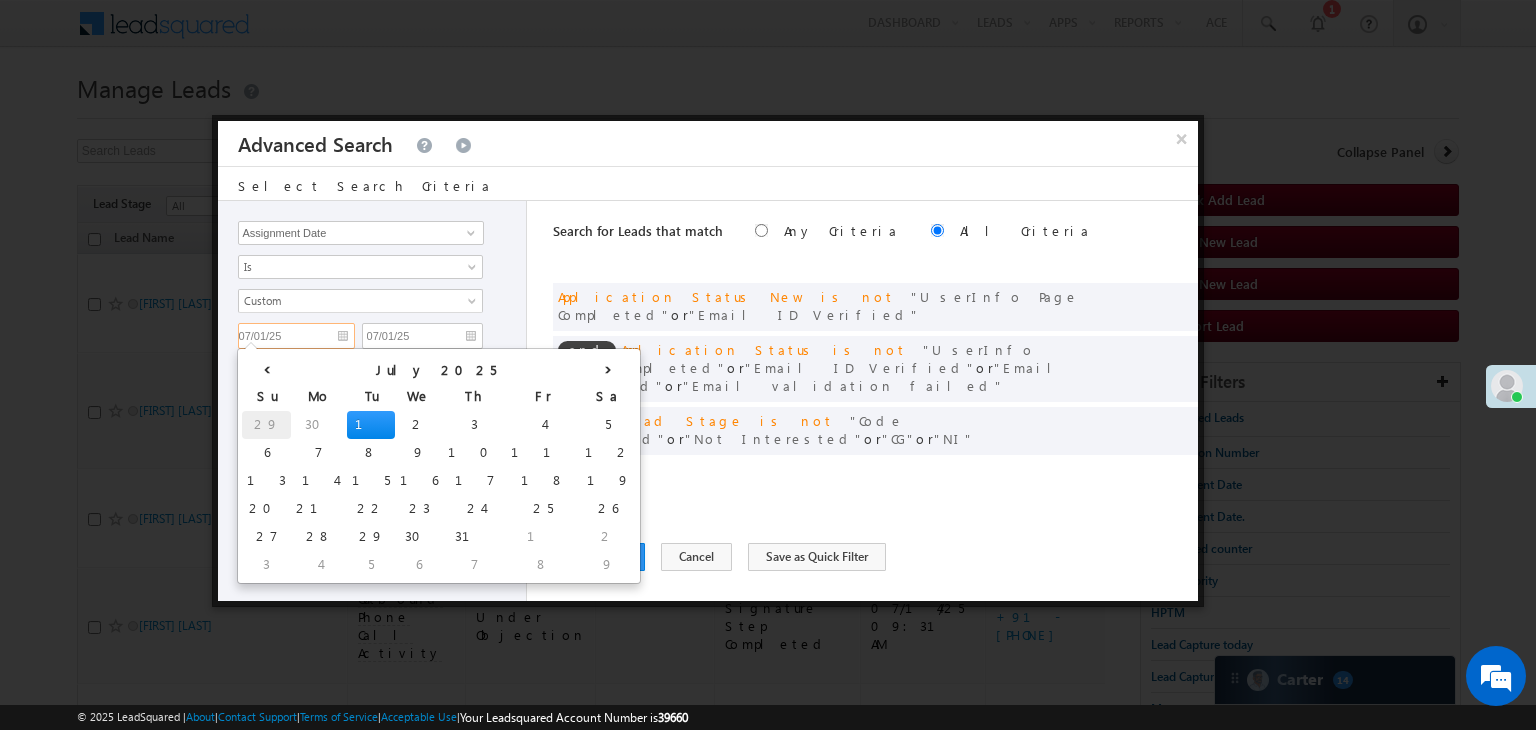 click on "29" at bounding box center [266, 425] 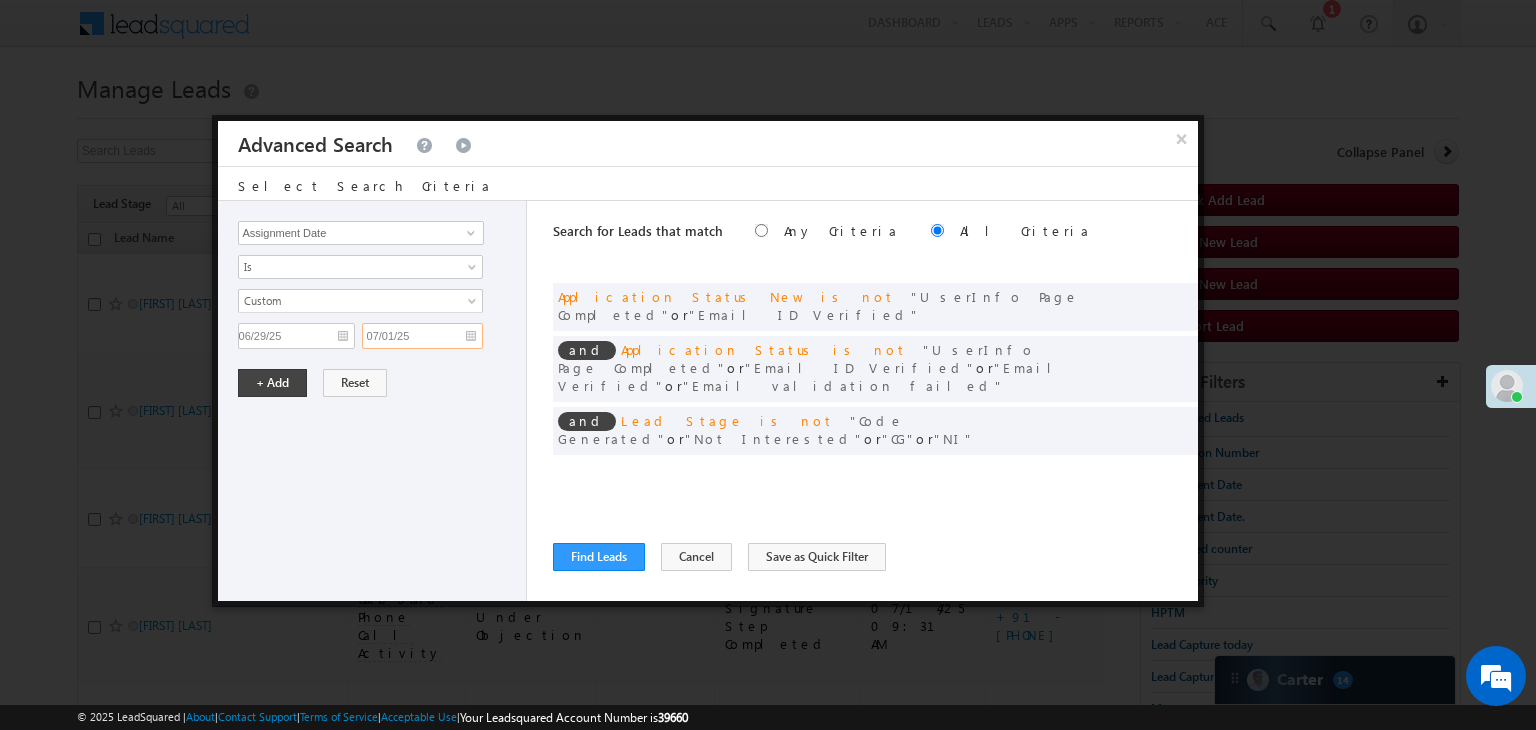 click on "07/01/25" at bounding box center [422, 336] 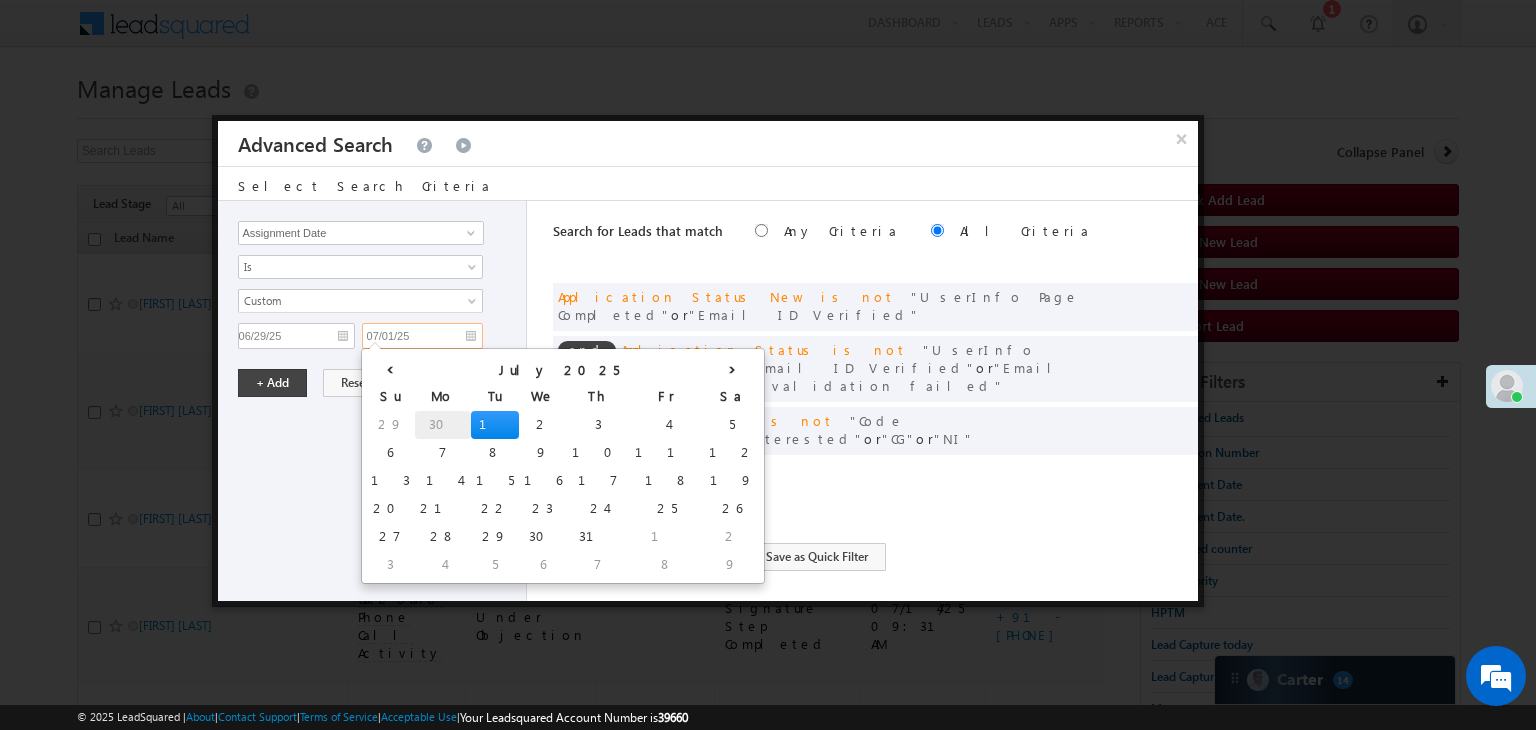 click on "30" at bounding box center (443, 425) 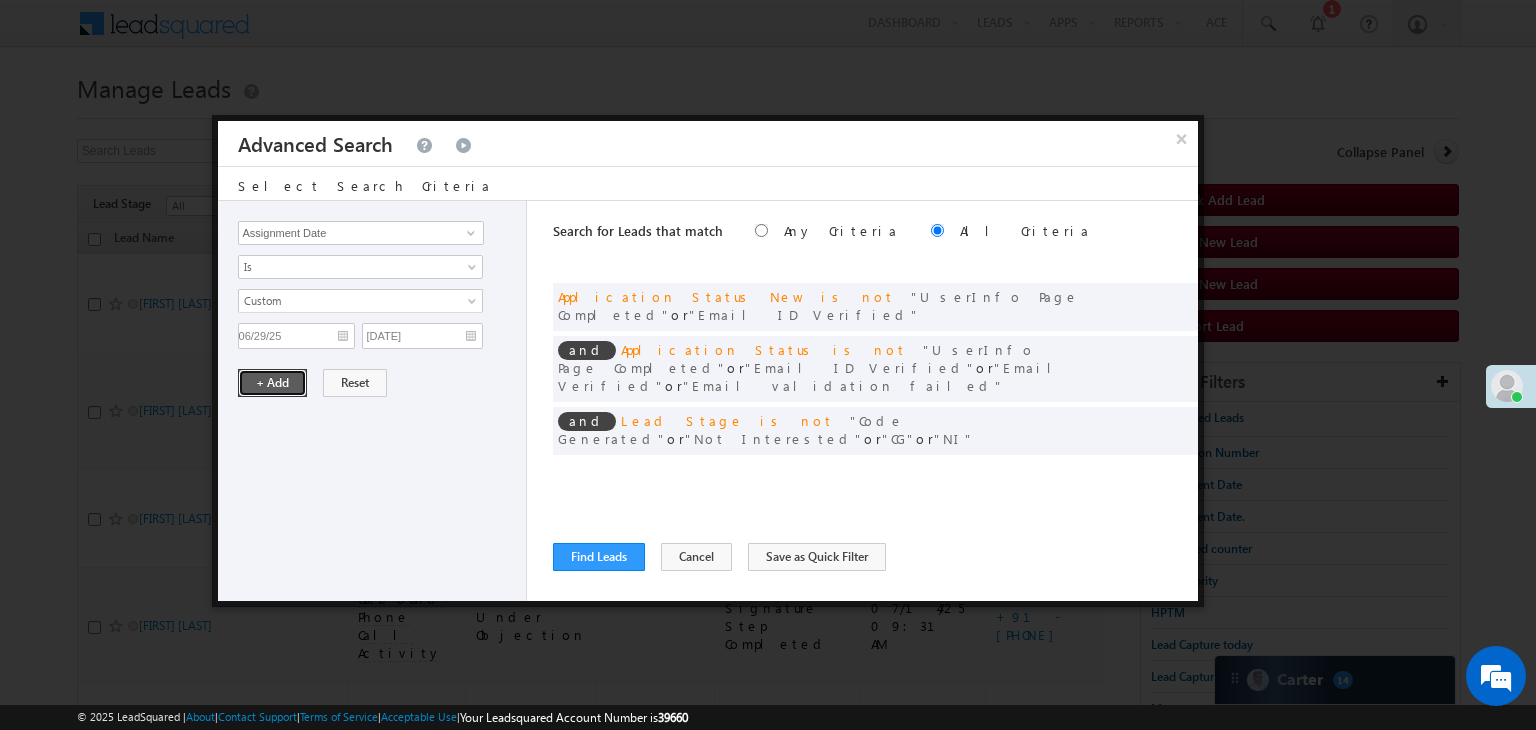 click on "+ Add" at bounding box center (272, 383) 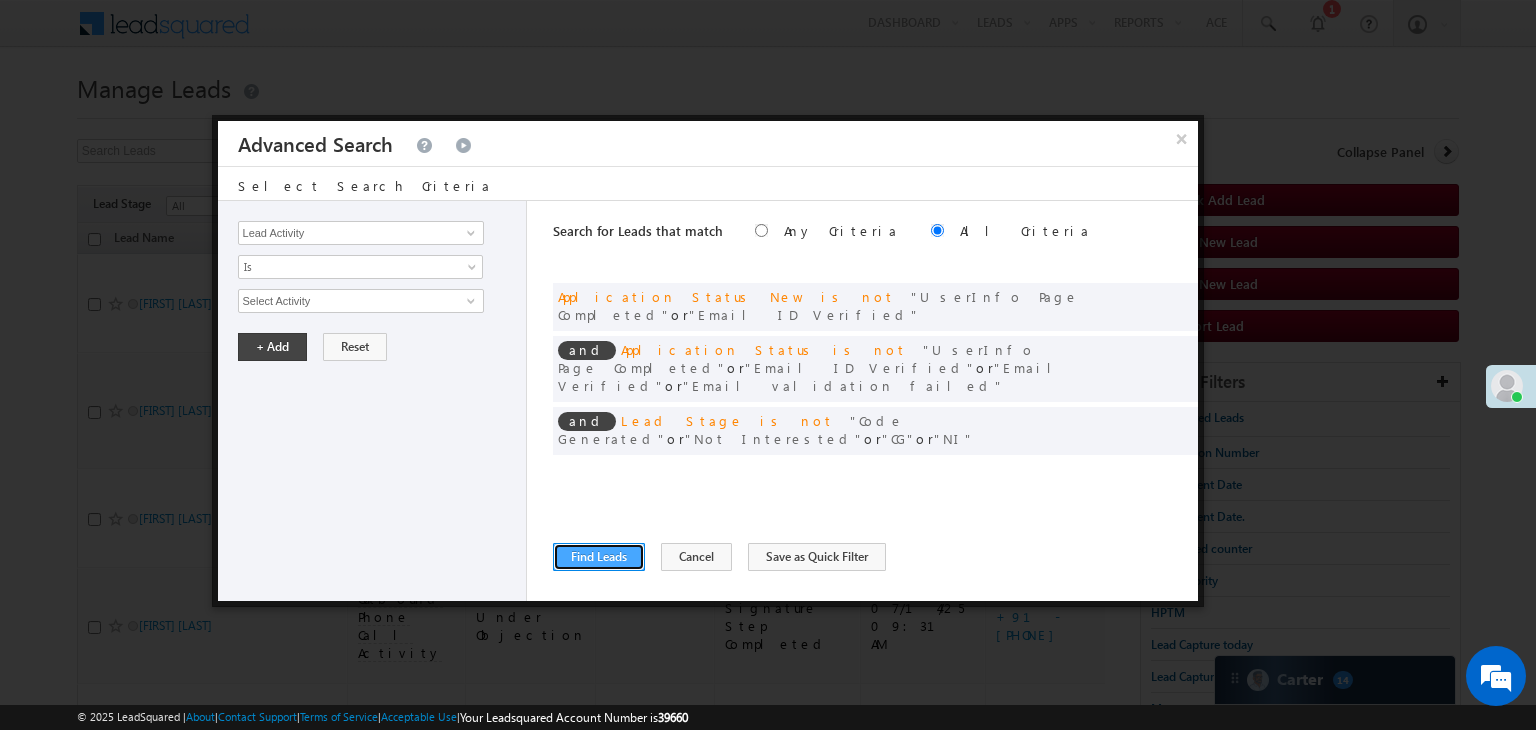 click on "Find Leads" at bounding box center [599, 557] 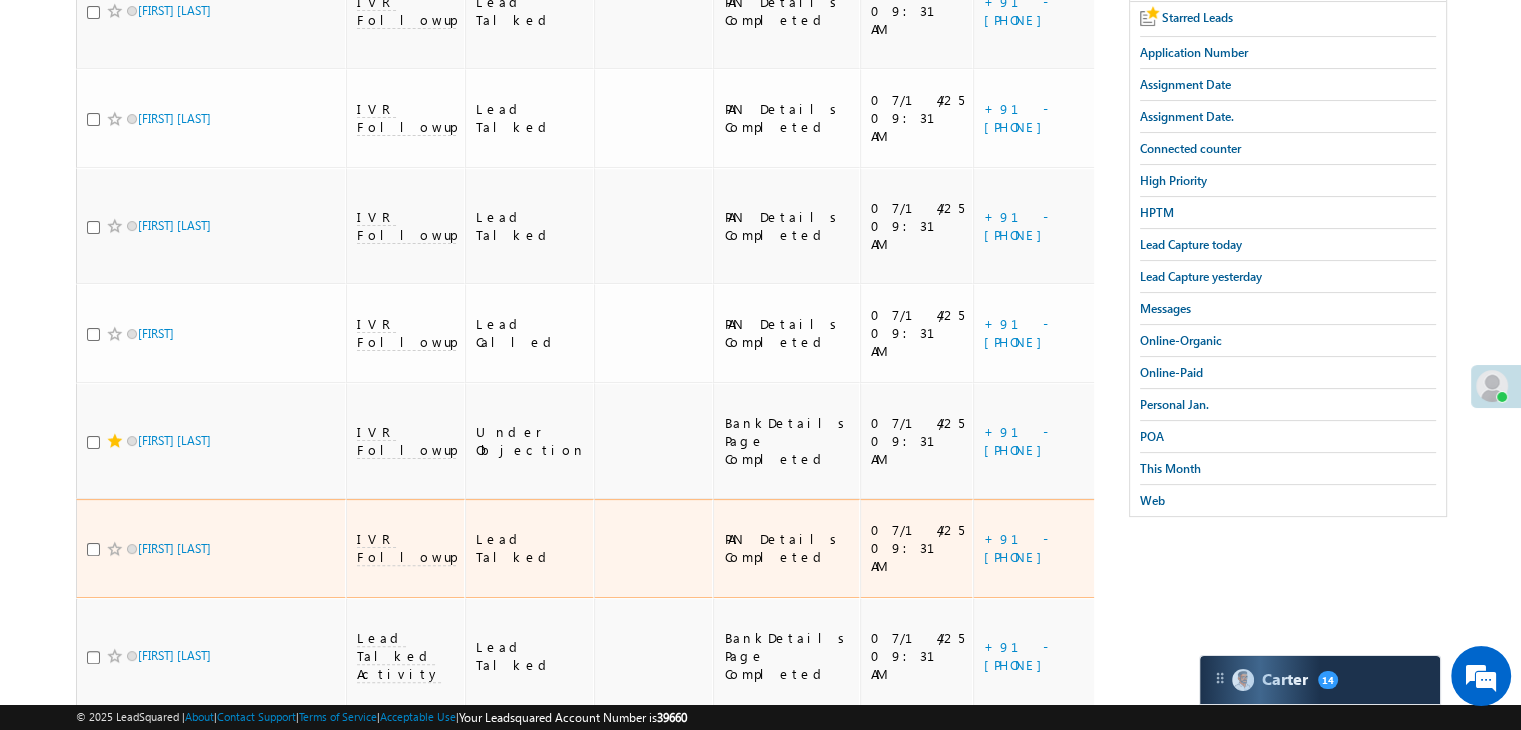 scroll, scrollTop: 600, scrollLeft: 0, axis: vertical 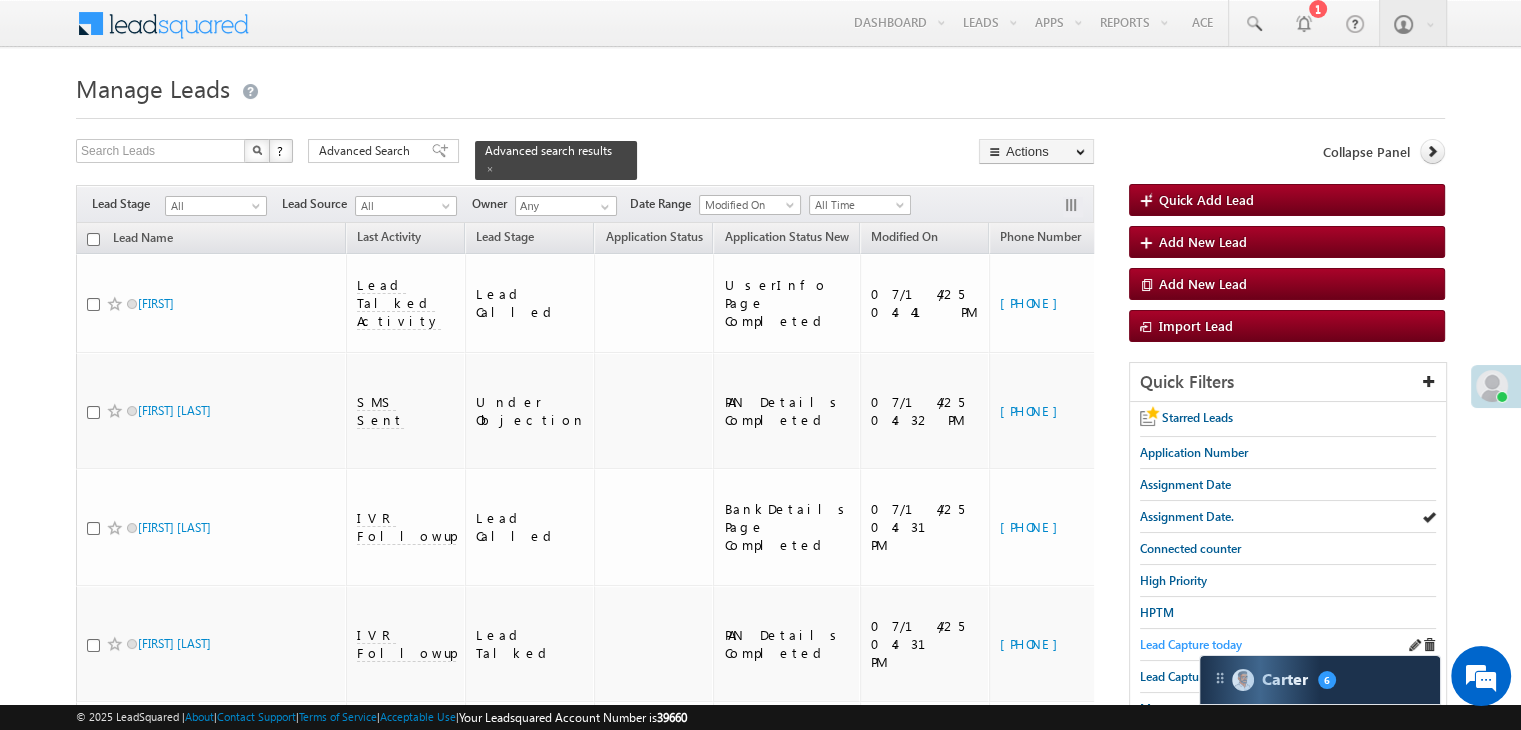 click on "Lead Capture today" at bounding box center (1191, 644) 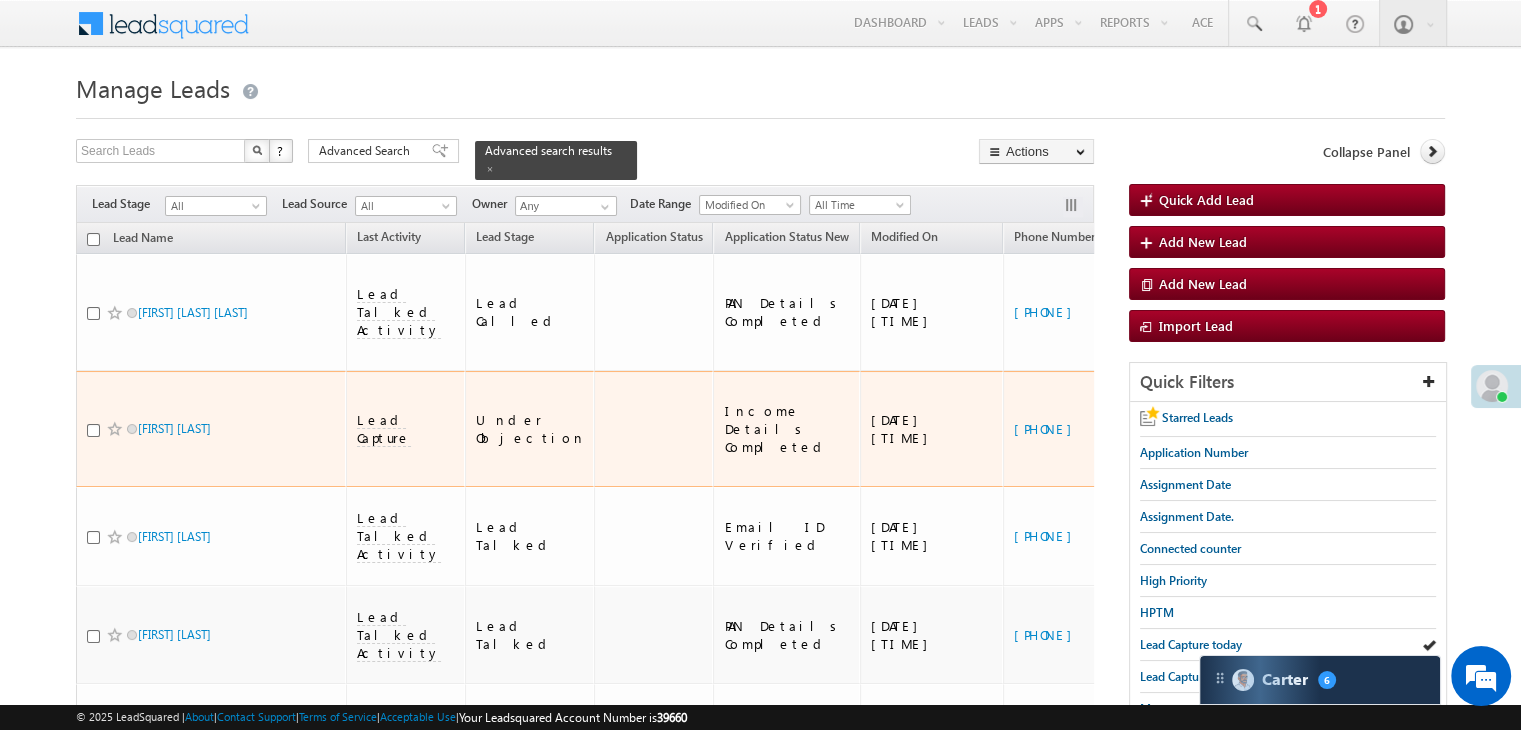 click on "https://angelbroking1-pk3em7sa.customui-test.leadsquared.com?leadId=2278782f-92bb-48ba-a14c-f680fdeba55d" at bounding box center (1297, 429) 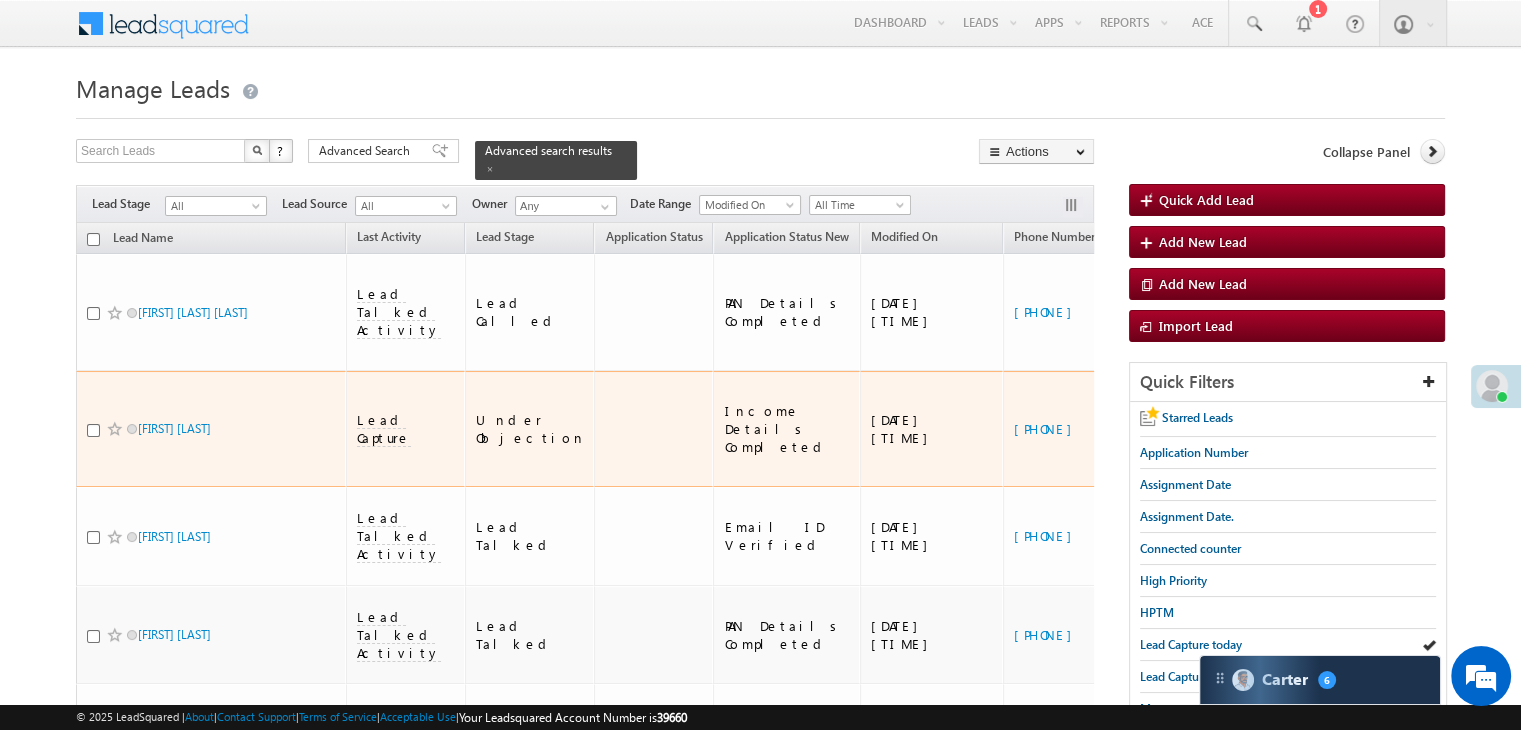click on "https://angelbroking1-pk3em7sa.customui-test.leadsquared.com?leadId=2278782f-92bb-48ba-a14c-f680fdeba55d" at bounding box center (1297, 429) 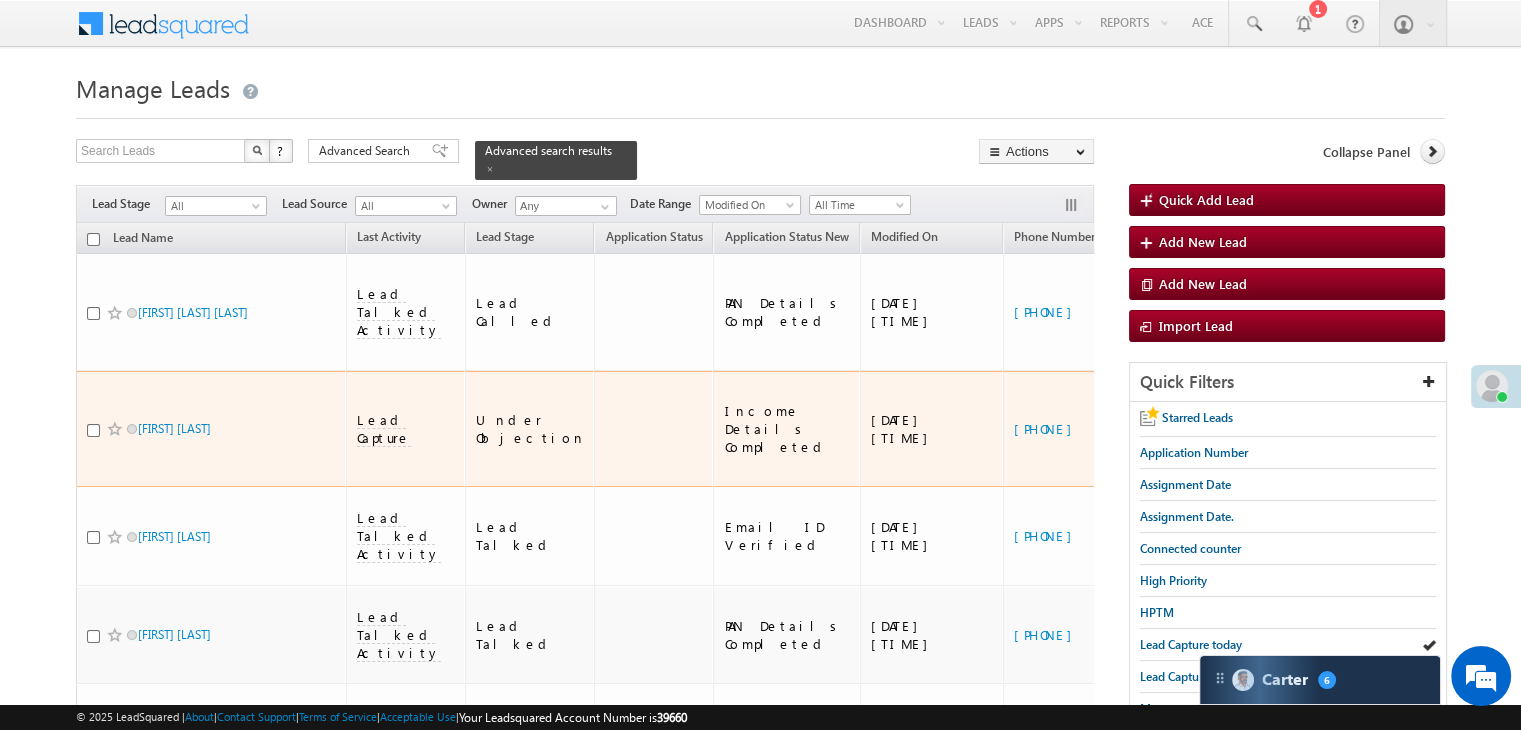 click on "https://angelbroking1-pk3em7sa.customui-test.leadsquared.com?leadId=2278782f-92bb-48ba-a14c-f680fdeba55d" at bounding box center [1297, 429] 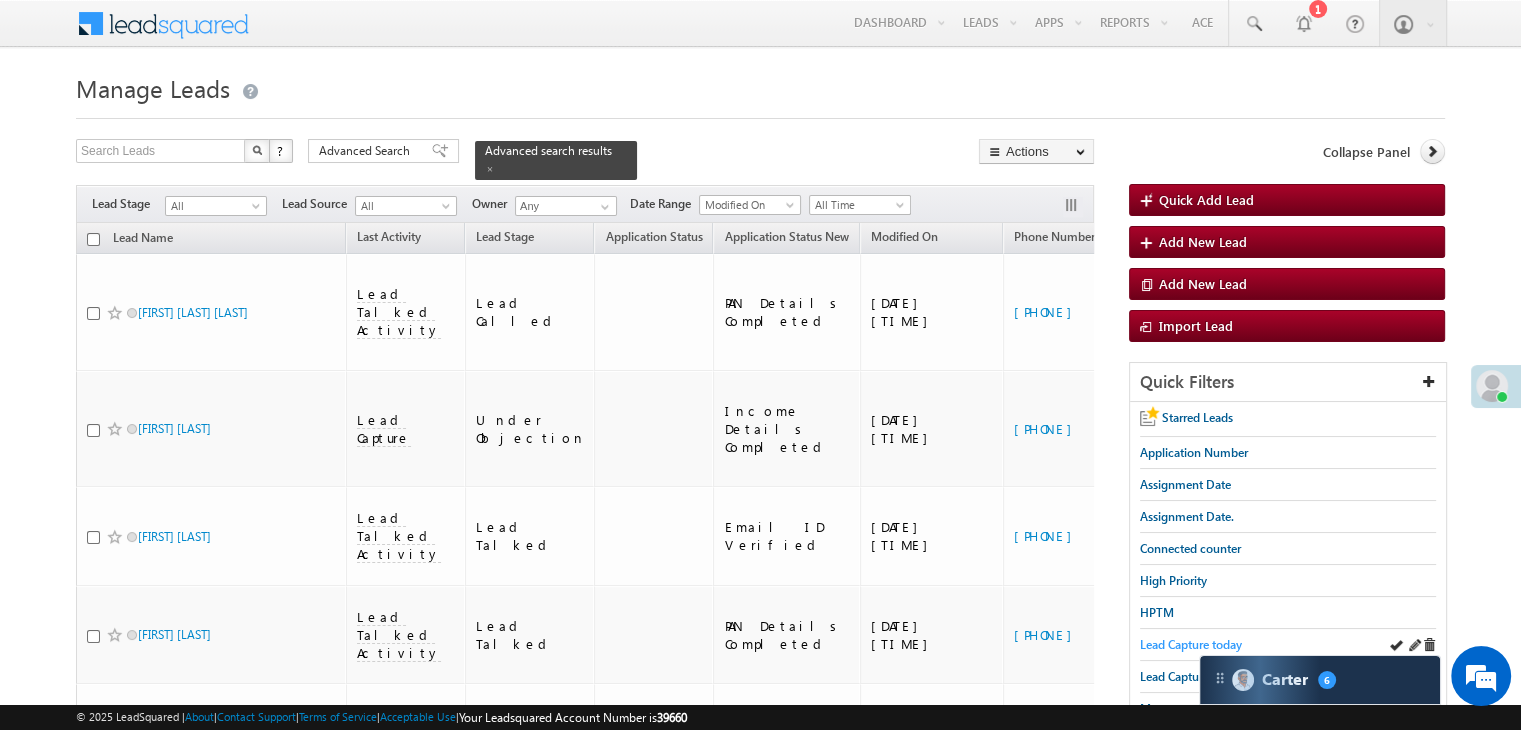 click on "Lead Capture today" at bounding box center [1191, 644] 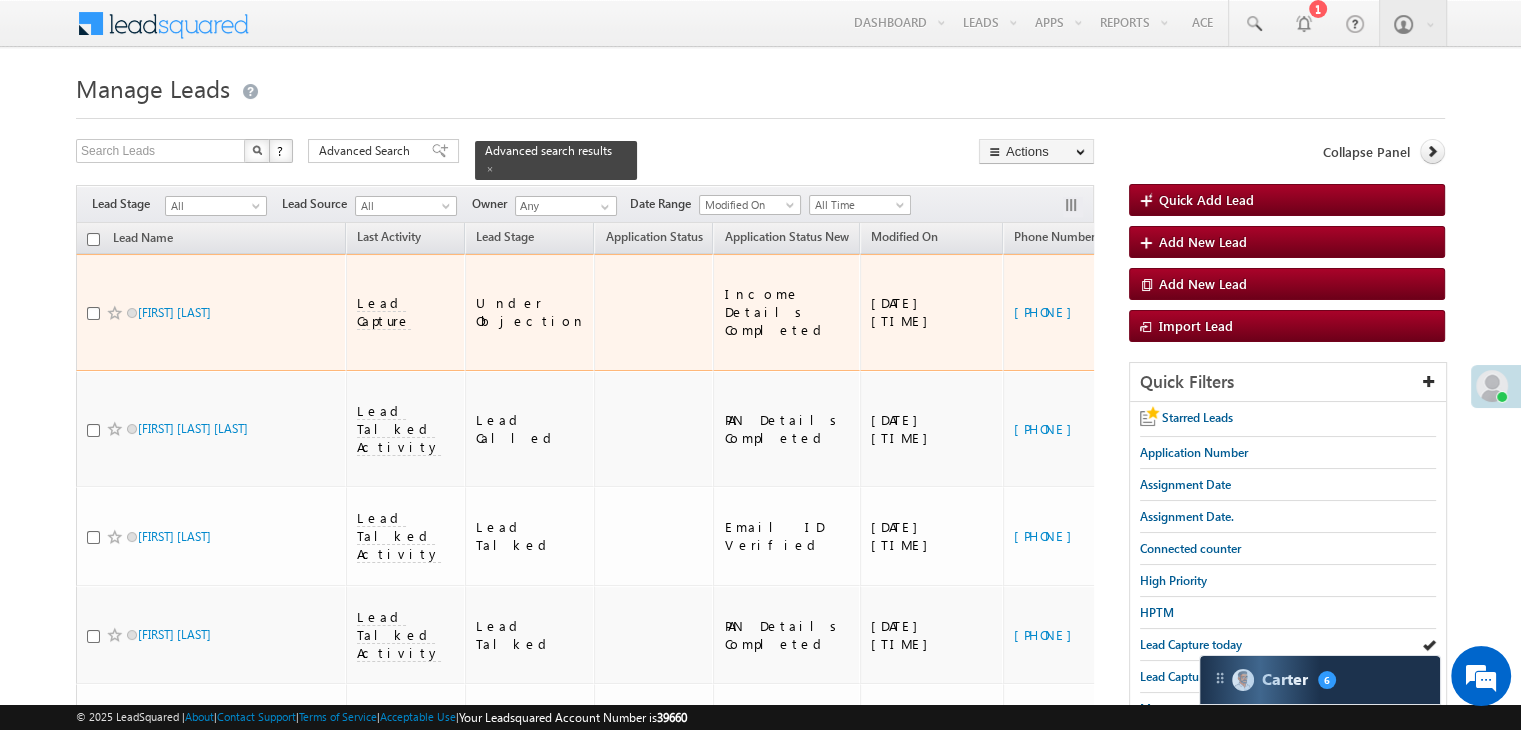 click at bounding box center [115, 313] 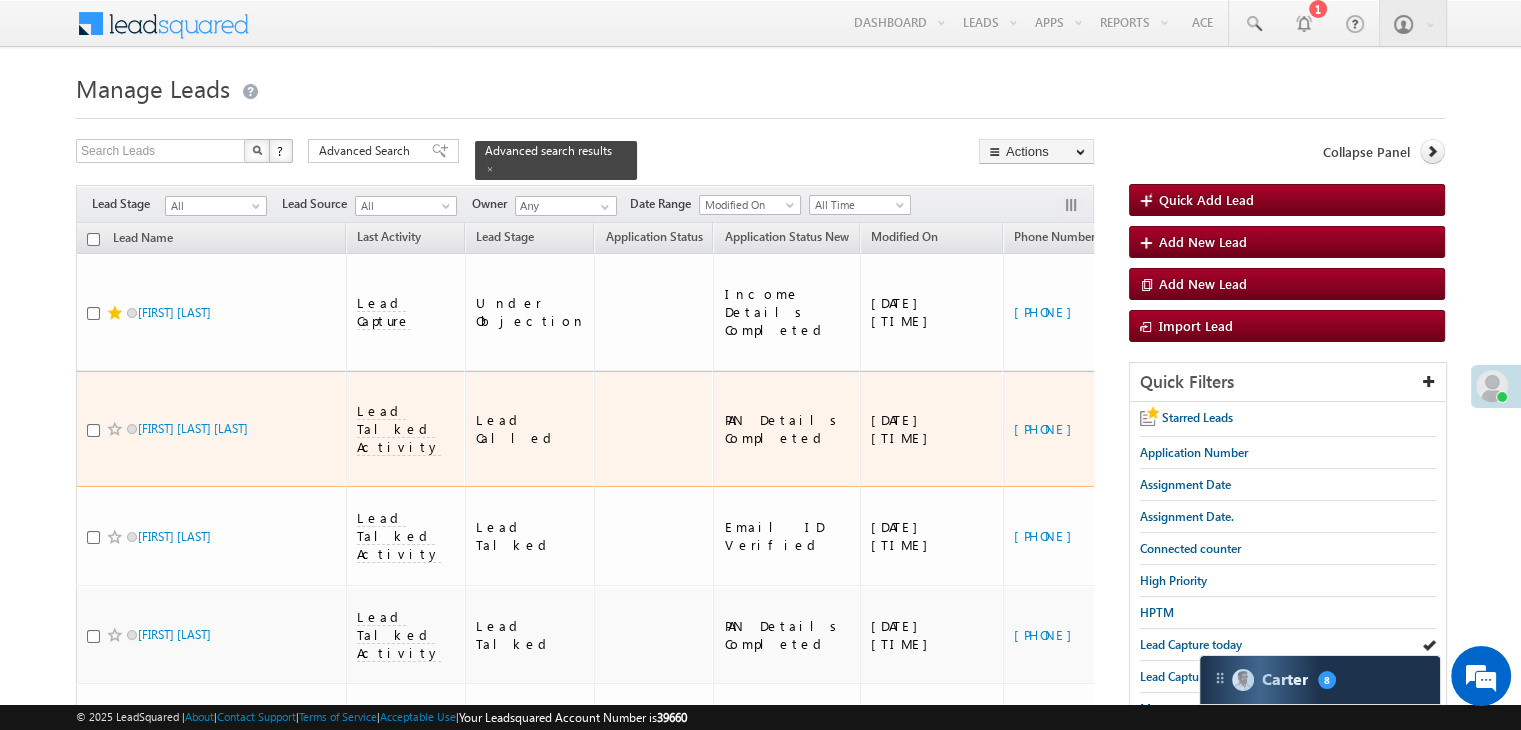 click on "https://angelbroking1-pk3em7sa.customui-test.leadsquared.com?leadId=ee44e113-d13c-48f9-a4bd-d0691672f2d2" at bounding box center (1297, 429) 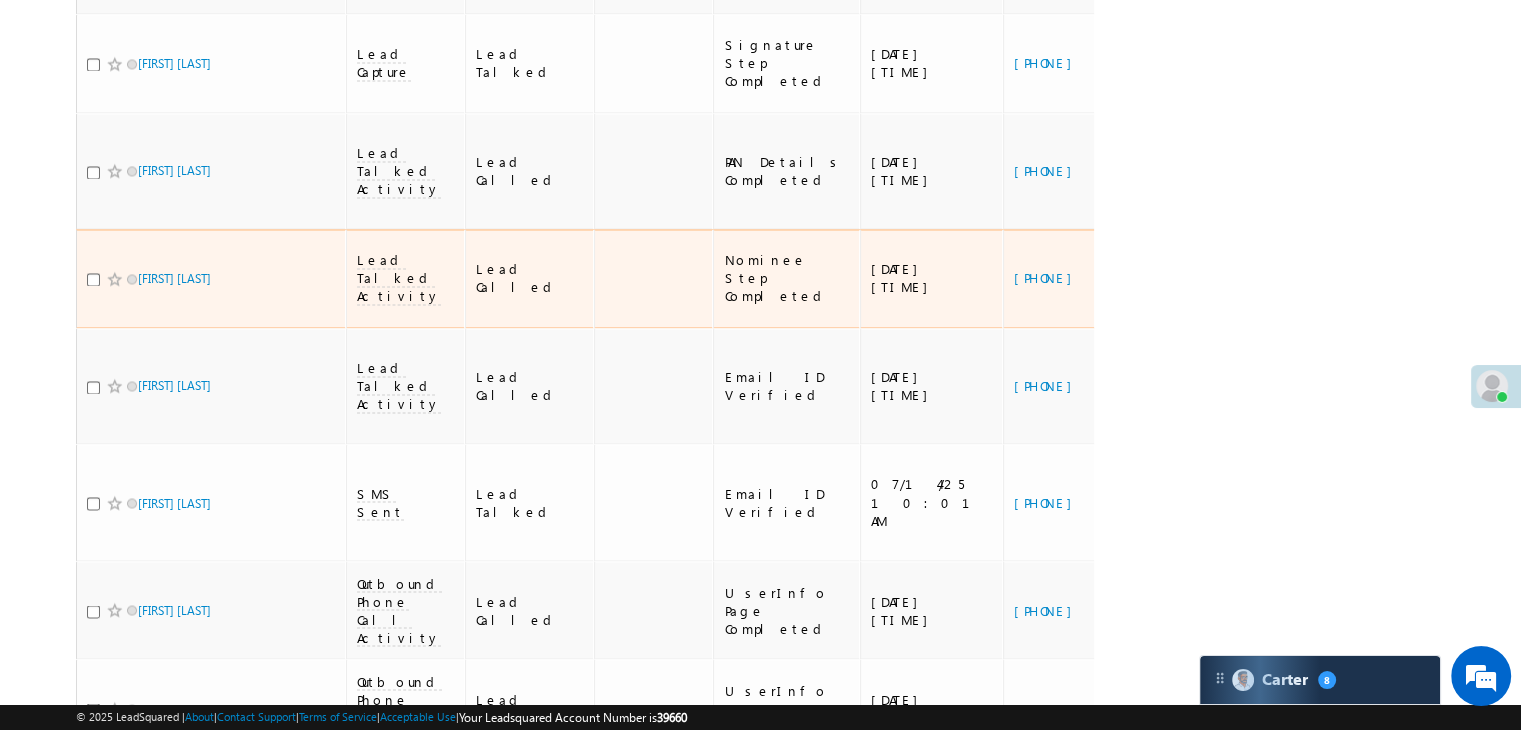 scroll, scrollTop: 3300, scrollLeft: 0, axis: vertical 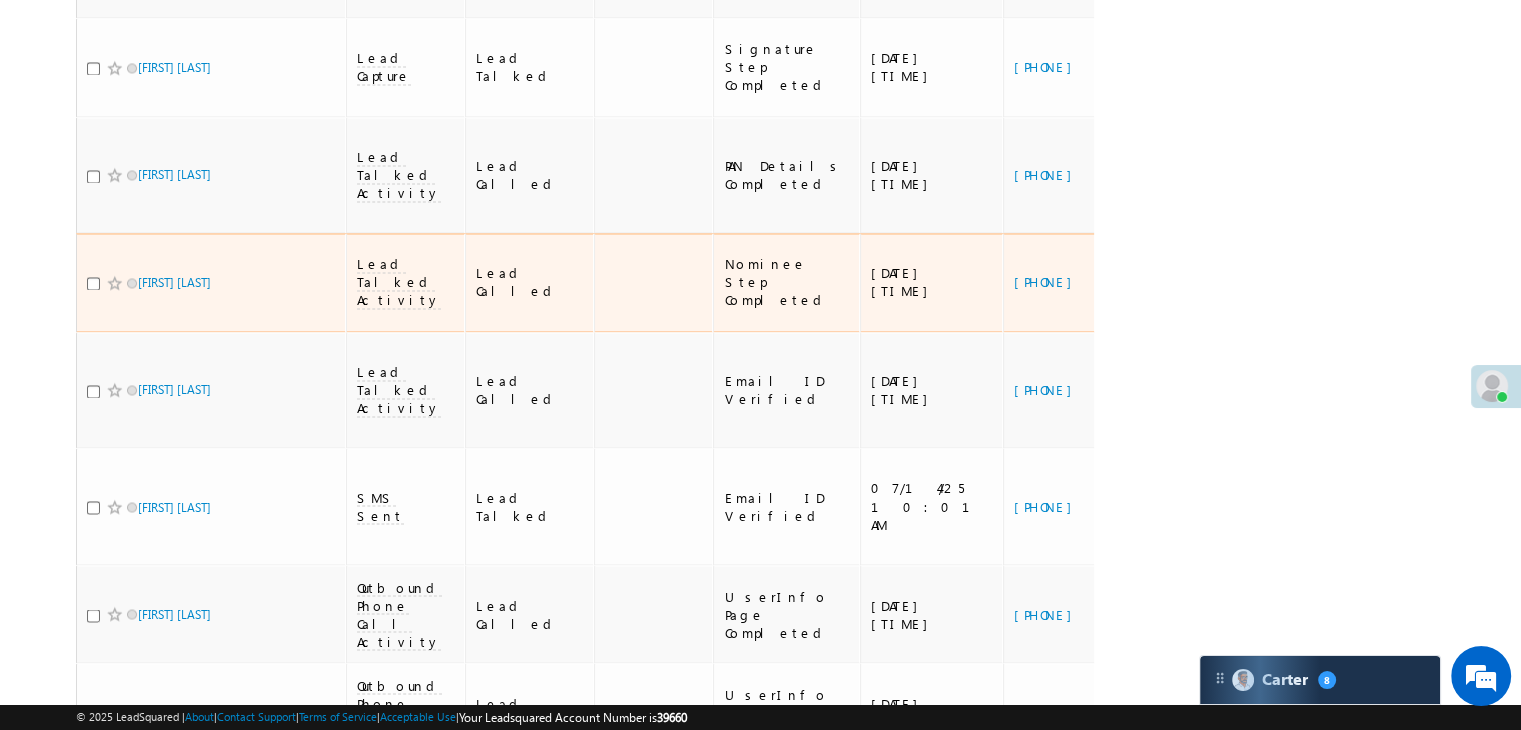 click on "https://angelbroking1-pk3em7sa.customui-test.leadsquared.com?leadId=e40d6496-49bd-445b-b4e4-9a48ff3b3317" at bounding box center [1297, 282] 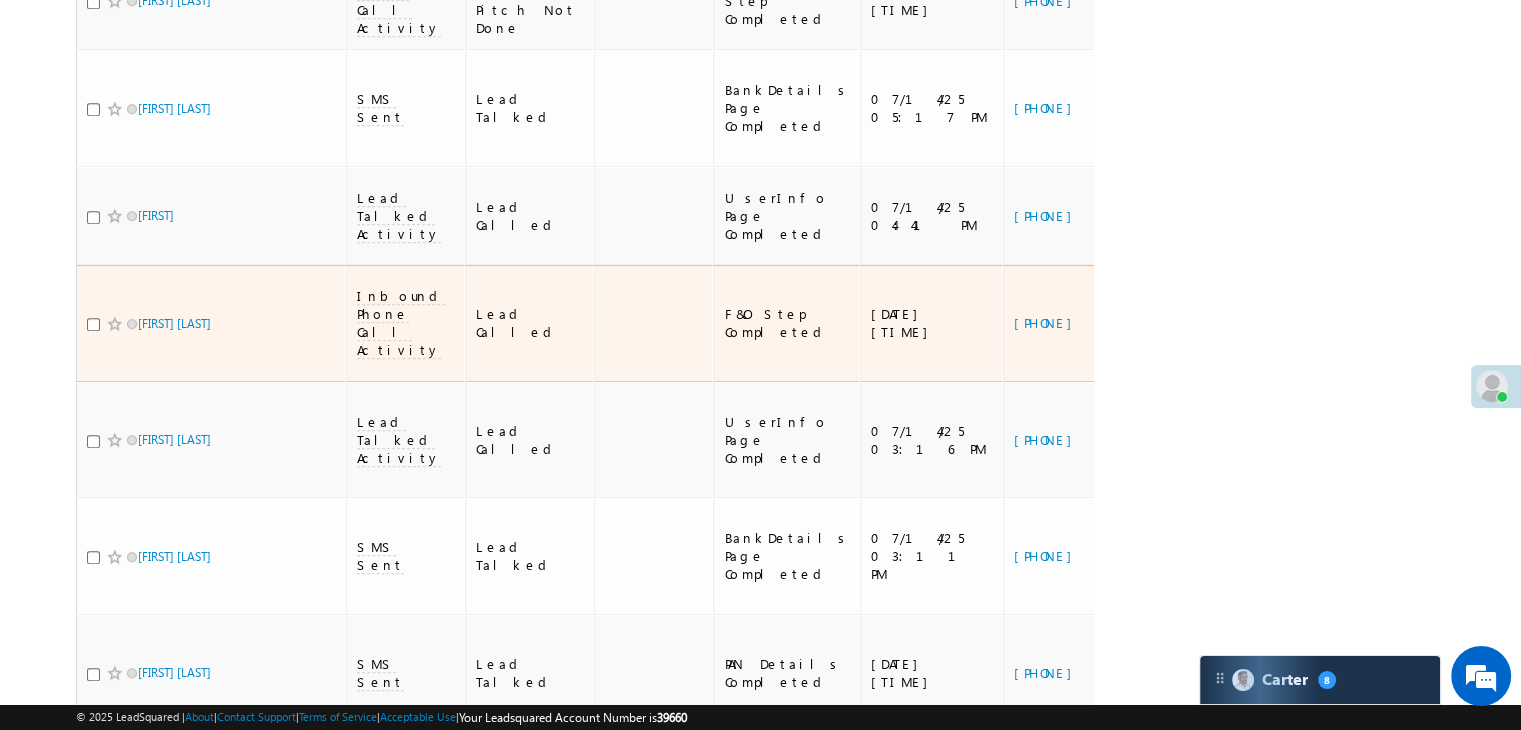 scroll, scrollTop: 1000, scrollLeft: 0, axis: vertical 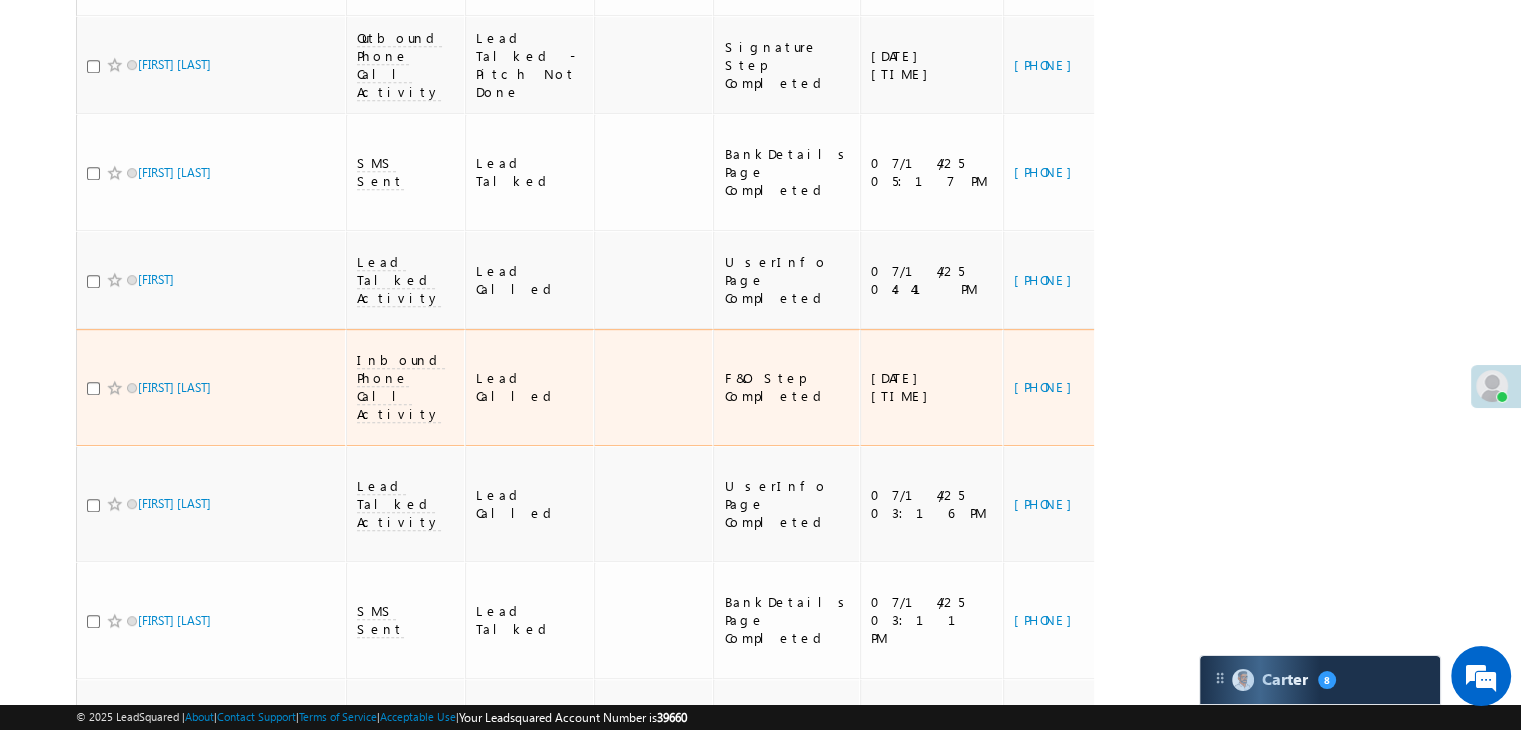 click on "https://angelbroking1-pk3em7sa.customui-test.leadsquared.com?leadId=5c90001d-c1c3-4eb8-b2ca-04ac2ea3a53b" at bounding box center [1297, 387] 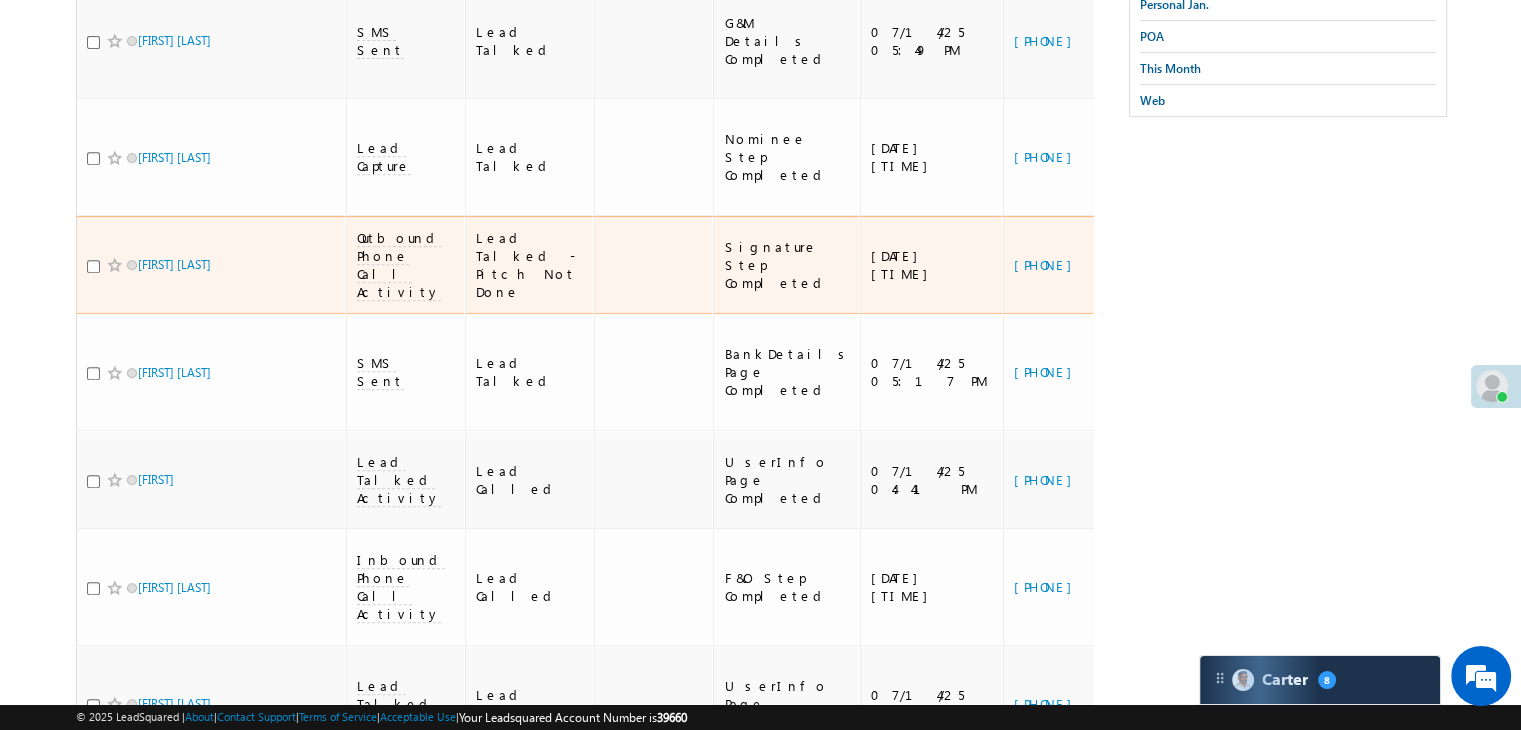 scroll, scrollTop: 700, scrollLeft: 0, axis: vertical 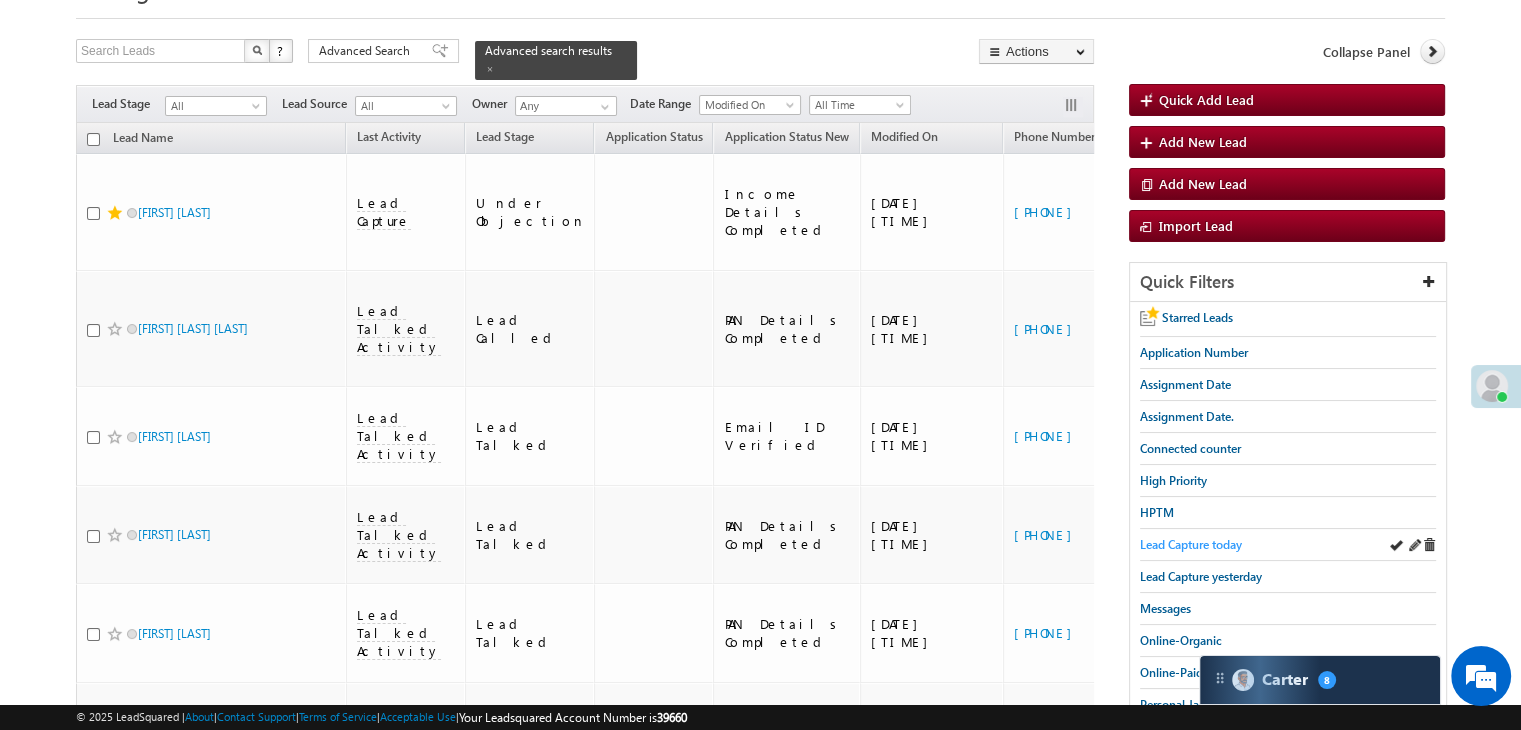 click on "Lead Capture today" at bounding box center [1191, 544] 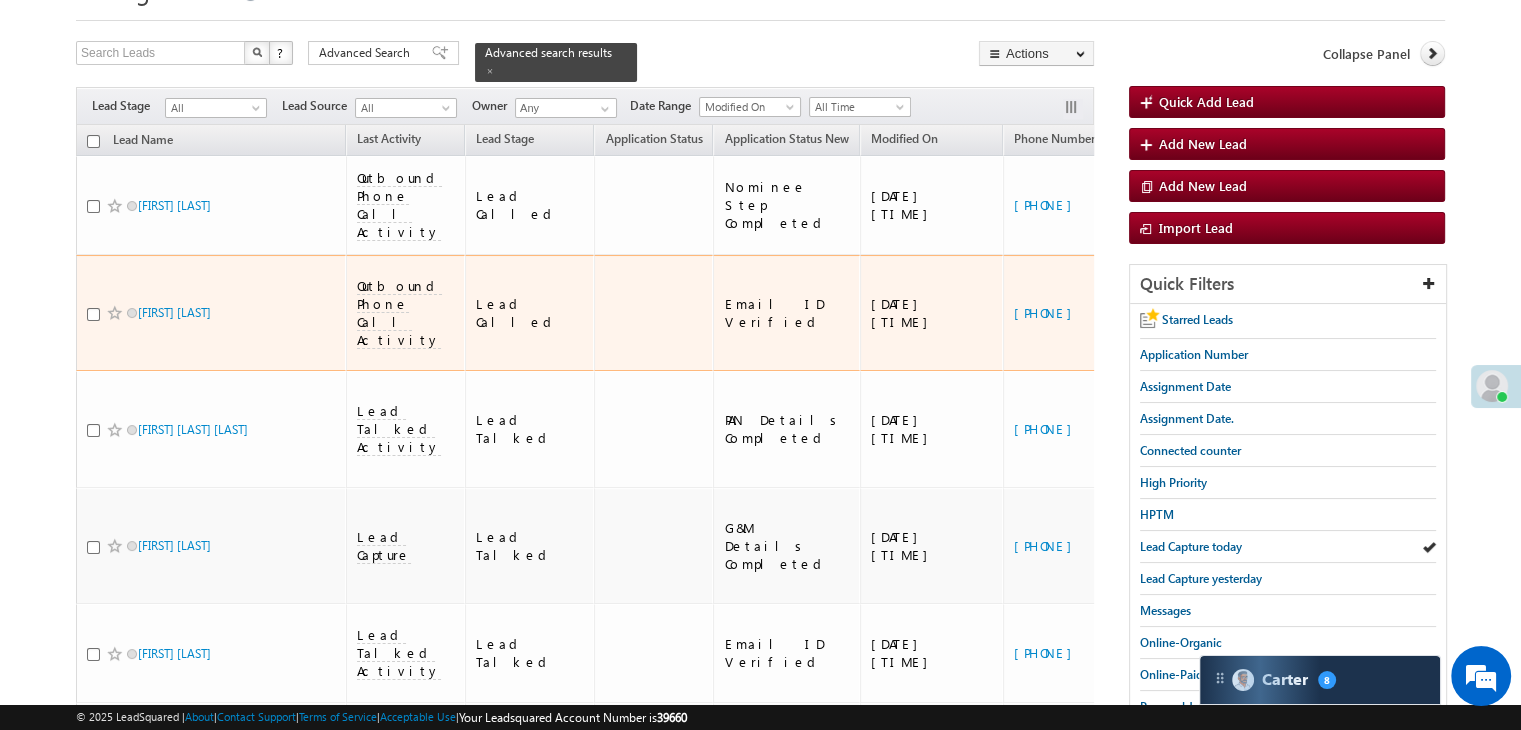 scroll, scrollTop: 0, scrollLeft: 0, axis: both 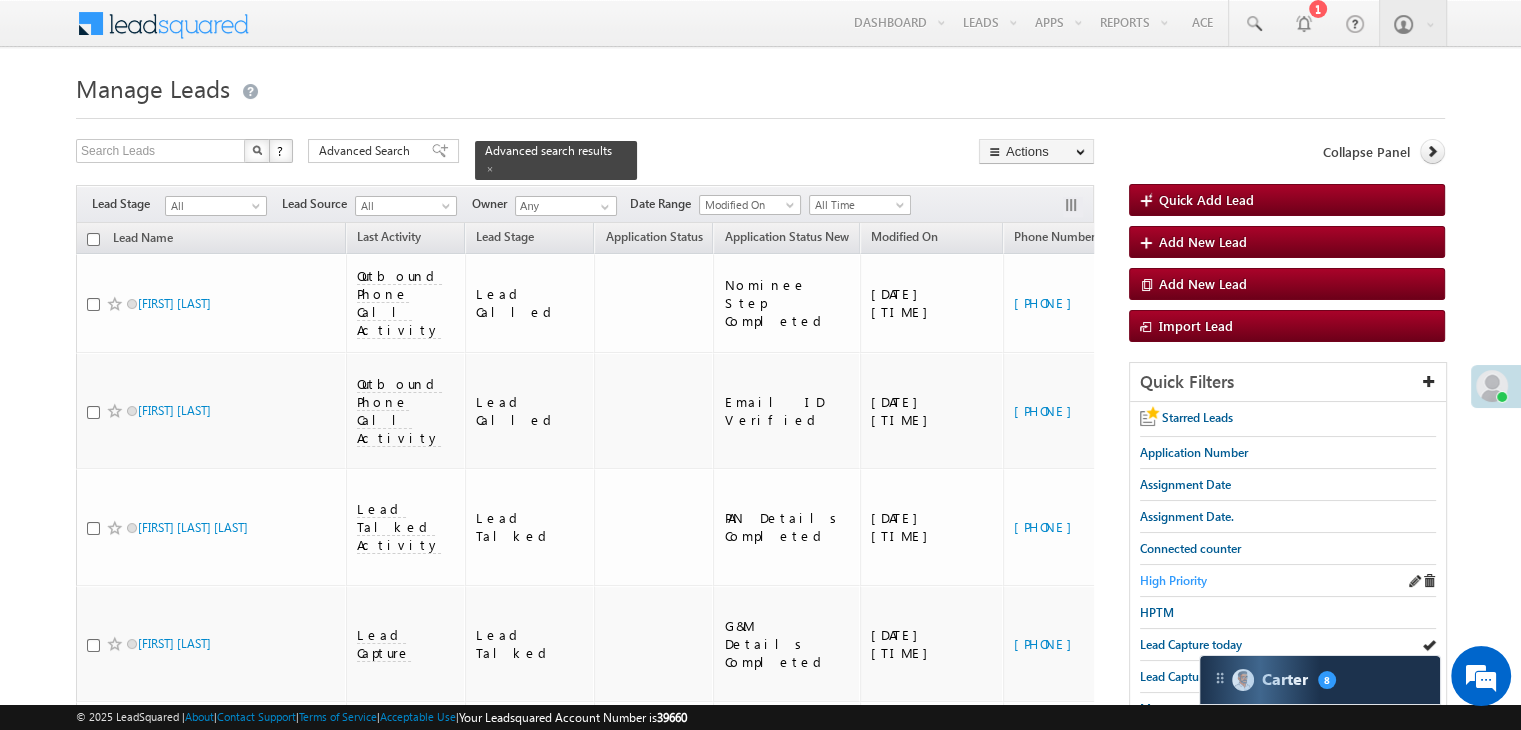 click on "High Priority" at bounding box center [1173, 580] 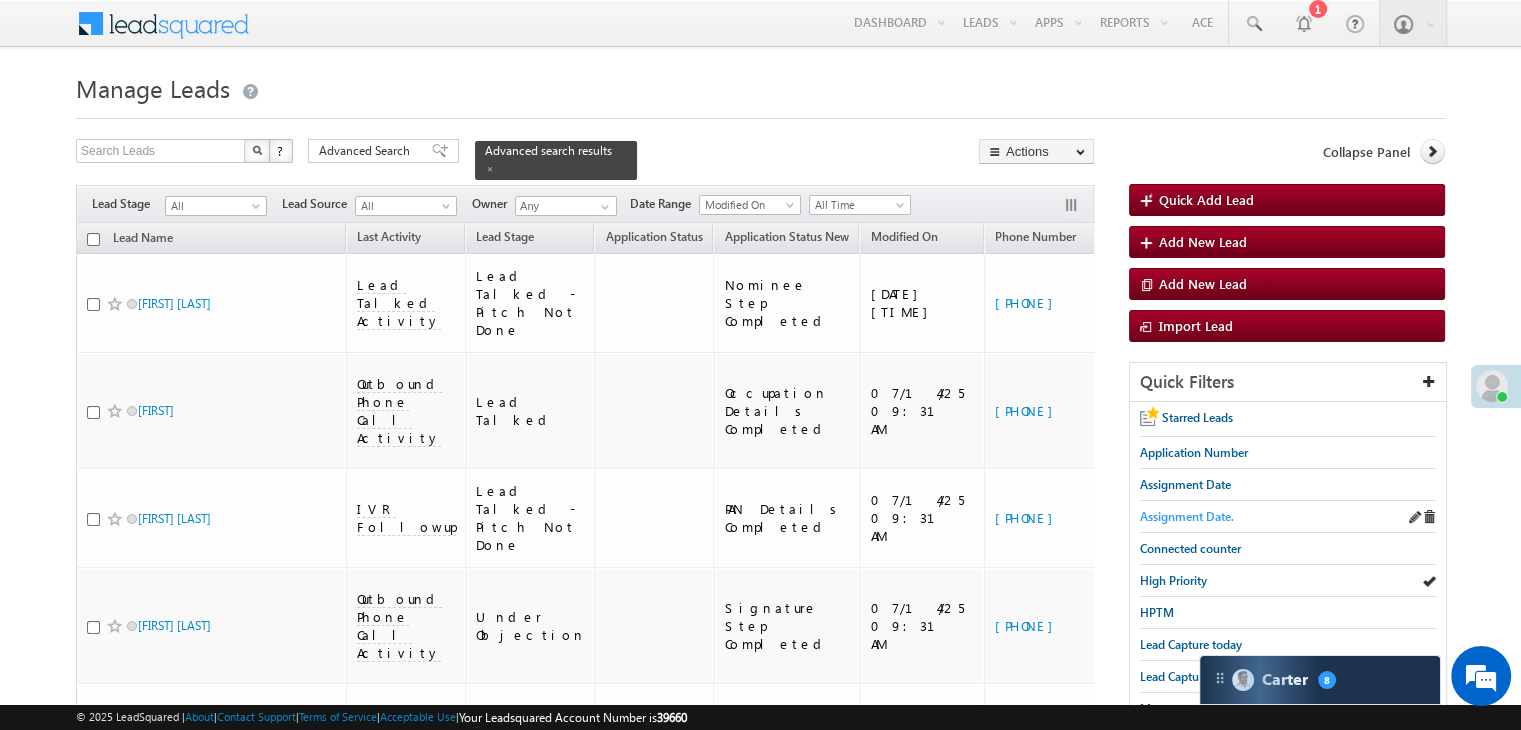 click on "Assignment Date." at bounding box center (1187, 516) 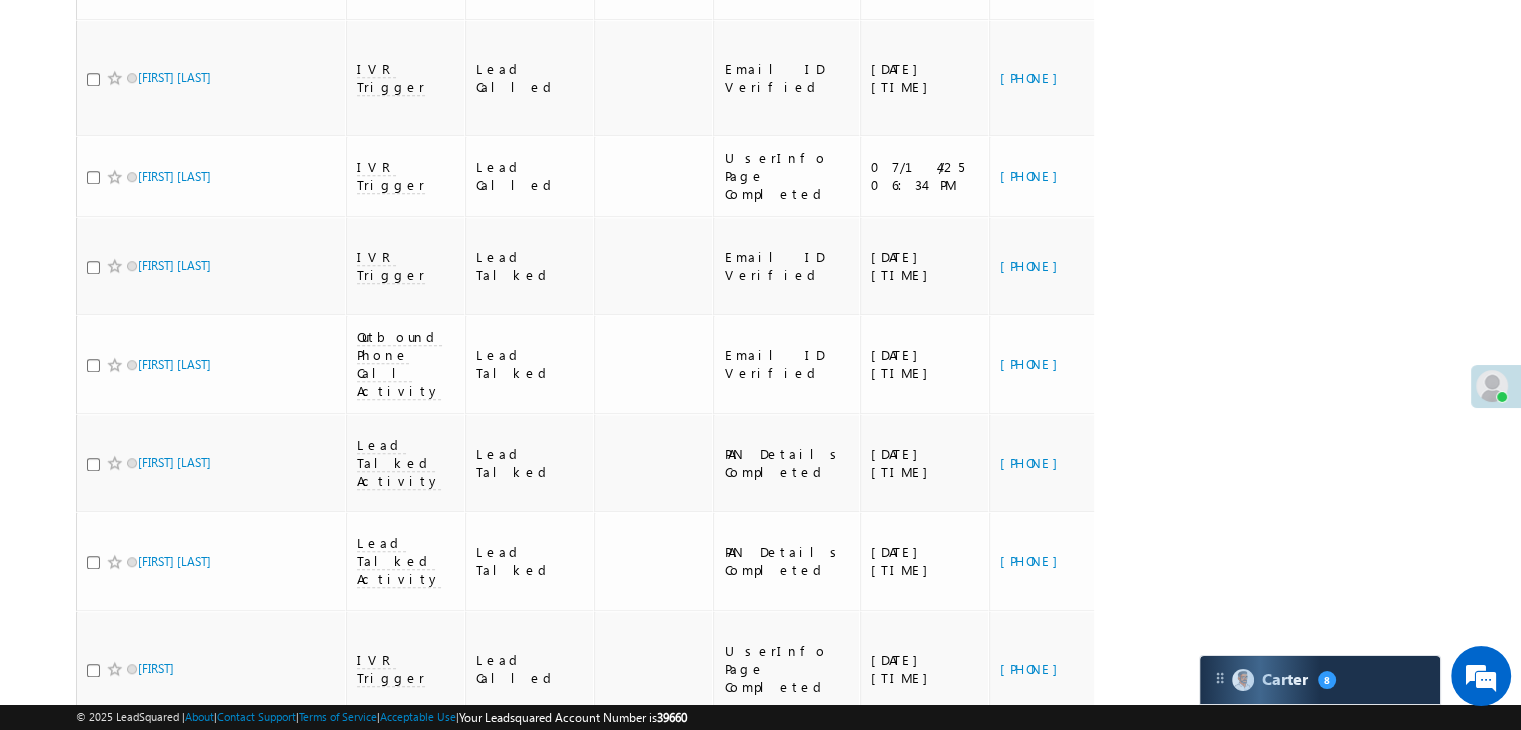 scroll, scrollTop: 4579, scrollLeft: 0, axis: vertical 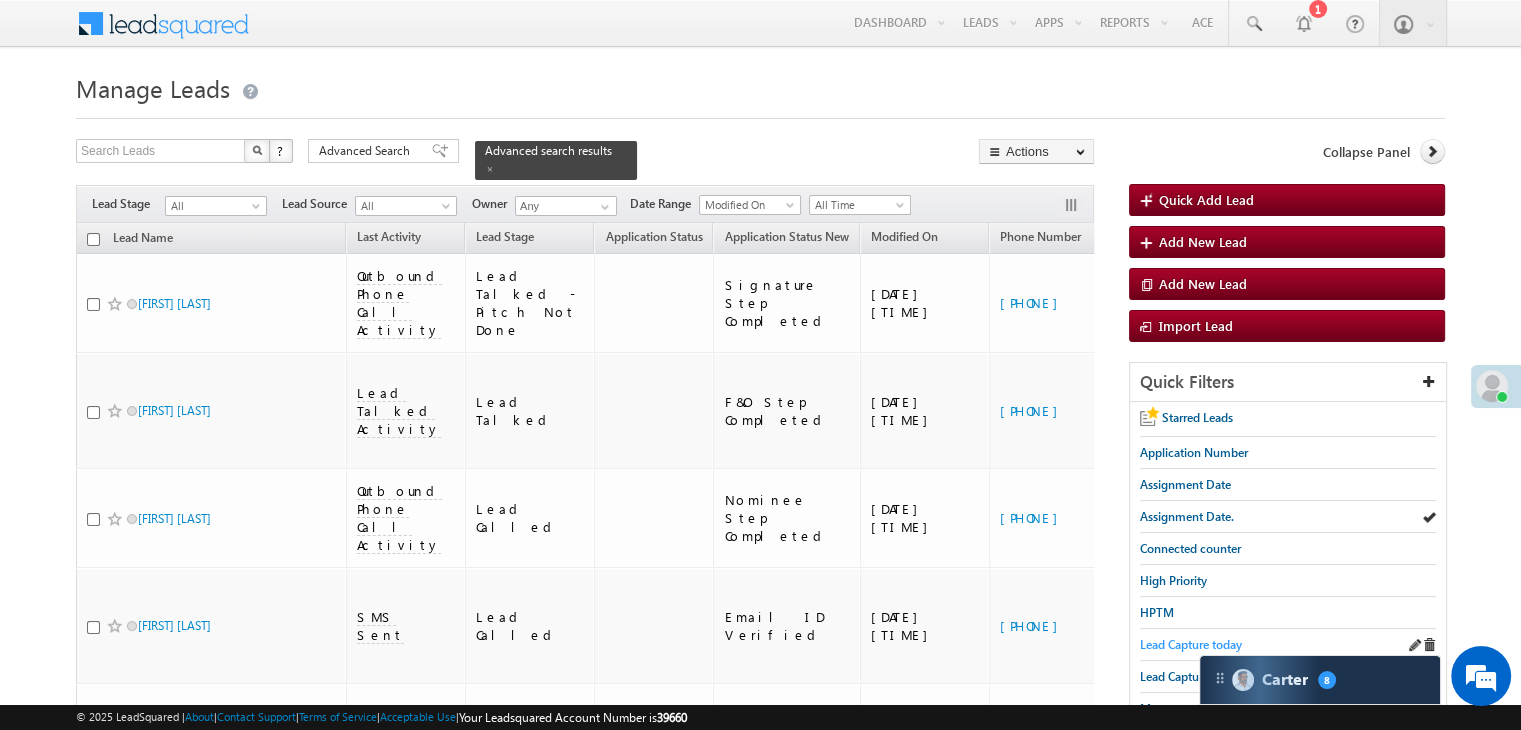 click on "Lead Capture today" at bounding box center [1191, 644] 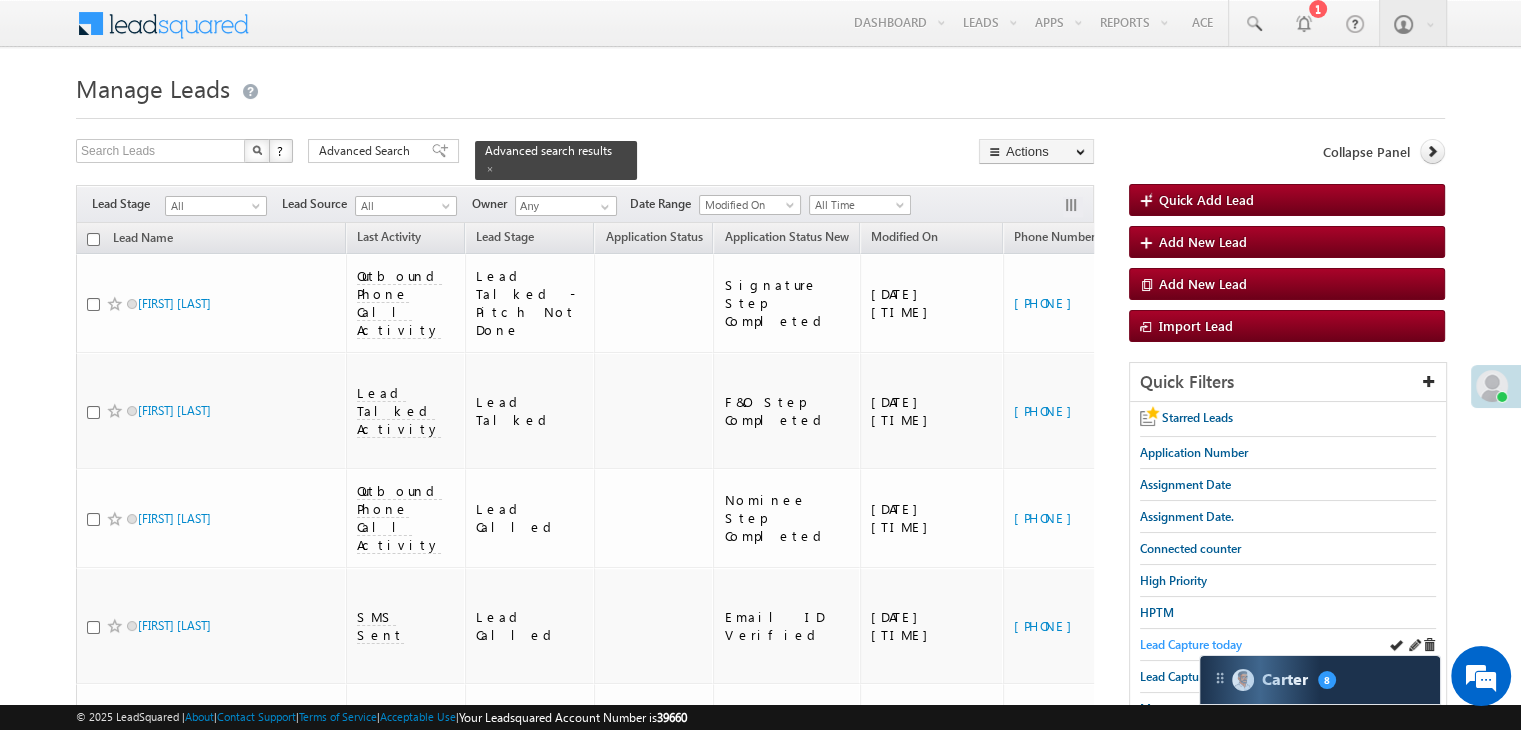 click on "Lead Capture today" at bounding box center (1191, 644) 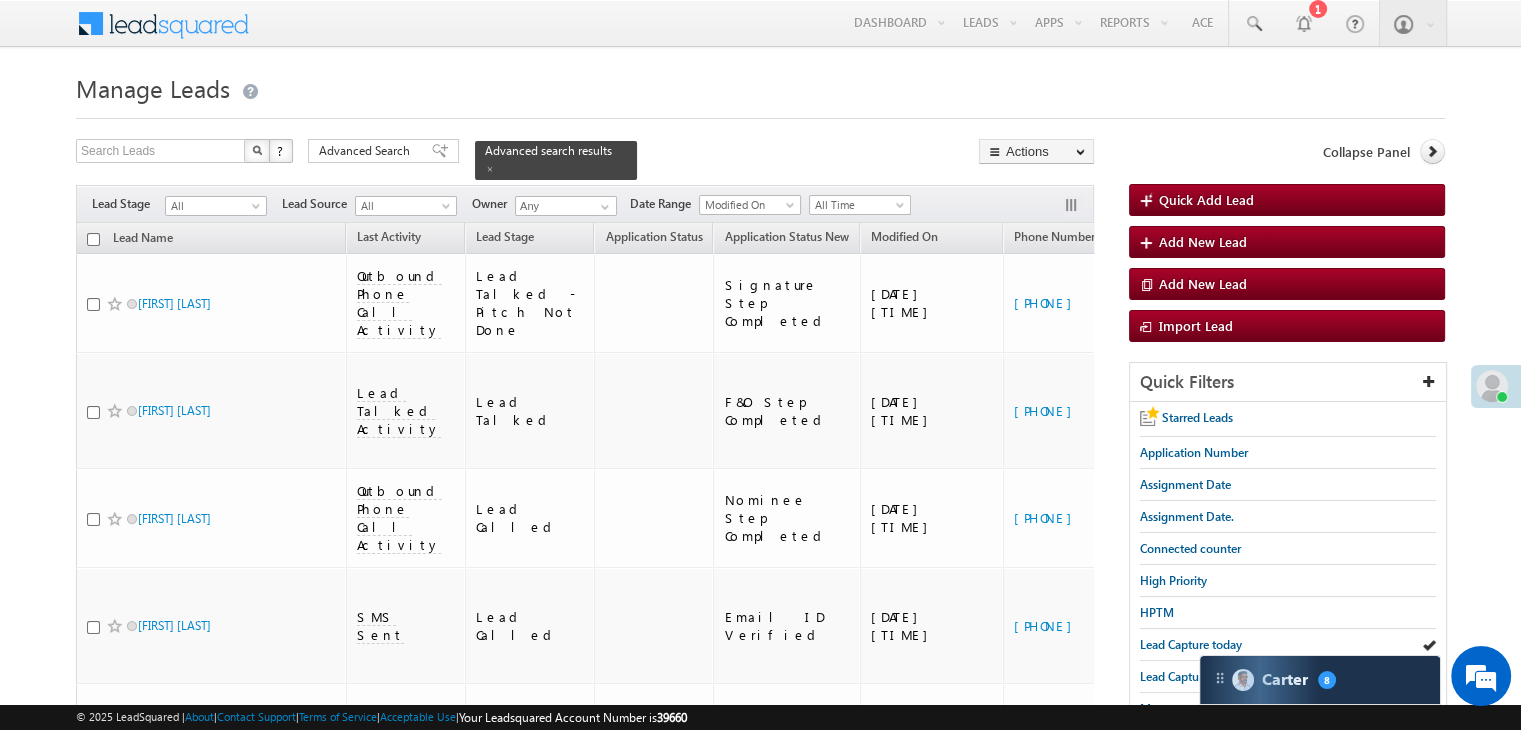scroll, scrollTop: 400, scrollLeft: 0, axis: vertical 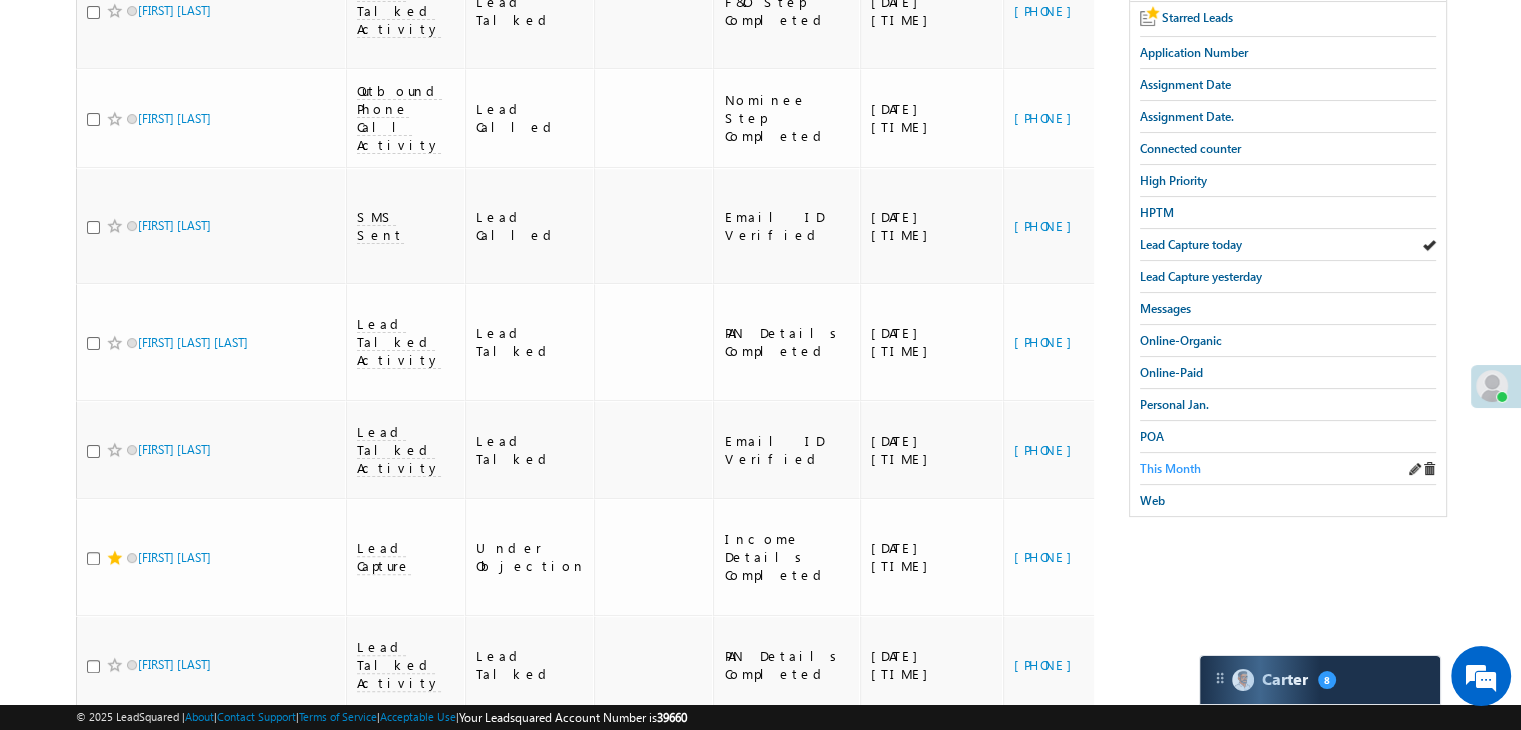 click on "This Month" at bounding box center [1170, 468] 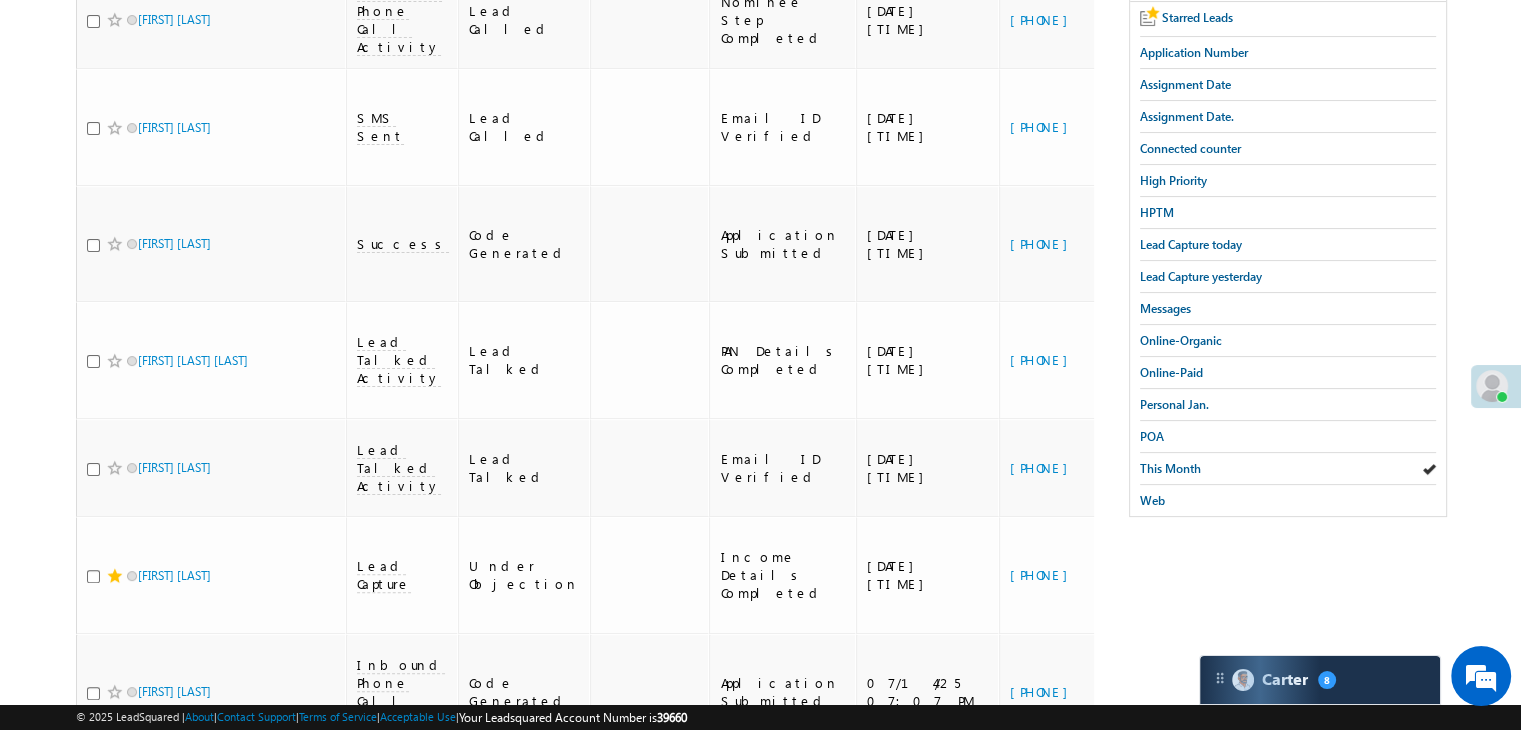 scroll, scrollTop: 4563, scrollLeft: 0, axis: vertical 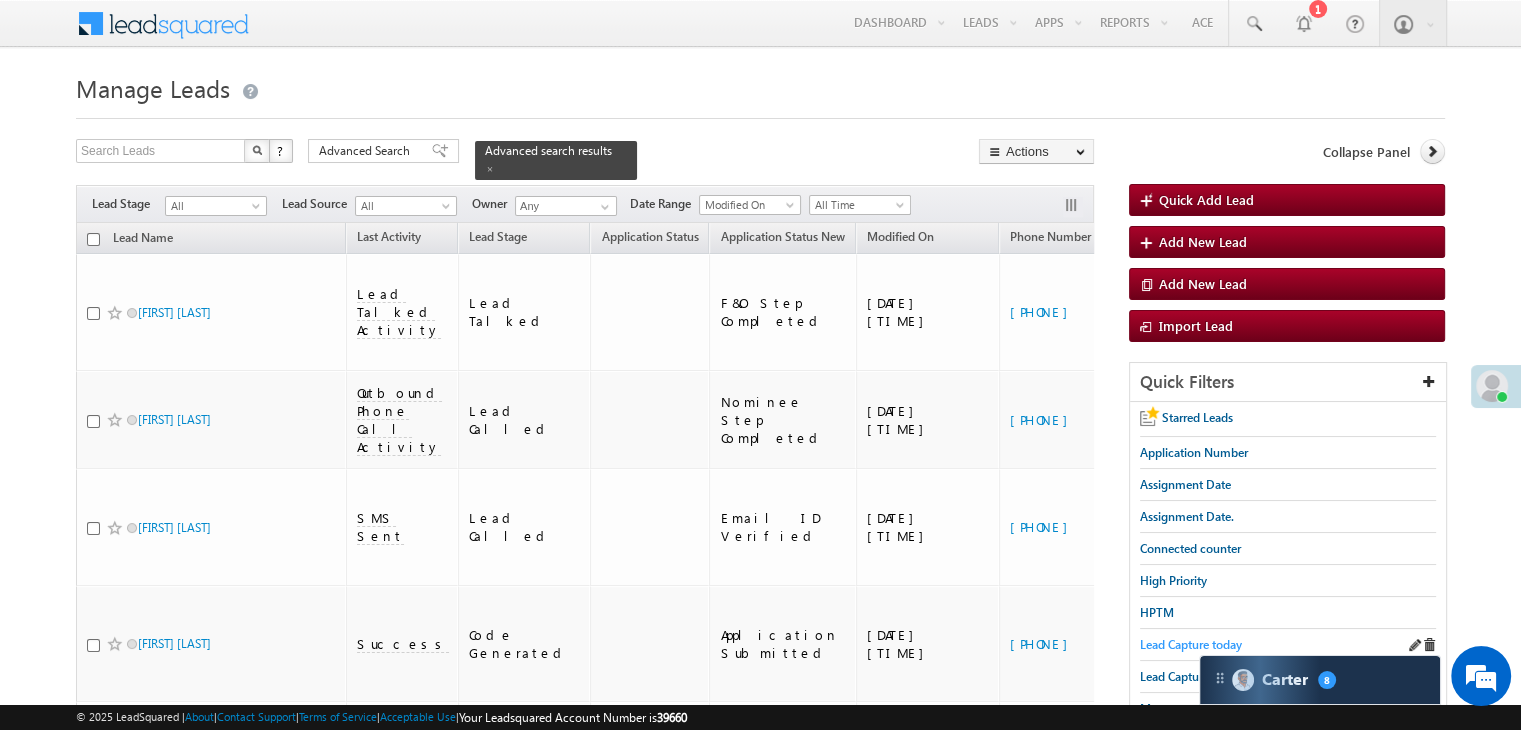 click on "Lead Capture today" at bounding box center [1191, 644] 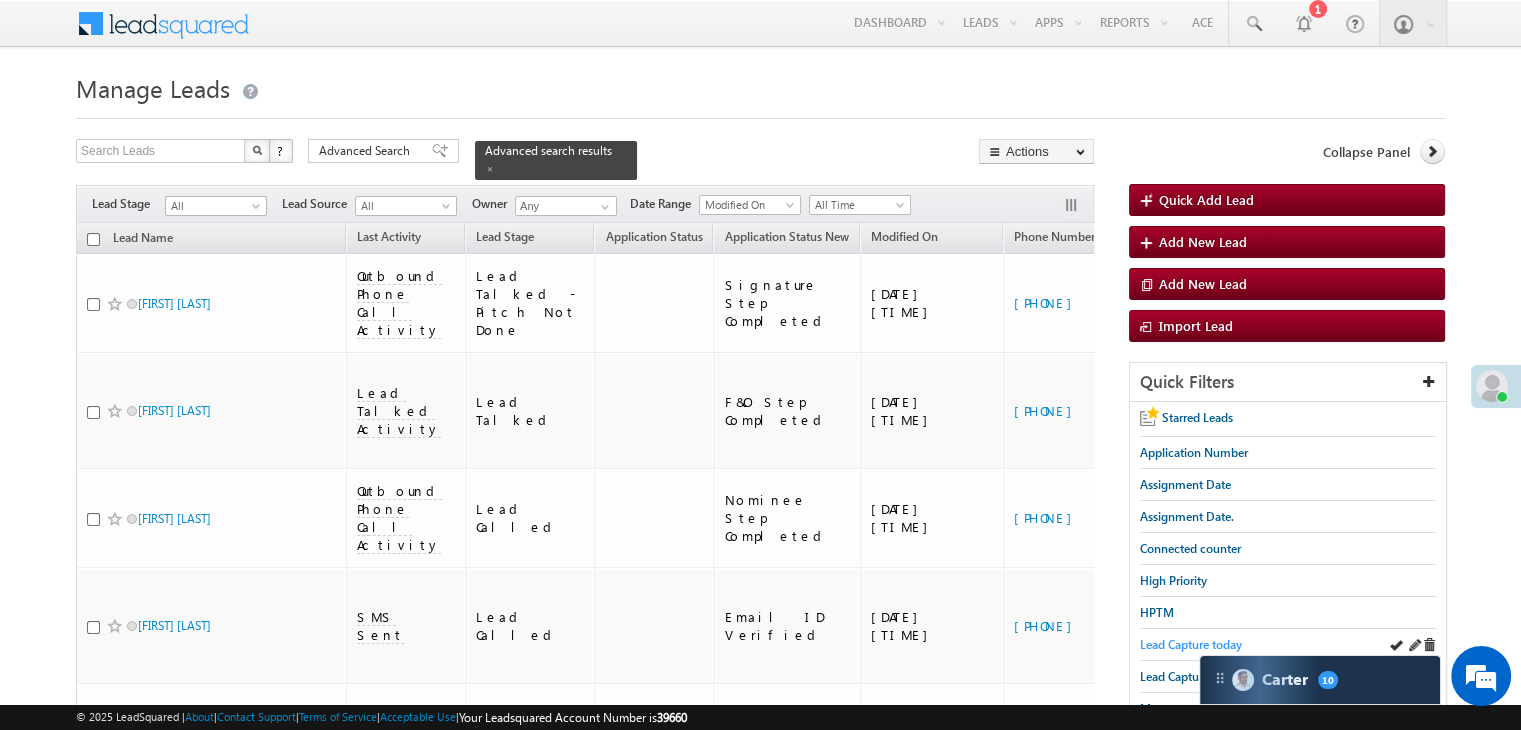 click on "Lead Capture today" at bounding box center (1191, 644) 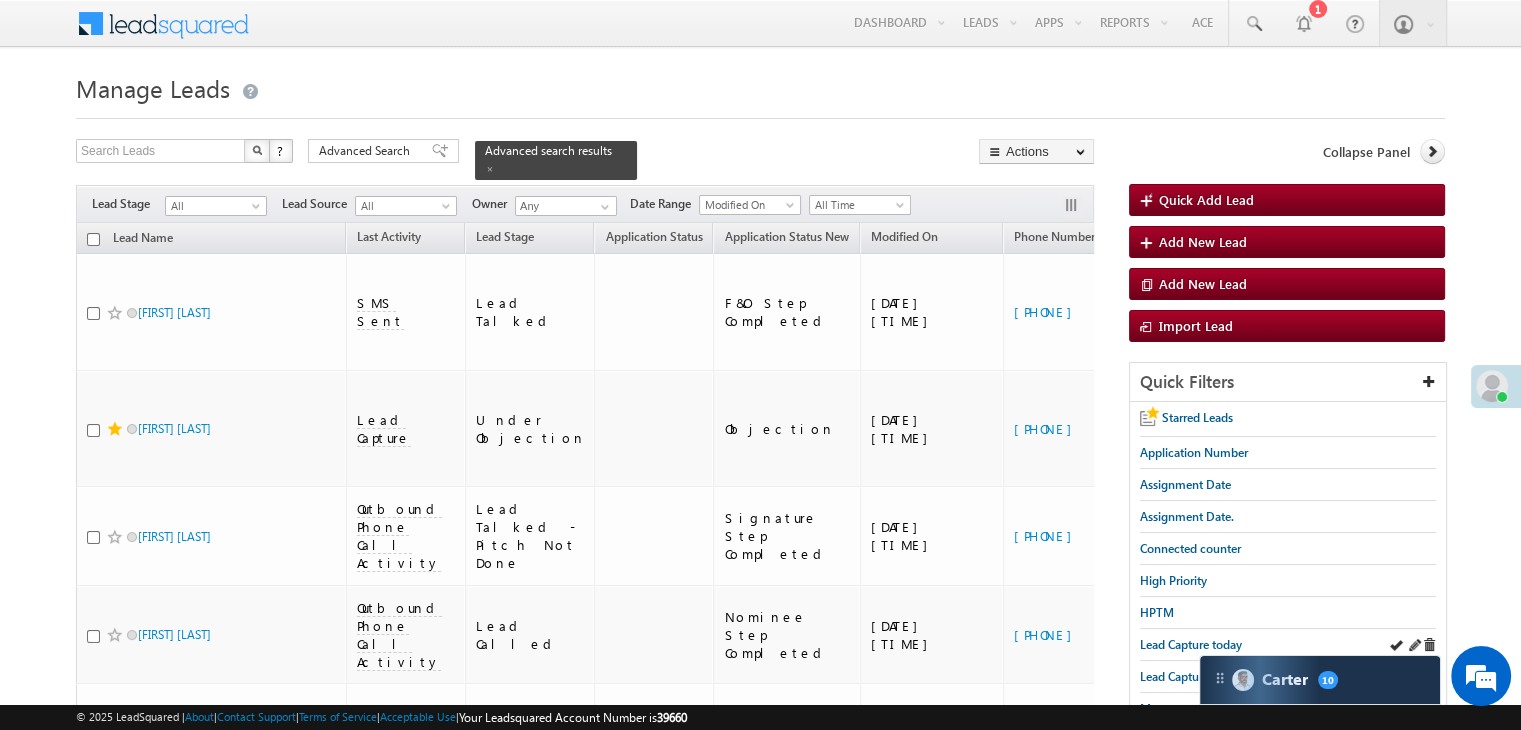 click on "Lead Capture today" at bounding box center (1288, 645) 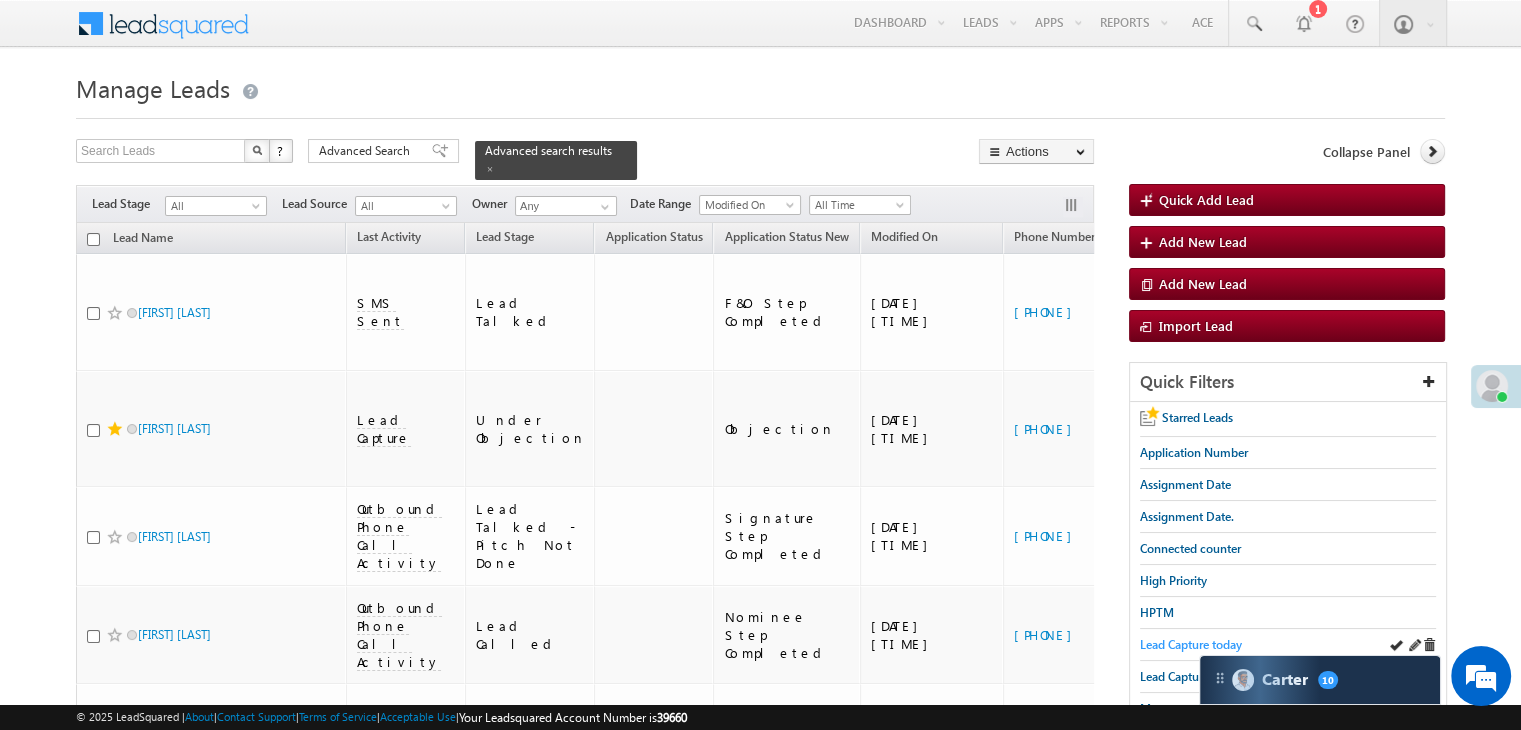 click on "Lead Capture today" at bounding box center (1191, 644) 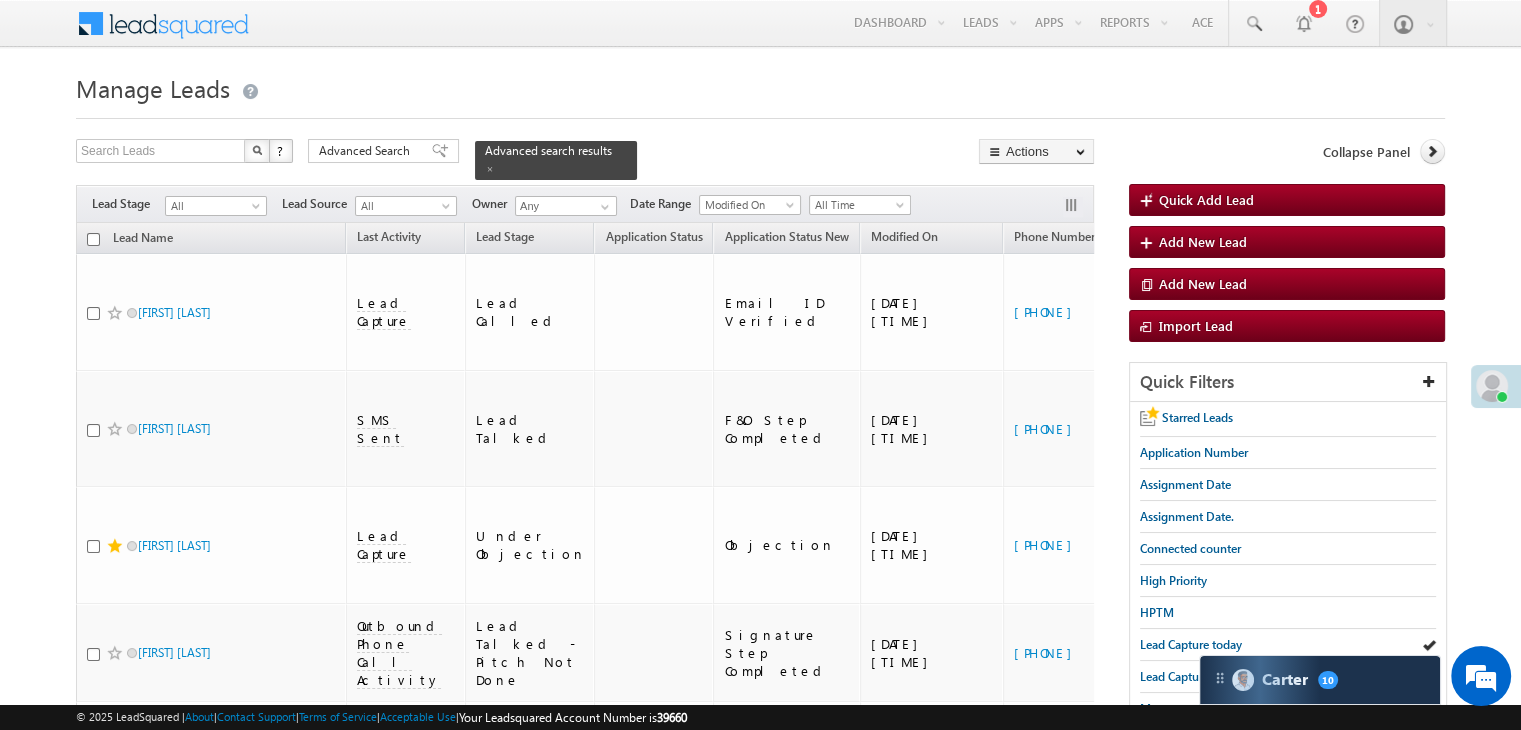click on "https://angelbroking1-pk3em7sa.customui-test.leadsquared.com?leadId=2278782f-92bb-48ba-a14c-f680fdeba55d" at bounding box center (1297, 545) 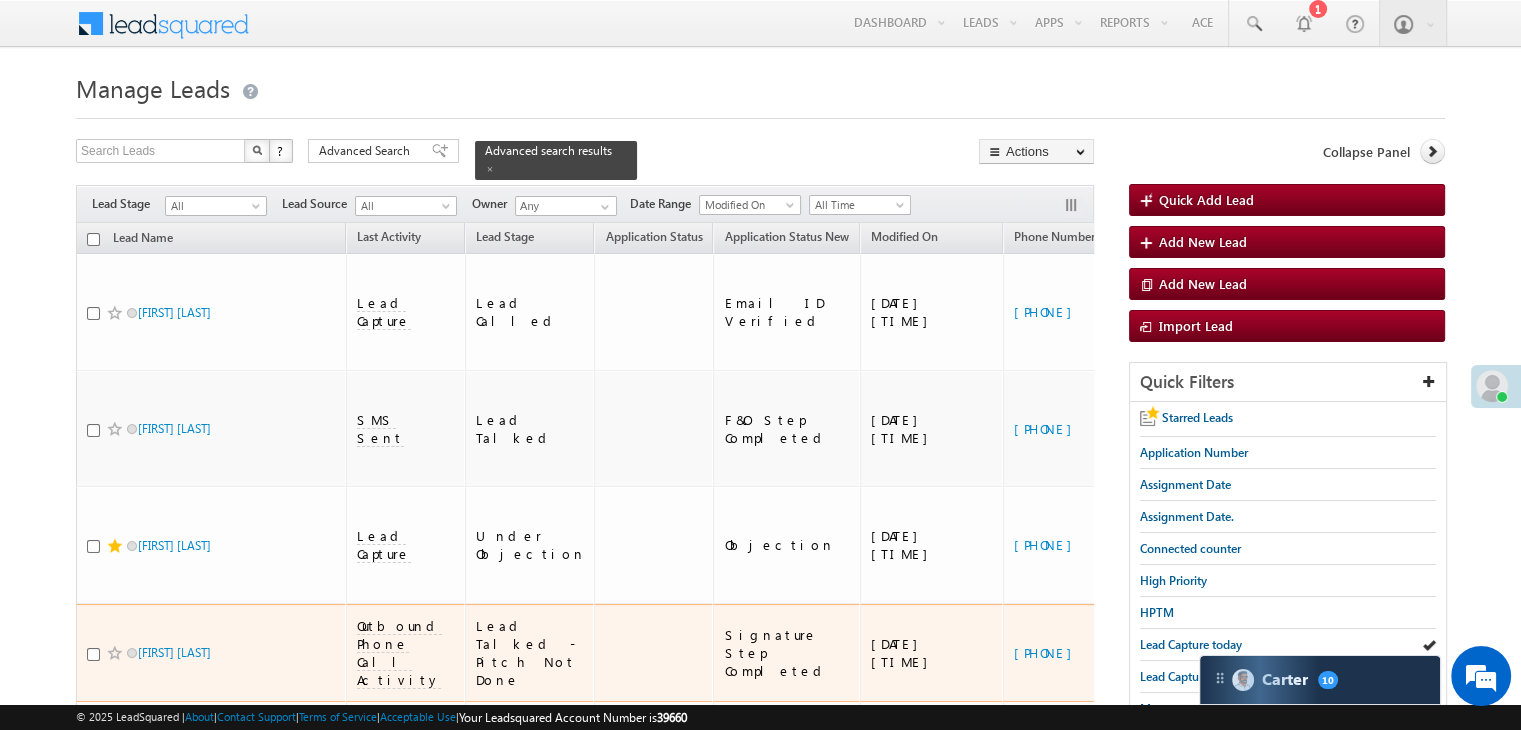 scroll, scrollTop: 100, scrollLeft: 0, axis: vertical 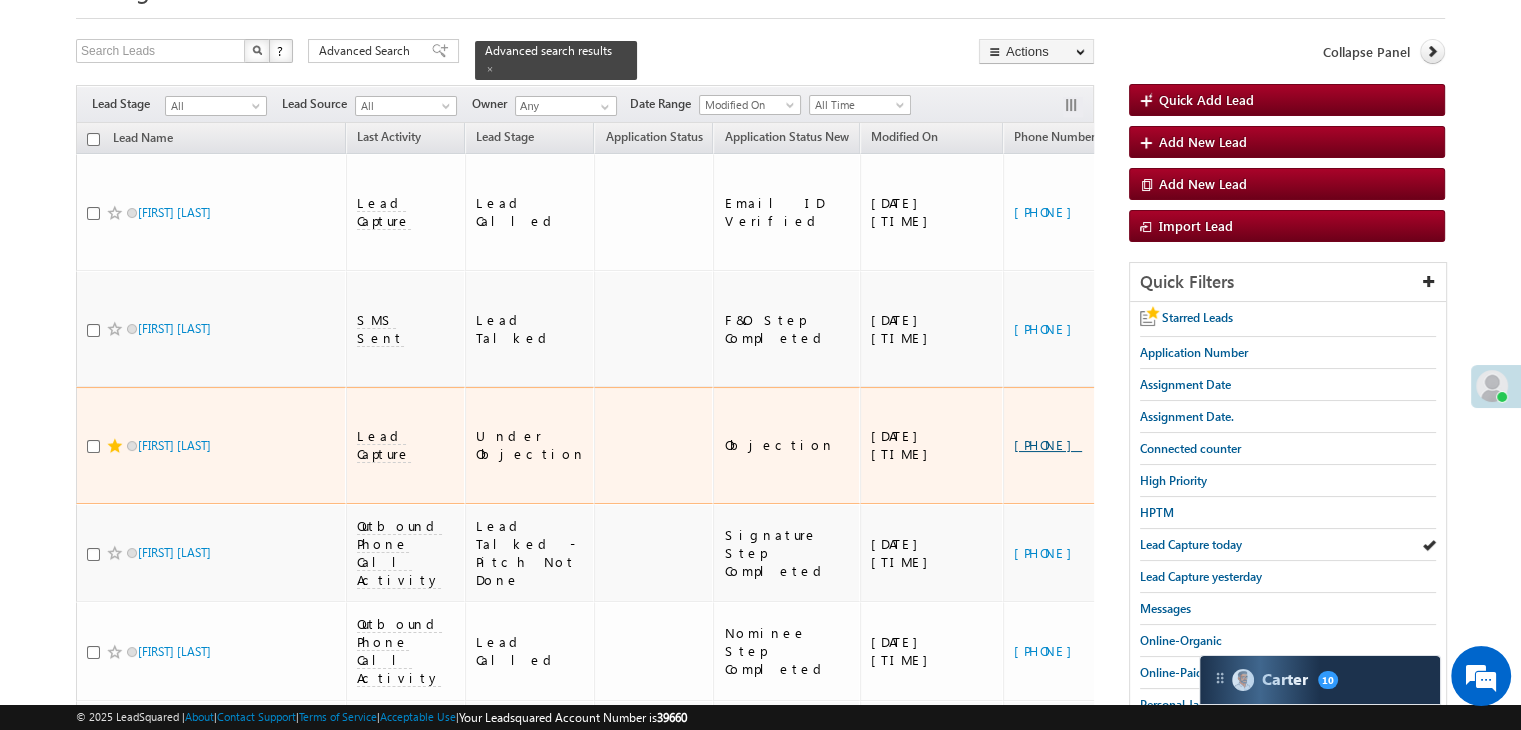 click on "+91-8866372399" at bounding box center (1048, 444) 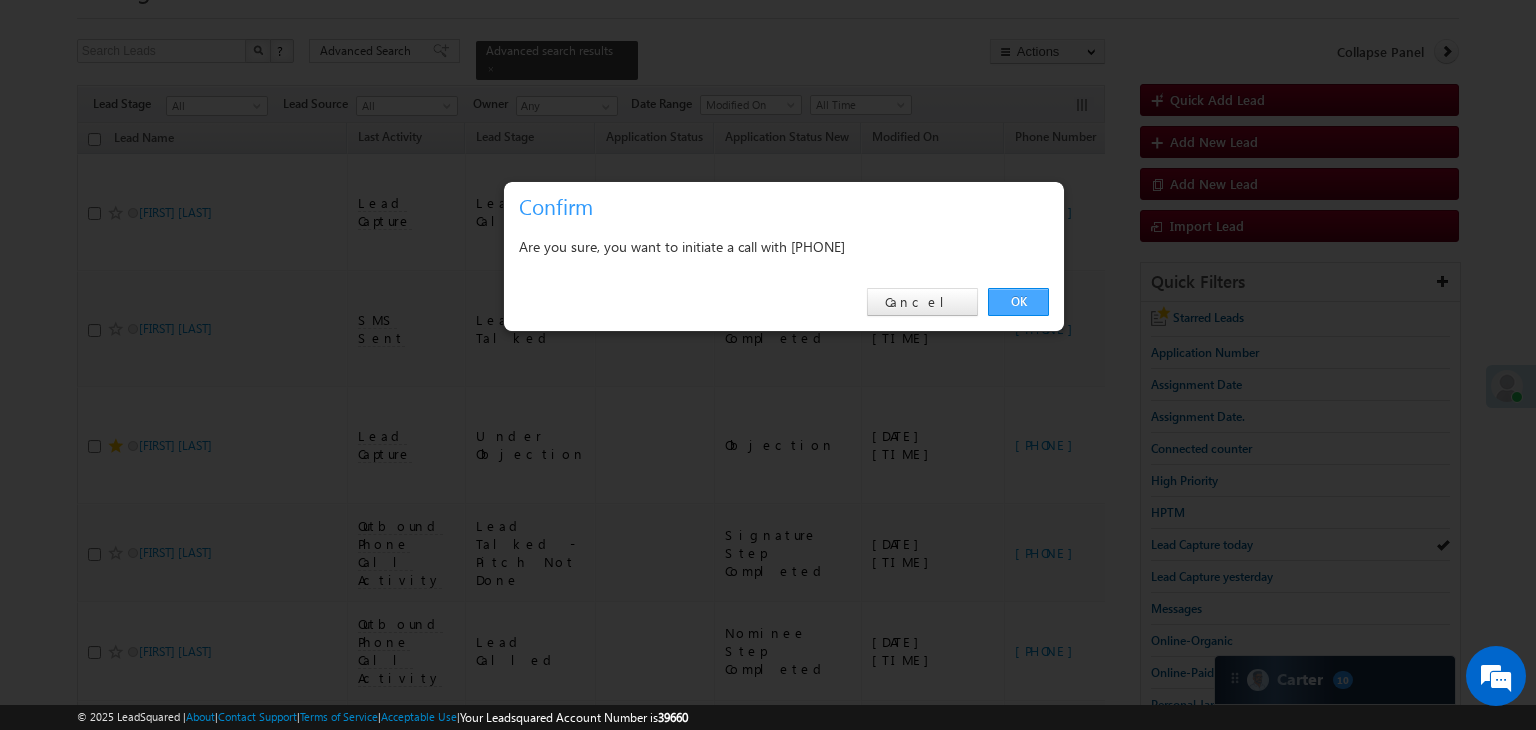 click on "OK" at bounding box center (1018, 302) 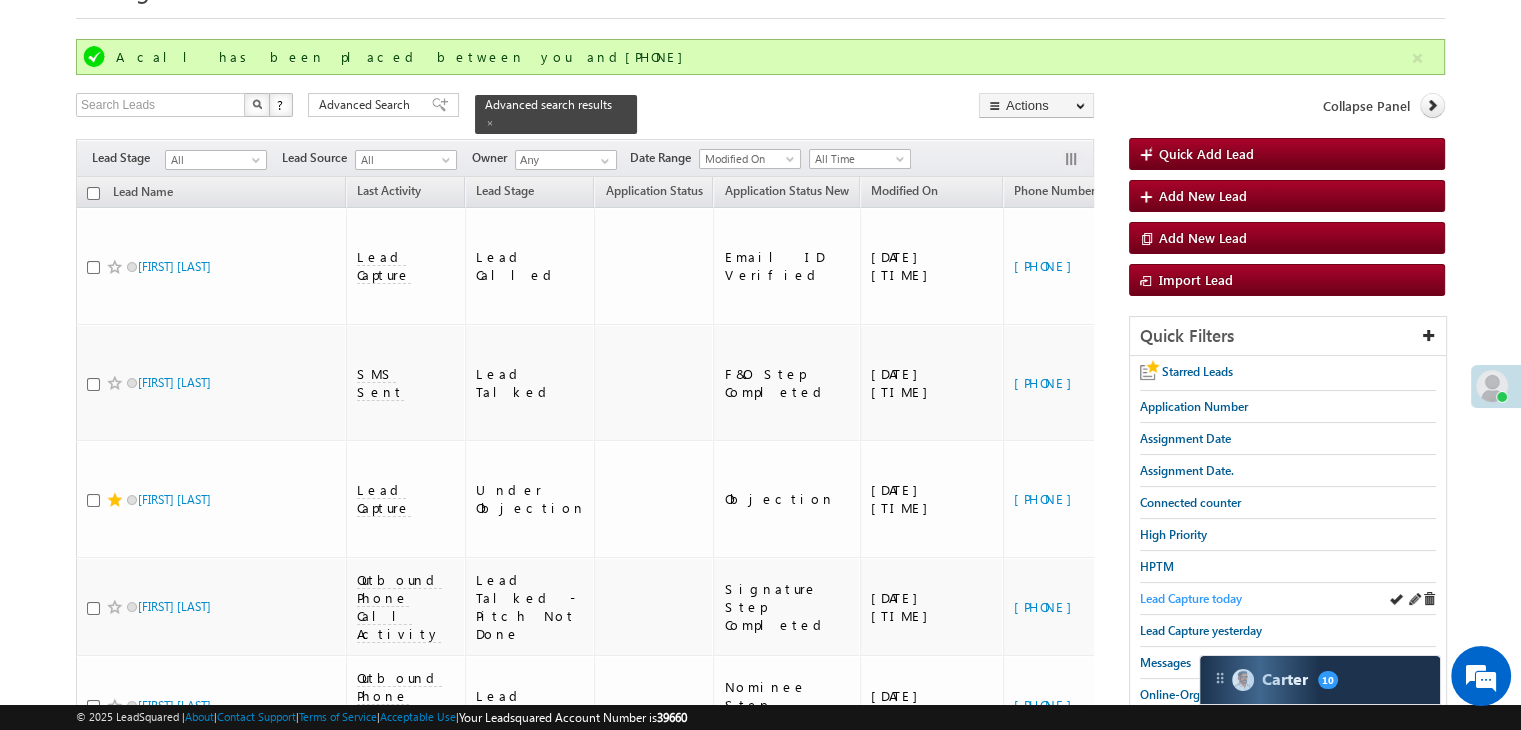 click on "Lead Capture today" at bounding box center (1191, 598) 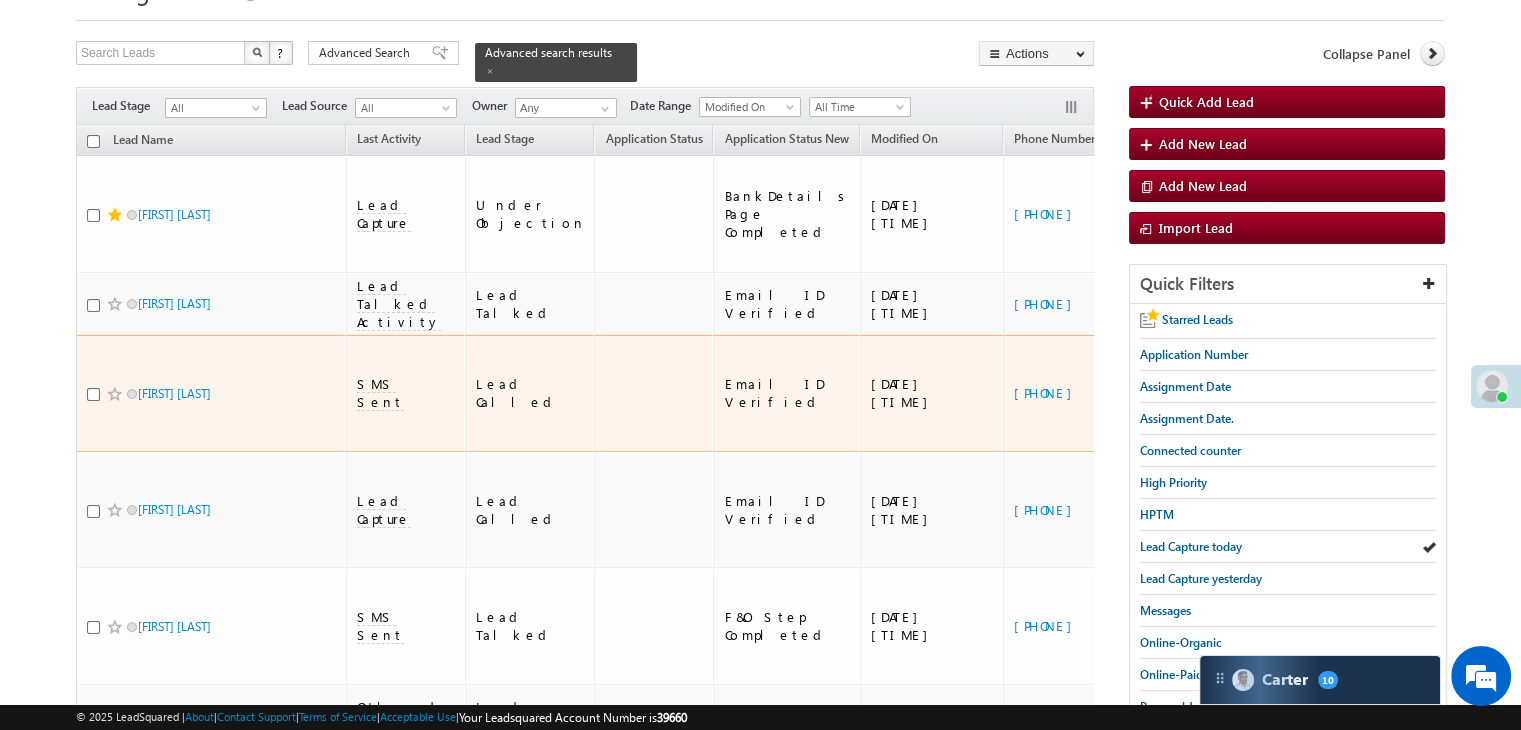 scroll, scrollTop: 0, scrollLeft: 0, axis: both 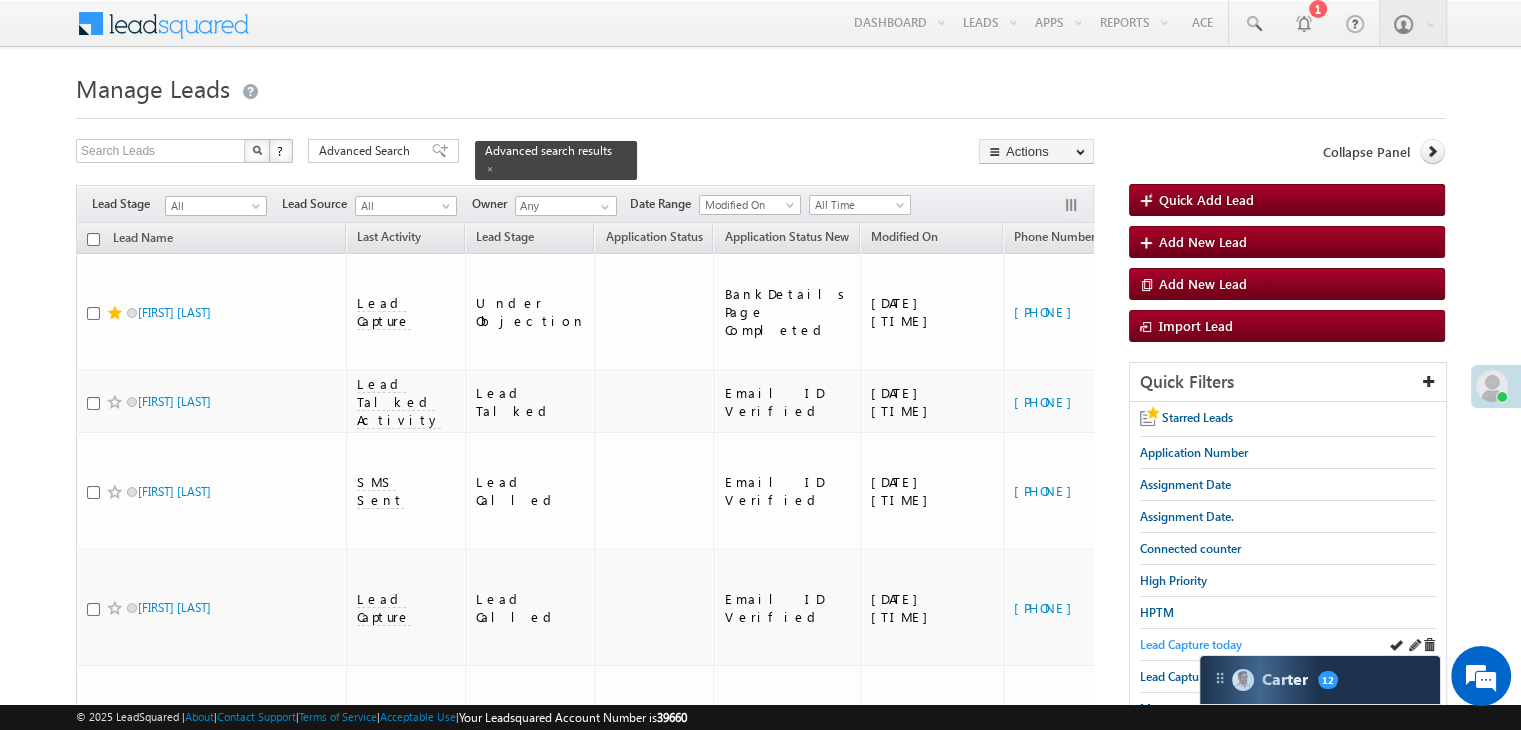 click on "Lead Capture today" at bounding box center [1191, 644] 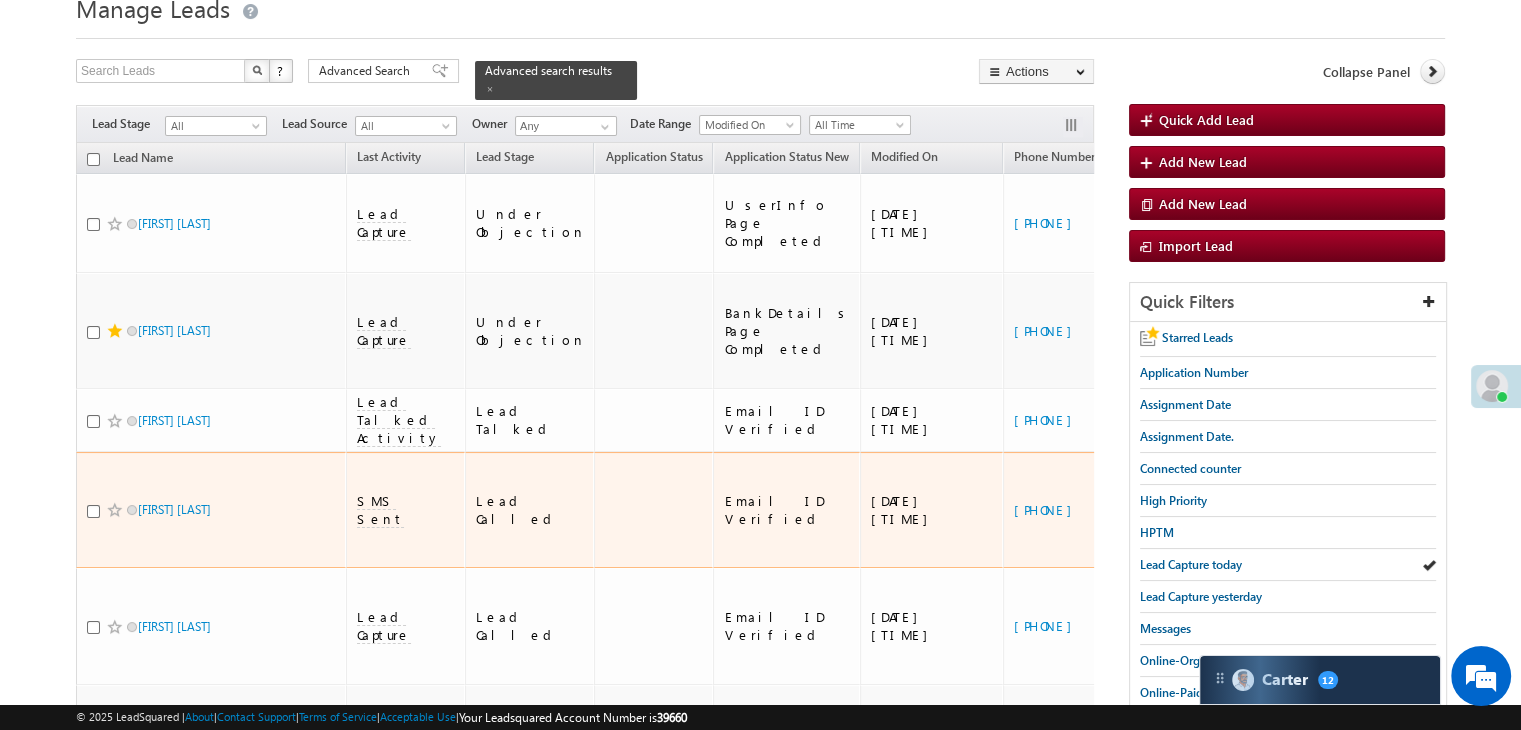 scroll, scrollTop: 0, scrollLeft: 0, axis: both 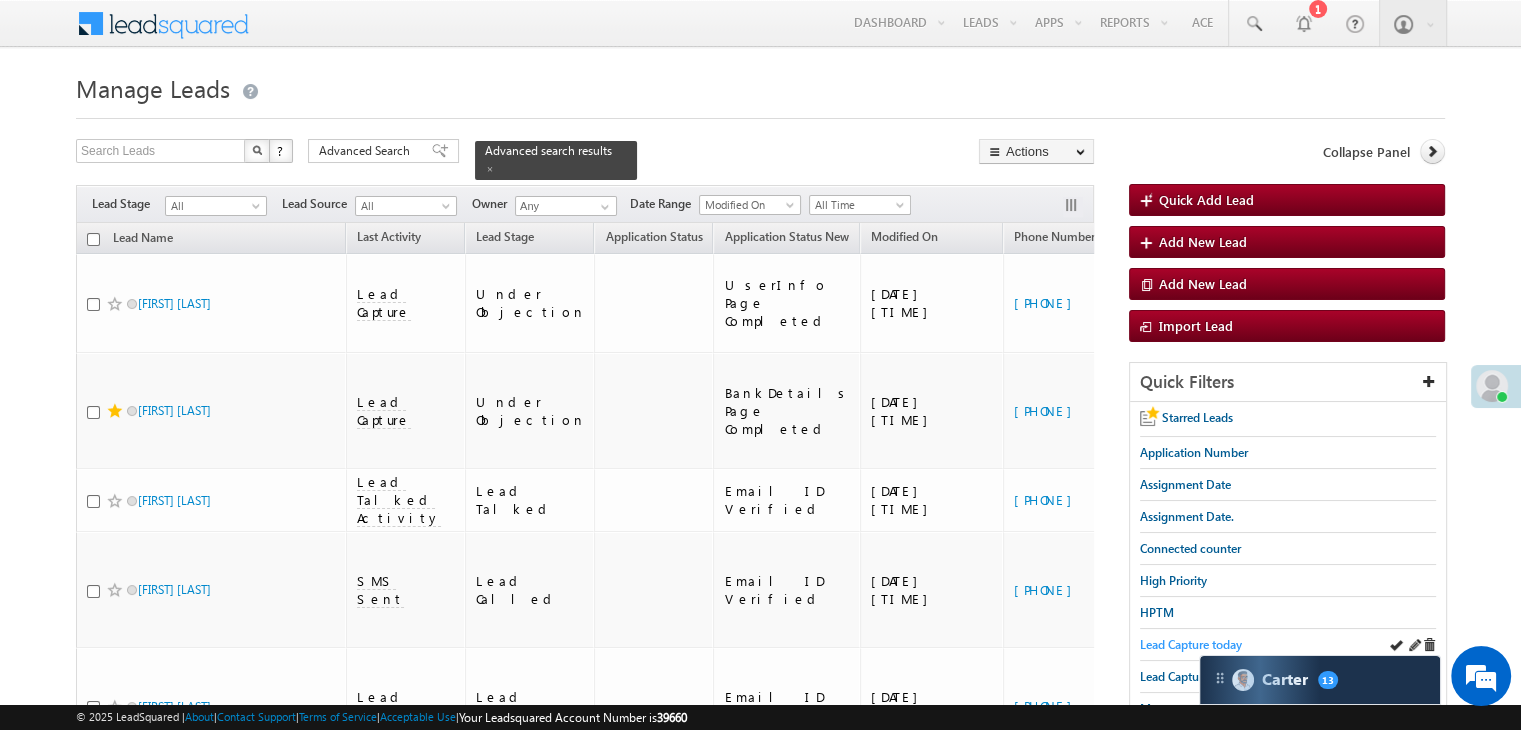 click on "Lead Capture today" at bounding box center (1191, 644) 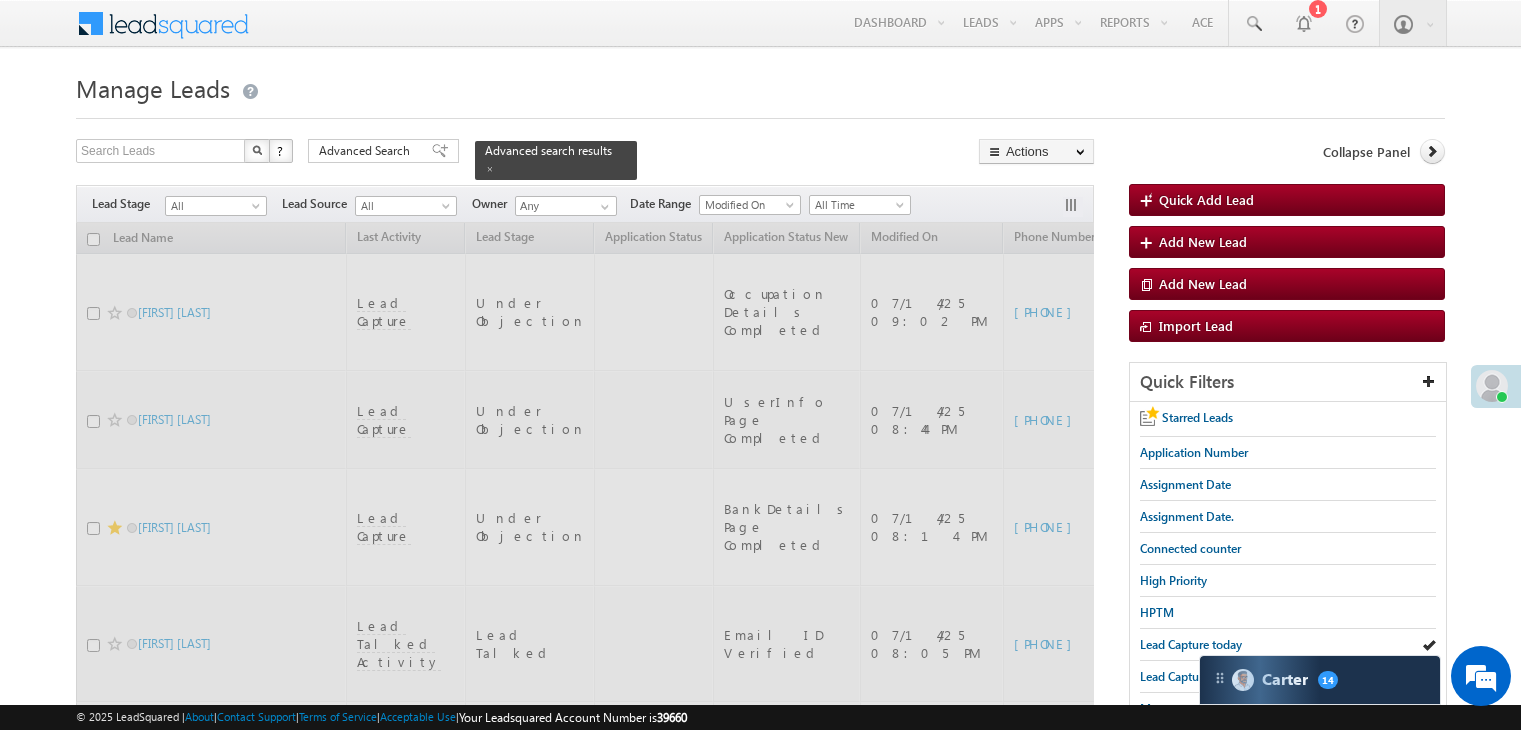 scroll, scrollTop: 0, scrollLeft: 0, axis: both 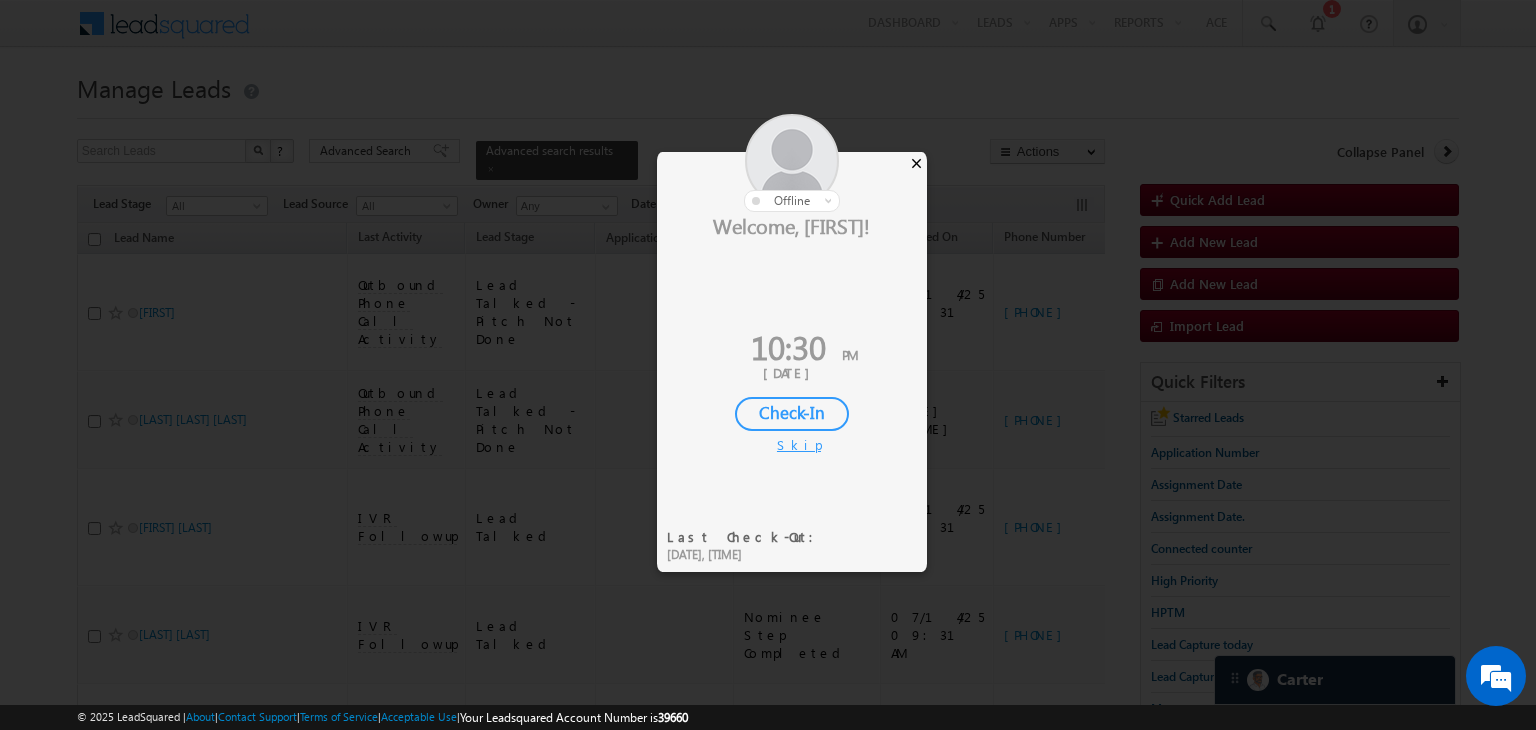 click on "×" at bounding box center [916, 163] 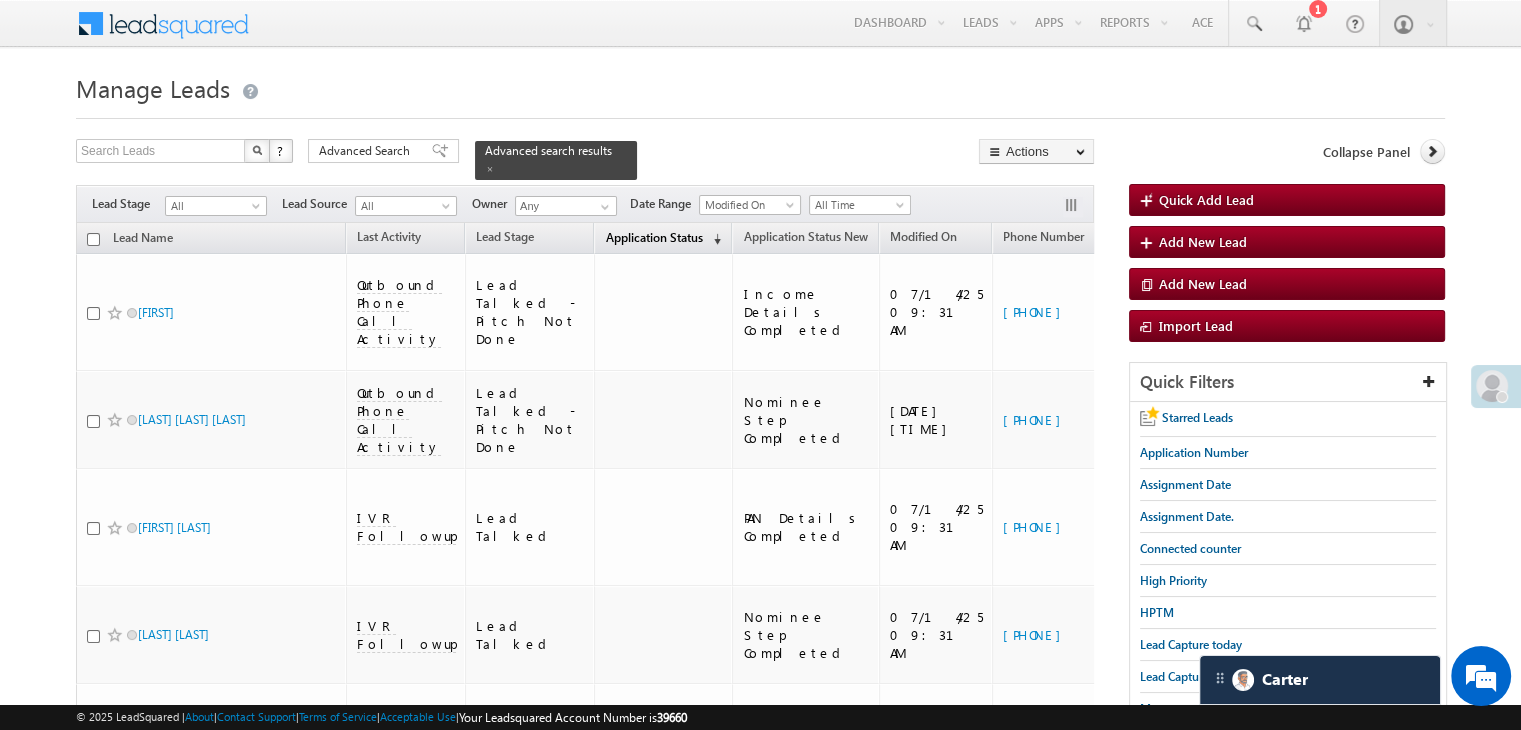 click on "Application Status" at bounding box center [653, 237] 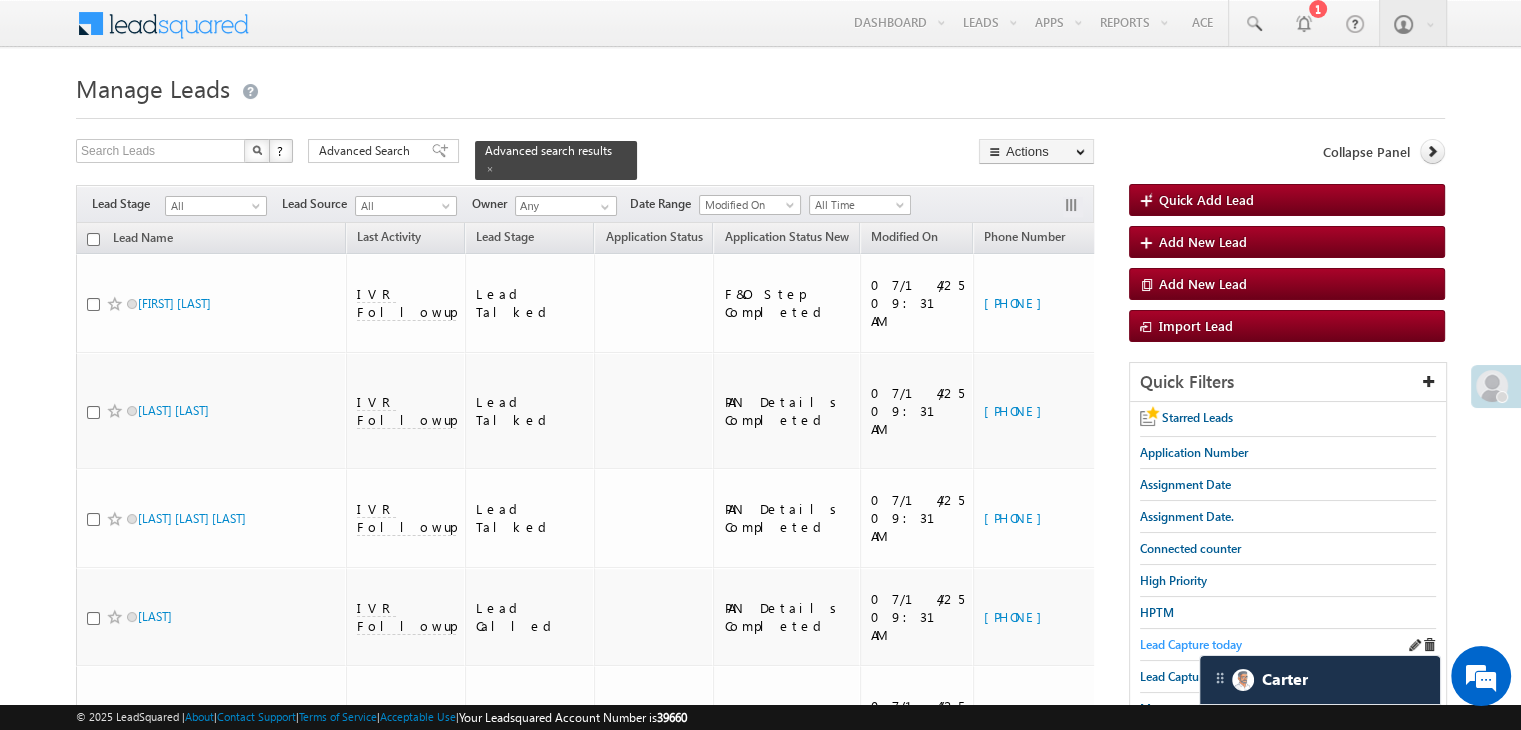 click on "Lead Capture today" at bounding box center [1191, 644] 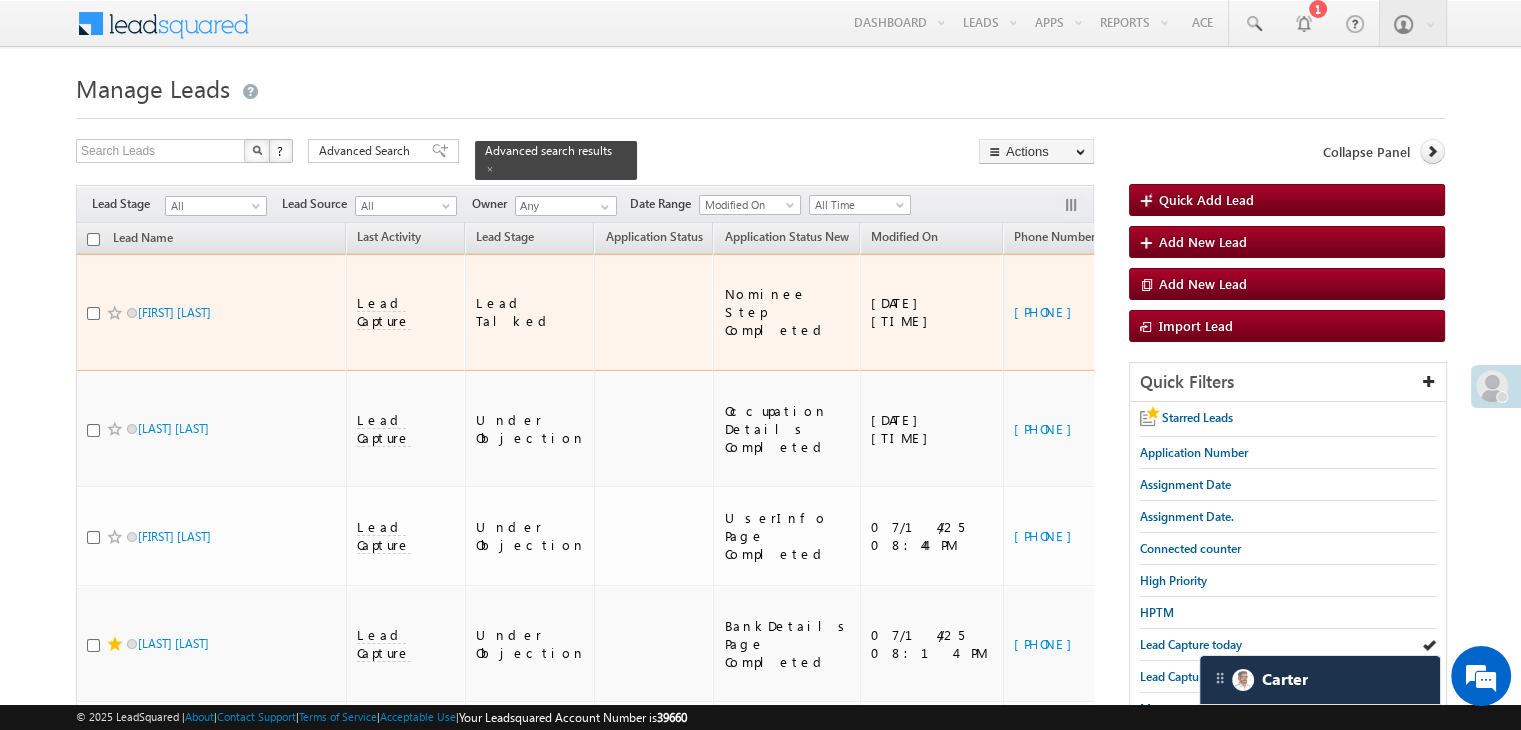 click on "https://angelbroking1-pk3em7sa.customui-test.leadsquared.com?leadId=fa351382-bbc4-4791-aabd-b890bbde5fa6" at bounding box center (1297, 312) 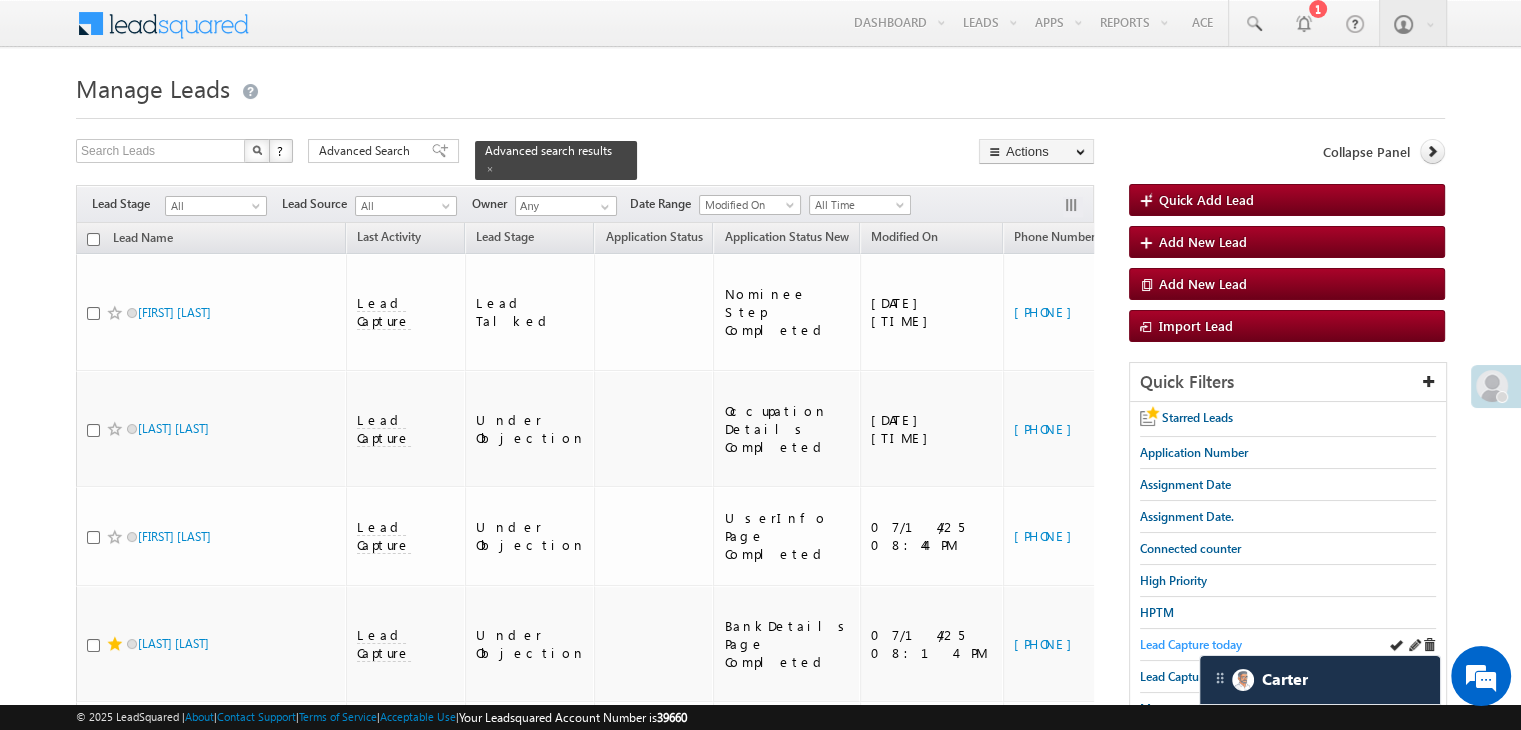 click on "Lead Capture today" at bounding box center [1191, 644] 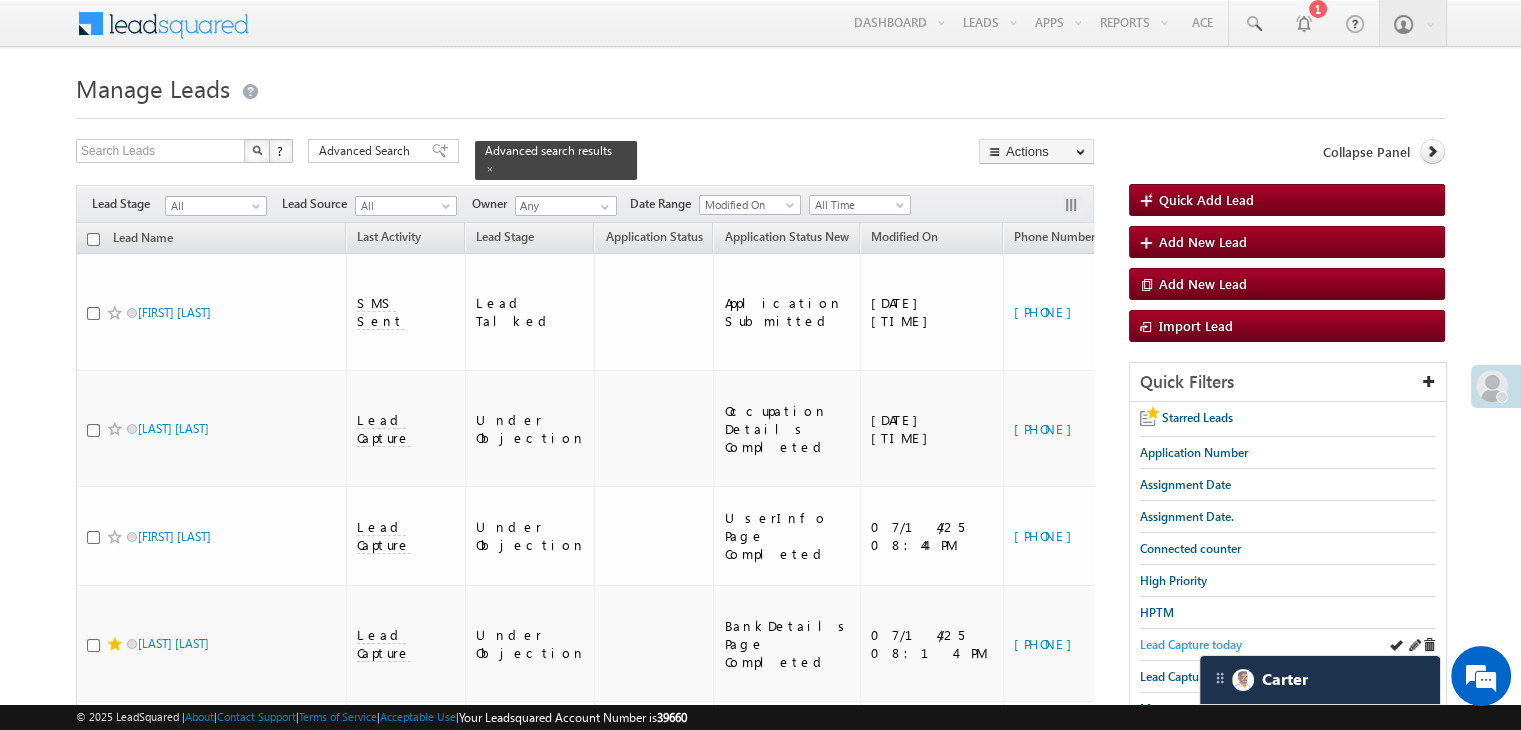 click on "Lead Capture today" at bounding box center [1191, 644] 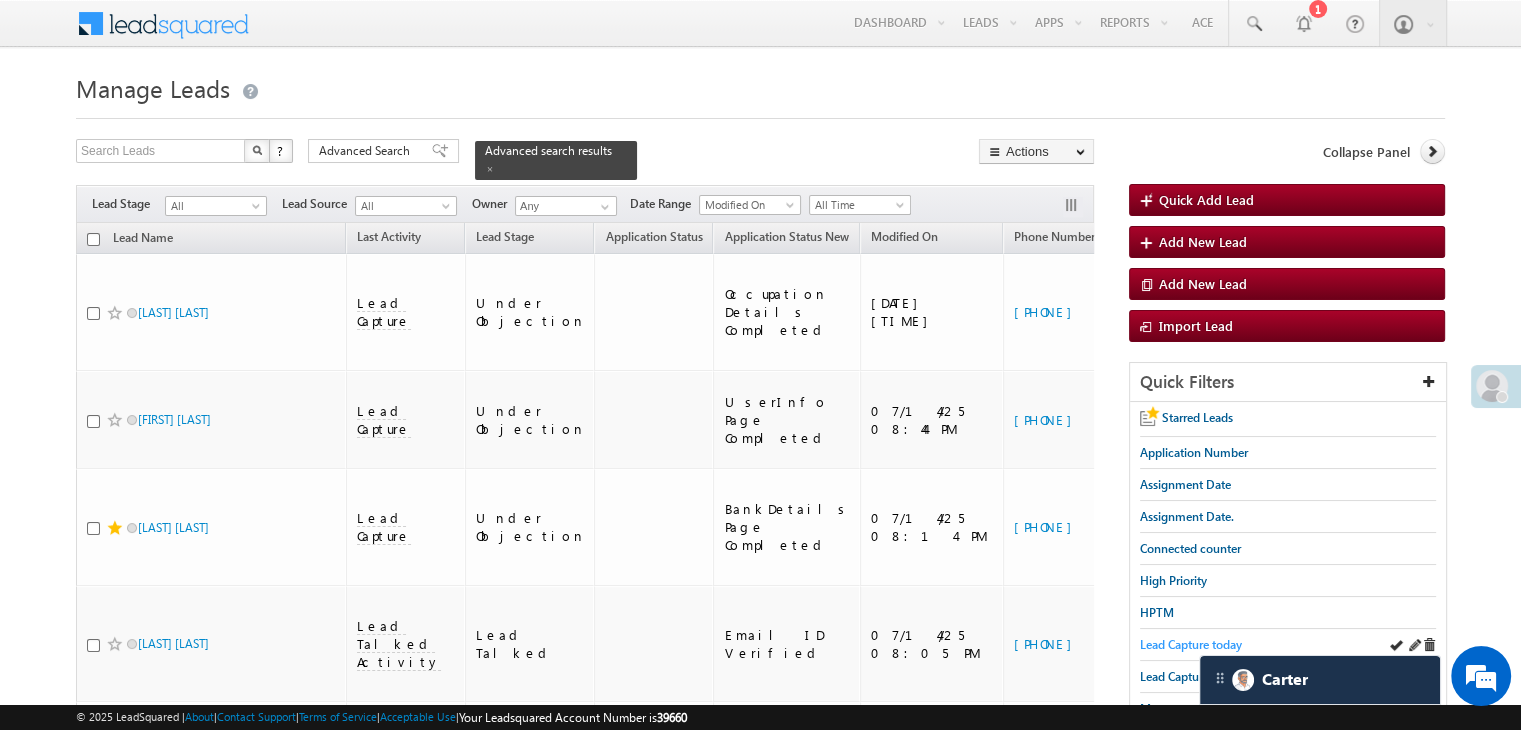 click on "Lead Capture today" at bounding box center [1191, 644] 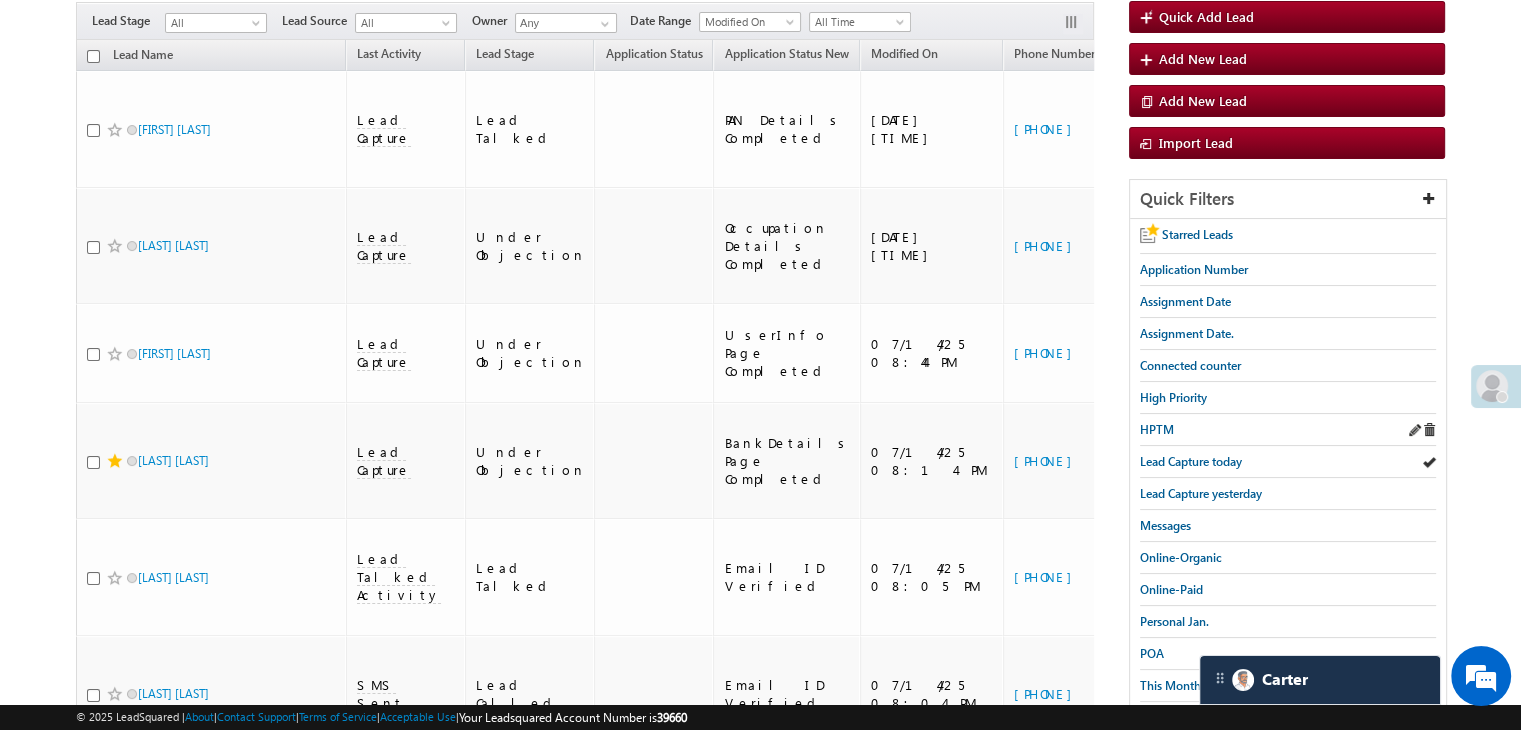 scroll, scrollTop: 300, scrollLeft: 0, axis: vertical 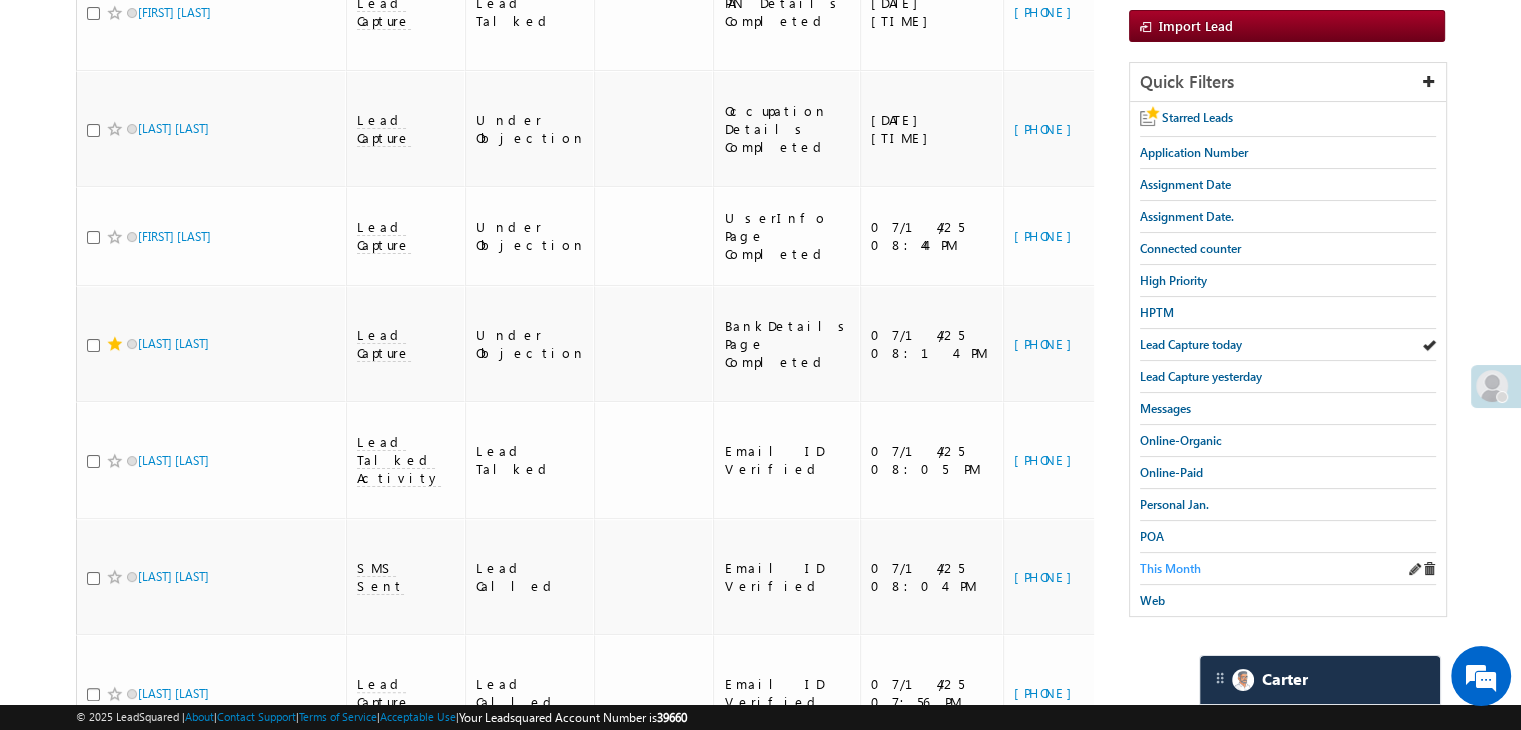 click on "This Month" at bounding box center (1170, 568) 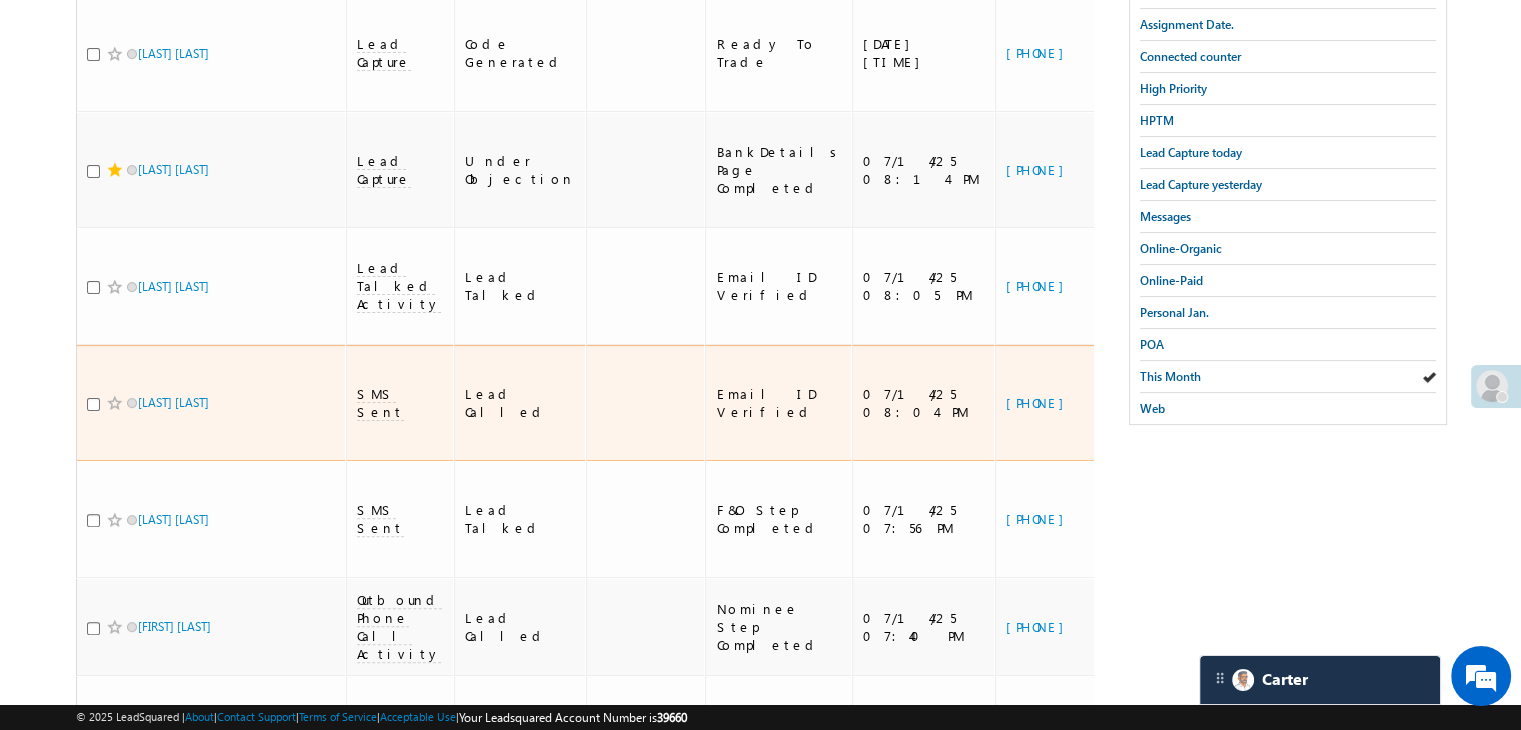 scroll, scrollTop: 500, scrollLeft: 0, axis: vertical 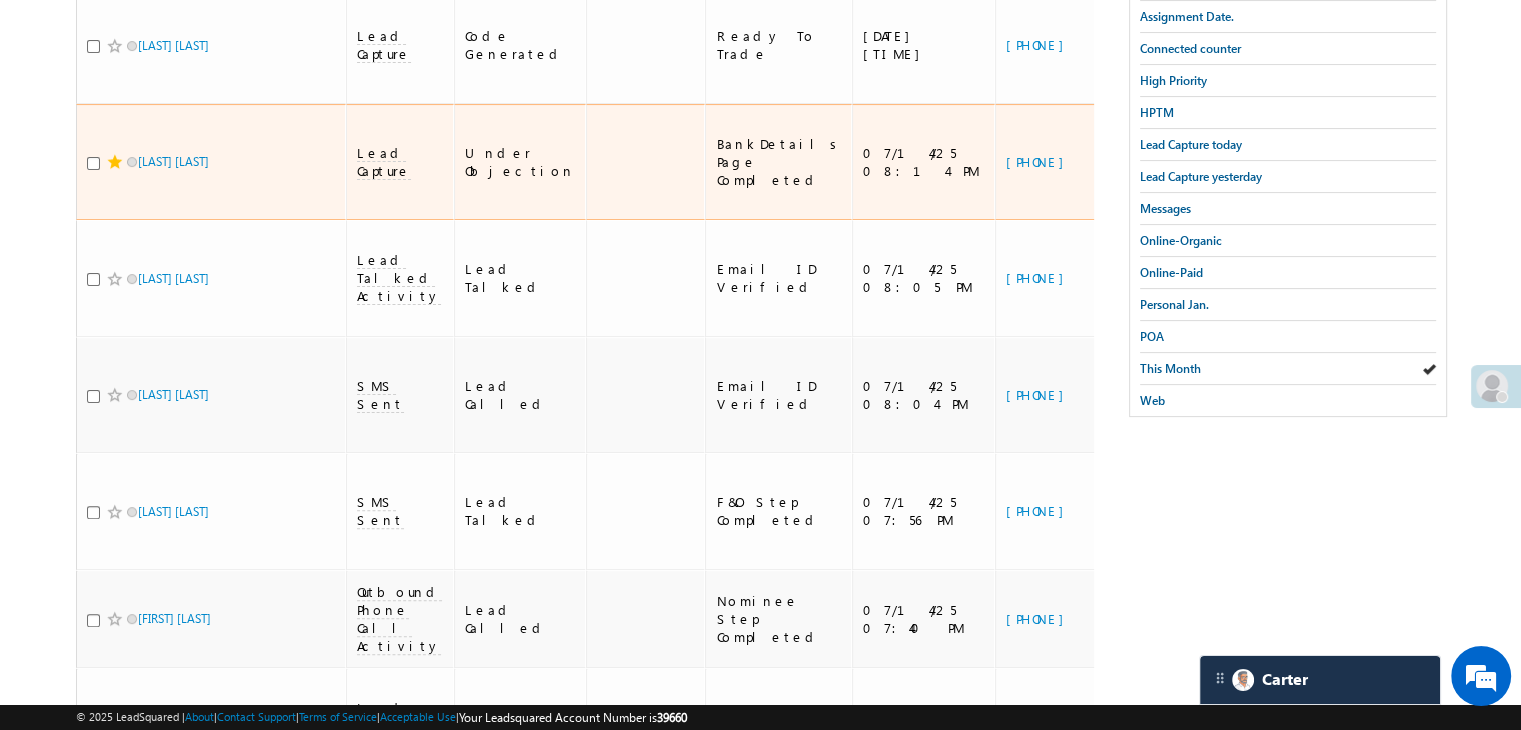 click on "https://angelbroking1-pk3em7sa.customui-test.leadsquared.com?leadId=2278782f-92bb-48ba-a14c-f680fdeba55d" at bounding box center (1289, 162) 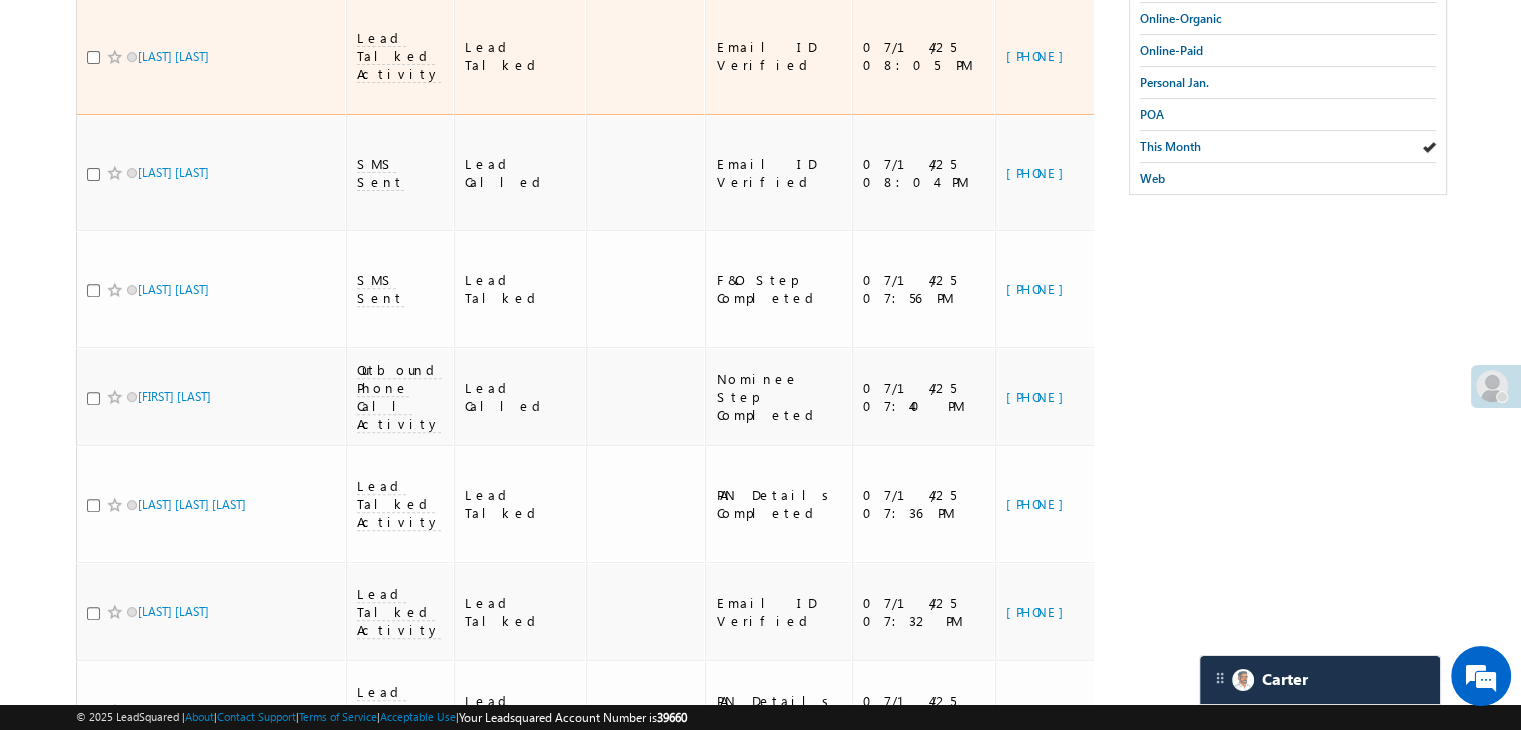 scroll, scrollTop: 800, scrollLeft: 0, axis: vertical 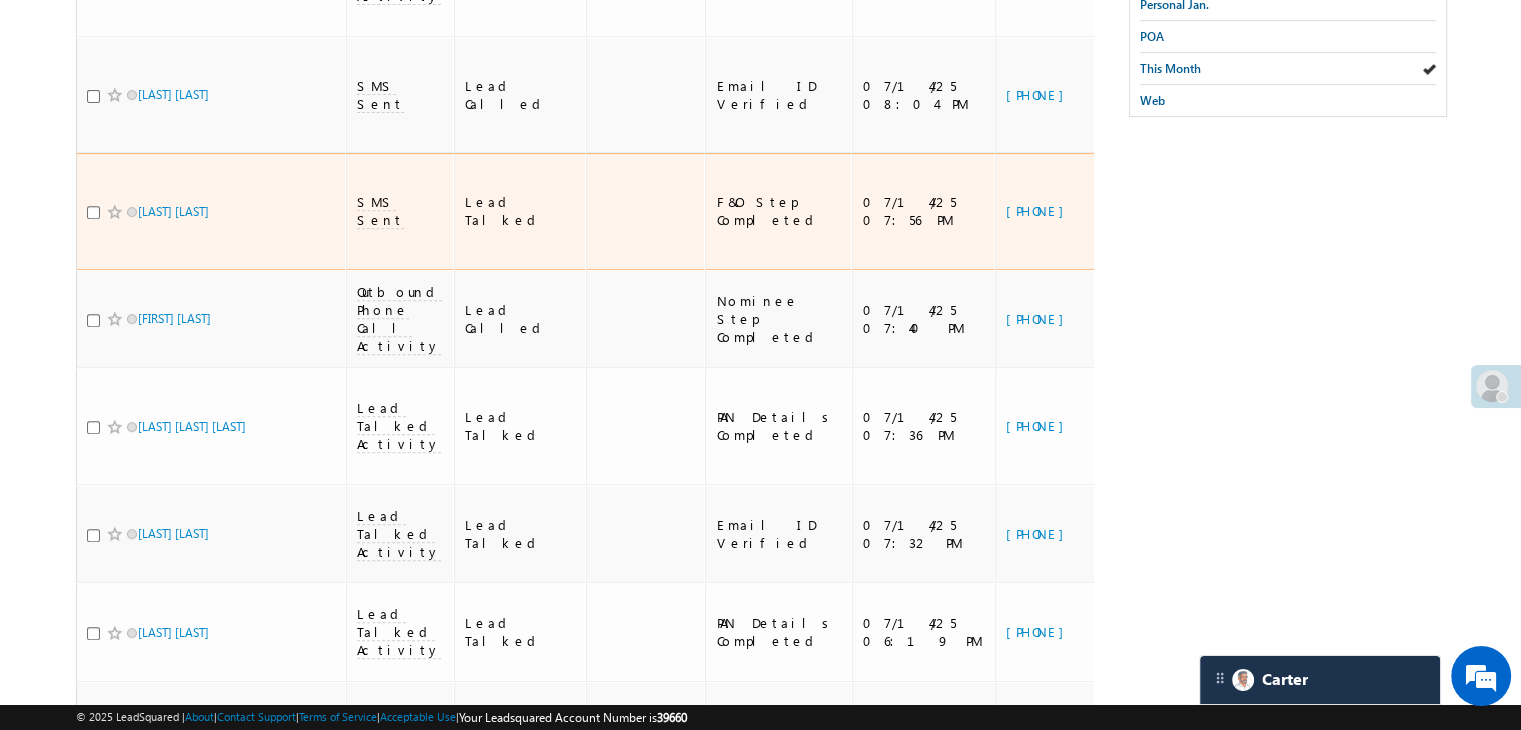 click on "https://angelbroking1-pk3em7sa.customui-test.leadsquared.com?leadId=5c90001d-c1c3-4eb8-b2ca-04ac2ea3a53b" at bounding box center [1289, 211] 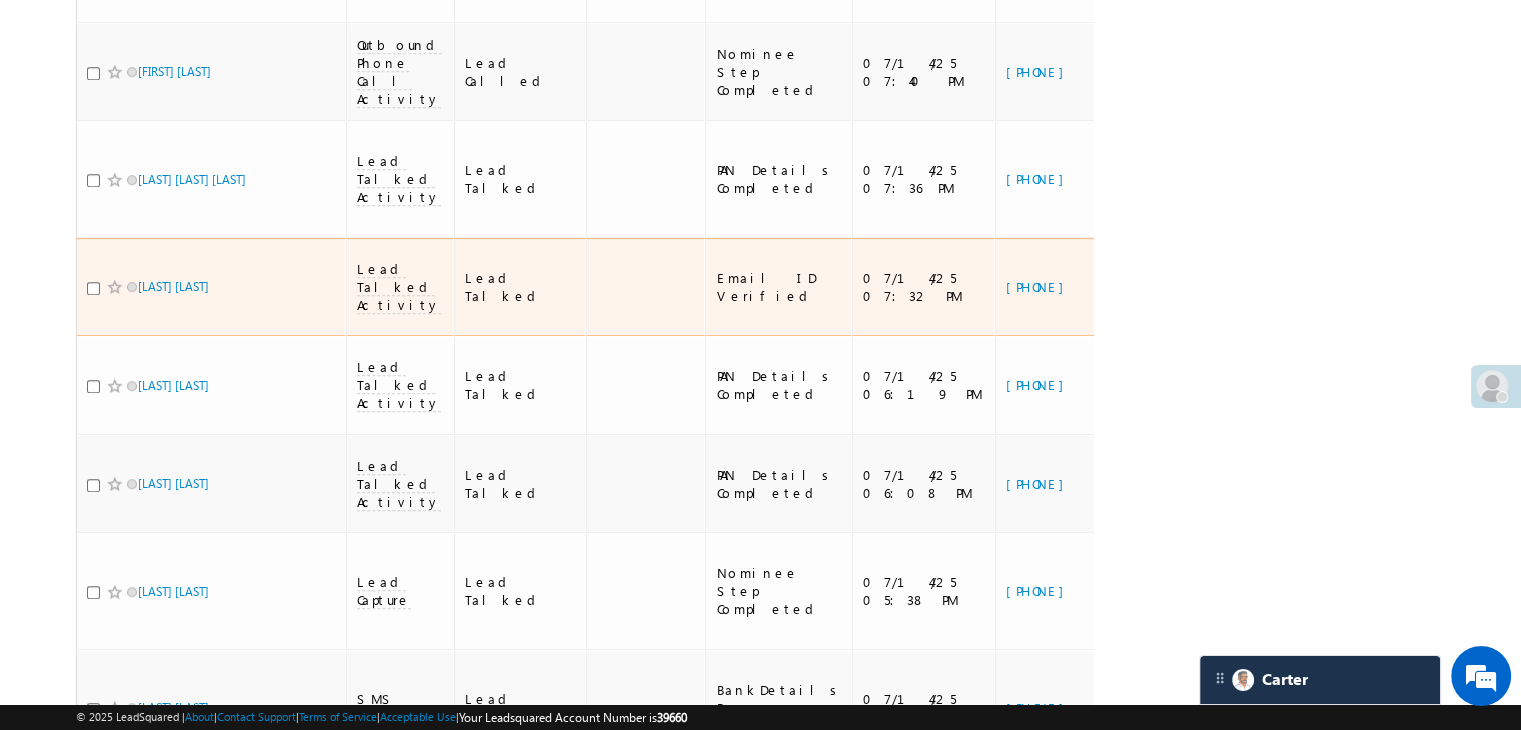 scroll, scrollTop: 1000, scrollLeft: 0, axis: vertical 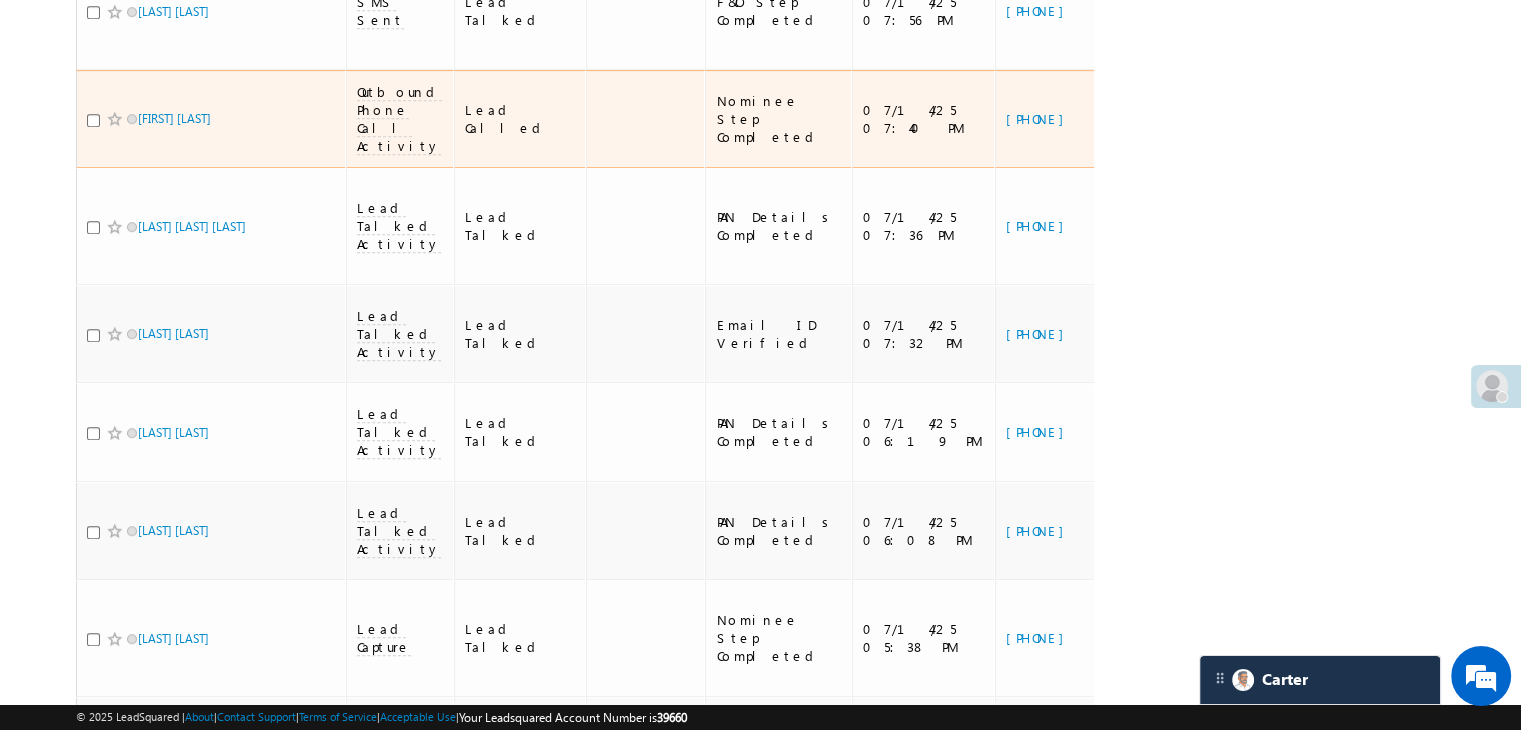 click on "https://angelbroking1-pk3em7sa.customui-test.leadsquared.com?leadId=e40d6496-49bd-445b-b4e4-9a48ff3b3317" at bounding box center [1289, 119] 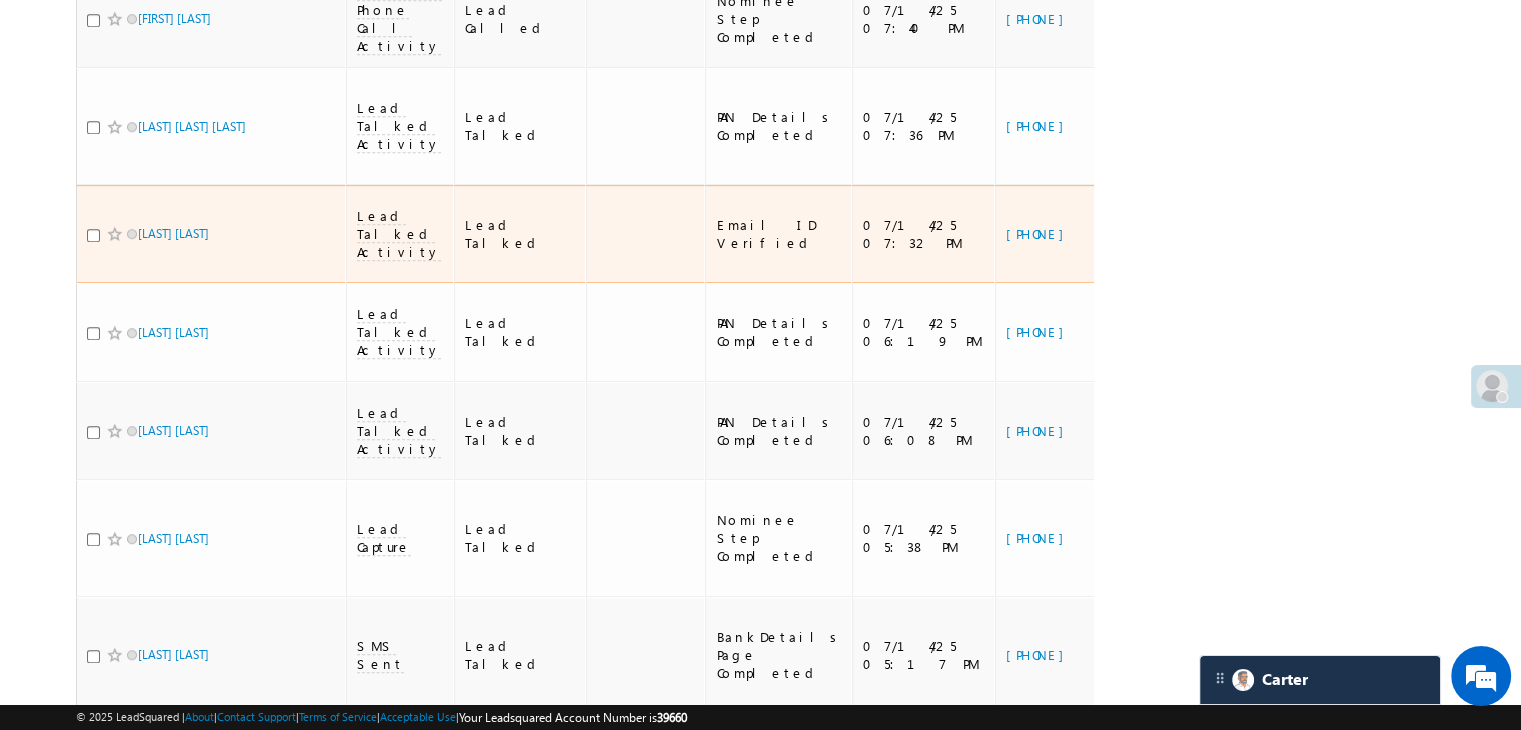 scroll, scrollTop: 1200, scrollLeft: 0, axis: vertical 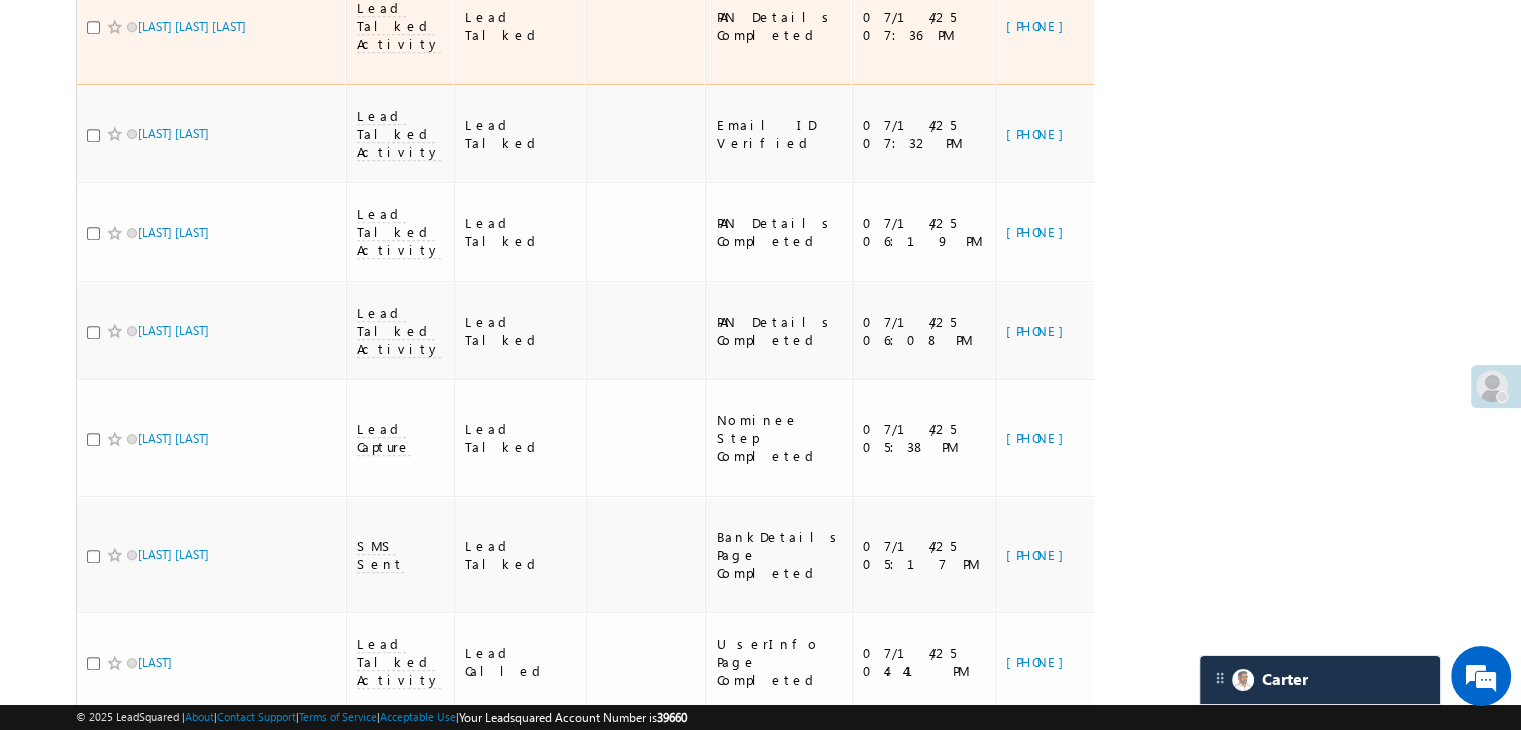 click on "https://angelbroking1-pk3em7sa.customui-test.leadsquared.com?leadId=ee44e113-d13c-48f9-a4bd-d0691672f2d2" at bounding box center [1289, 26] 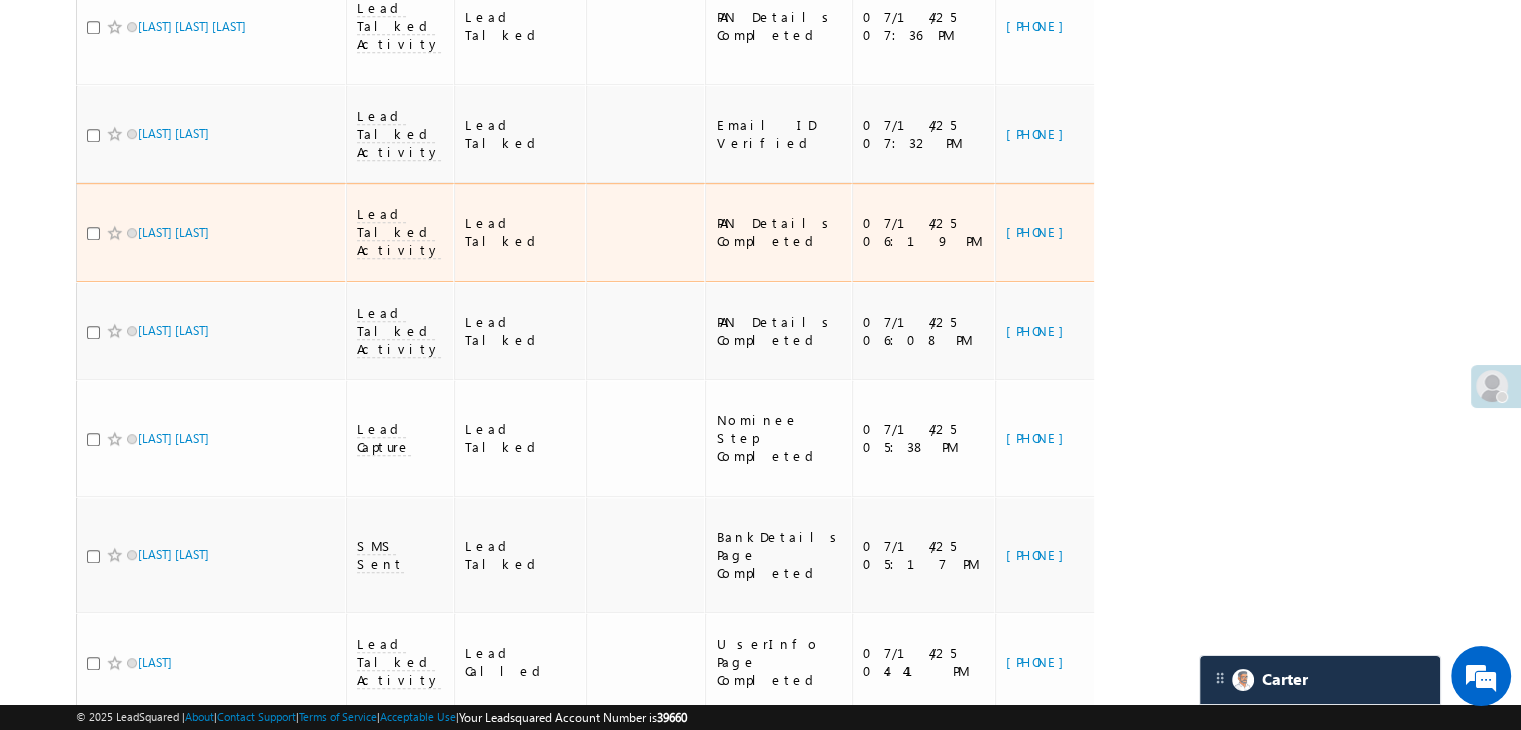 click on "https://angelbroking1-pk3em7sa.customui-test.leadsquared.com?leadId=0827f269-ffd2-4203-8096-cd45e703dffc" at bounding box center (1289, 232) 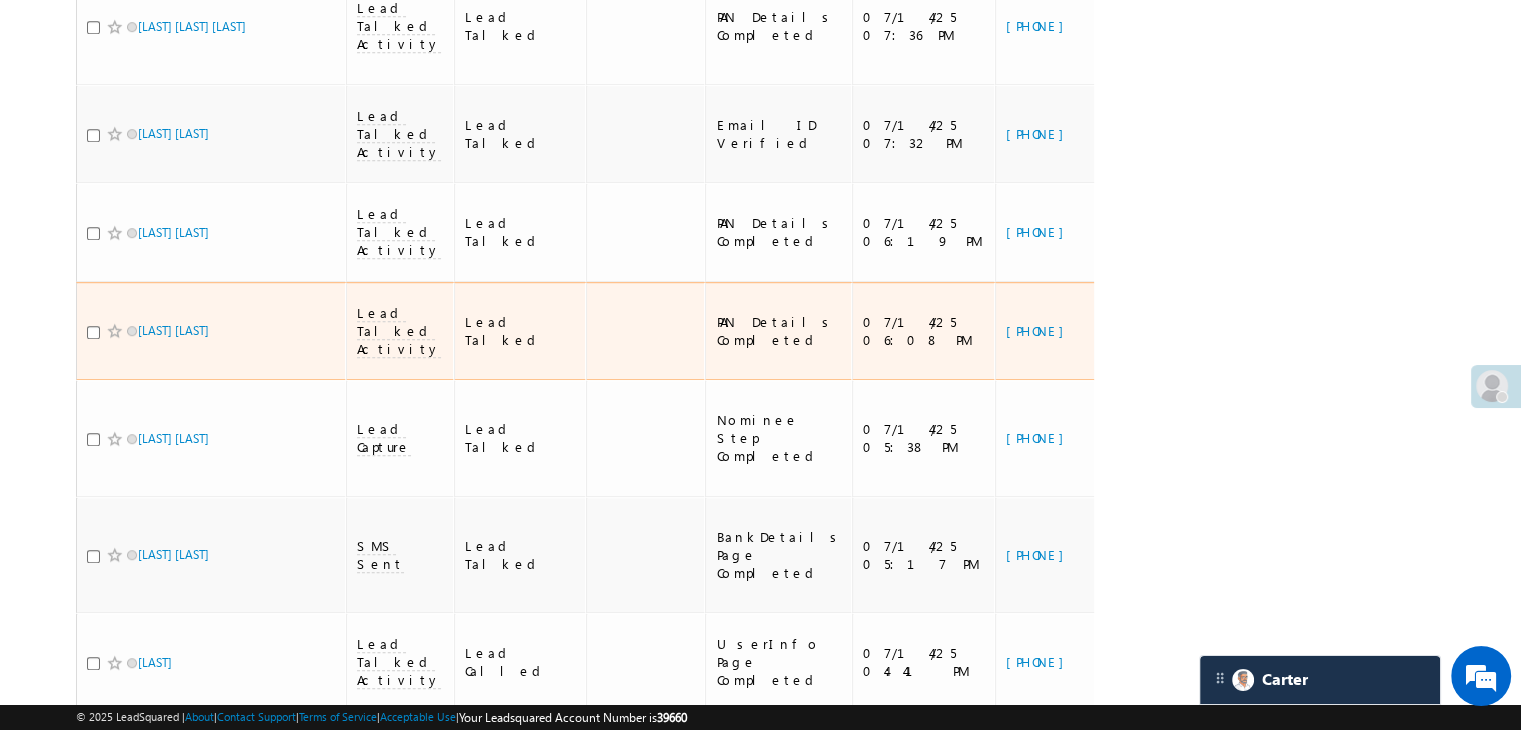click on "https://angelbroking1-pk3em7sa.customui-test.leadsquared.com?leadId=650b37d7-3d13-47a2-ac39-98dfeb52e97b" at bounding box center [1289, 331] 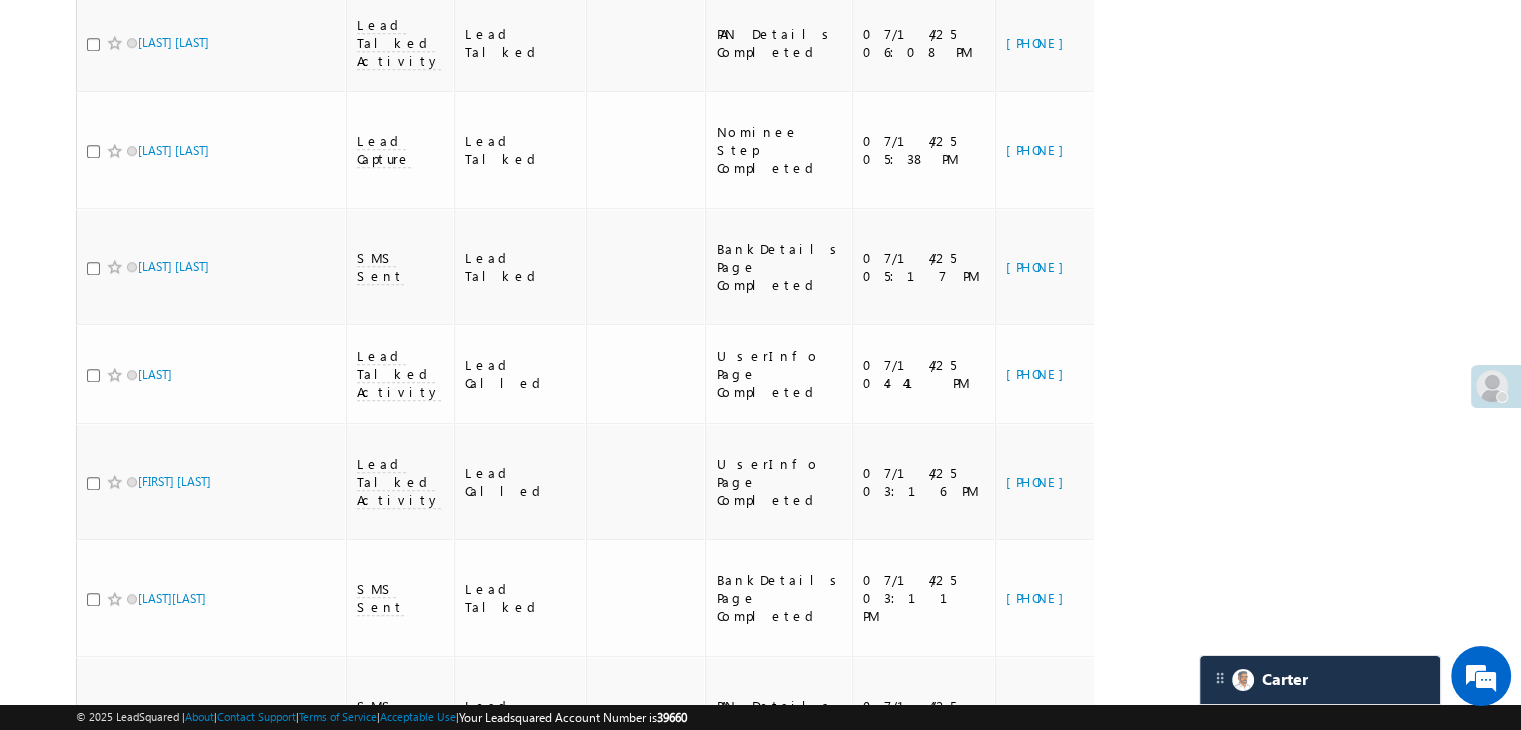 scroll, scrollTop: 1500, scrollLeft: 0, axis: vertical 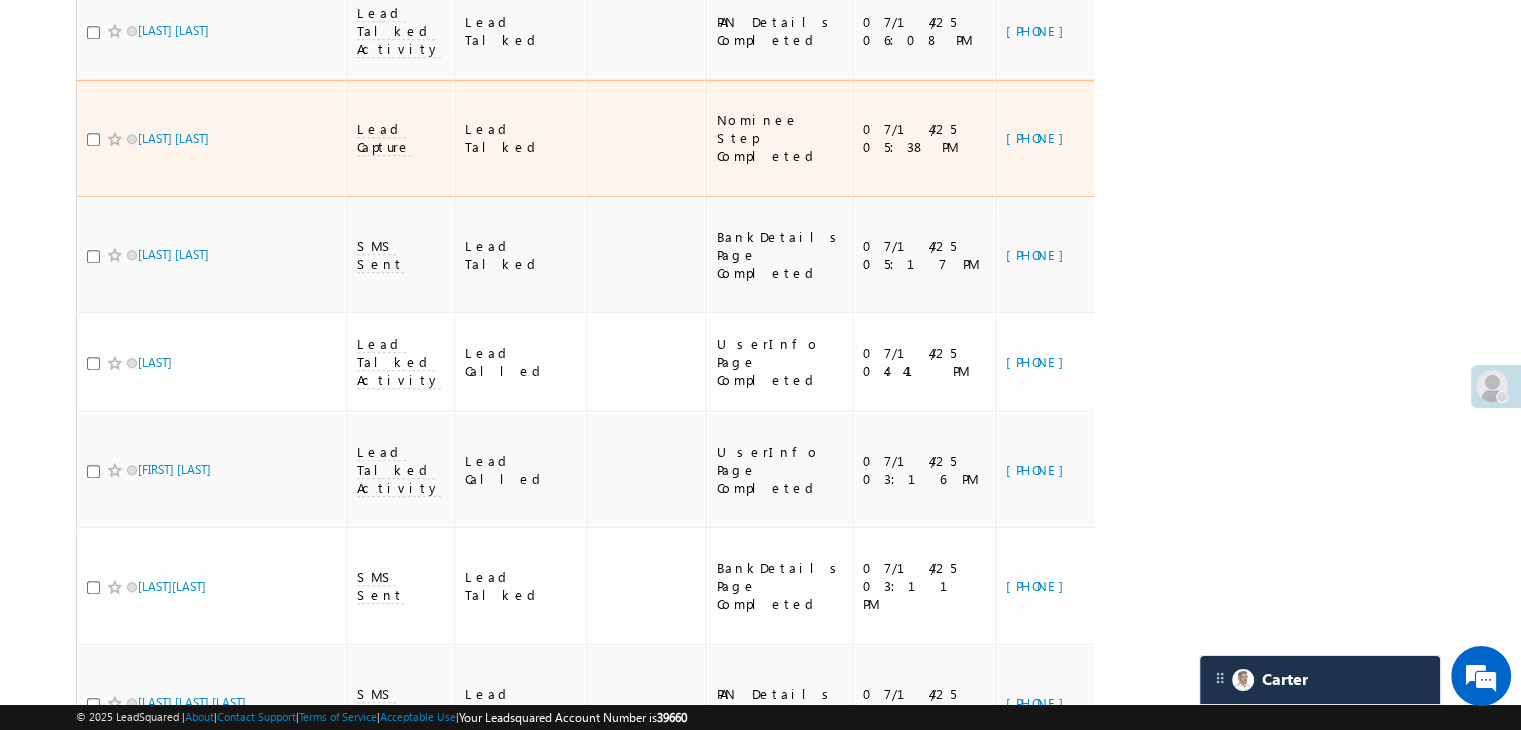 click on "https://angelbroking1-pk3em7sa.customui-test.leadsquared.com?leadId=129f184b-302d-456b-9e91-fb842e41d4a6" at bounding box center (1289, 138) 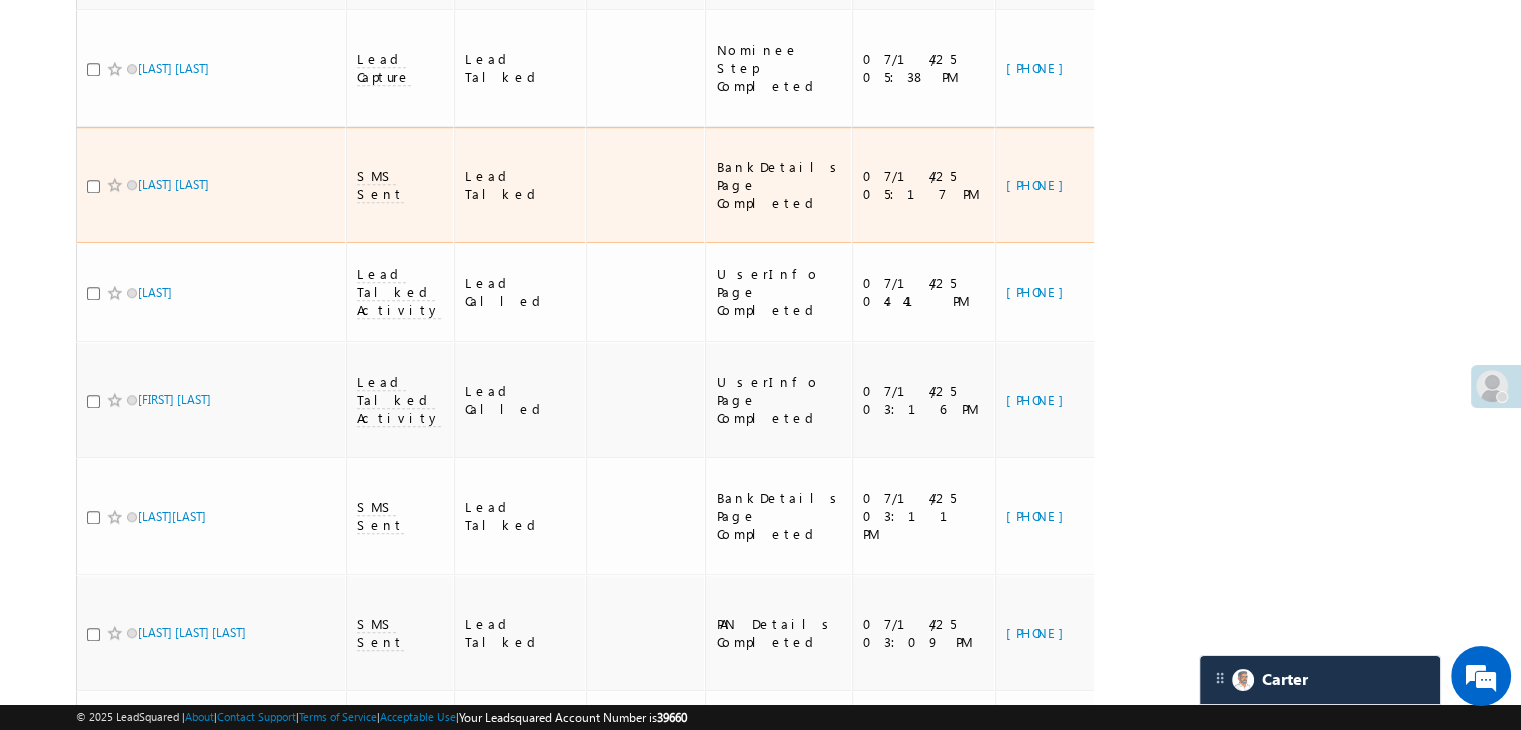 scroll, scrollTop: 1600, scrollLeft: 0, axis: vertical 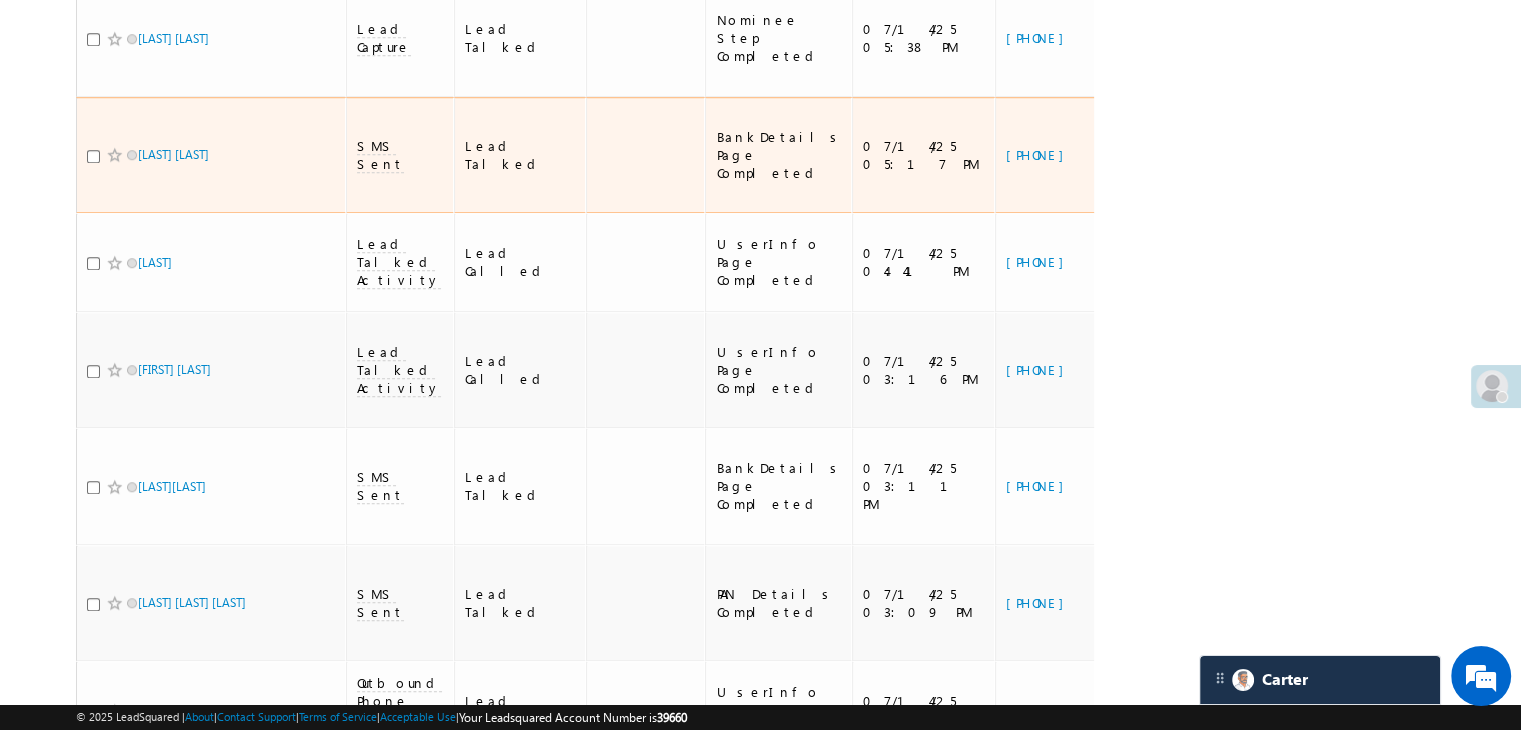 click on "https://angelbroking1-pk3em7sa.customui-test.leadsquared.com?leadId=98febb0b-10d9-498c-afd9-b127552ddf57" at bounding box center [1289, 155] 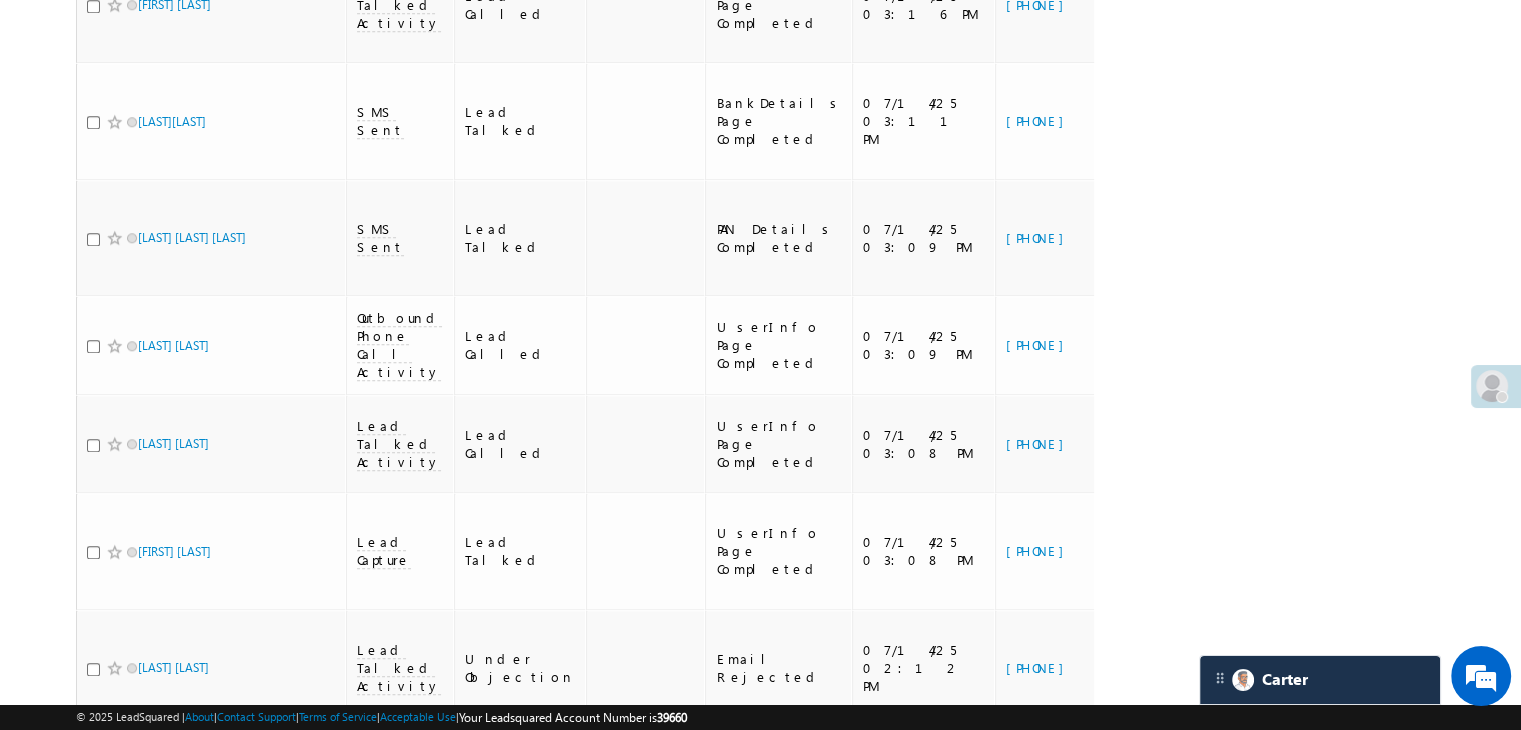 scroll, scrollTop: 2100, scrollLeft: 0, axis: vertical 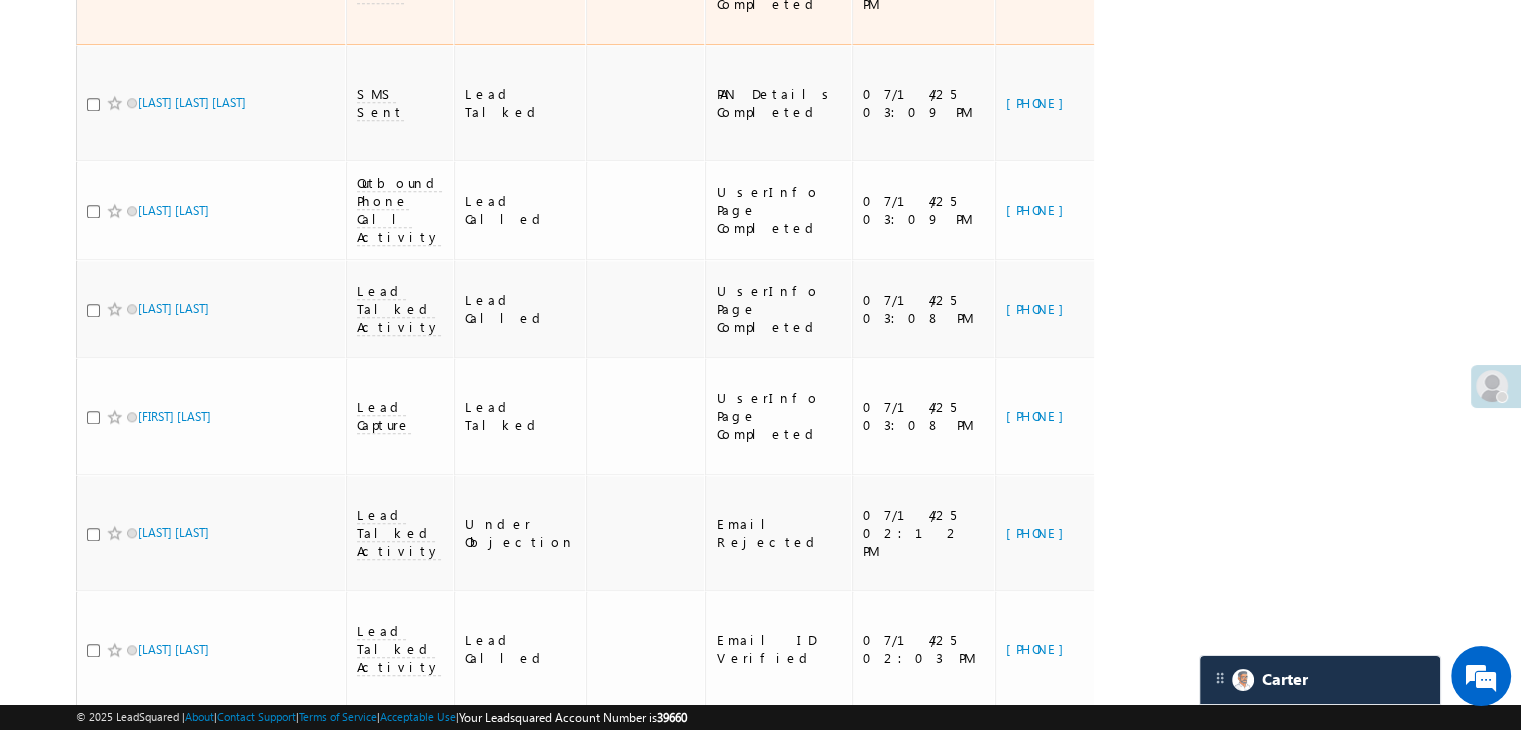 click on "https://angelbroking1-pk3em7sa.customui-test.leadsquared.com?leadId=3056439b-517b-4c71-987b-d5db45a3f181" at bounding box center (1289, -14) 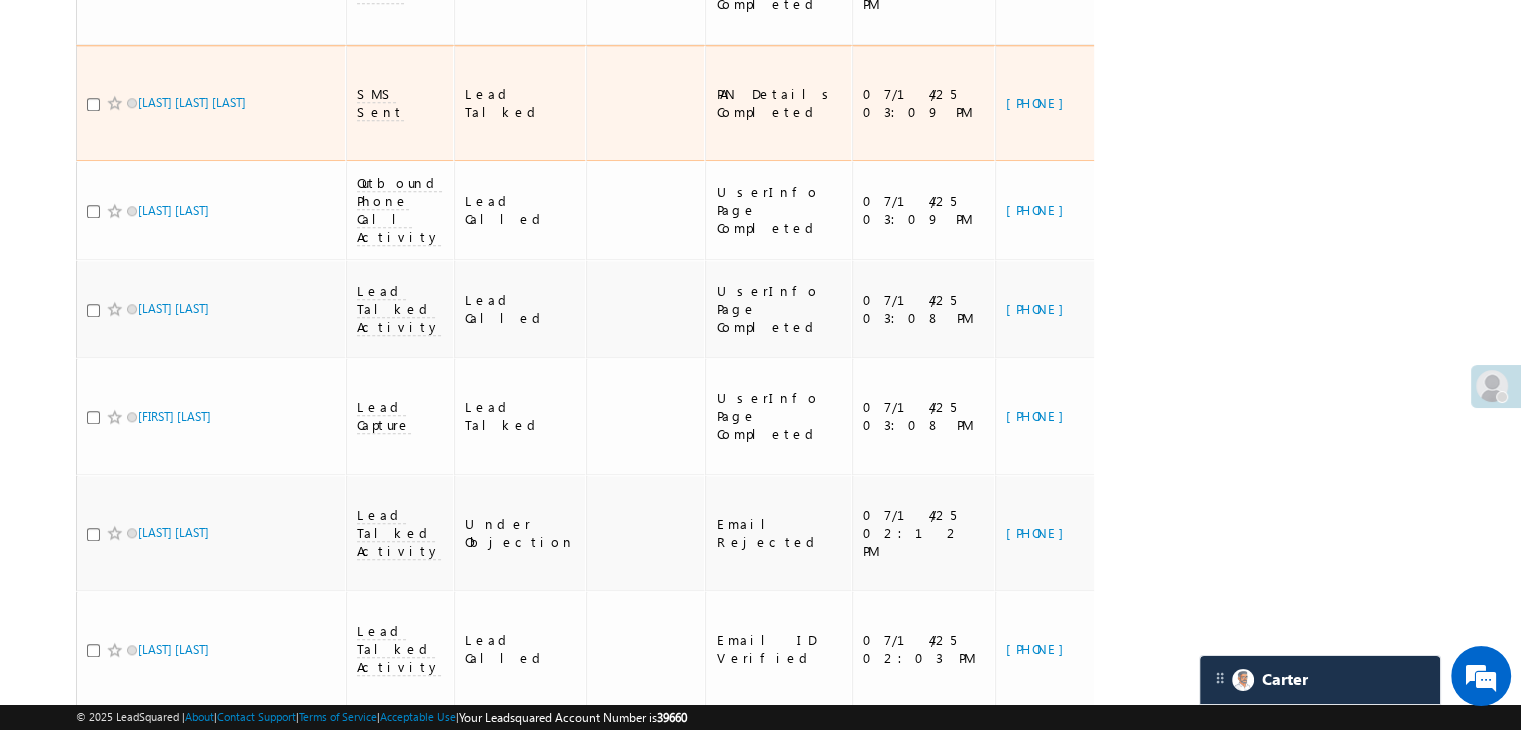 click on "https://angelbroking1-pk3em7sa.customui-test.leadsquared.com?leadId=d3a8e2ab-dae9-4519-af55-3cb51f51ee0c" at bounding box center [1289, 103] 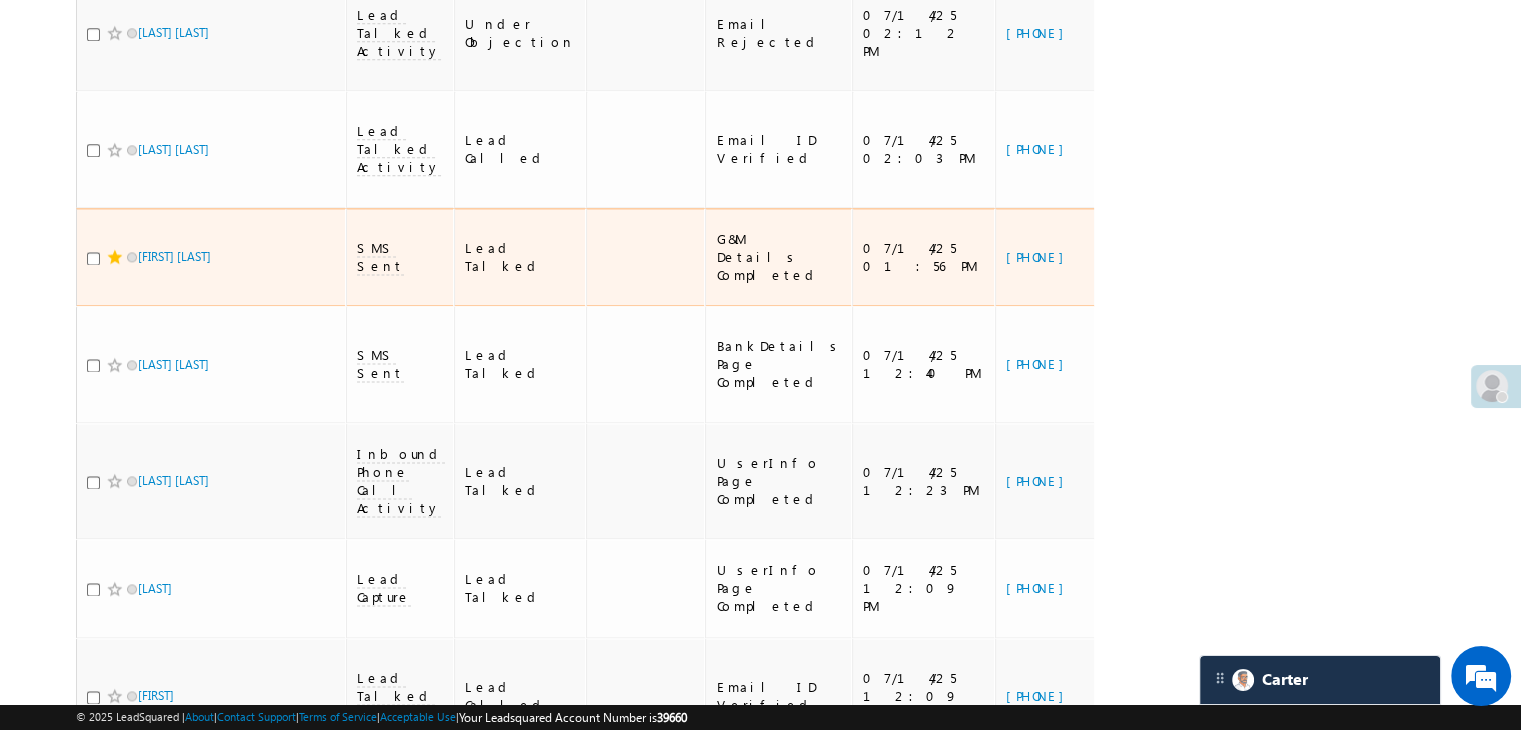 scroll, scrollTop: 2800, scrollLeft: 0, axis: vertical 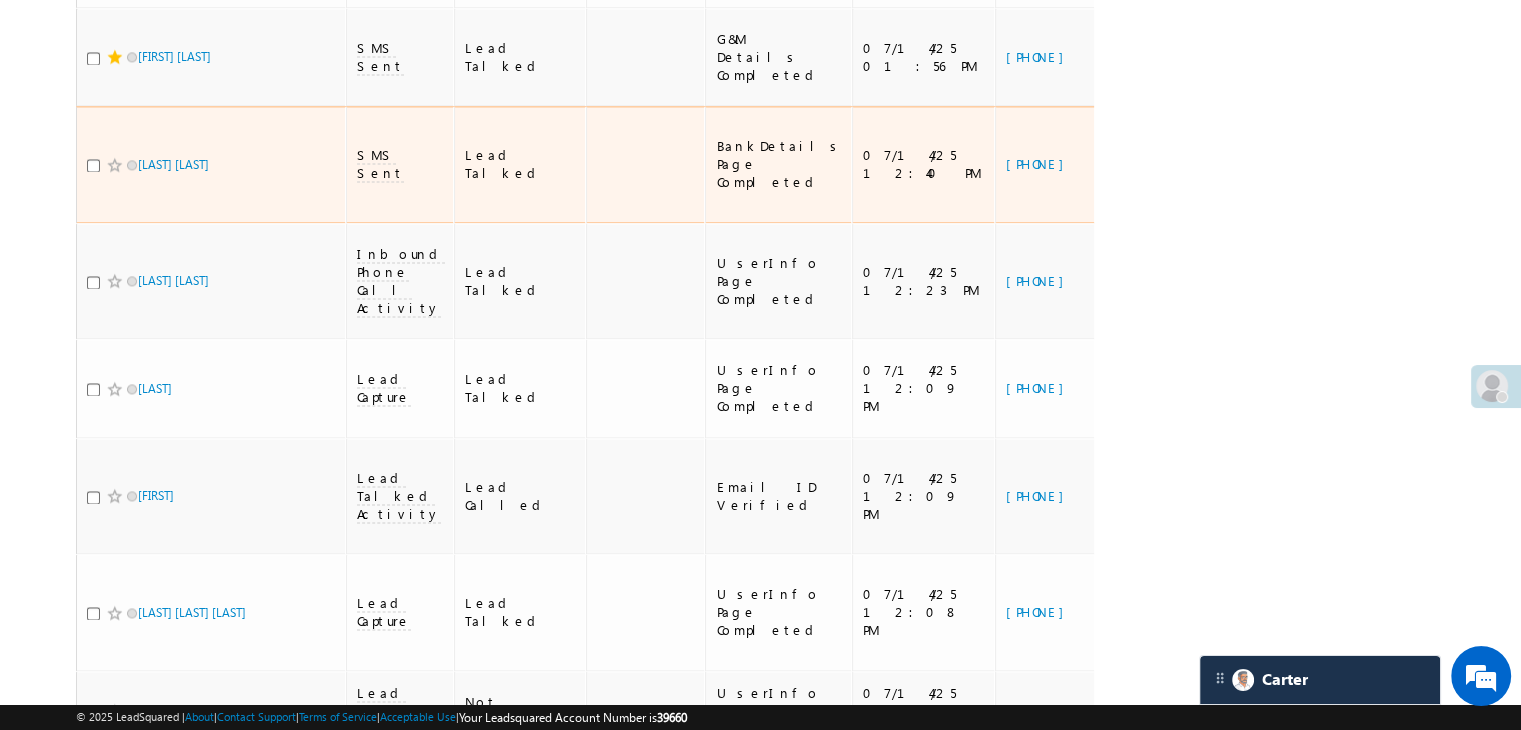 click on "https://angelbroking1-pk3em7sa.customui-test.leadsquared.com?leadId=aa23d950-7e84-4013-b7b2-bf50c1c85070" at bounding box center (1289, 164) 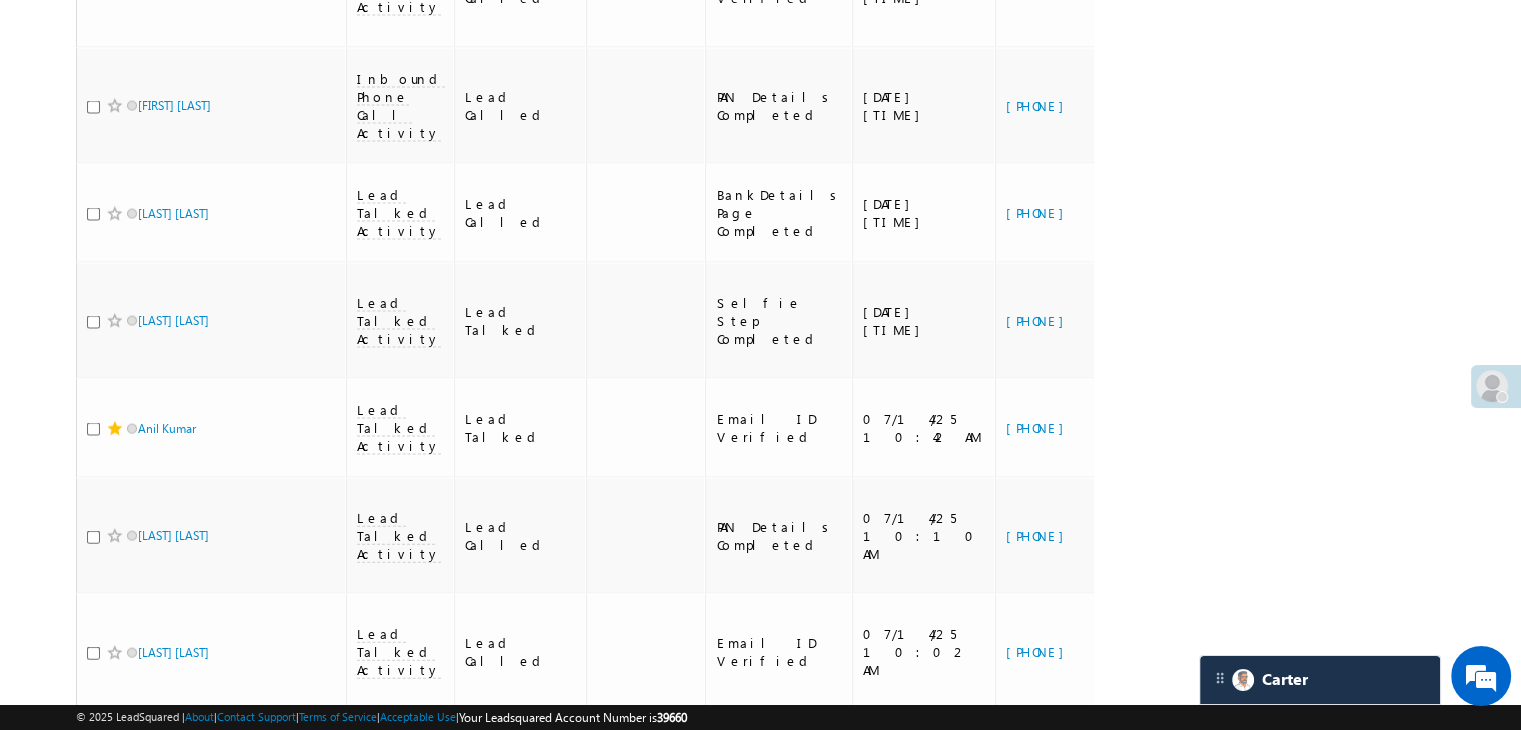 scroll, scrollTop: 4400, scrollLeft: 0, axis: vertical 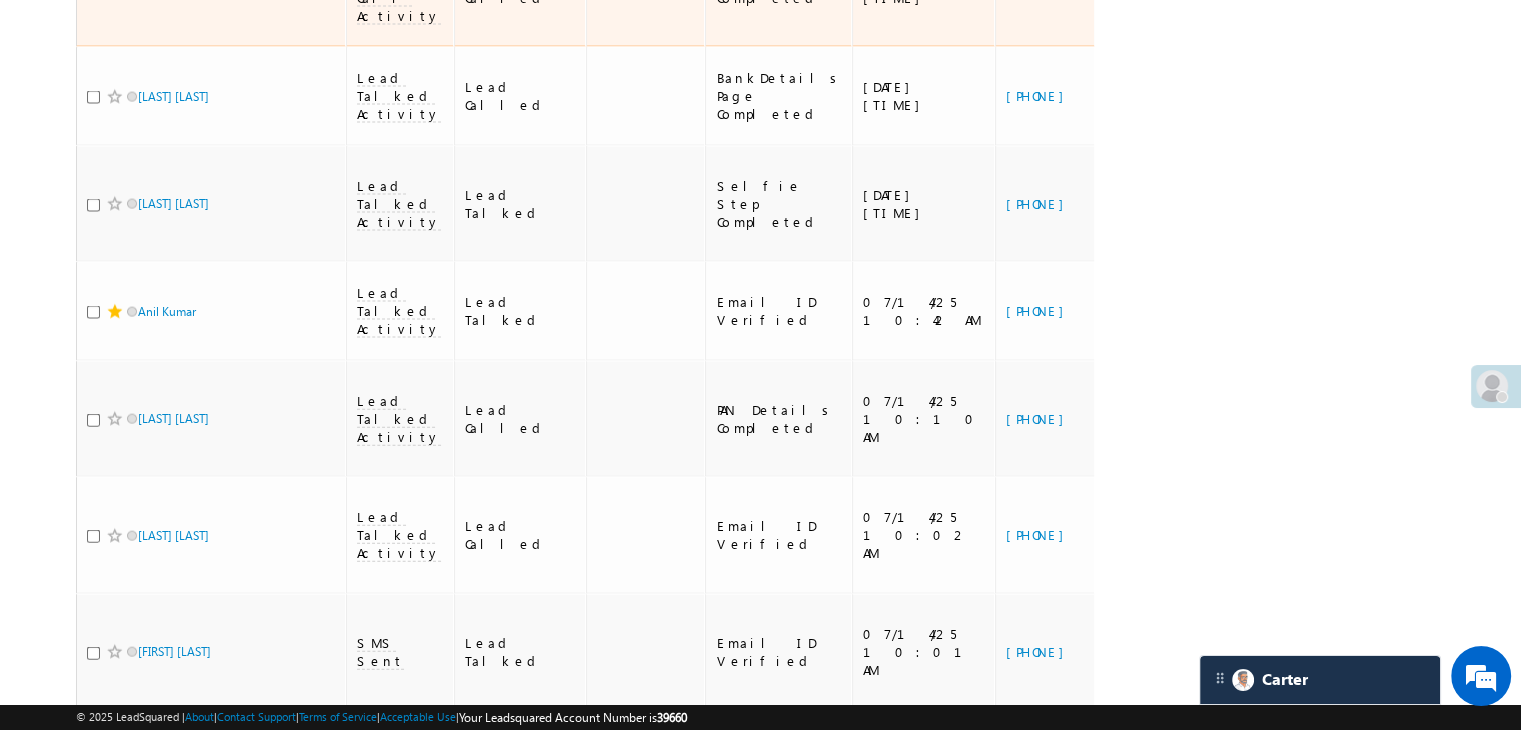 click on "https://angelbroking1-pk3em7sa.customui-test.leadsquared.com?leadId=bbf043ac-7b6c-49c5-b19a-0b2affce2f0a" at bounding box center (1289, -11) 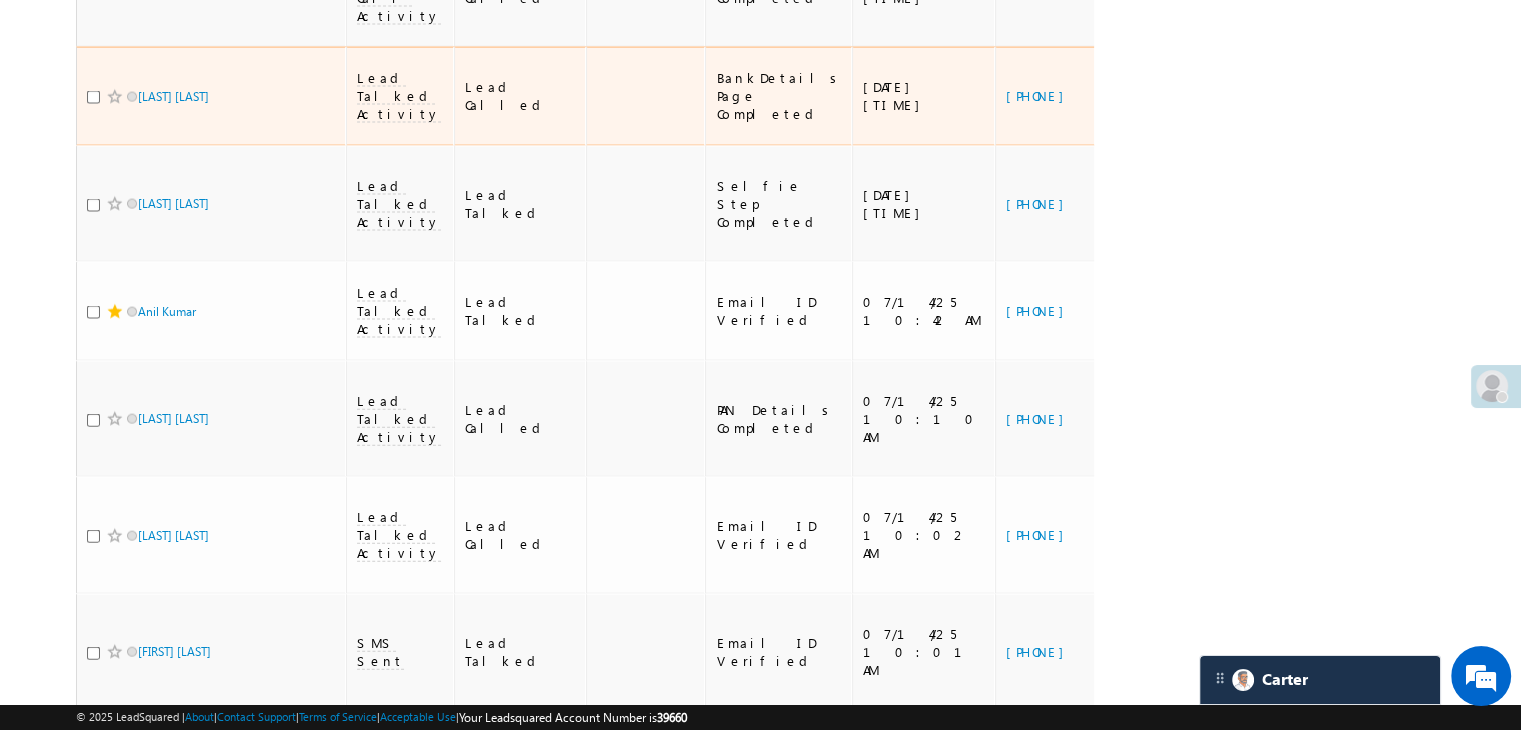 click on "https://angelbroking1-pk3em7sa.customui-test.leadsquared.com?leadId=22916415-d94b-4e67-a077-76eb3bb6ebd2" at bounding box center (1289, 96) 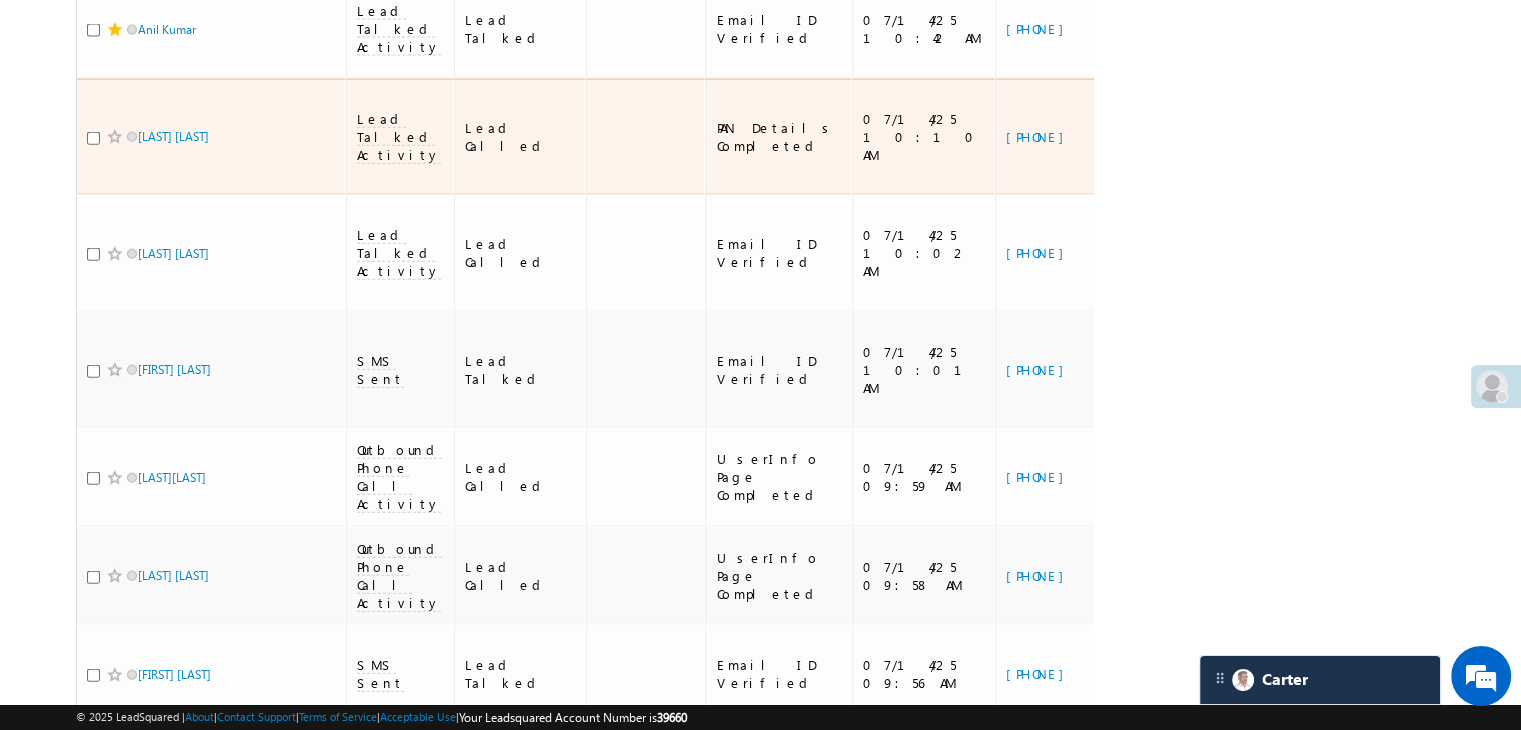 scroll, scrollTop: 4700, scrollLeft: 0, axis: vertical 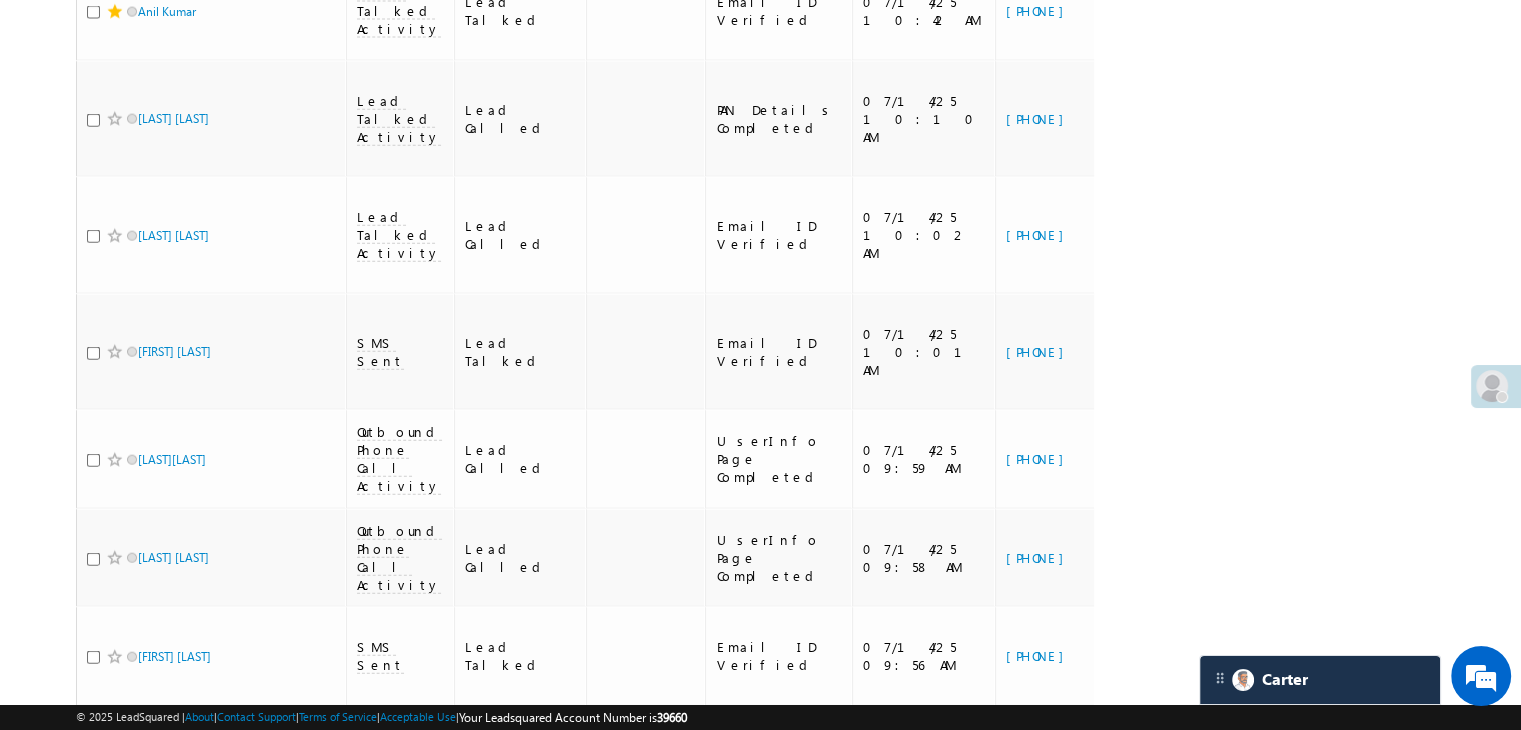 click on "https://angelbroking1-pk3em7sa.customui-test.leadsquared.com?leadId=2c98b1b3-fb7f-427b-a30a-0a20888e8831" at bounding box center (1289, -96) 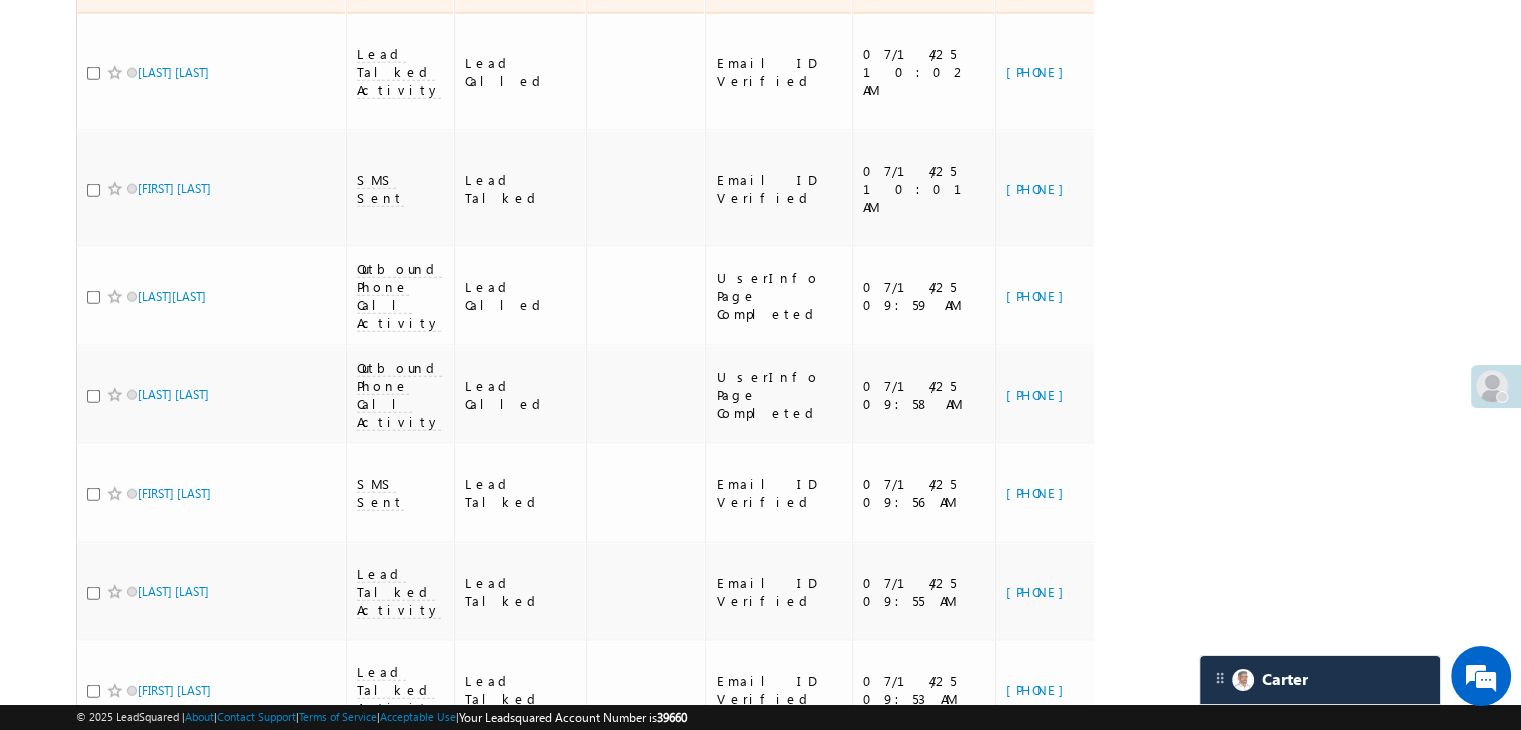 scroll, scrollTop: 4900, scrollLeft: 0, axis: vertical 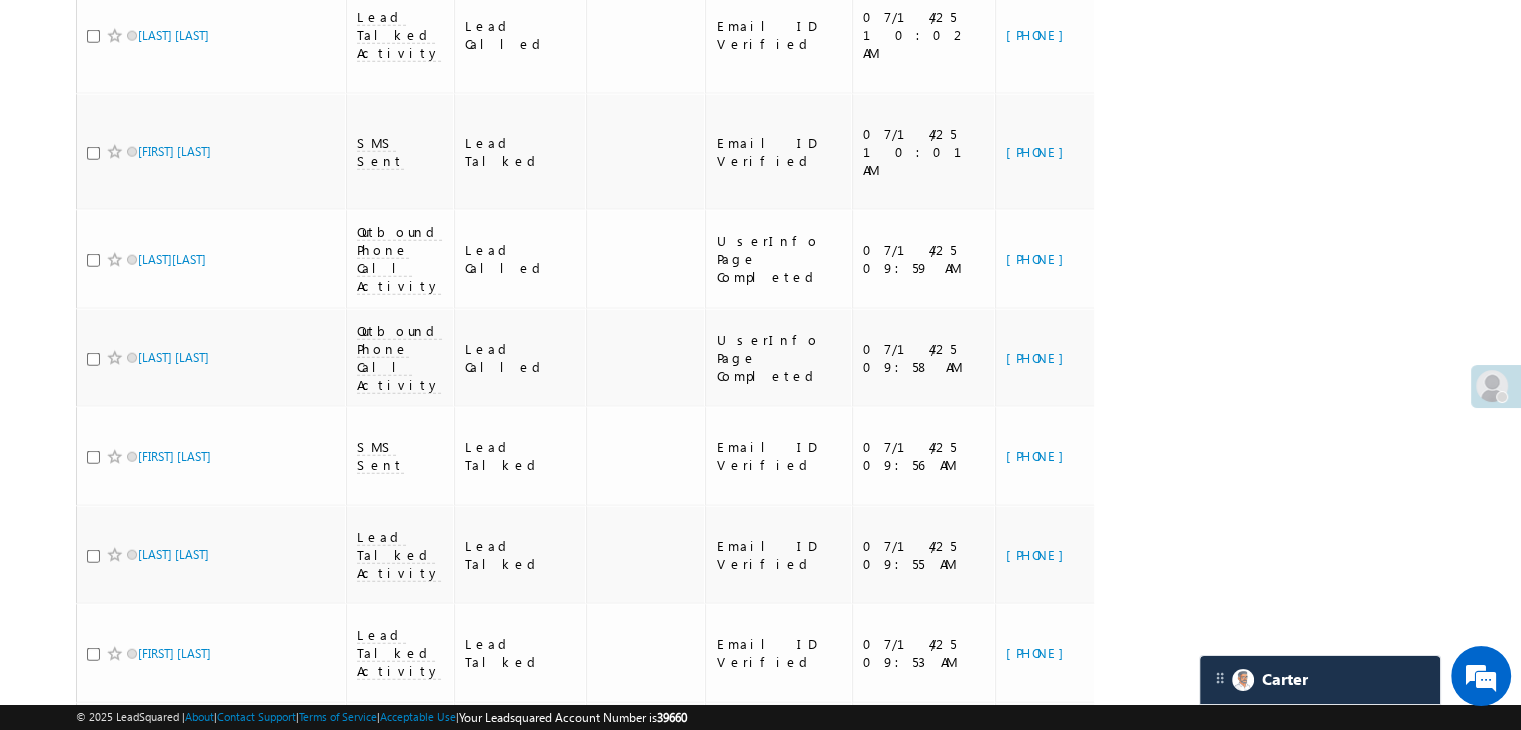 click on "https://angelbroking1-pk3em7sa.customui-test.leadsquared.com?leadId=01676d08-8fab-4cc0-832a-b8d1131c664a" at bounding box center (1289, -81) 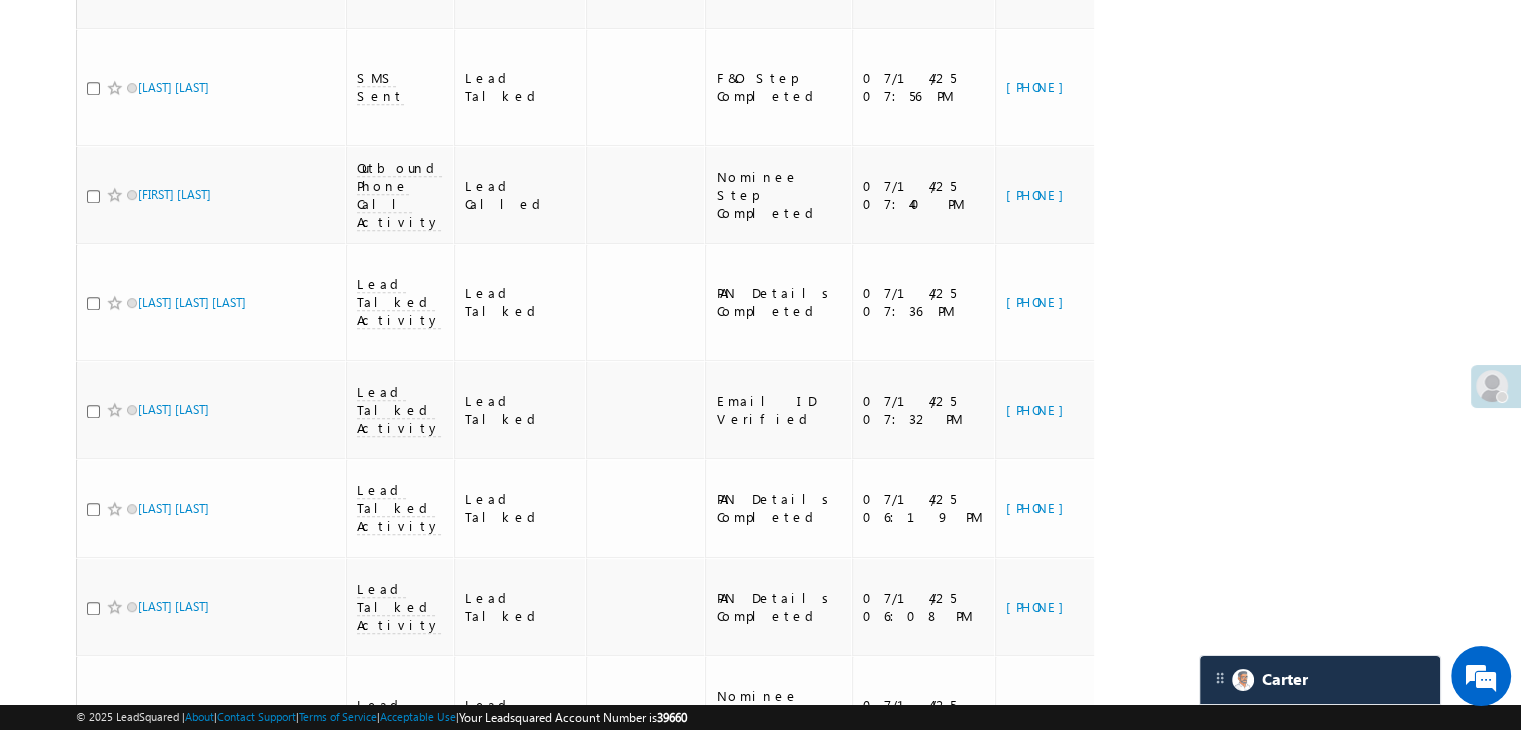 scroll, scrollTop: 792, scrollLeft: 0, axis: vertical 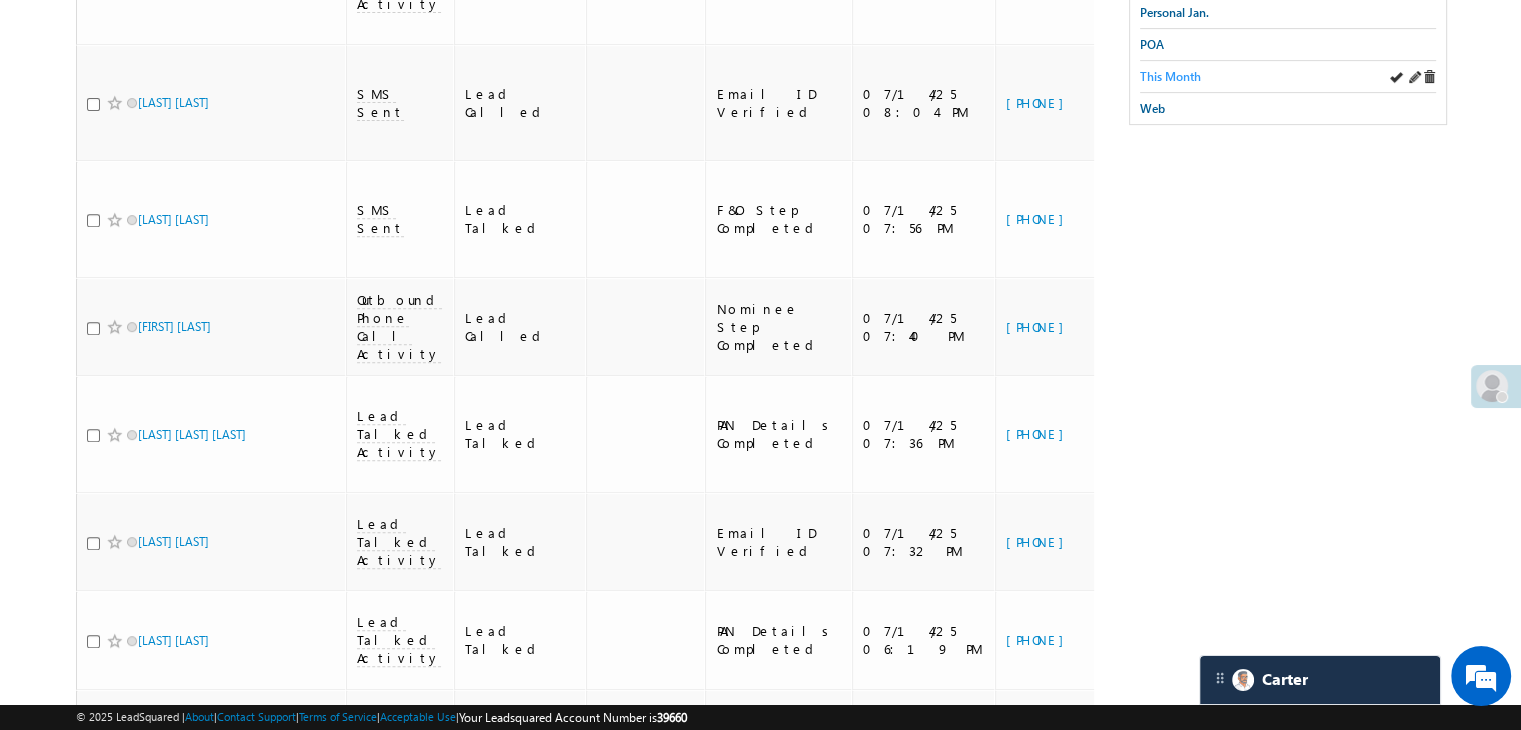 click on "This Month" at bounding box center [1170, 76] 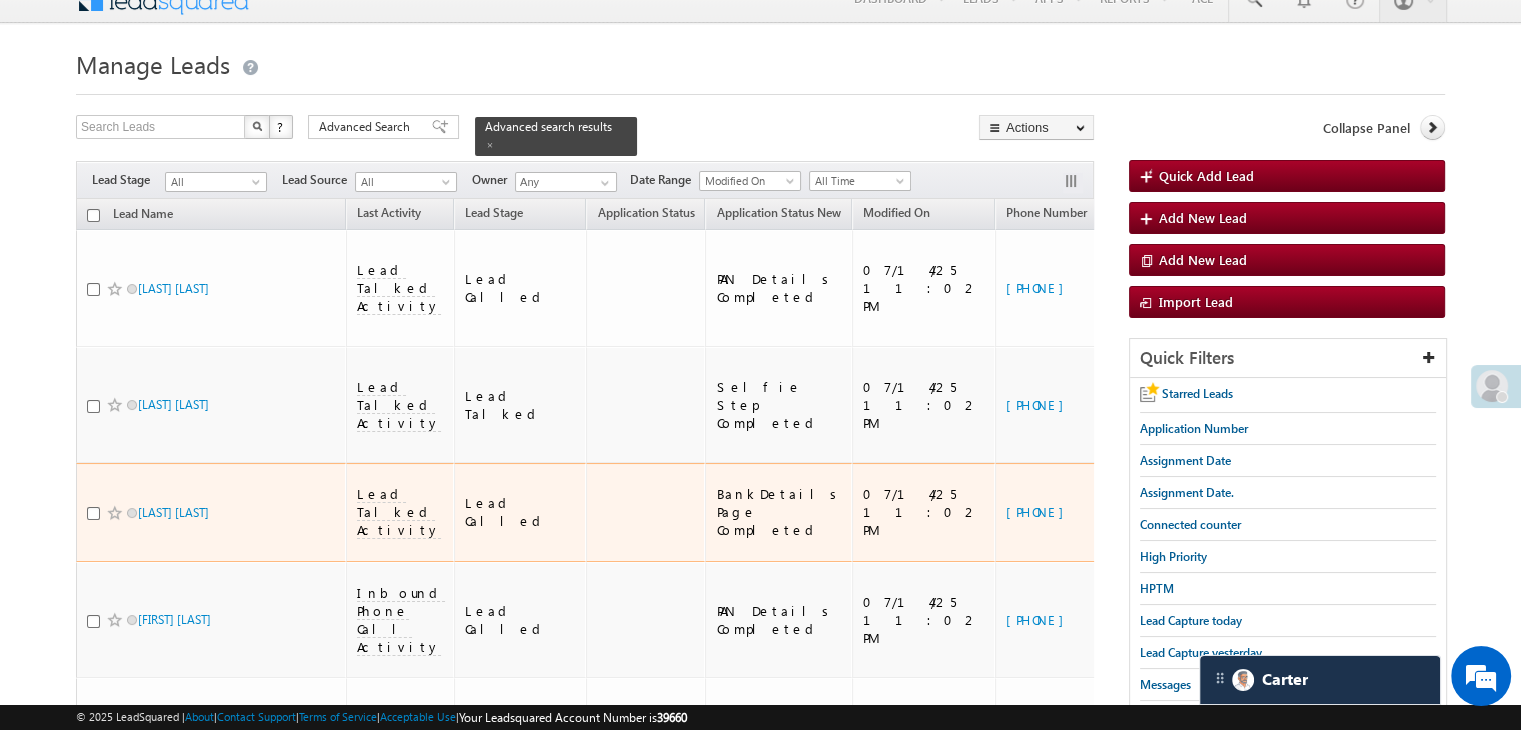 scroll, scrollTop: 0, scrollLeft: 0, axis: both 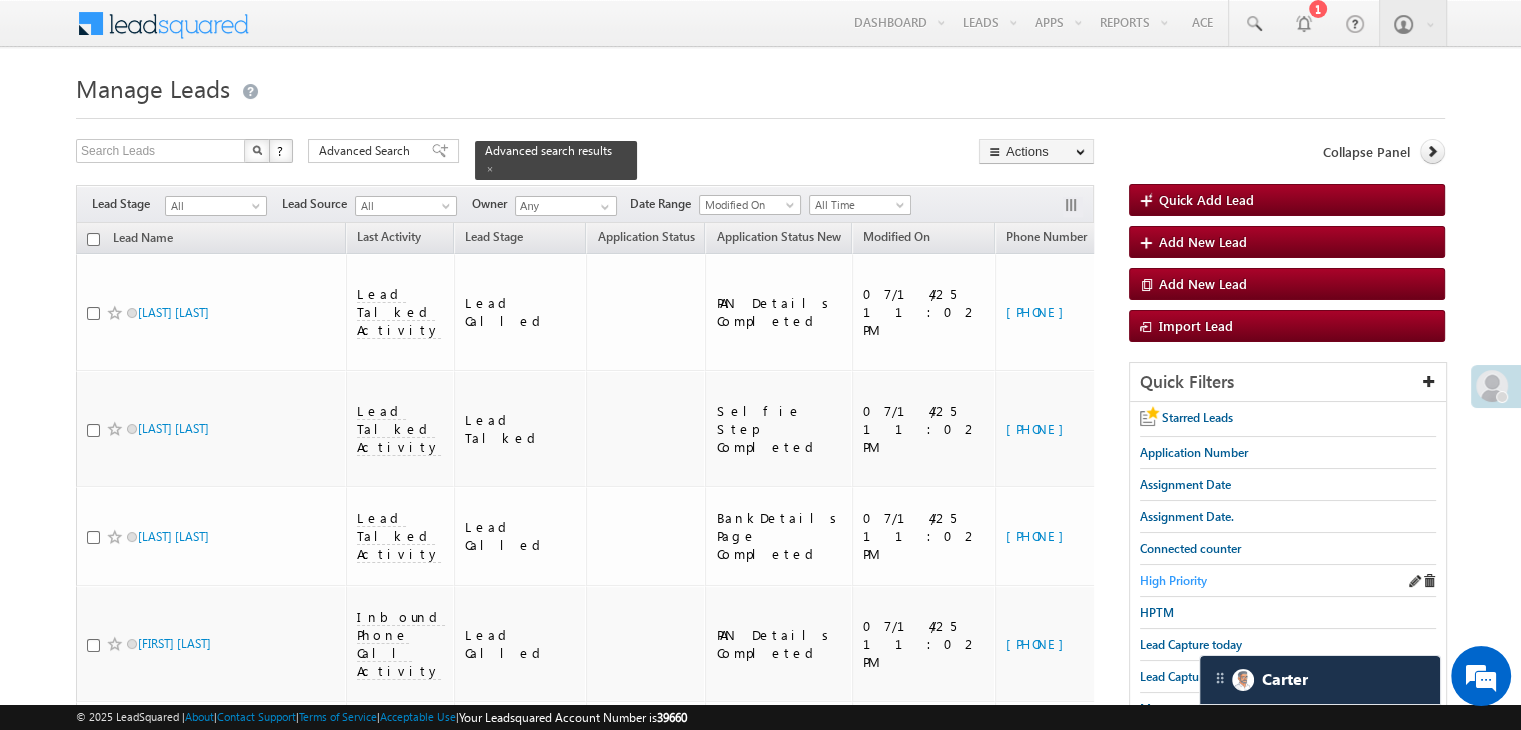 click on "High Priority" at bounding box center (1173, 580) 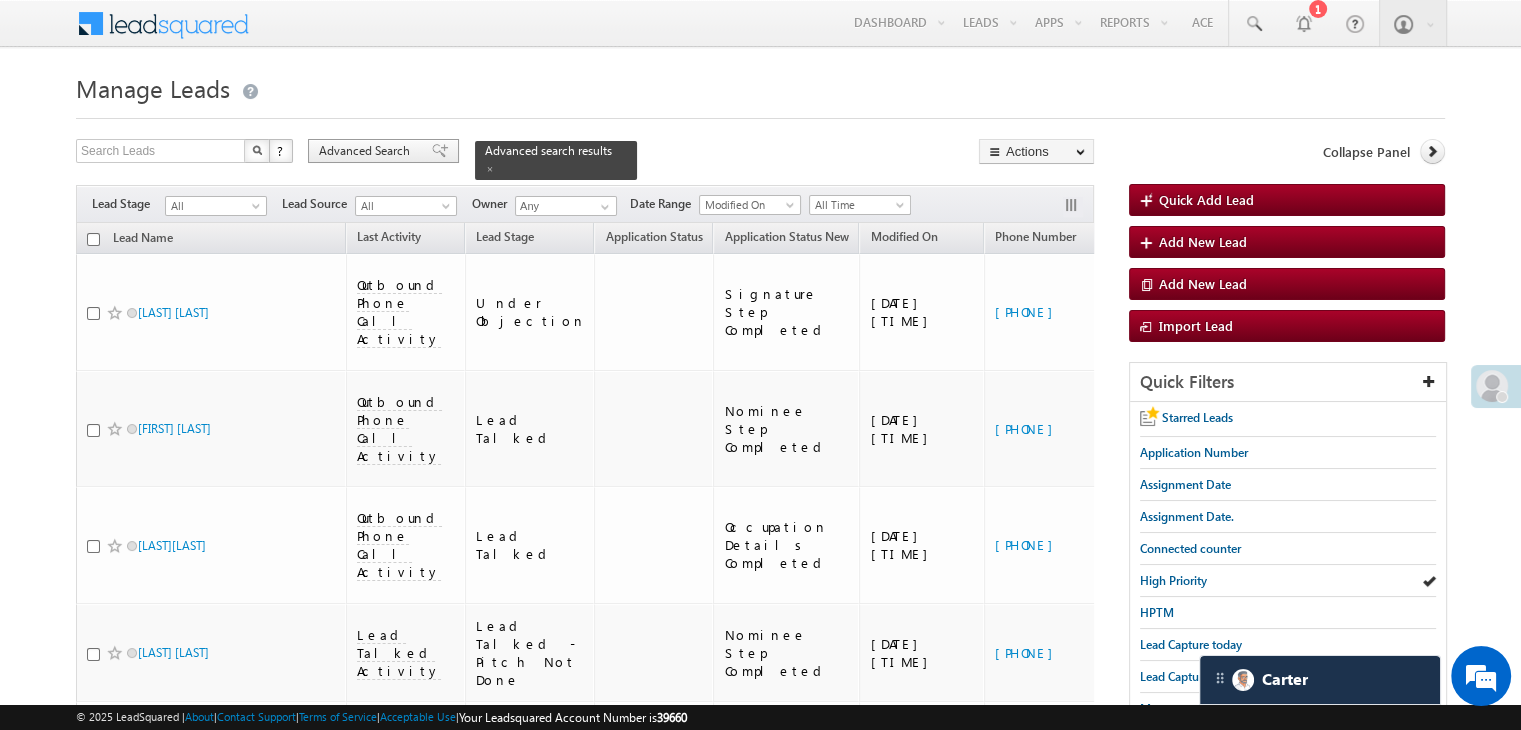 click on "Advanced Search" at bounding box center [367, 151] 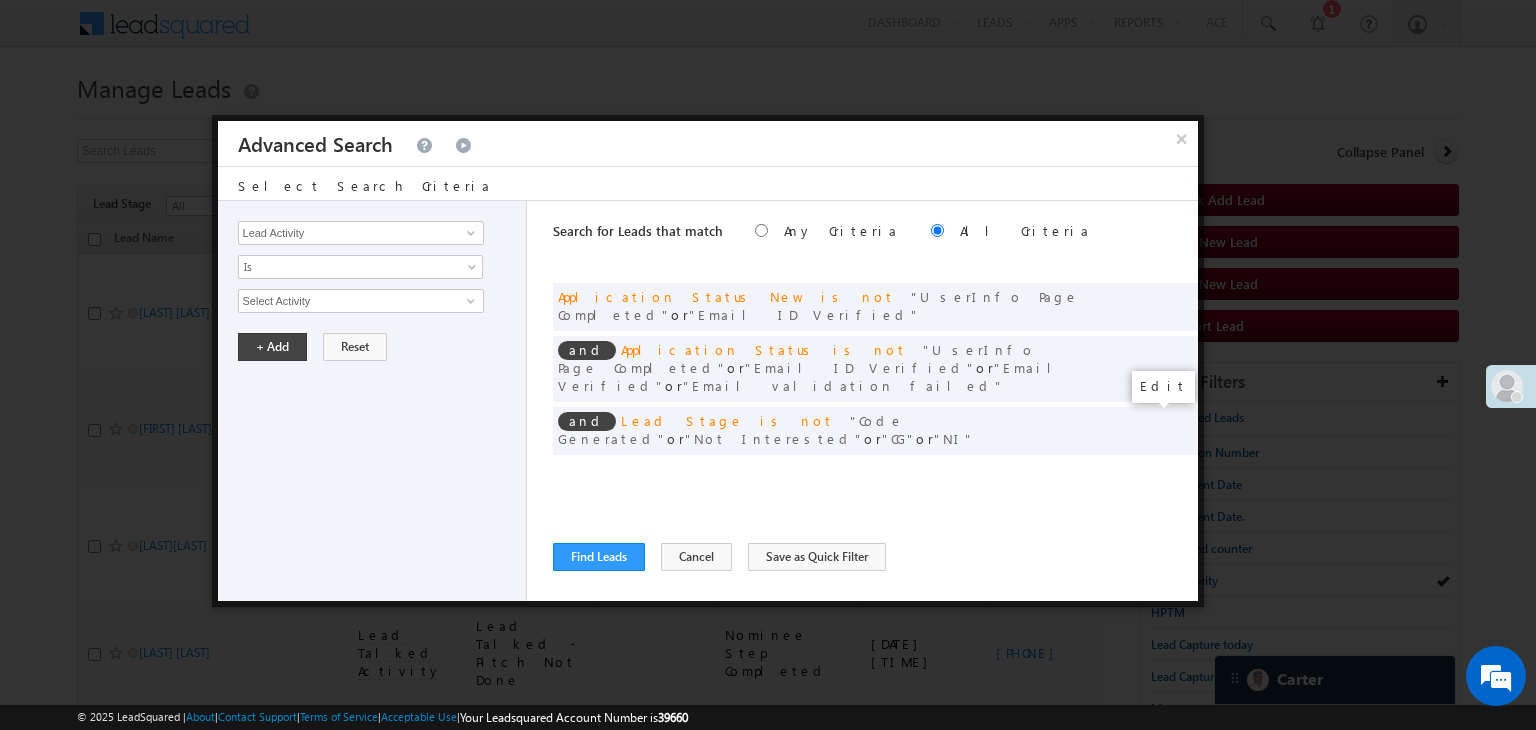 click at bounding box center (1152, 472) 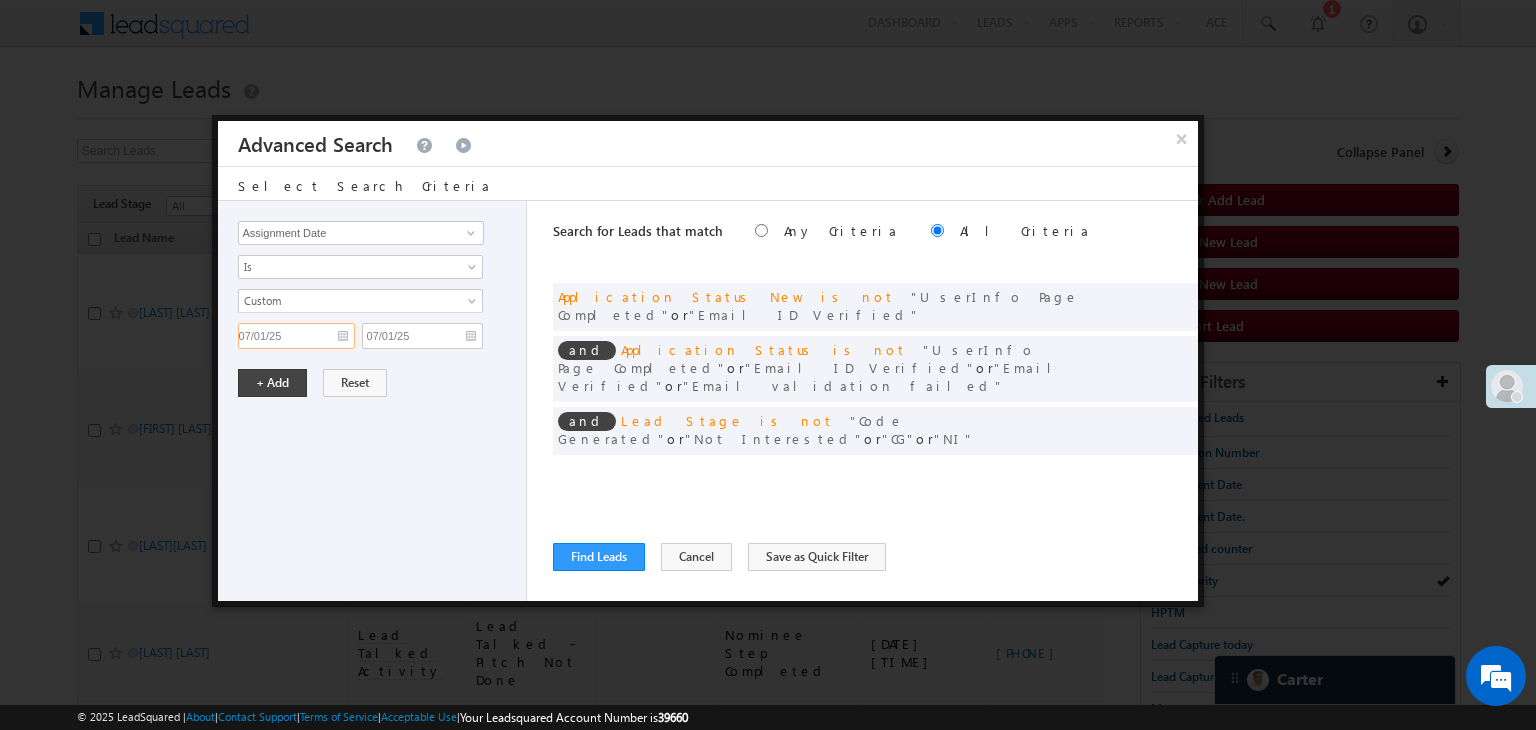 click on "07/01/25" at bounding box center [296, 336] 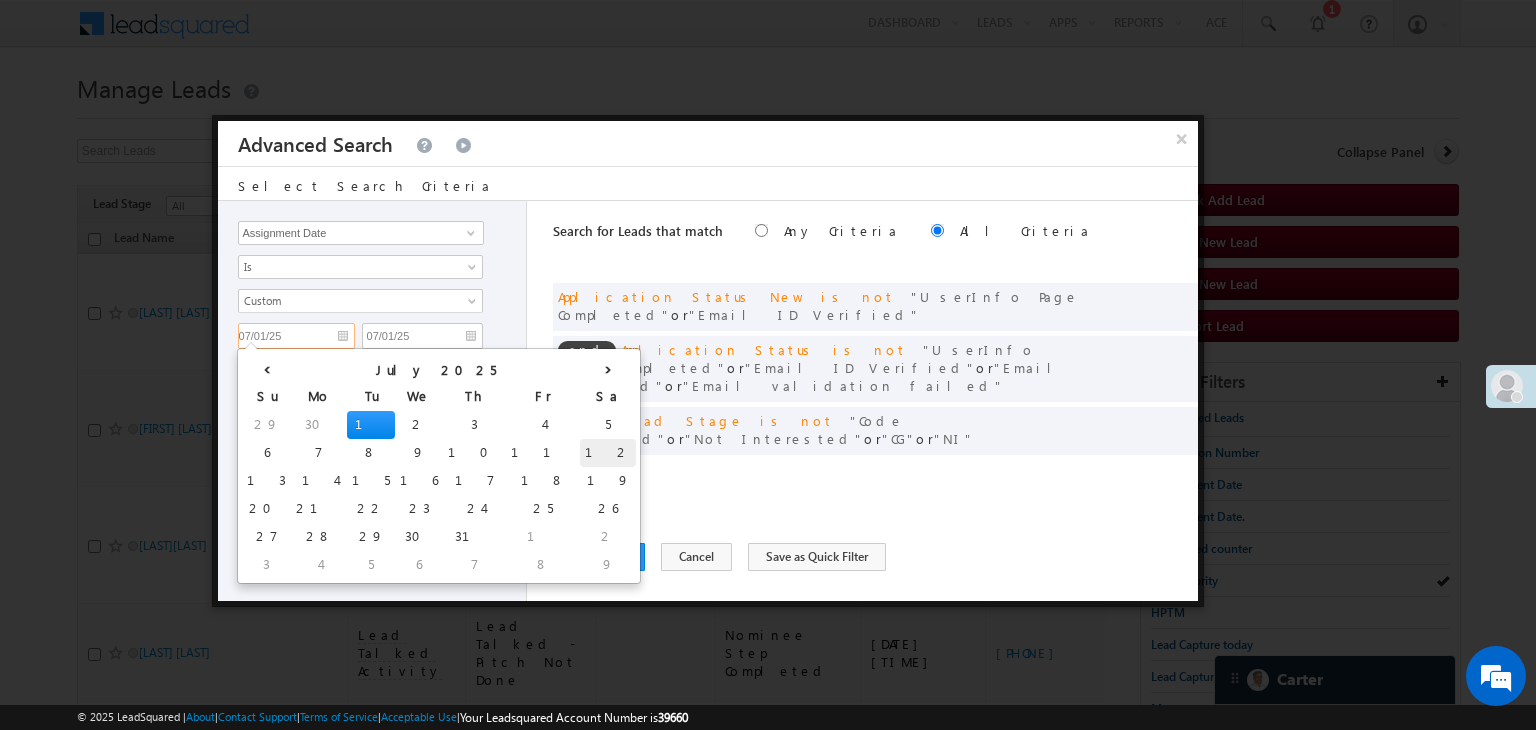 click on "12" at bounding box center (608, 453) 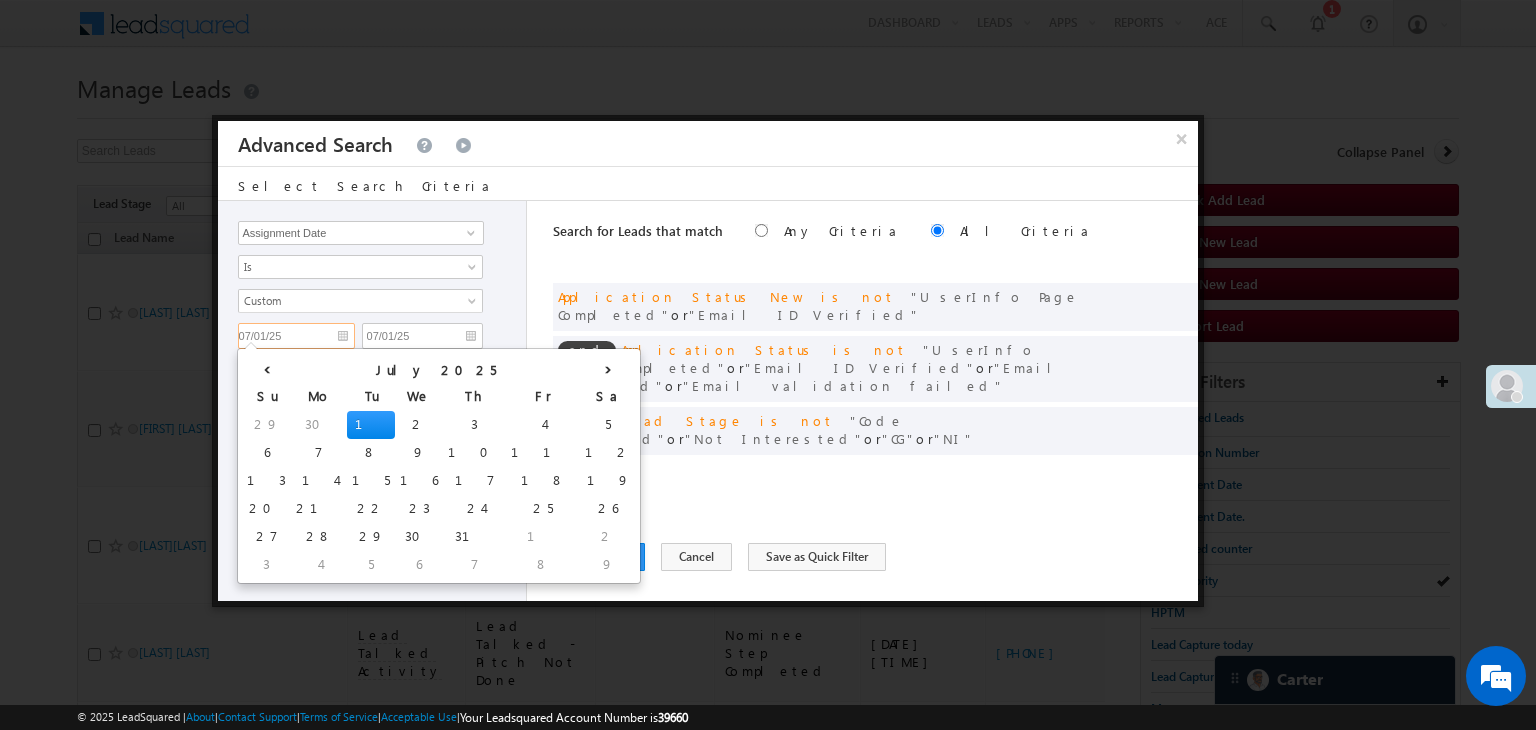 type on "07/12/25" 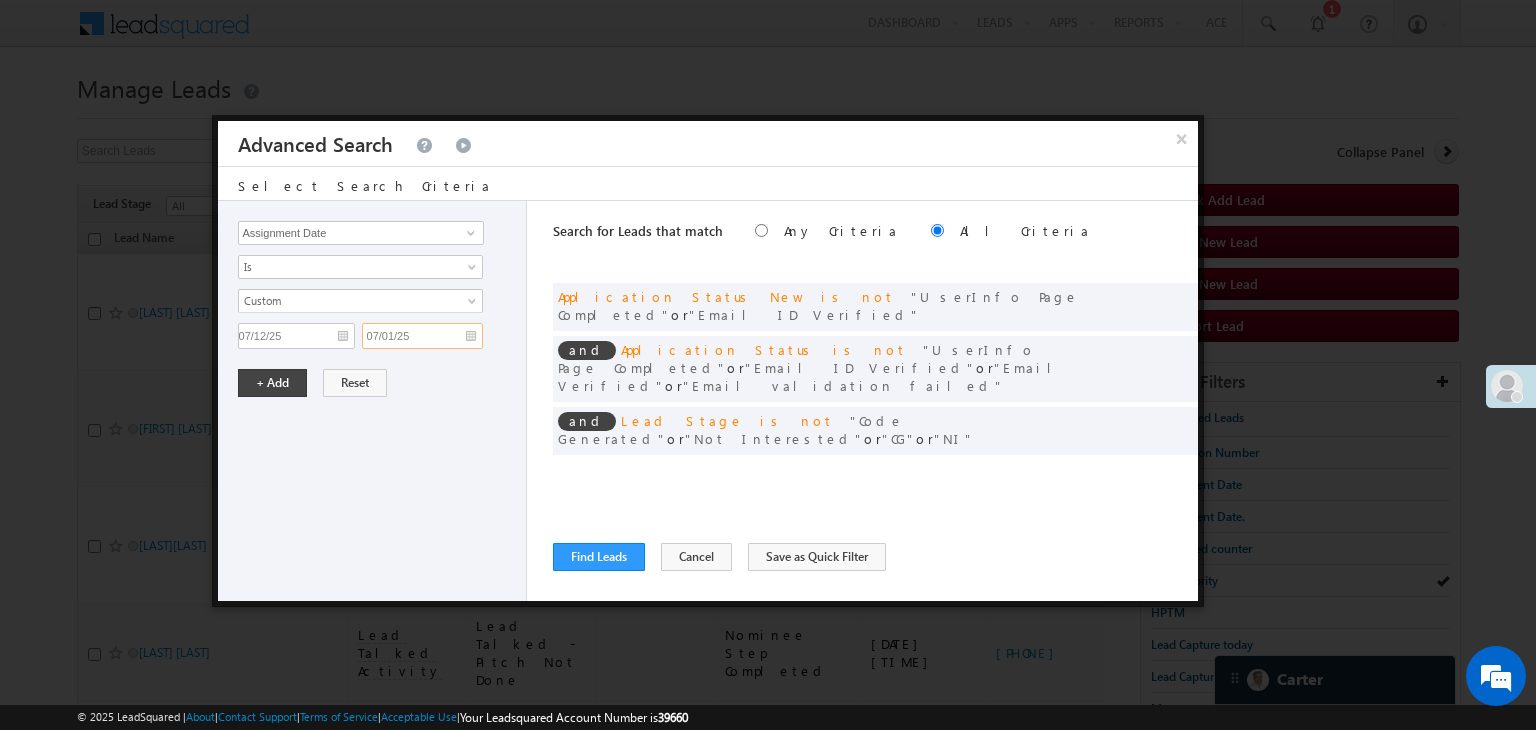 click on "07/01/25" at bounding box center (422, 336) 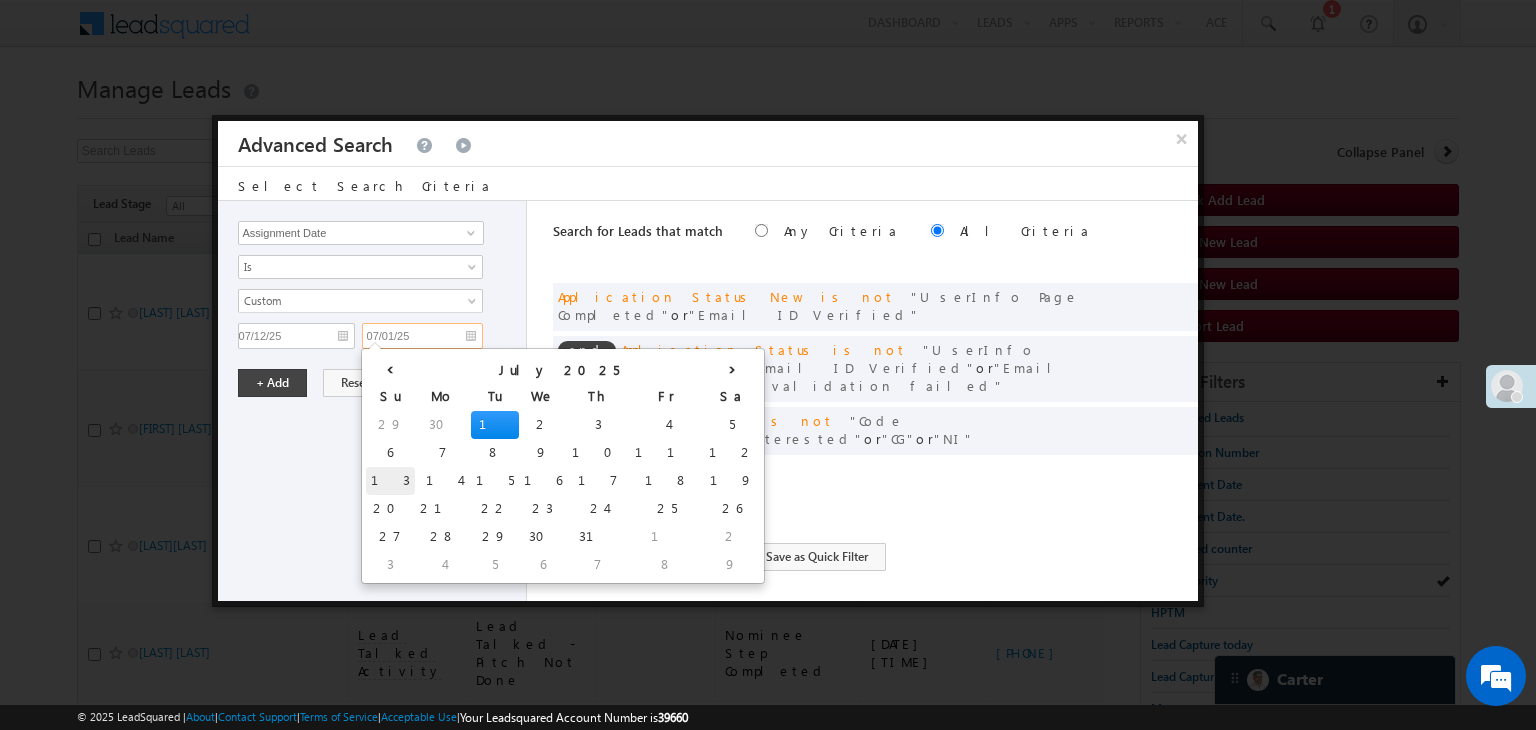 click on "13" at bounding box center (390, 481) 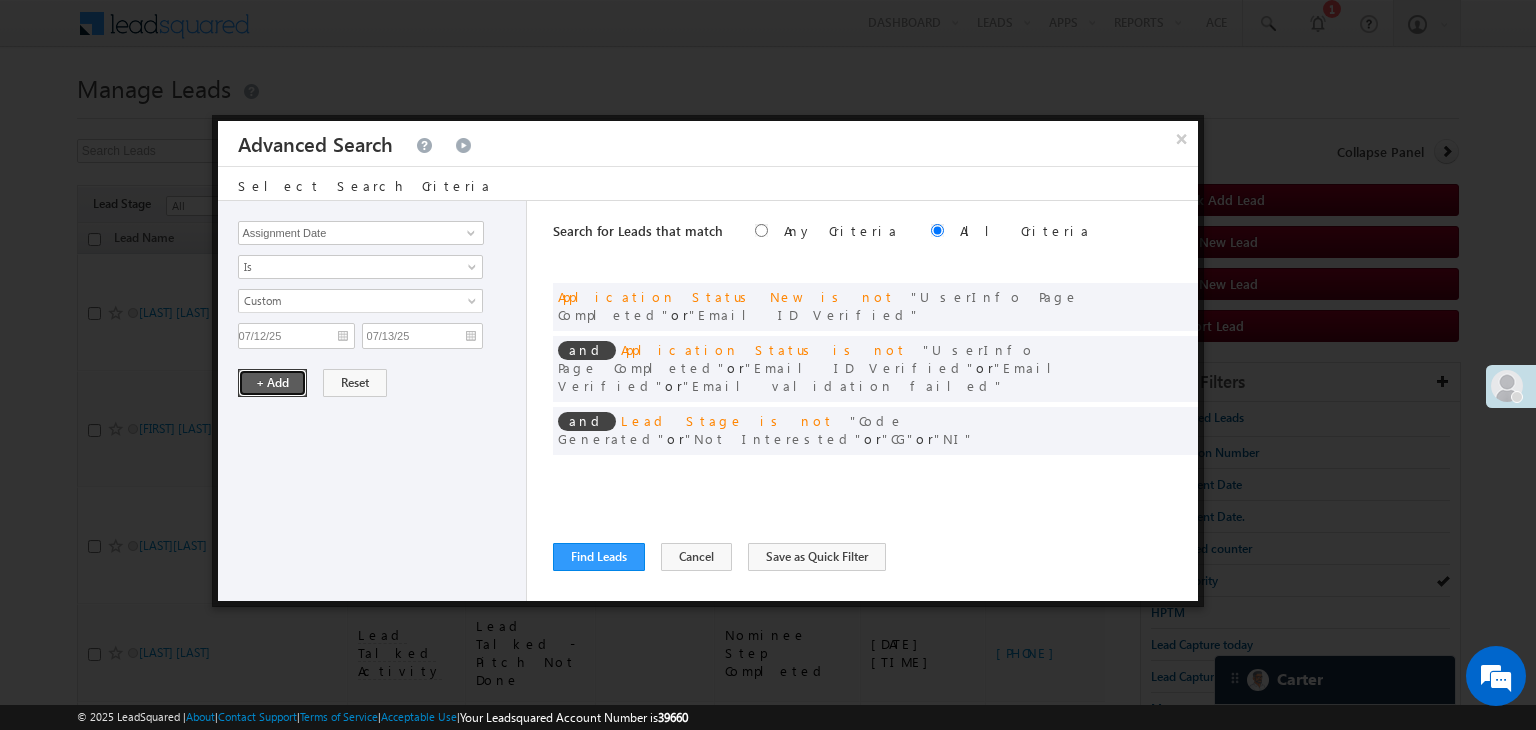 click on "+ Add" at bounding box center [272, 383] 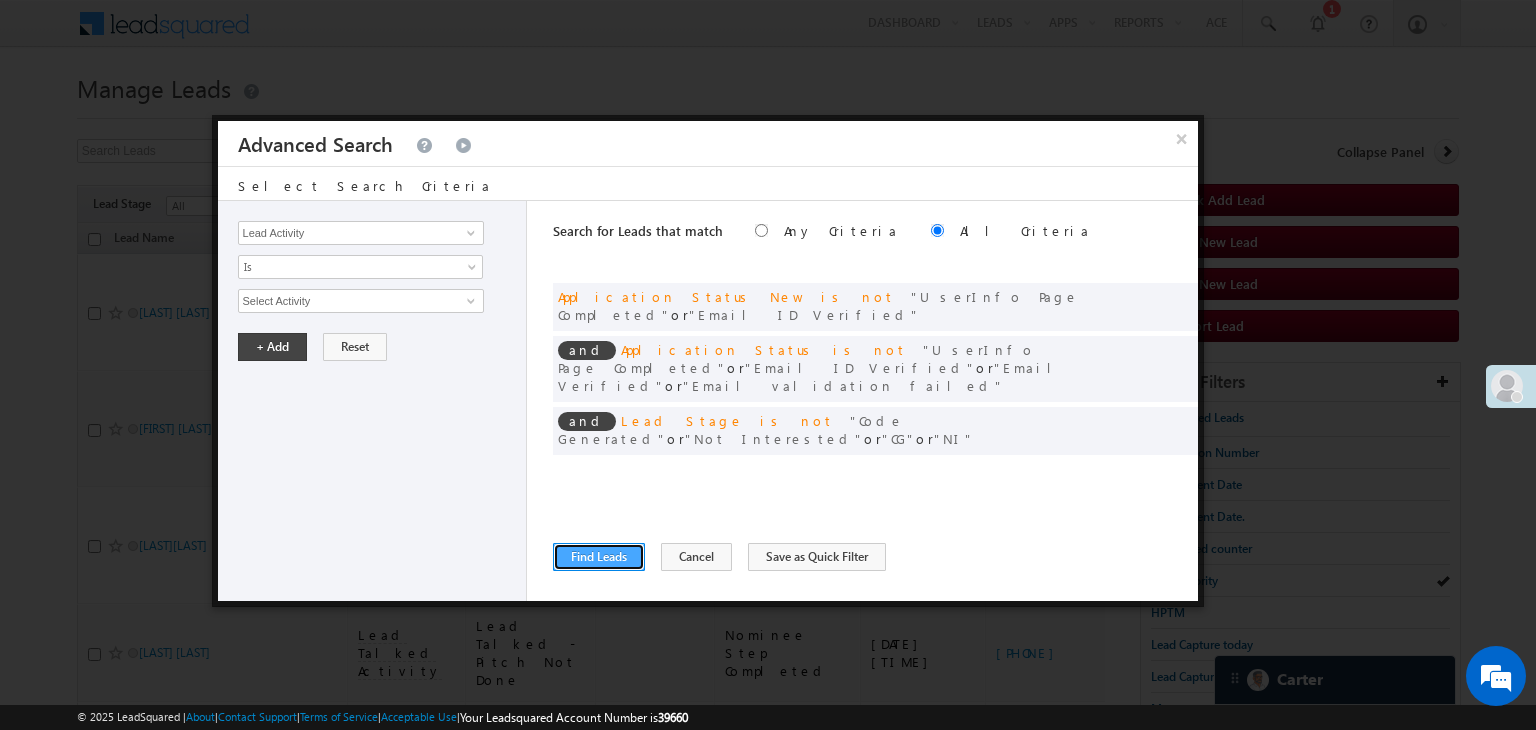 click on "Find Leads" at bounding box center [599, 557] 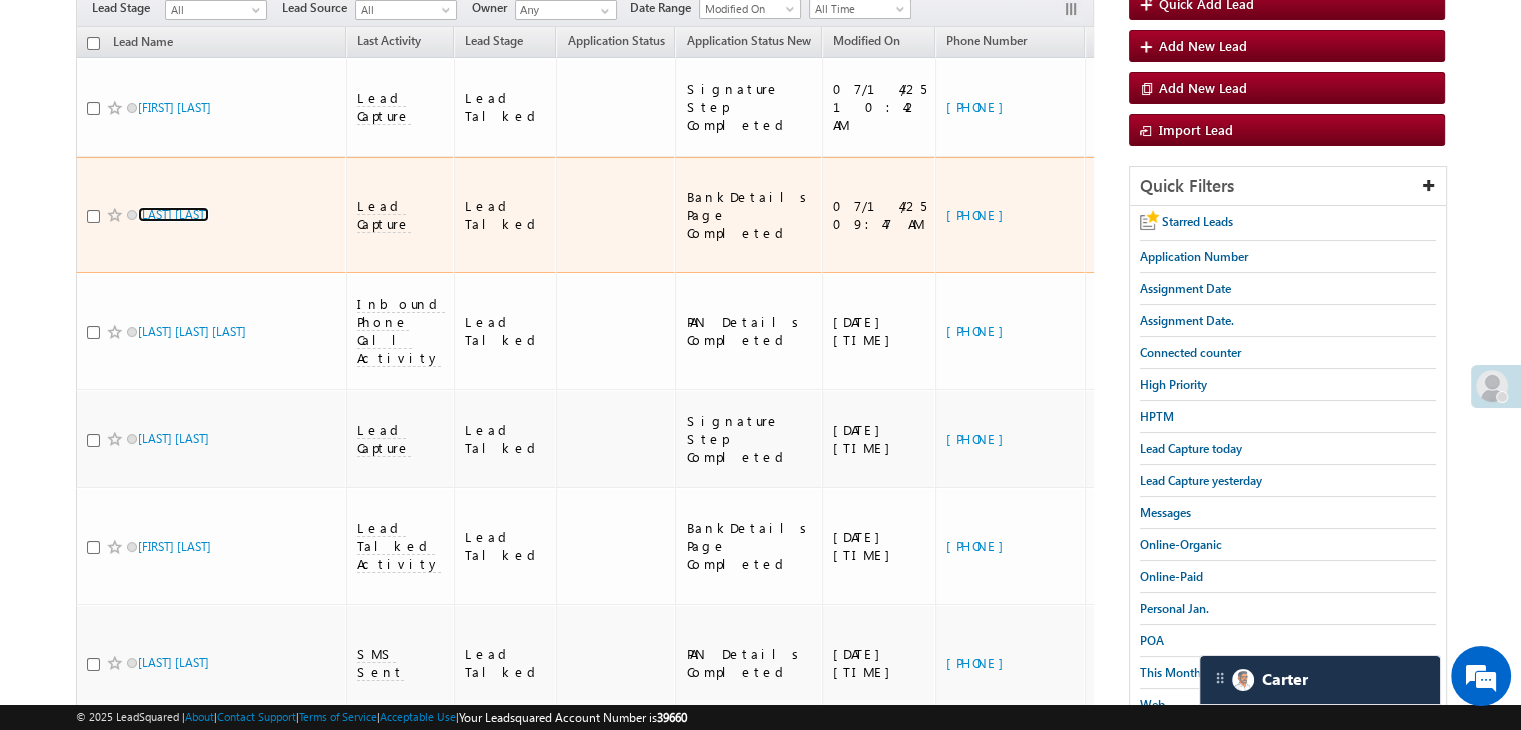 scroll, scrollTop: 200, scrollLeft: 0, axis: vertical 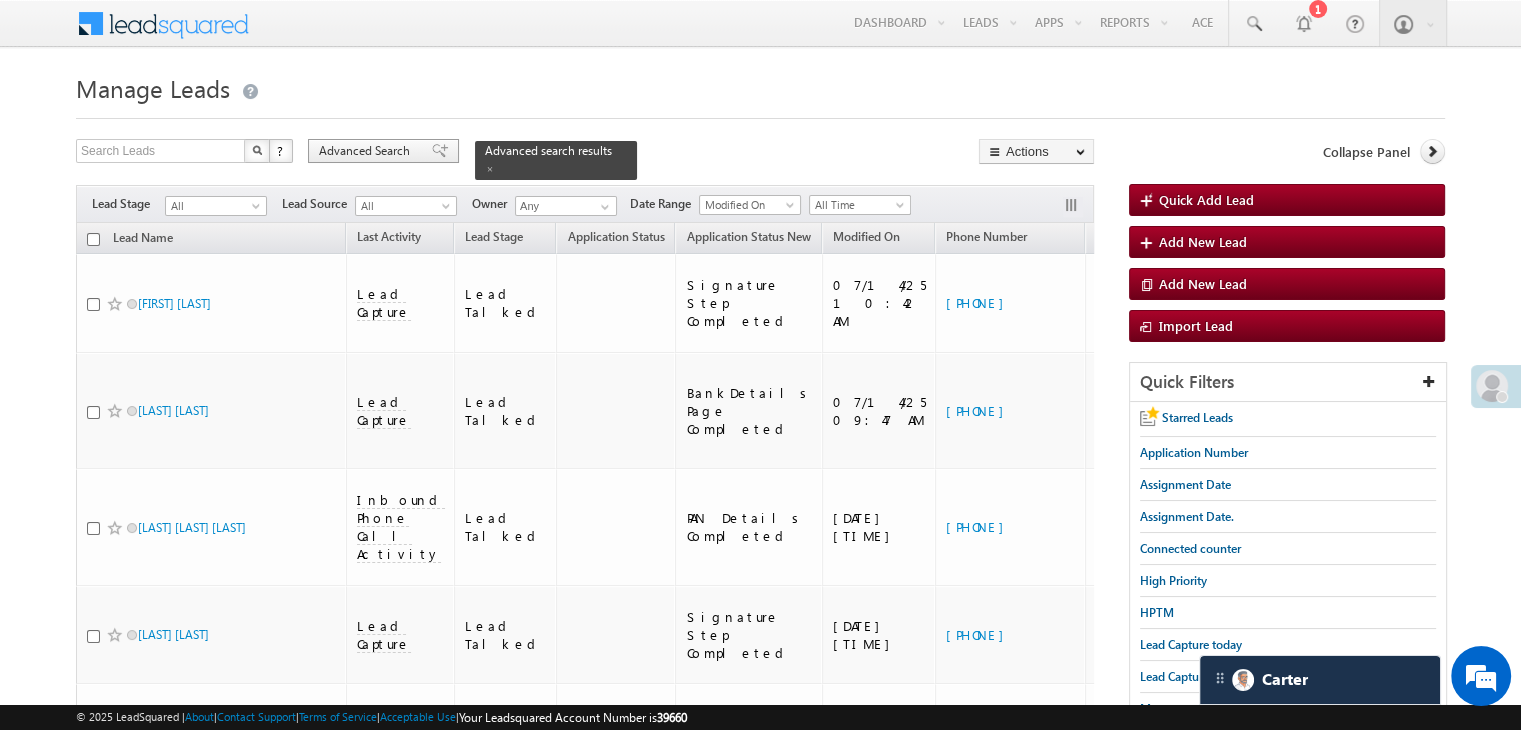 click on "Advanced Search" at bounding box center [367, 151] 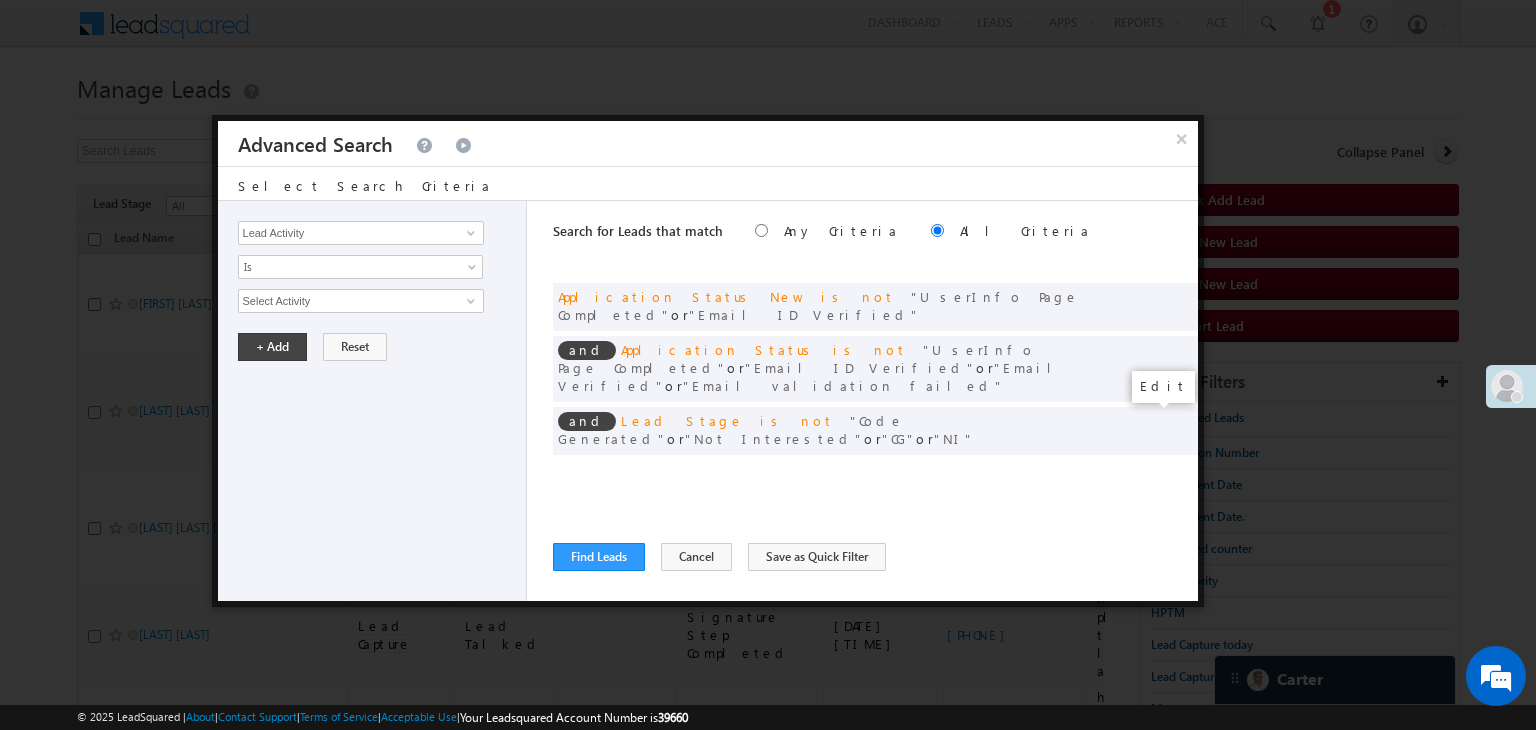 click at bounding box center [1152, 472] 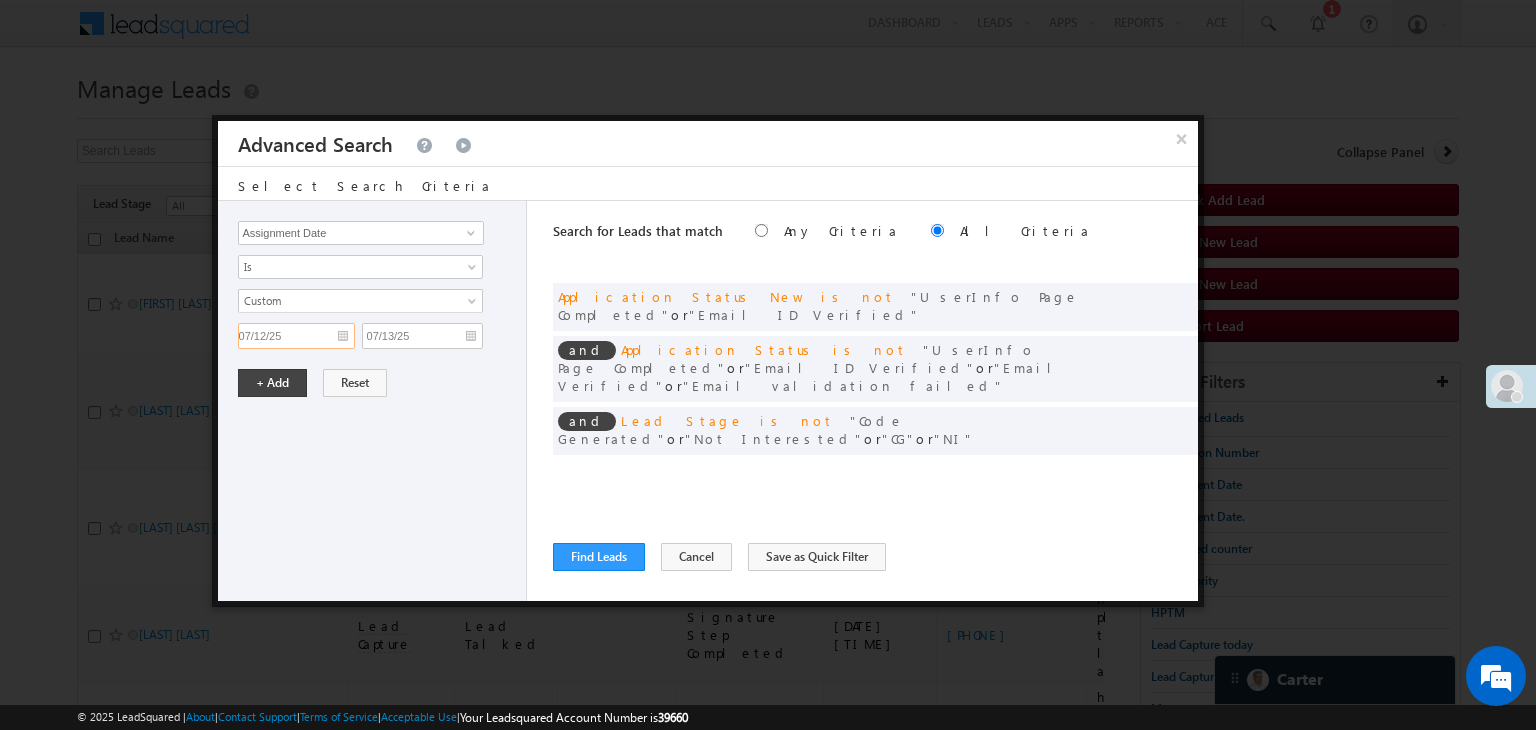 click on "07/12/25" at bounding box center [296, 336] 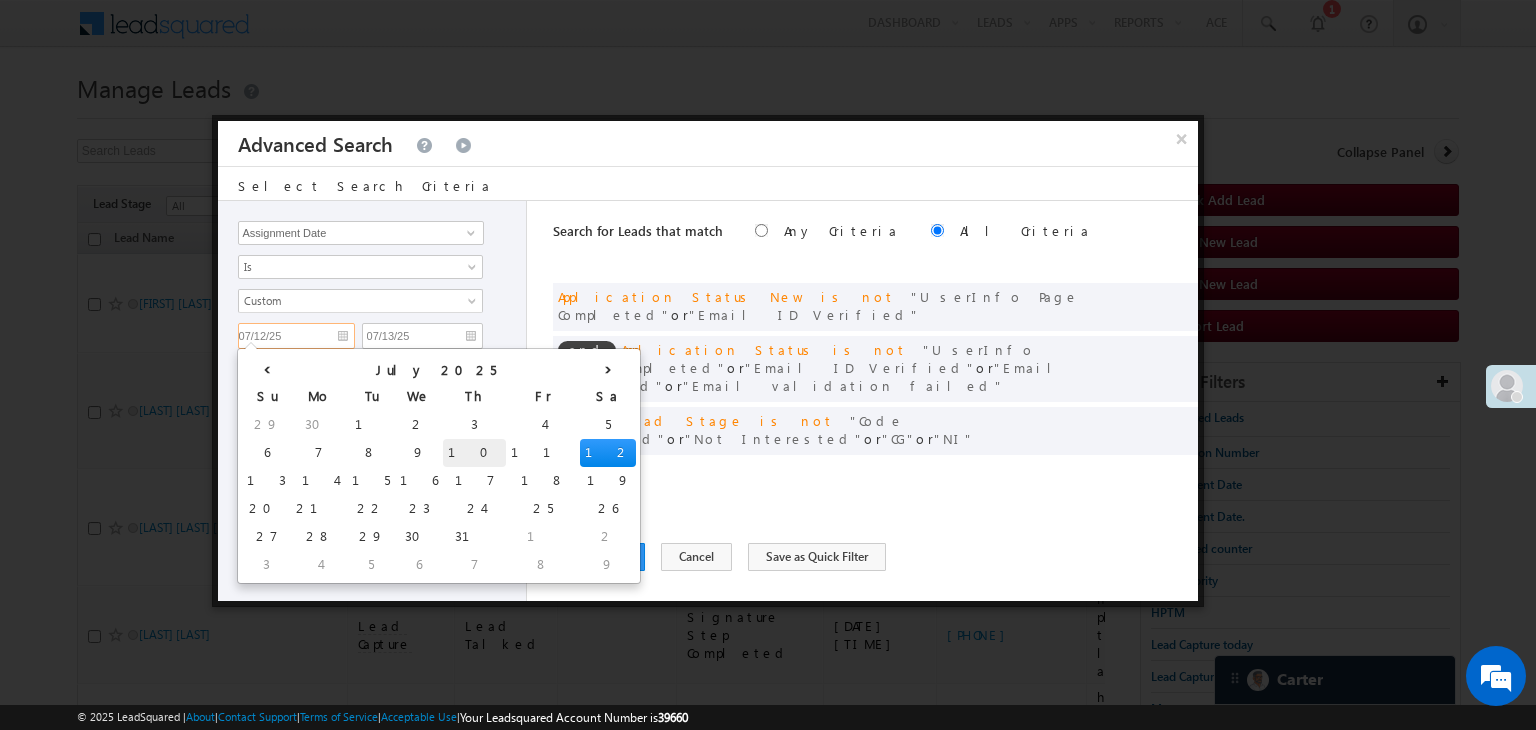 click on "10" at bounding box center (474, 453) 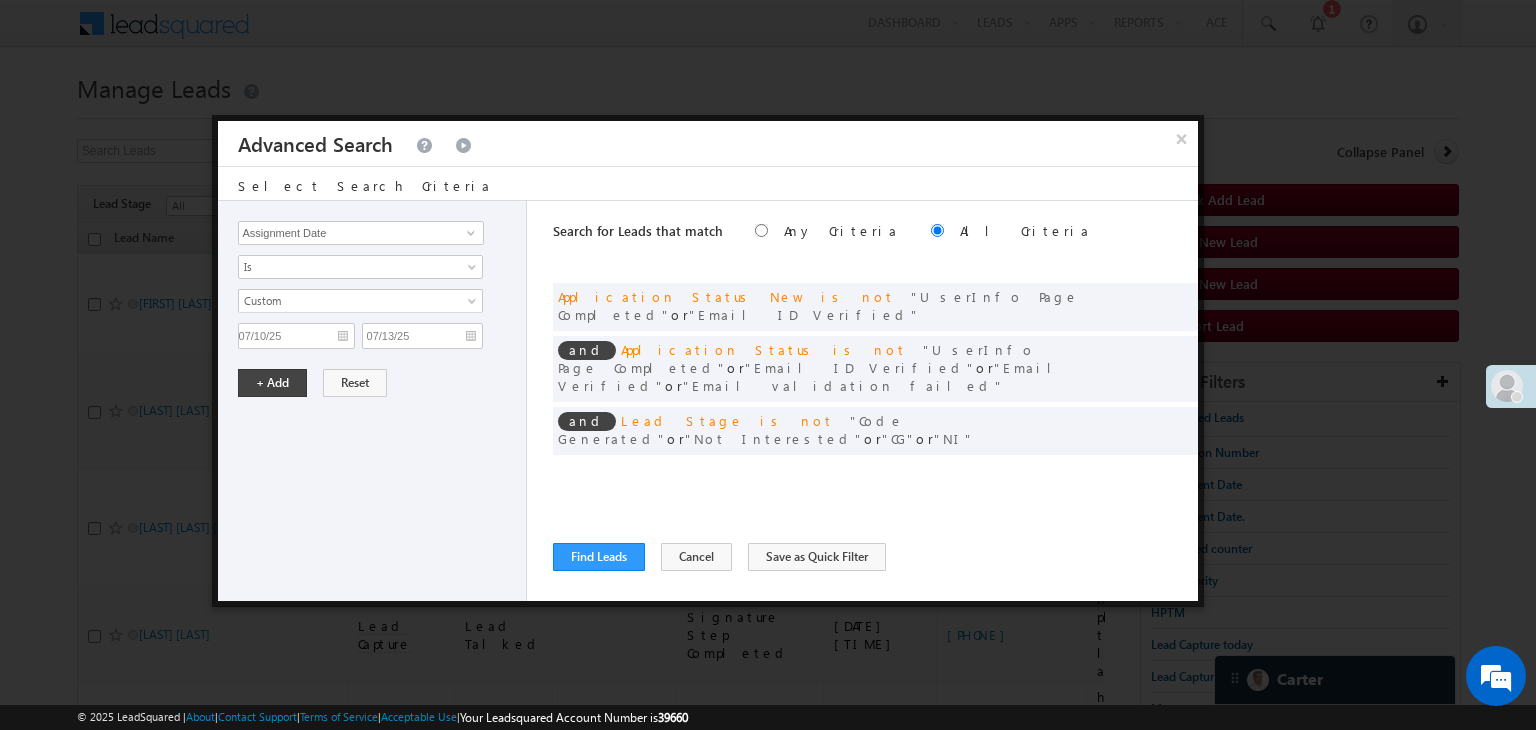 click on "All Time Custom Yesterday Today Tomorrow Last Week This Week Next Week Last Month This Month Next Month Last 7 Days Last 30 Days Last N Next N Days Custom Days Go 07/10/25 07/13/25" at bounding box center [360, 313] 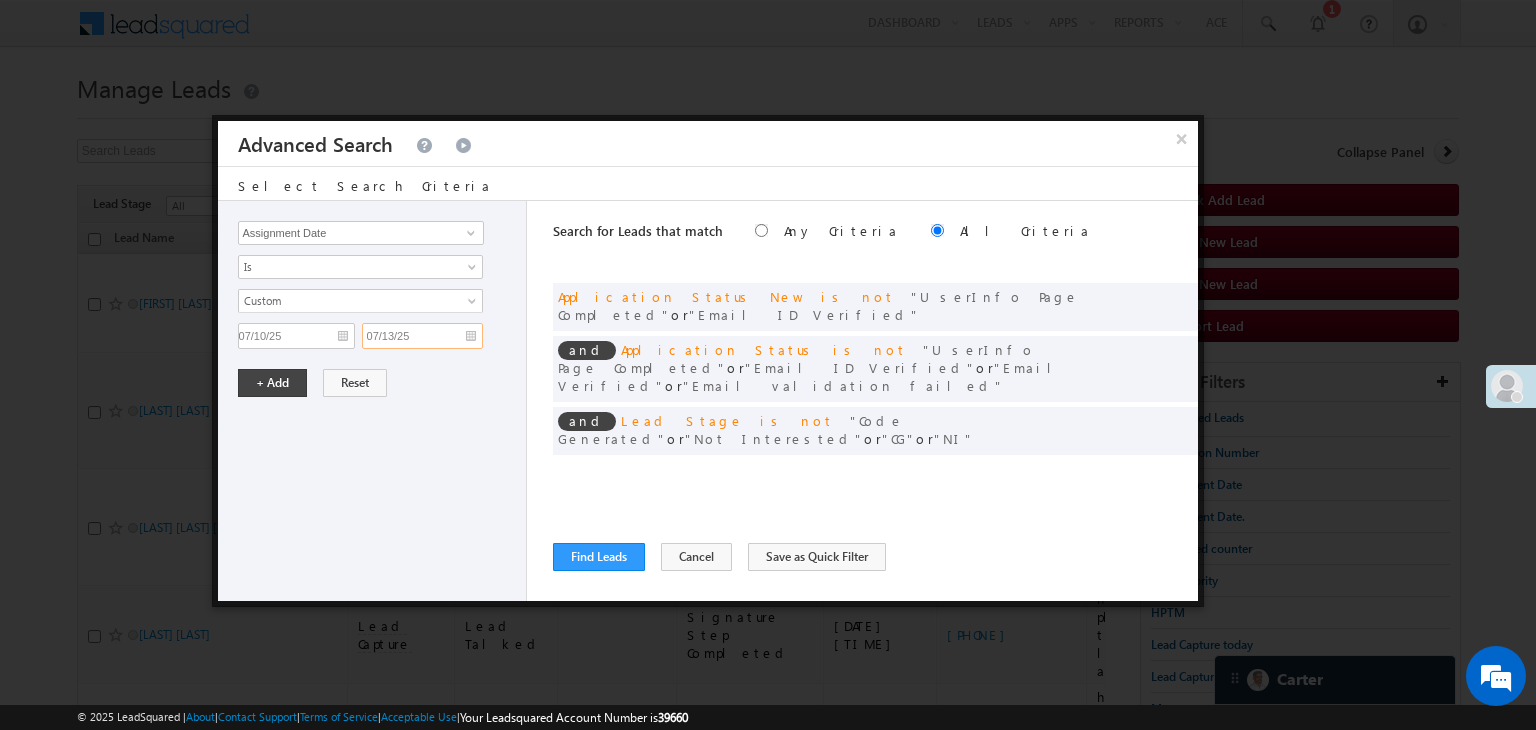 click on "07/13/25" at bounding box center (422, 336) 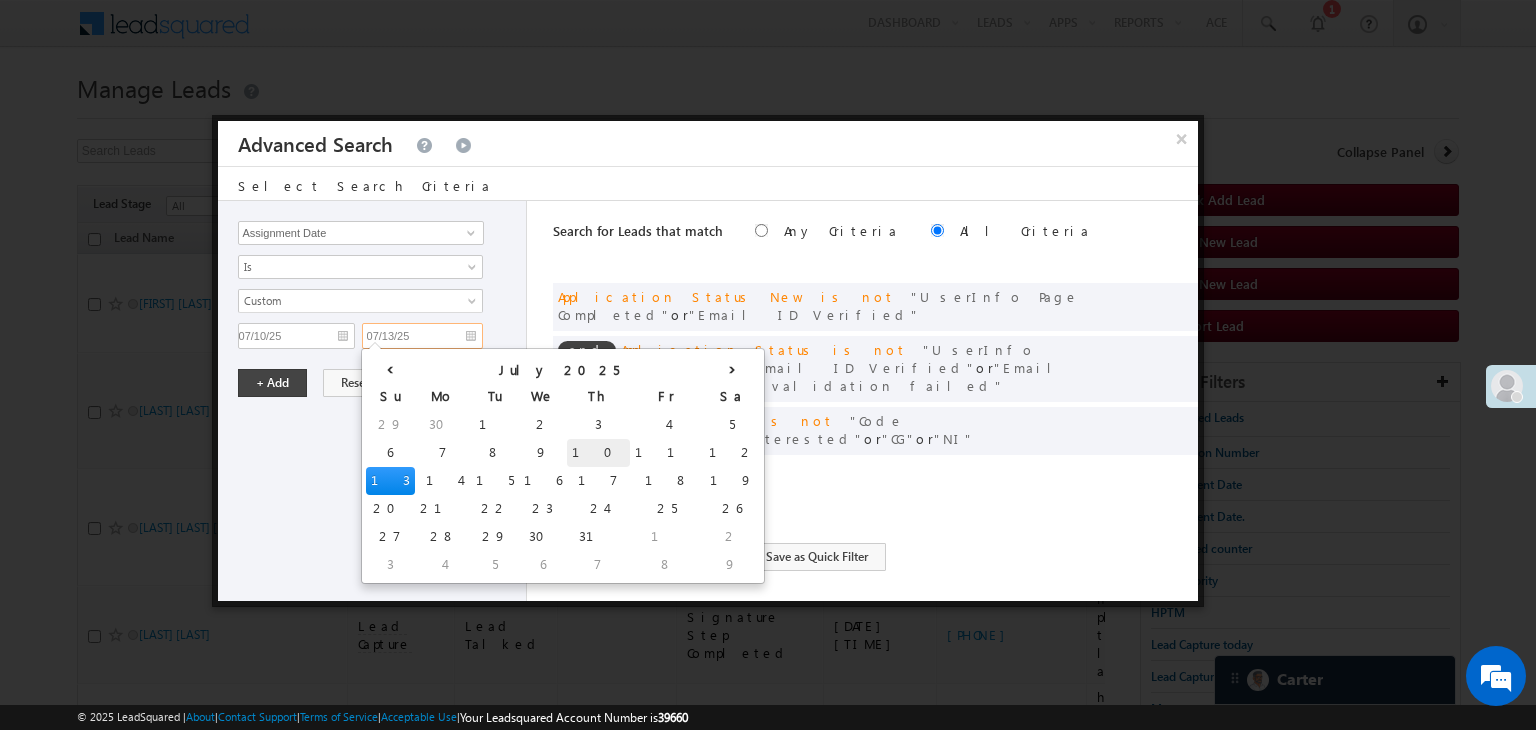 click on "10" at bounding box center [598, 453] 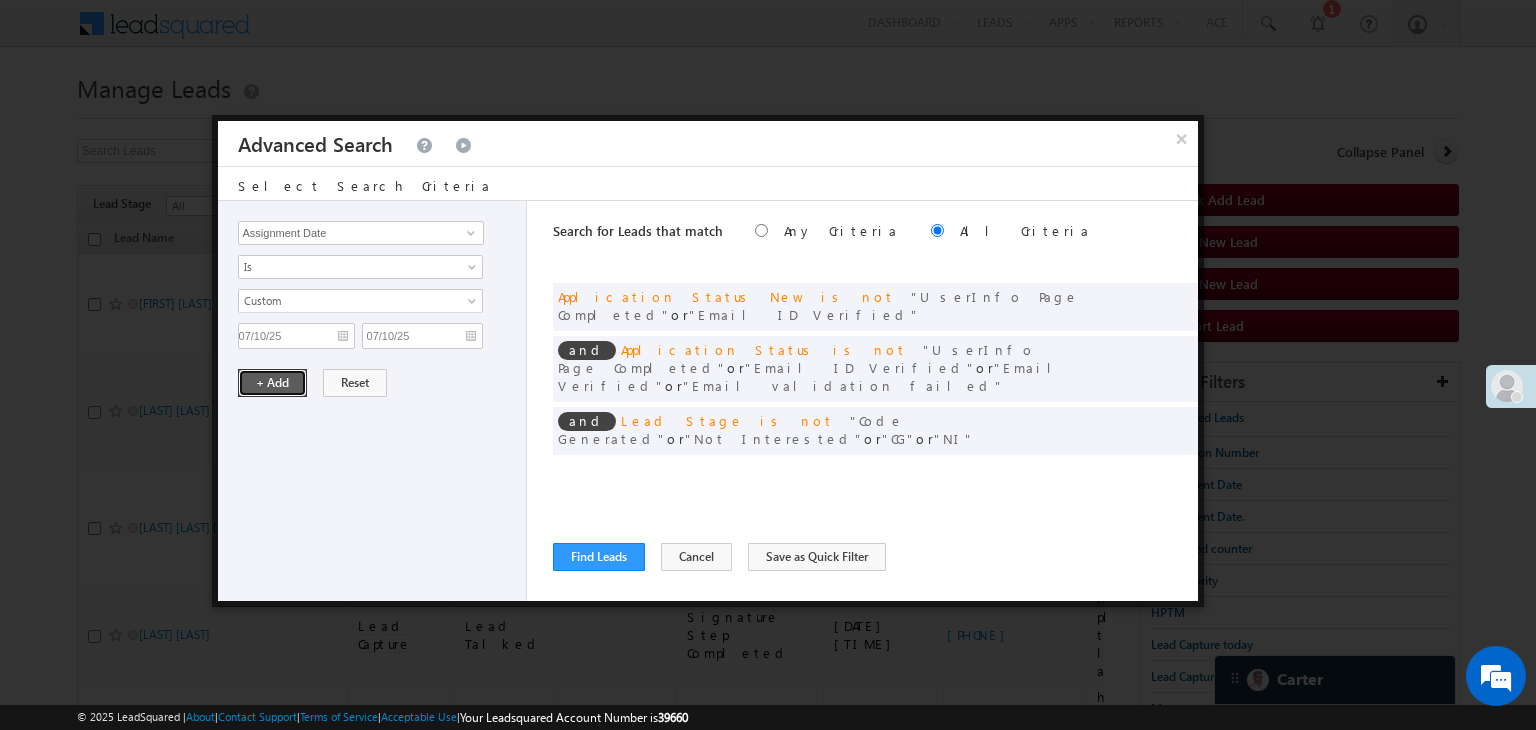 click on "+ Add" at bounding box center [272, 383] 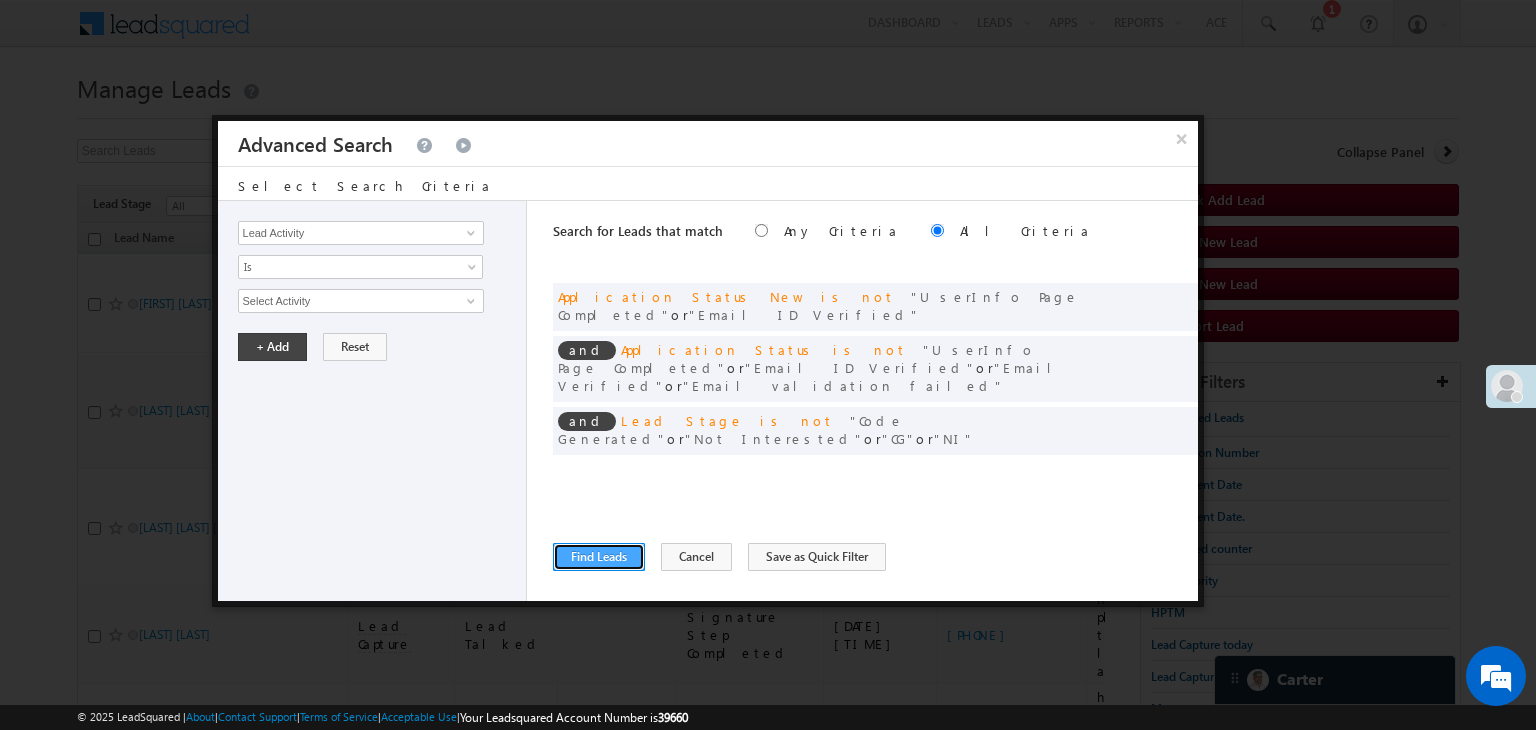 click on "Find Leads" at bounding box center [599, 557] 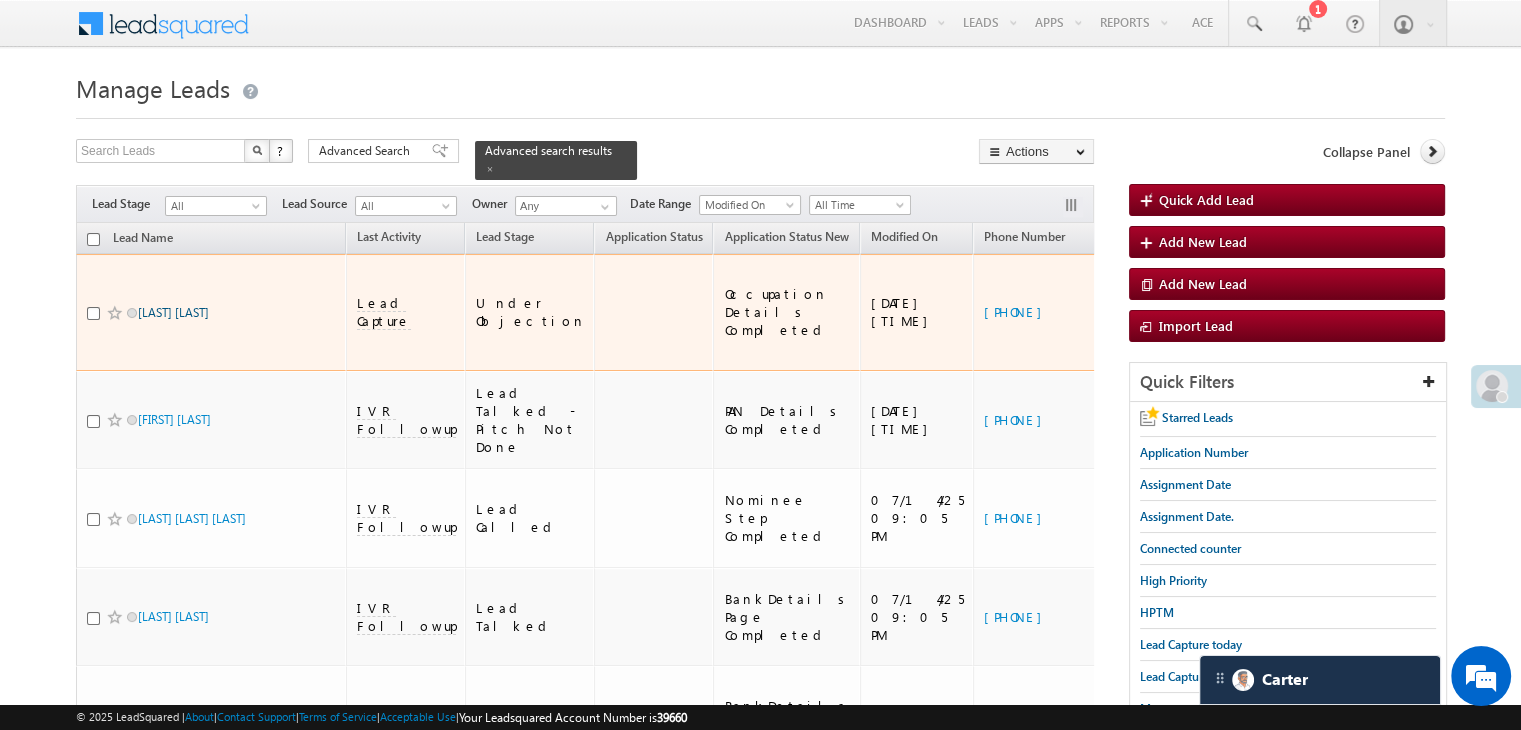 scroll, scrollTop: 100, scrollLeft: 0, axis: vertical 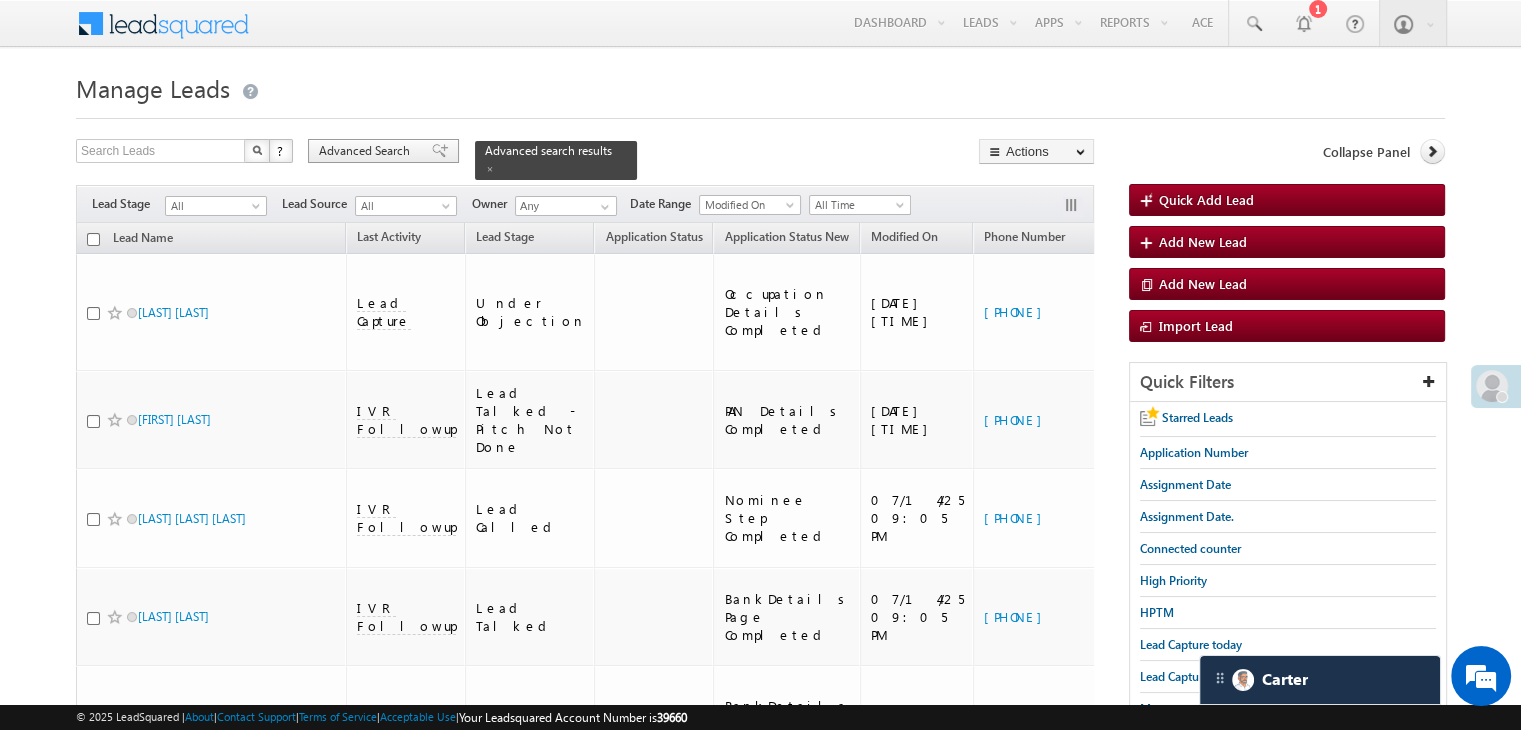 click at bounding box center (440, 151) 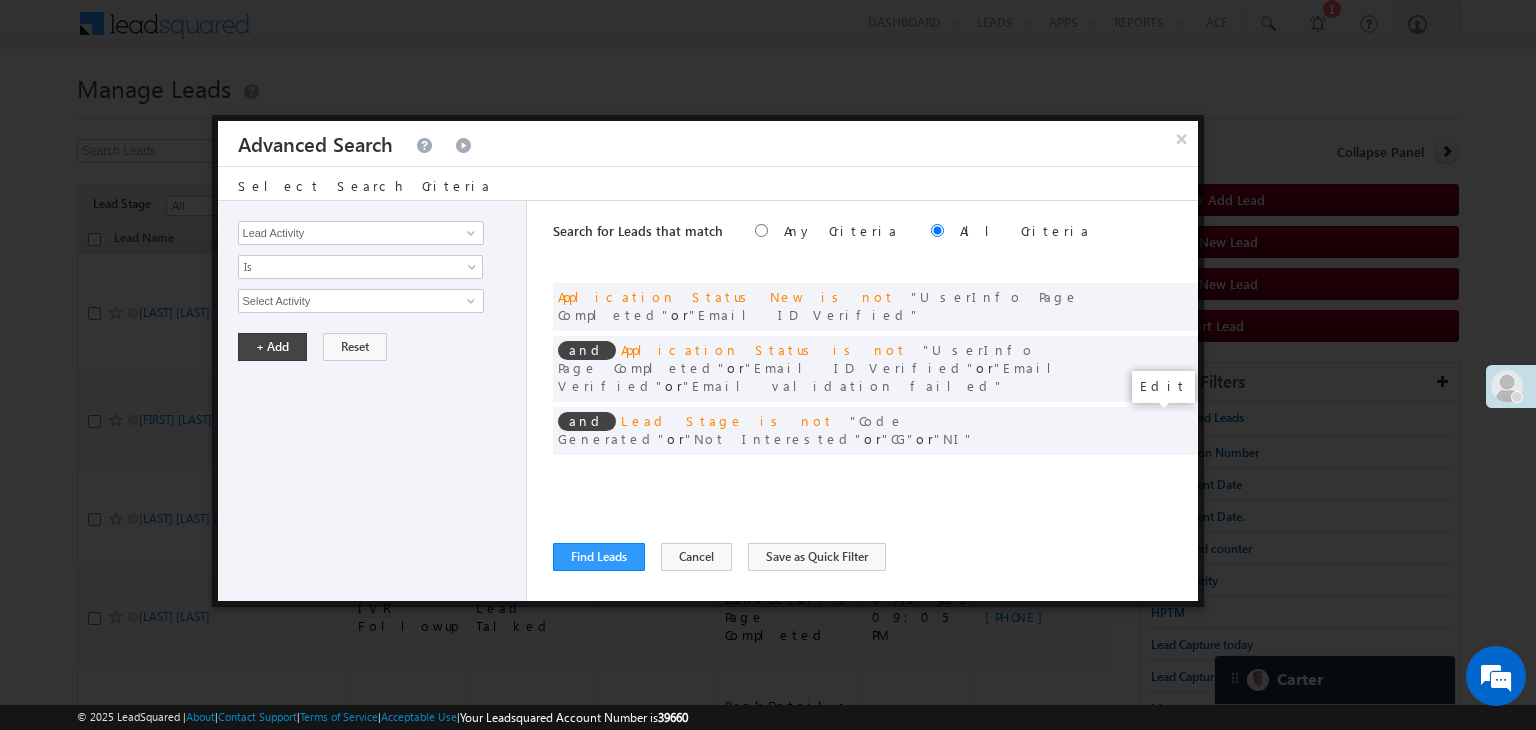 click at bounding box center [1152, 472] 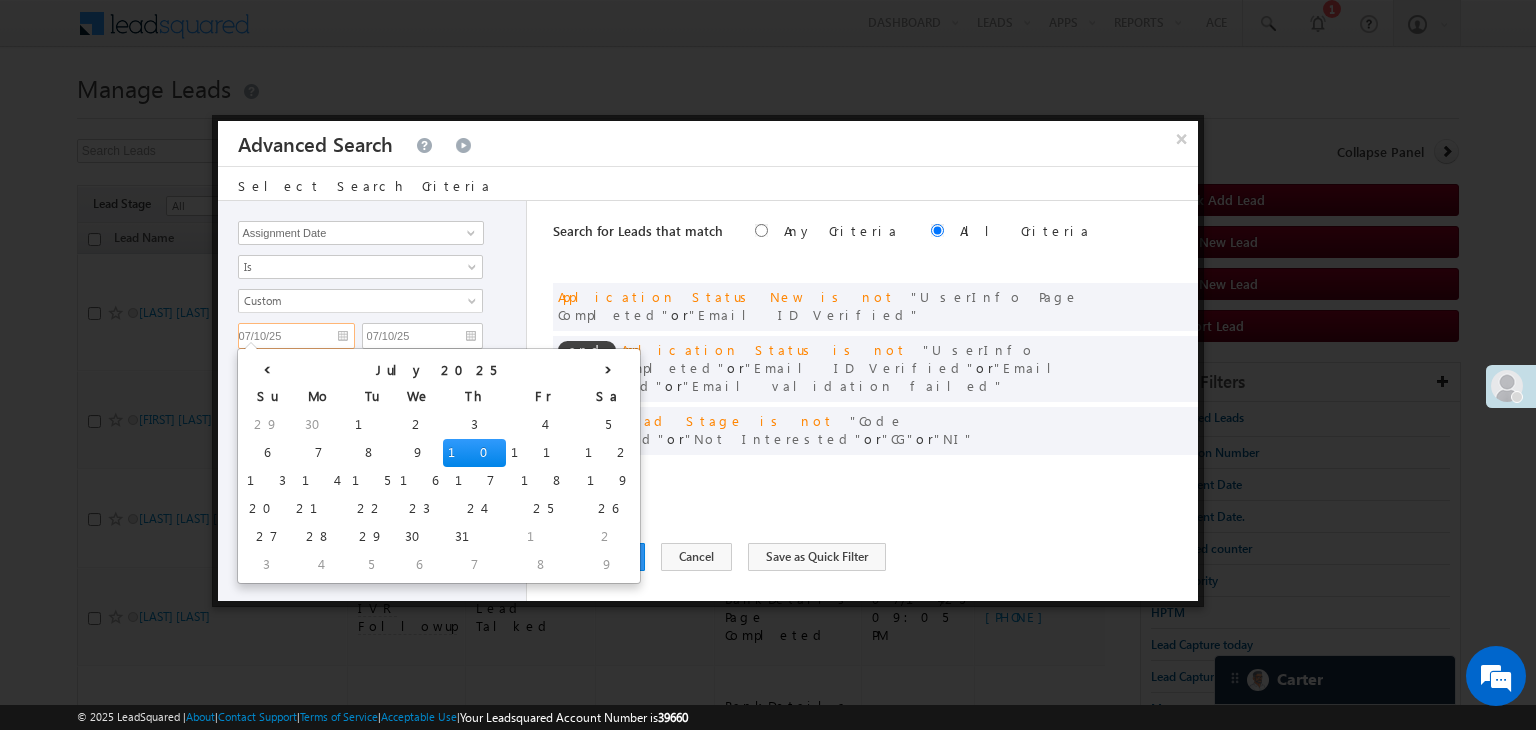 click on "07/10/25" at bounding box center (296, 336) 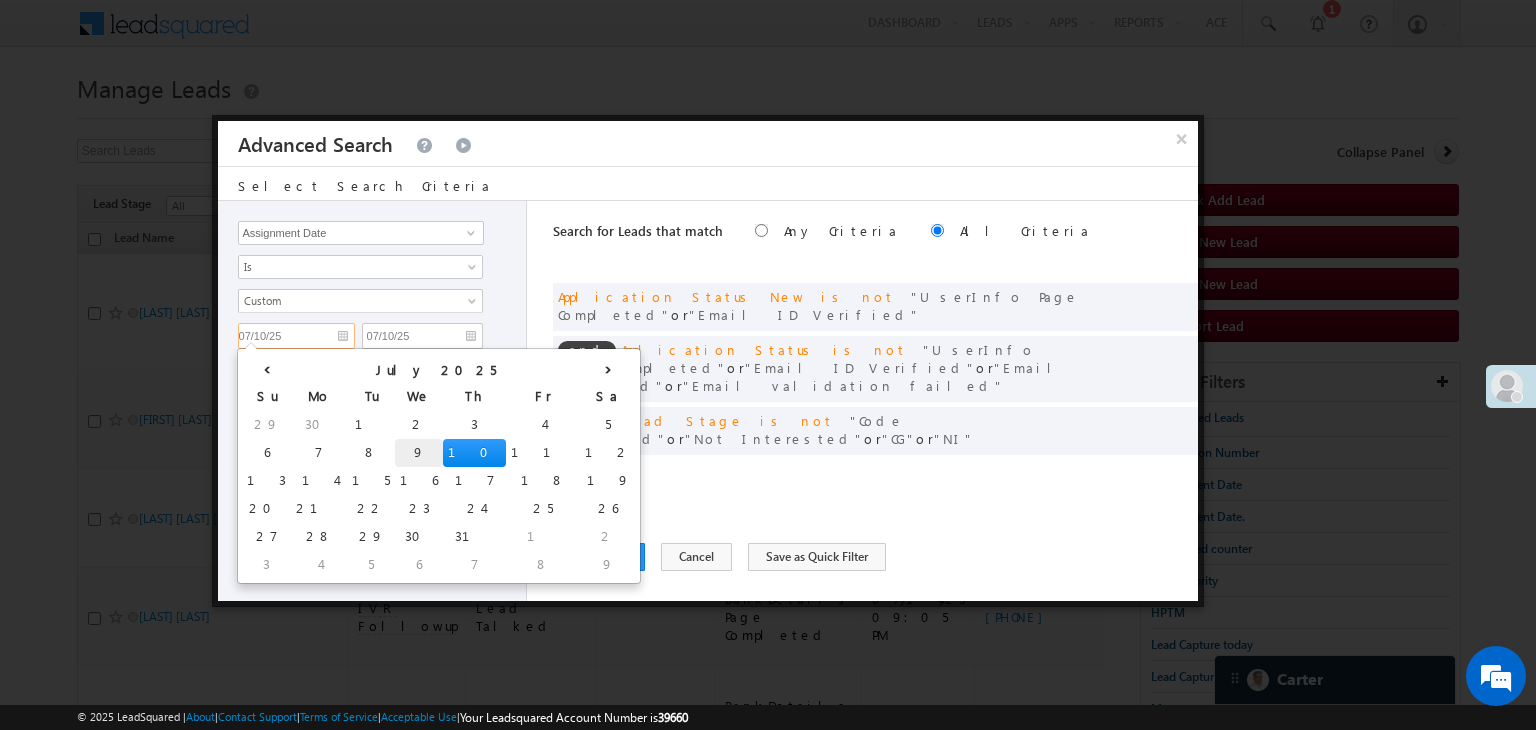 click on "9" at bounding box center [419, 453] 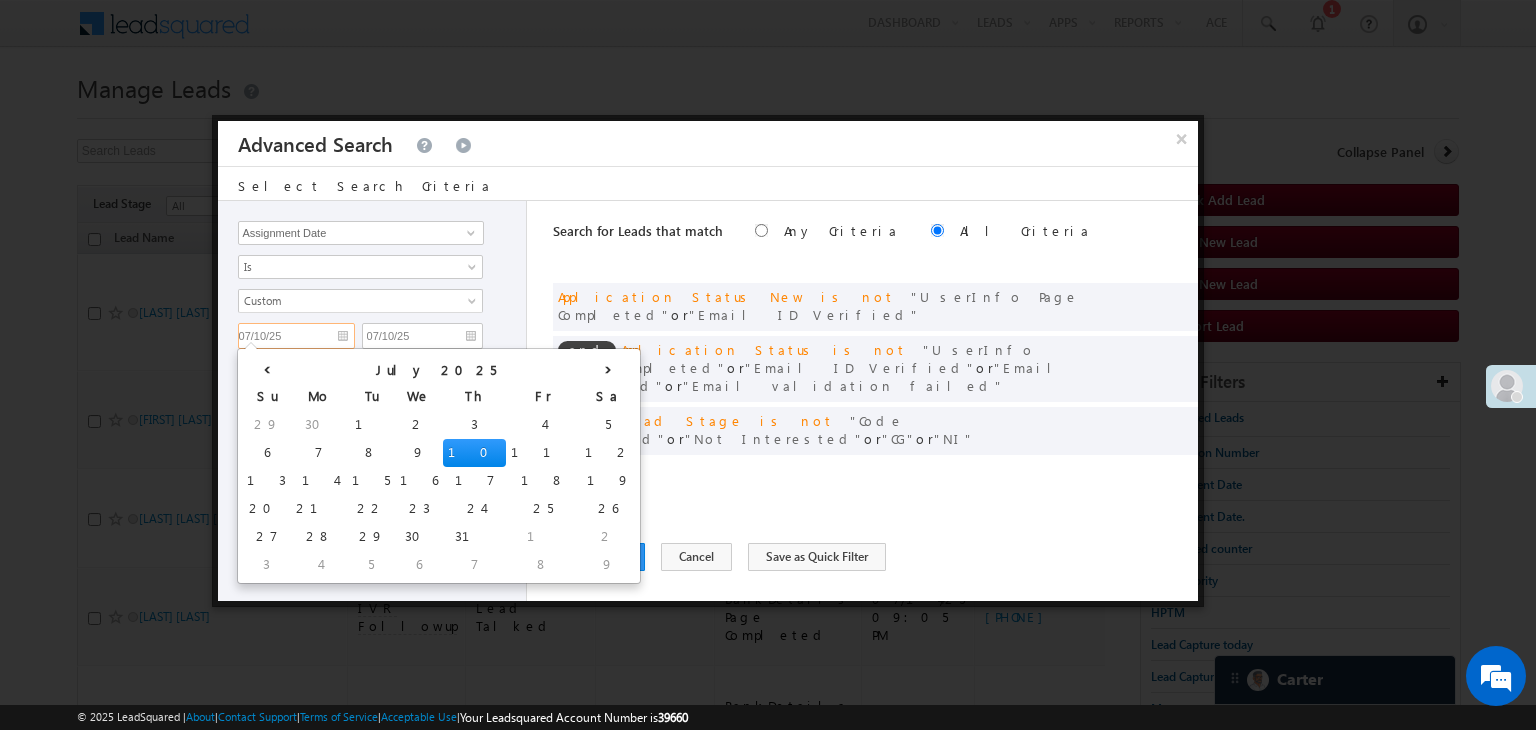 type on "07/09/25" 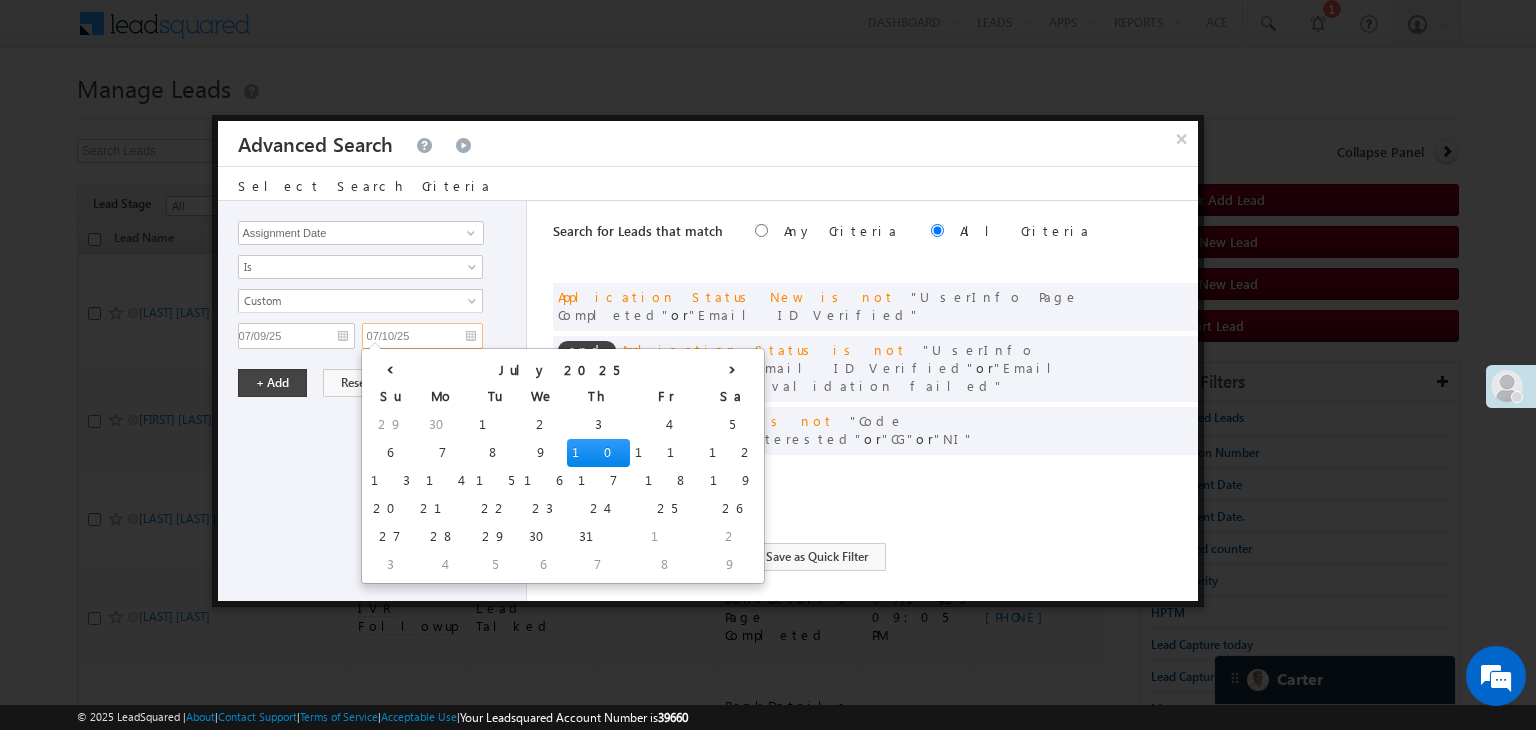 click on "07/10/25" at bounding box center [422, 336] 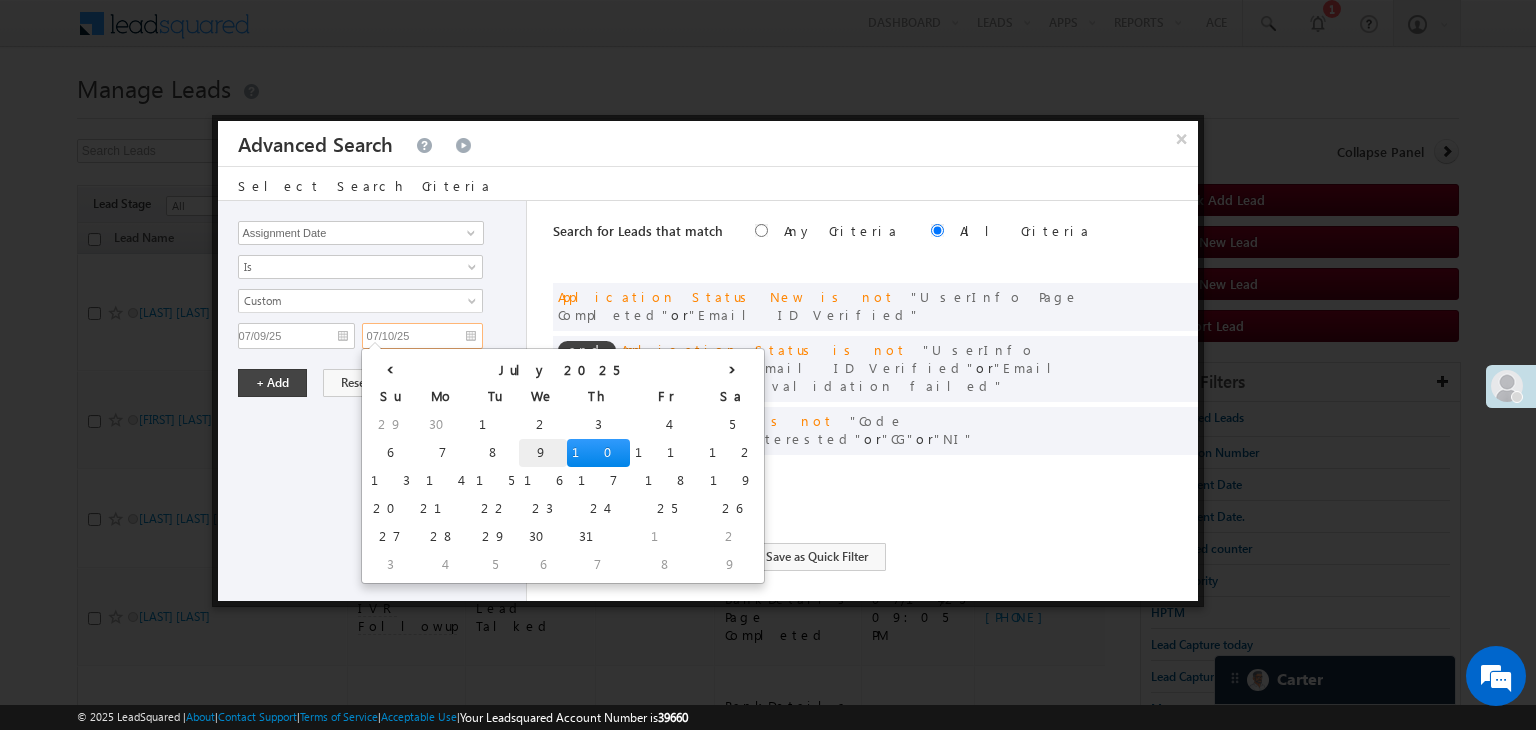 click on "9" at bounding box center (543, 453) 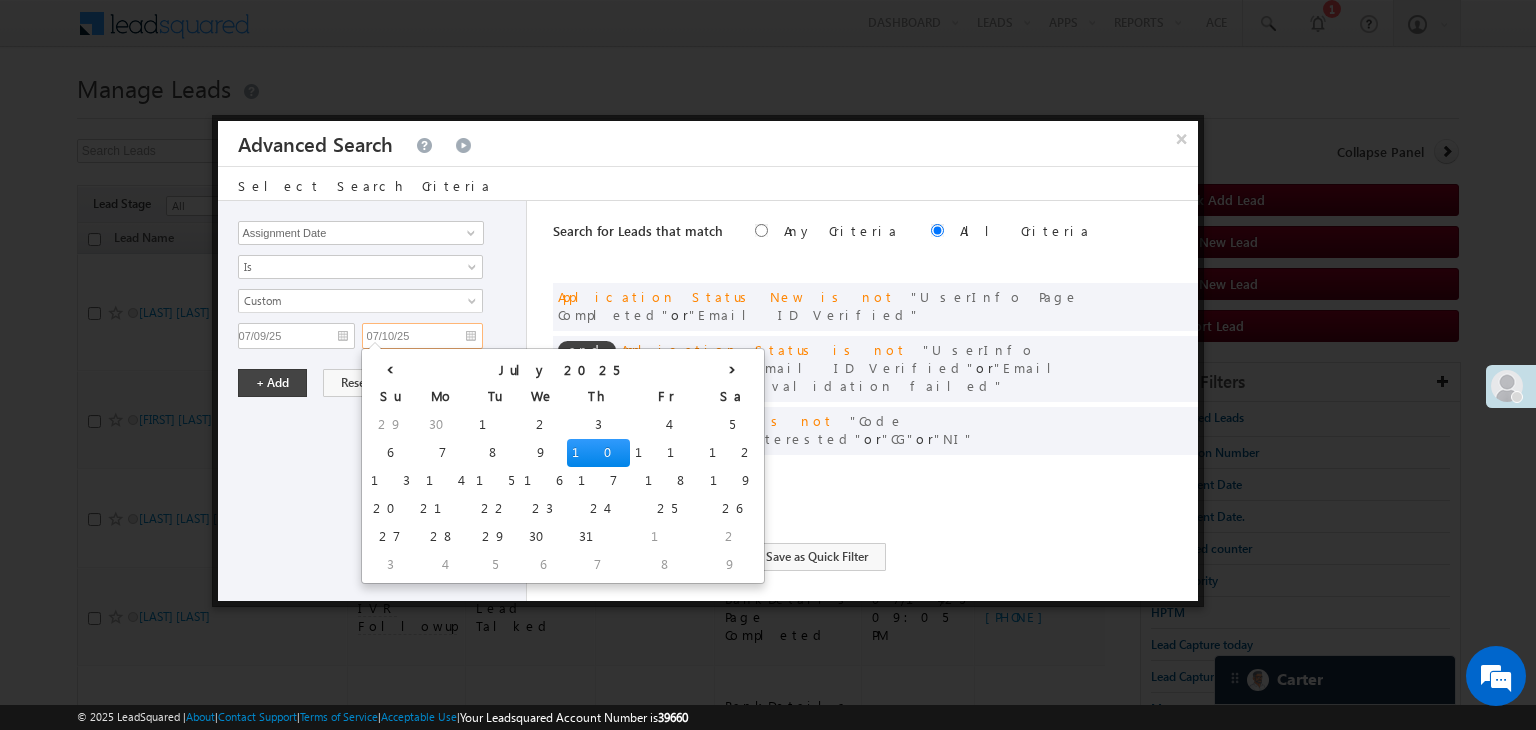 type on "07/09/25" 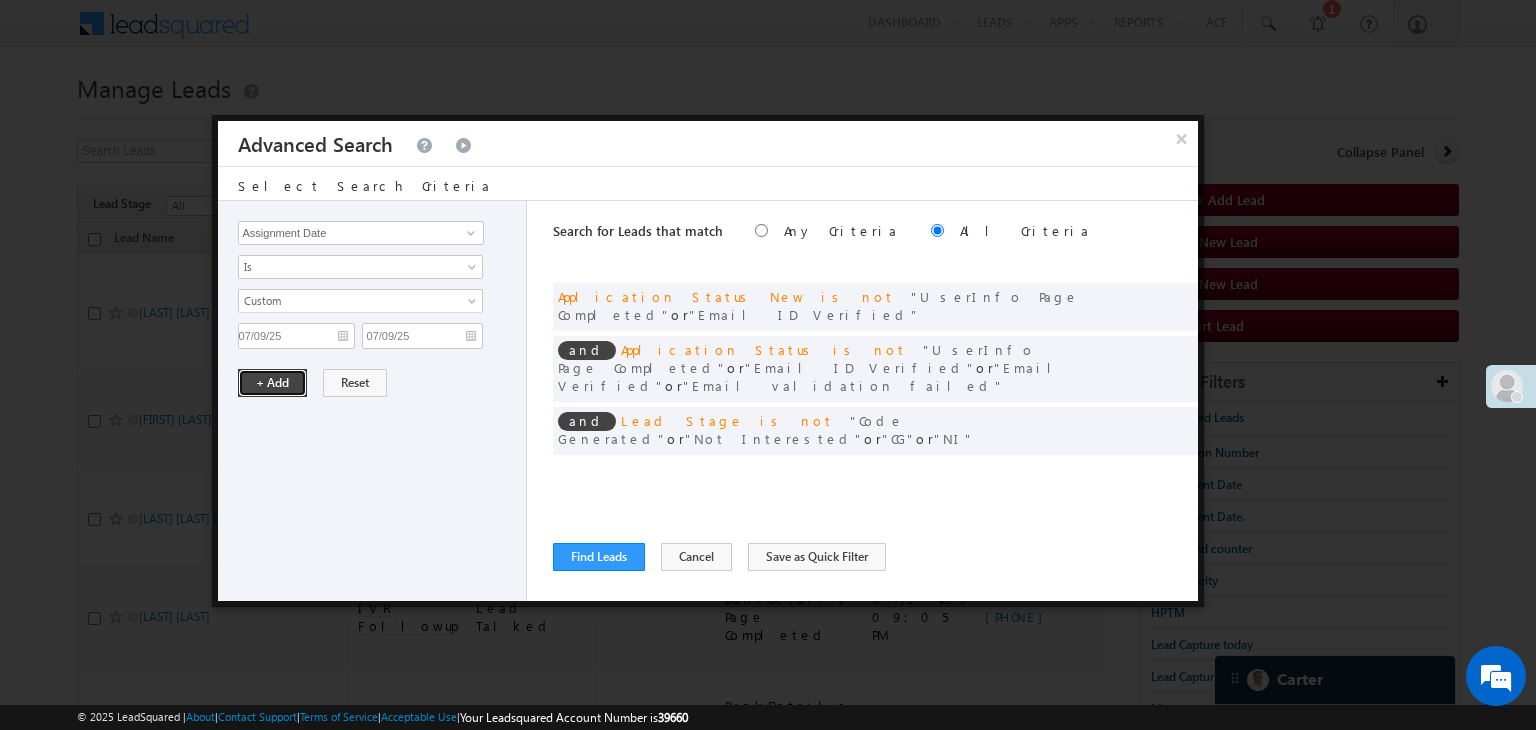 drag, startPoint x: 284, startPoint y: 373, endPoint x: 509, endPoint y: 523, distance: 270.41635 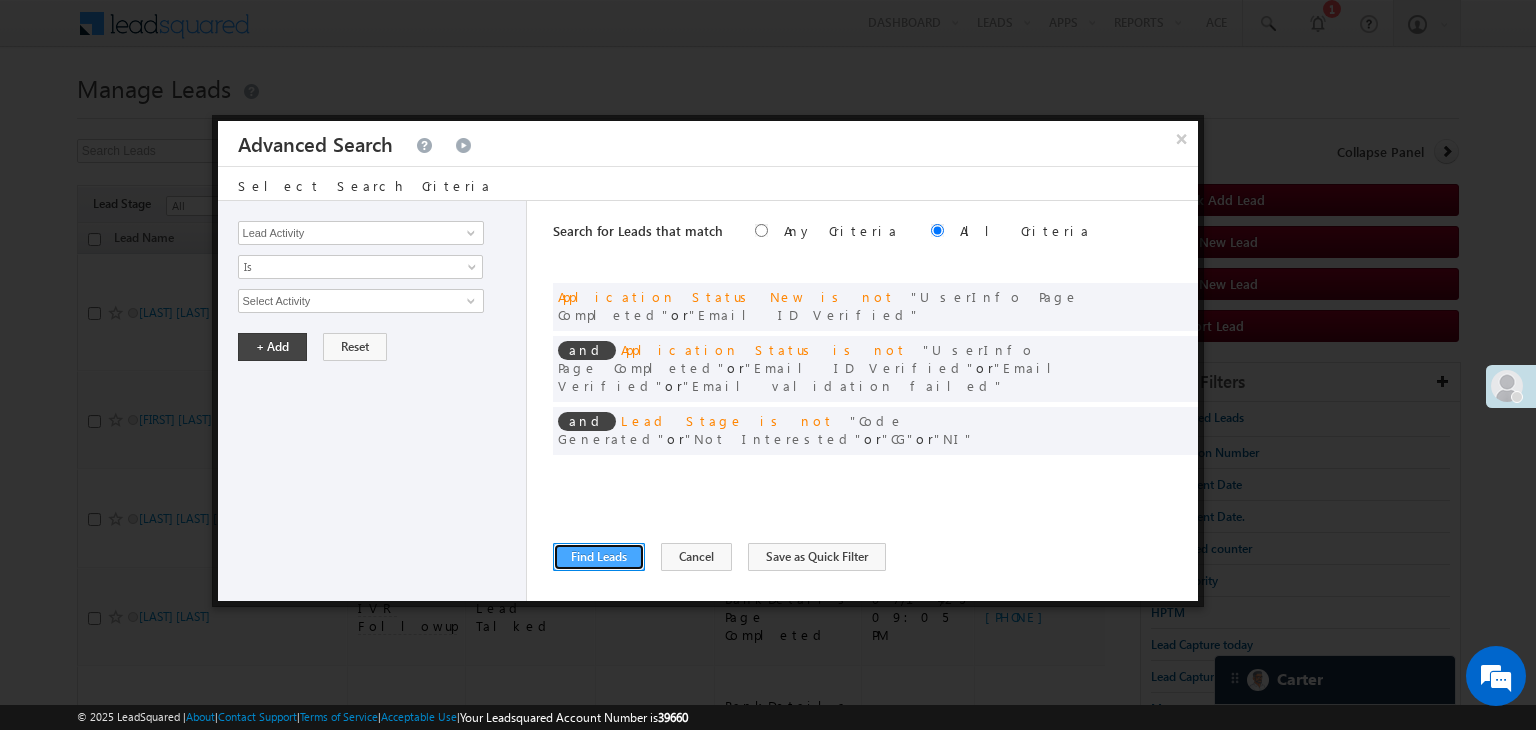 click on "Find Leads" at bounding box center [599, 557] 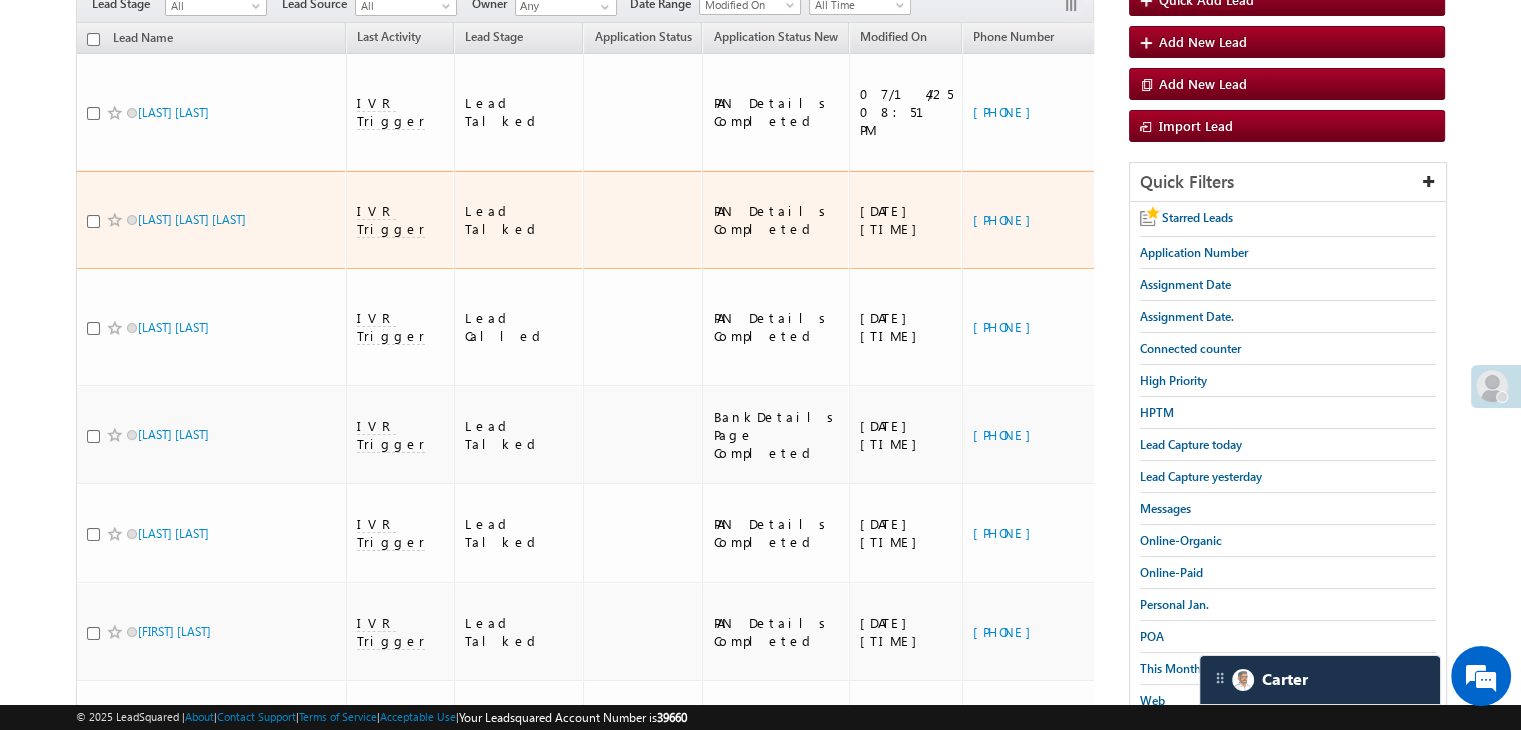 scroll, scrollTop: 300, scrollLeft: 0, axis: vertical 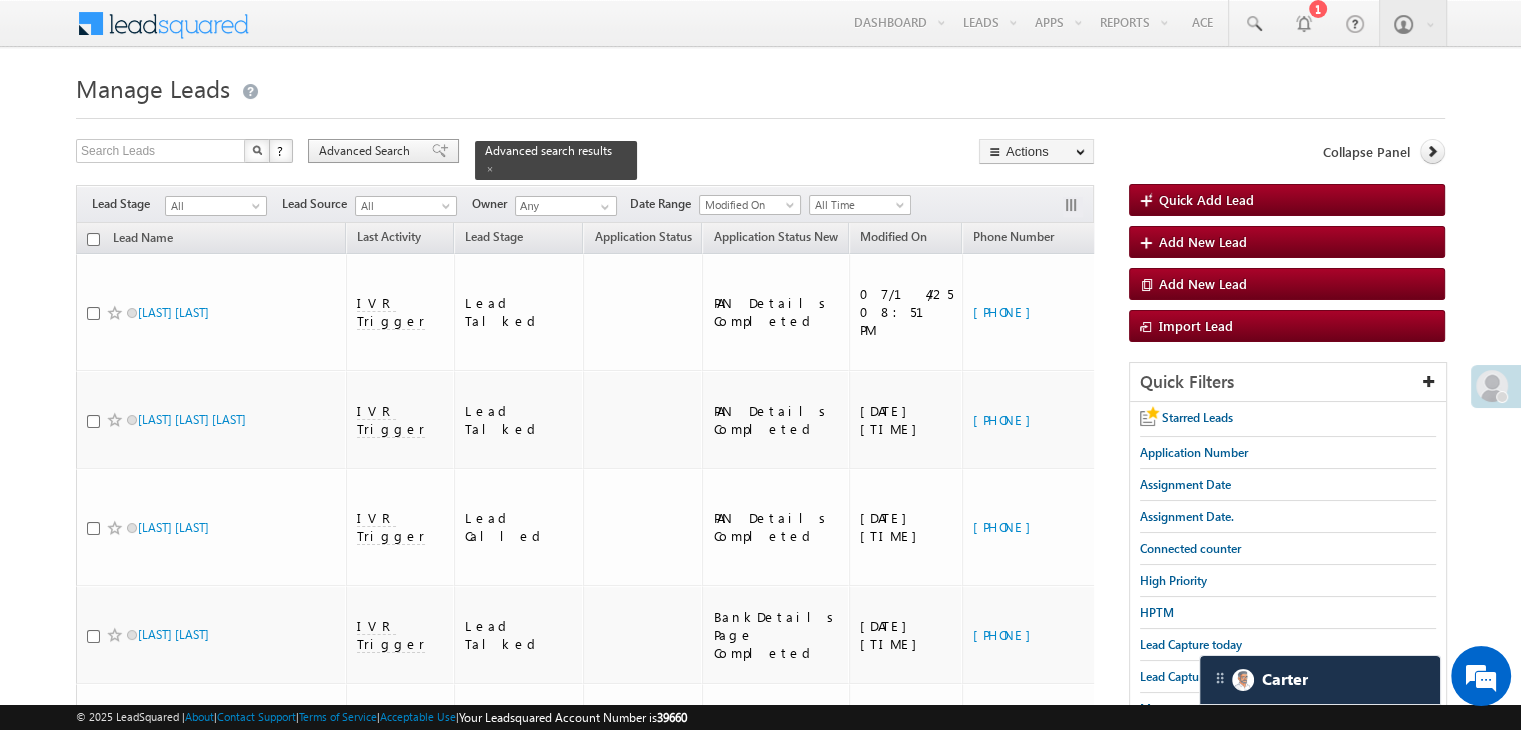 click at bounding box center [440, 151] 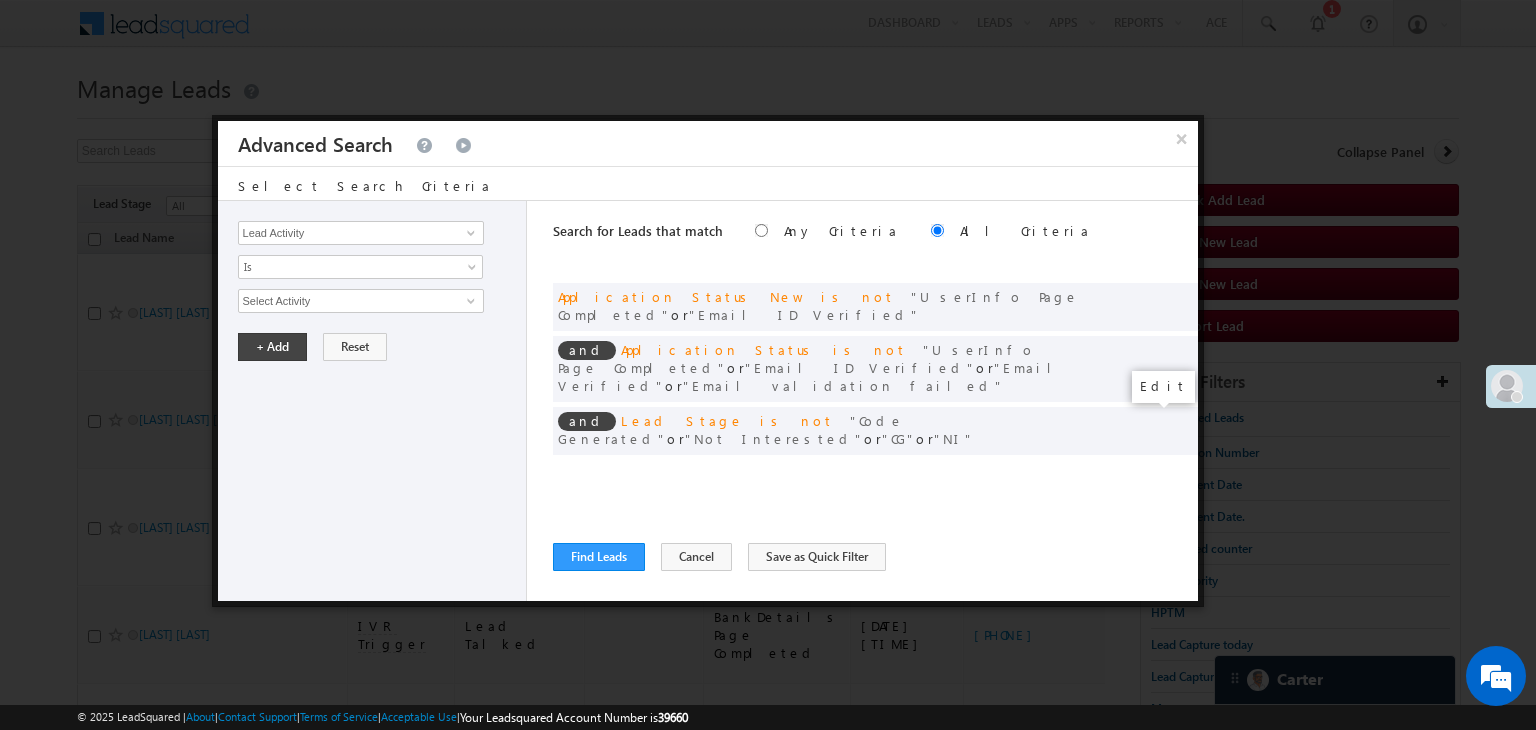 click at bounding box center [1152, 472] 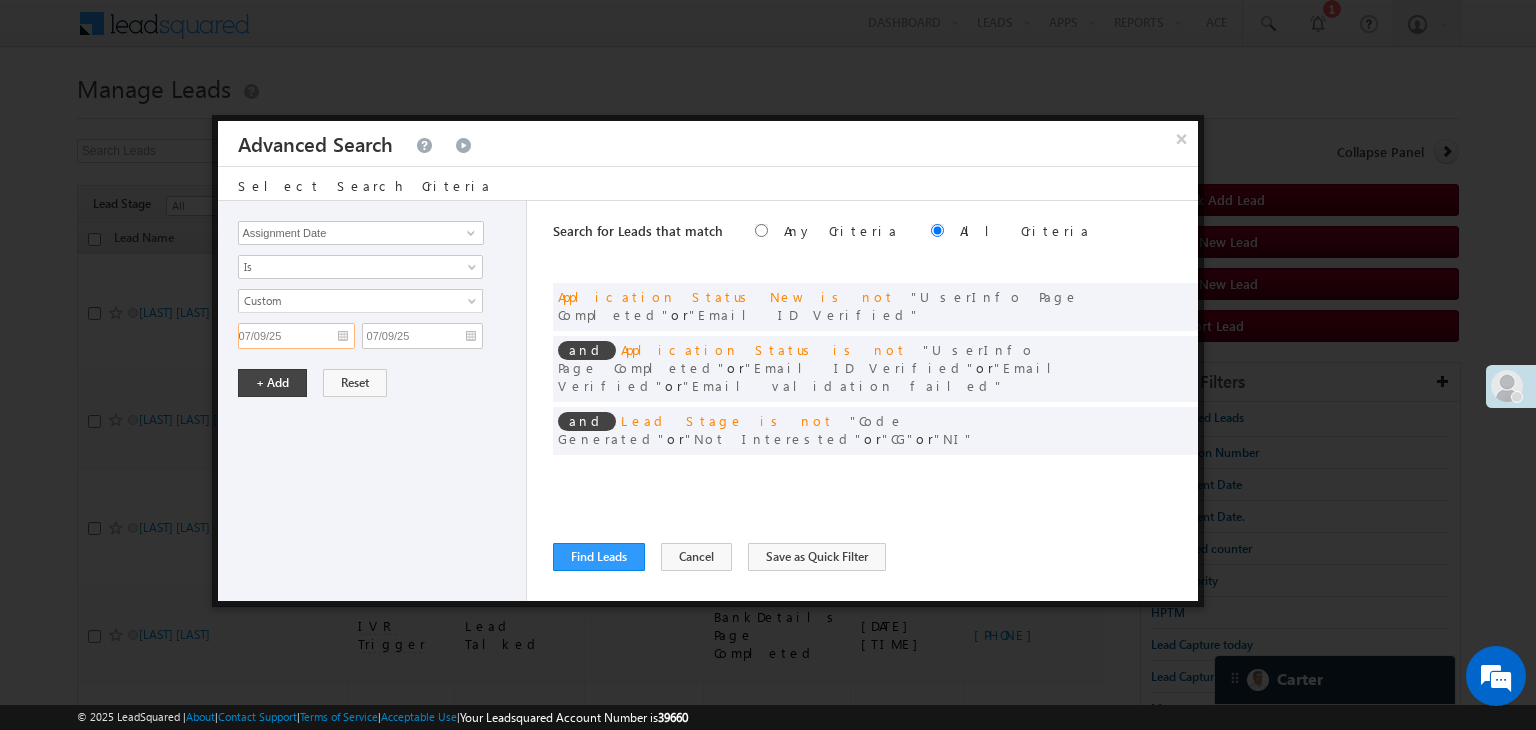 click on "07/09/25" at bounding box center (296, 336) 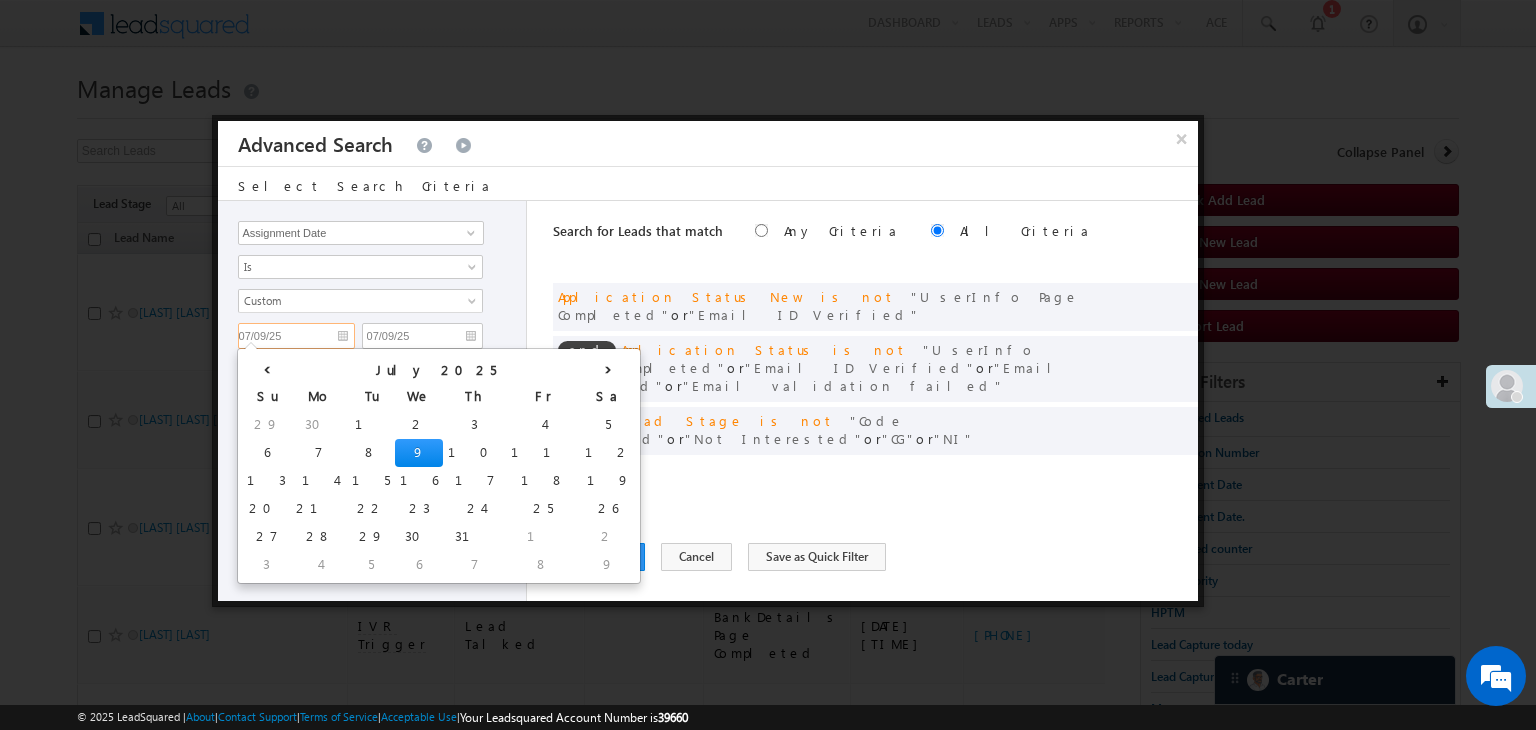 drag, startPoint x: 322, startPoint y: 449, endPoint x: 329, endPoint y: 438, distance: 13.038404 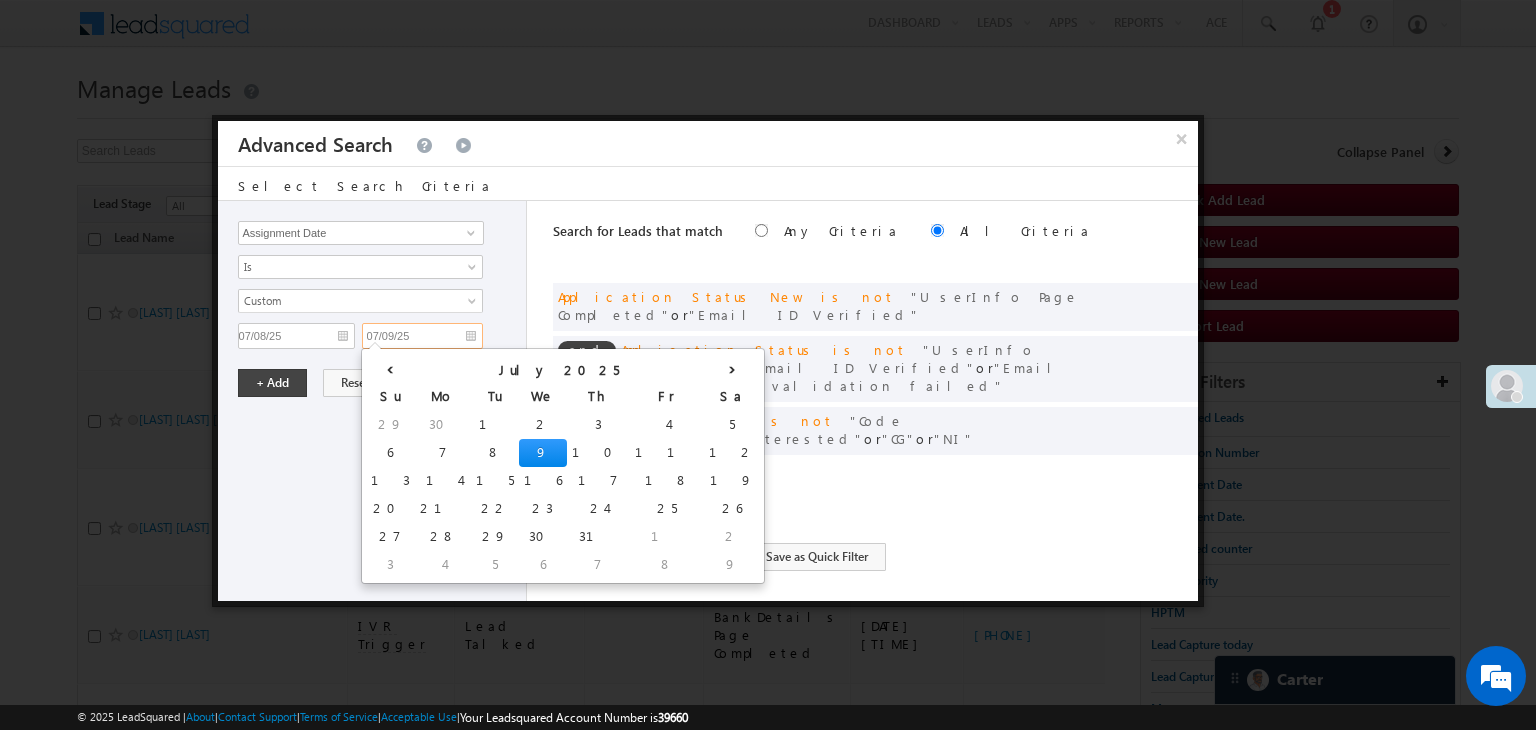 click on "07/09/25" at bounding box center (422, 336) 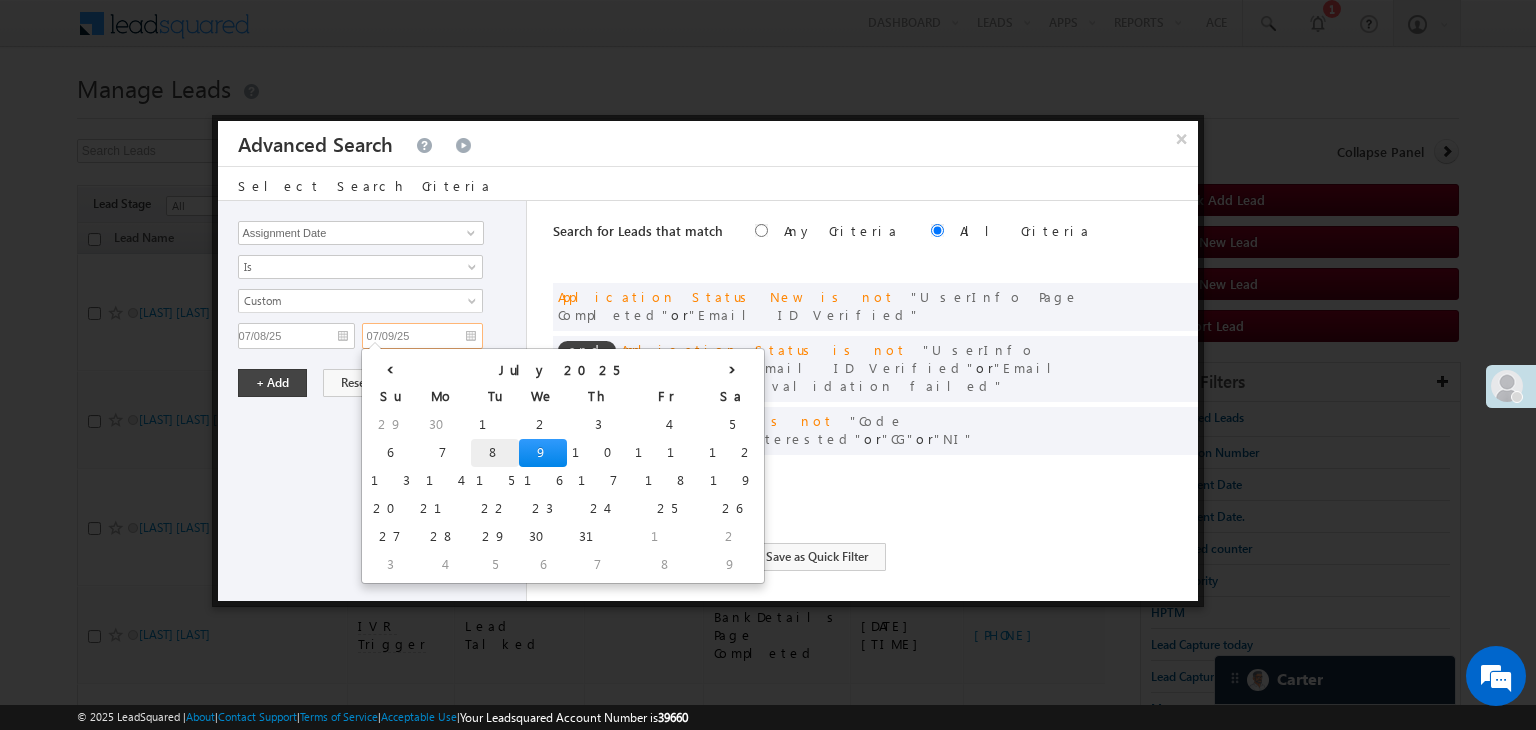 click on "8" at bounding box center (495, 453) 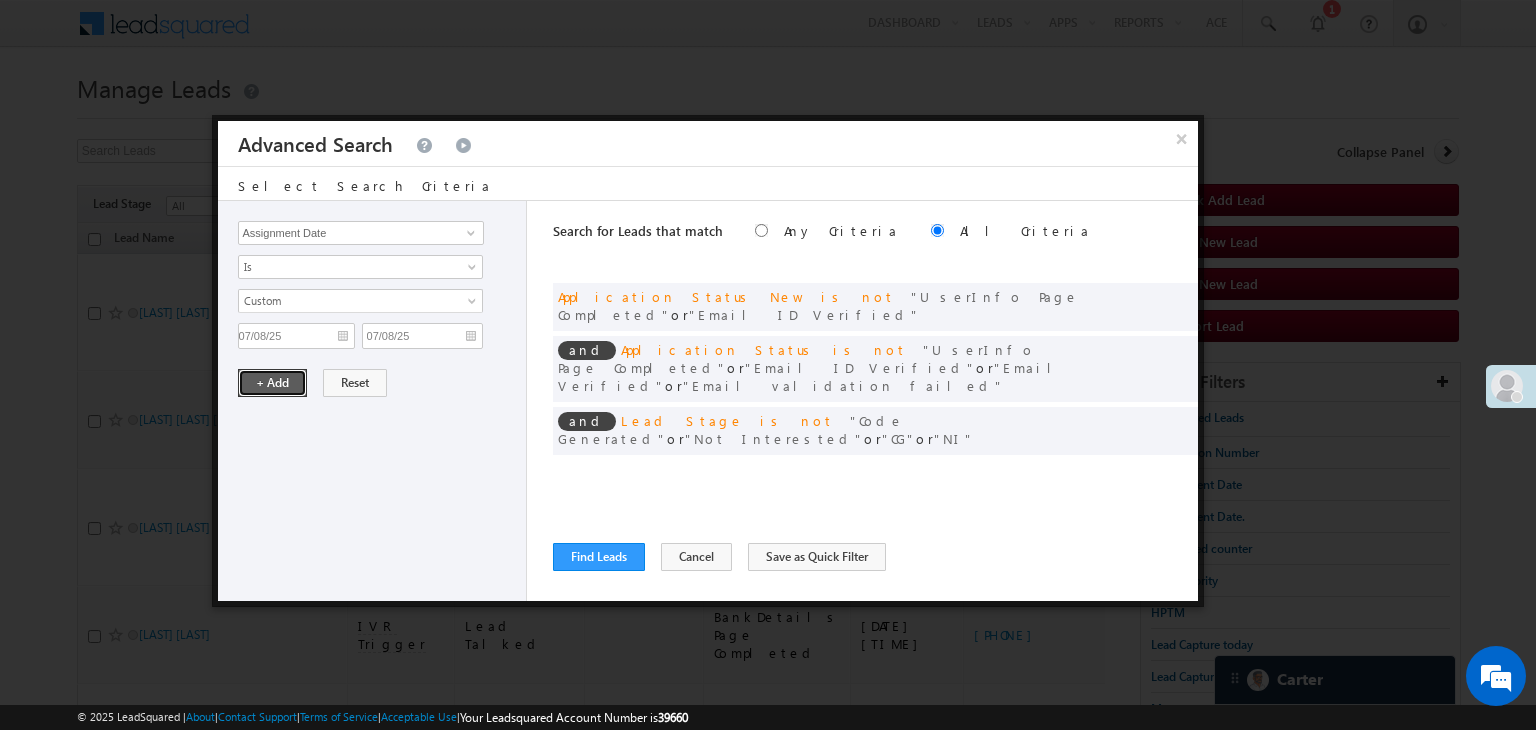 click on "+ Add" at bounding box center (272, 383) 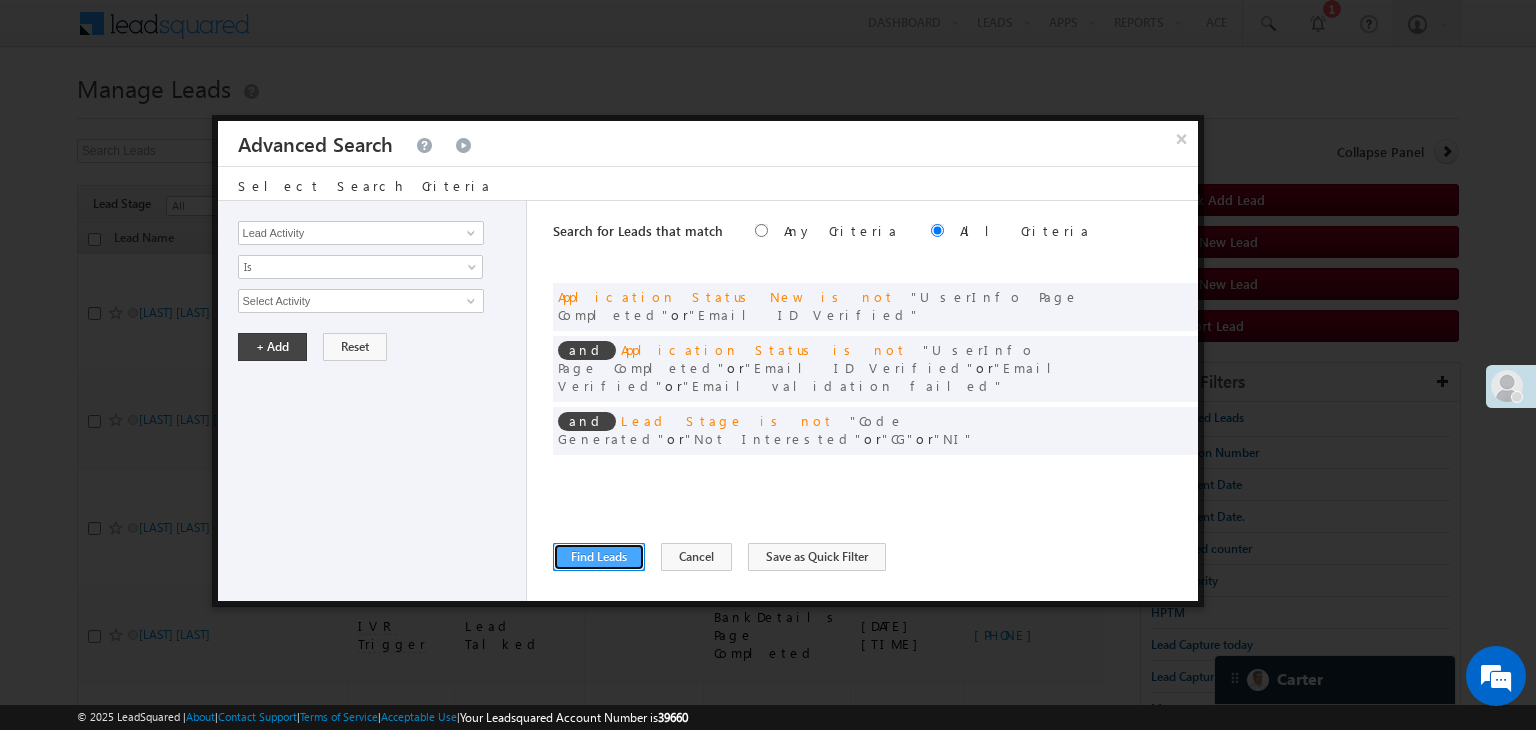 click on "Find Leads" at bounding box center [599, 557] 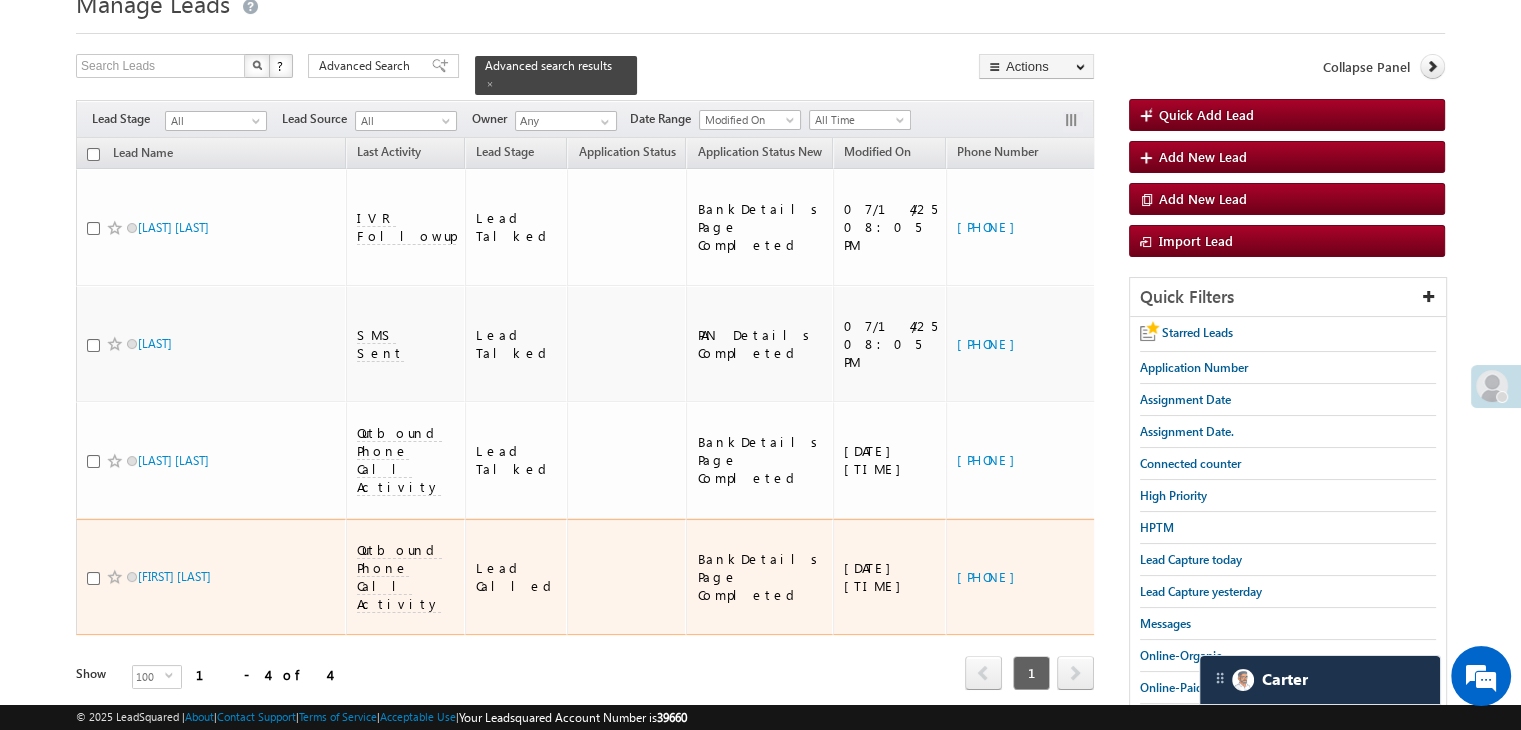scroll, scrollTop: 0, scrollLeft: 0, axis: both 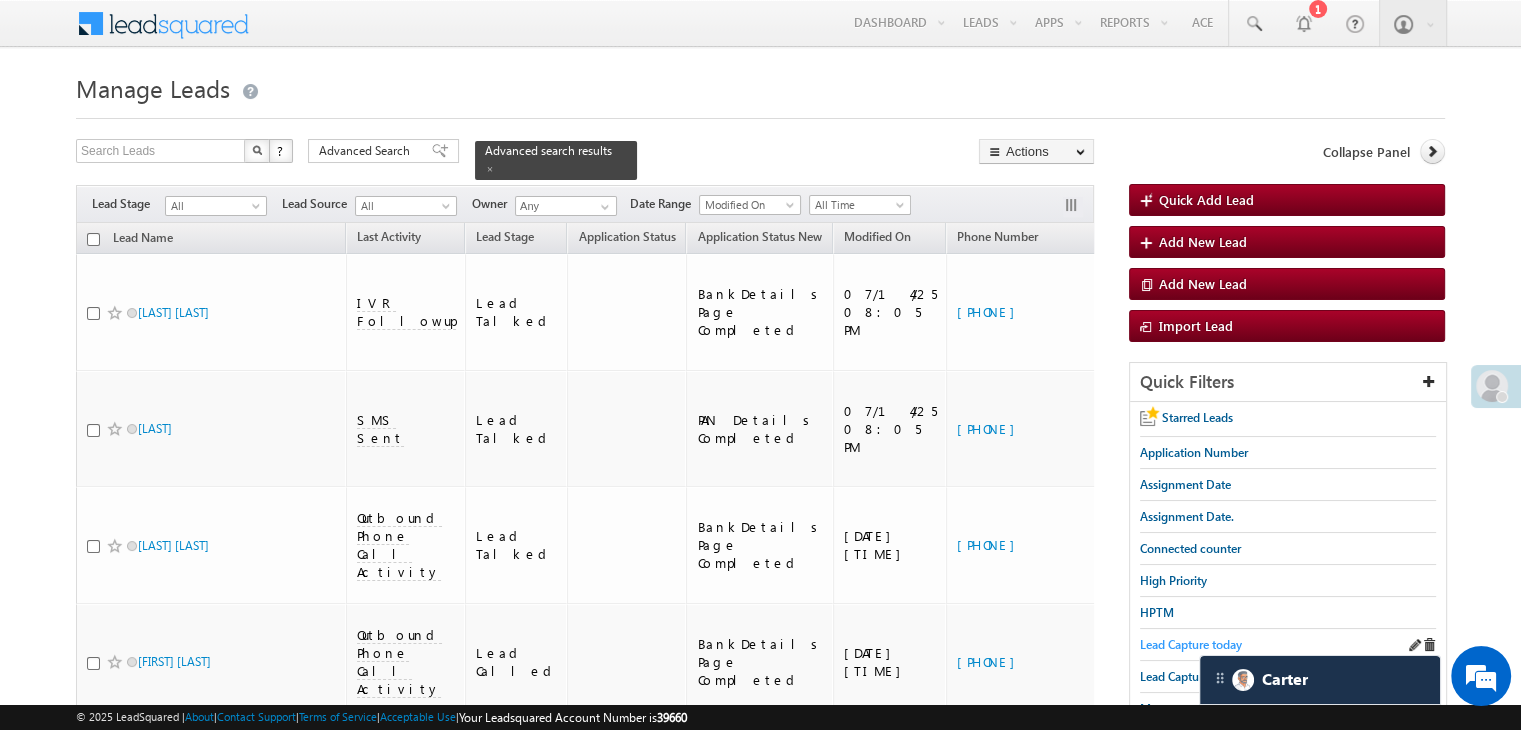 click on "Lead Capture today" at bounding box center (1191, 644) 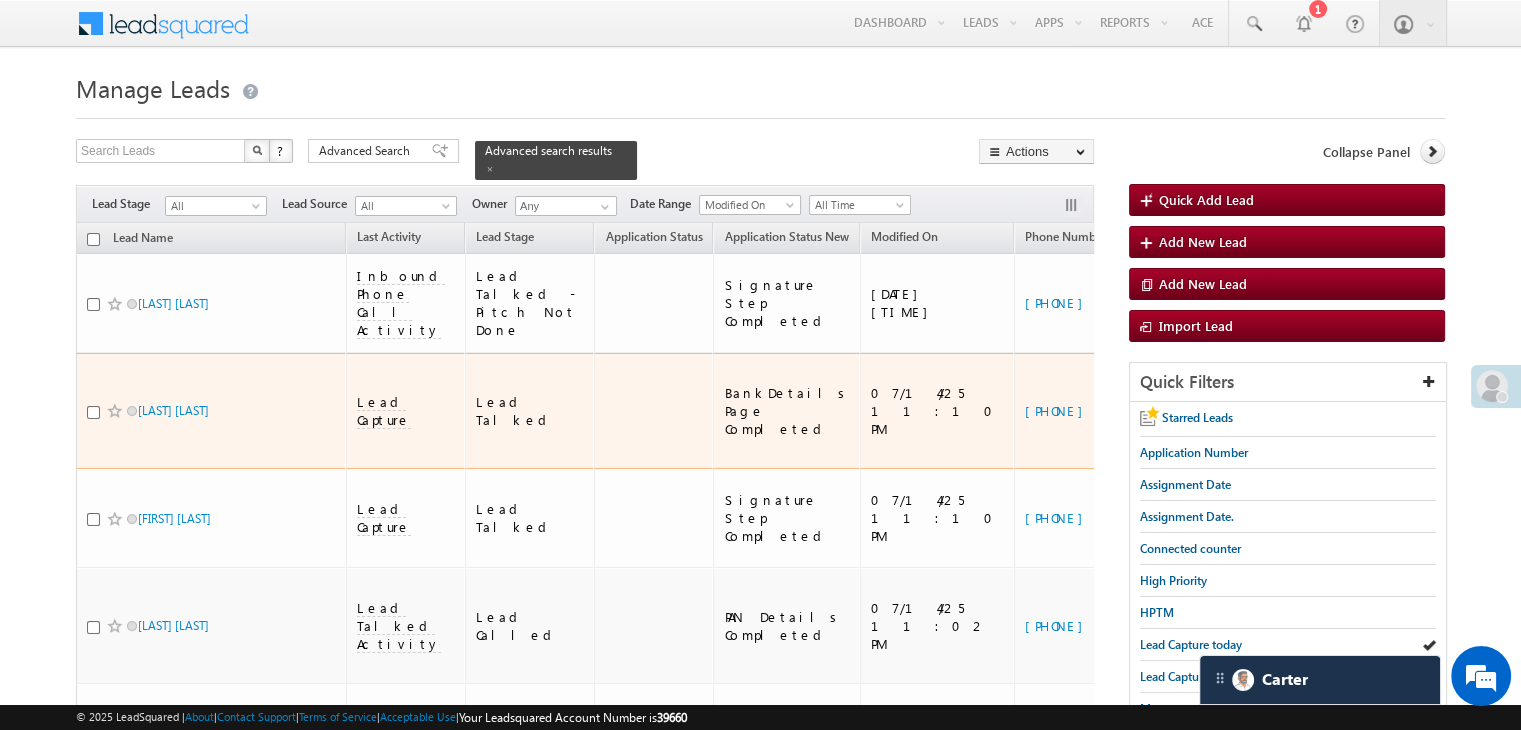 click on "https://angelbroking1-pk3em7sa.customui-test.leadsquared.com?leadId=fa62a0b0-09f9-49bb-9db3-855c8033eaa5" at bounding box center [1308, 411] 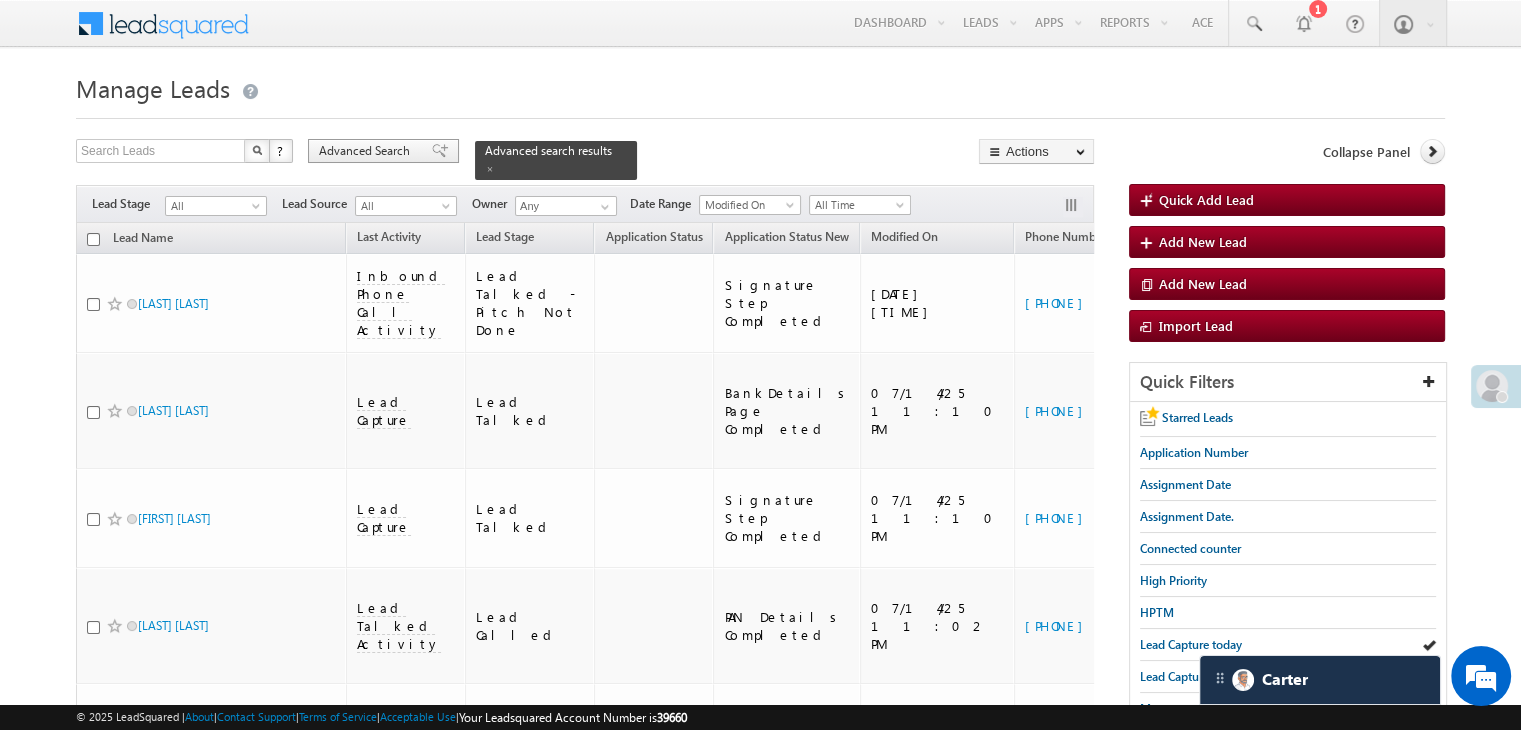 click on "Advanced Search" at bounding box center [383, 151] 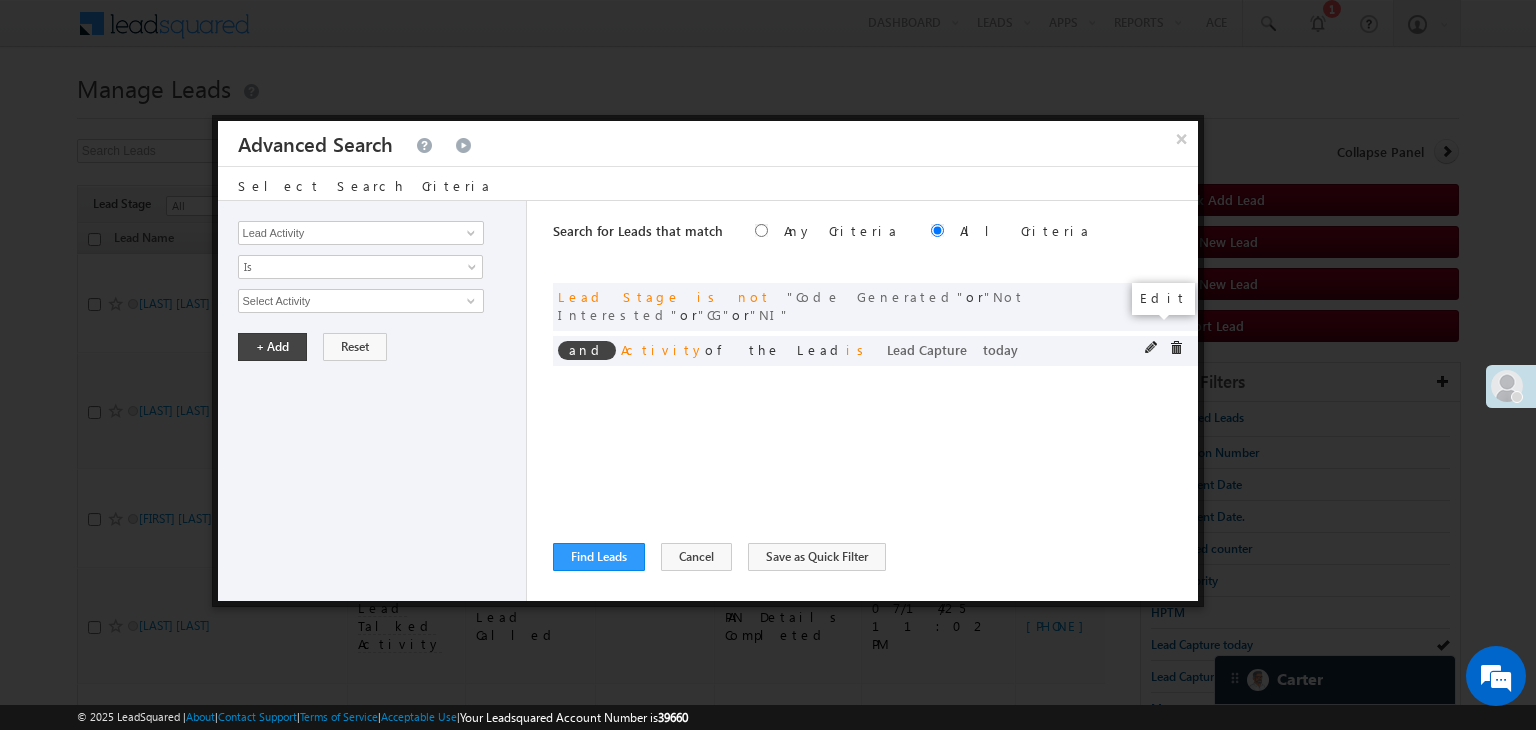 click at bounding box center [1152, 348] 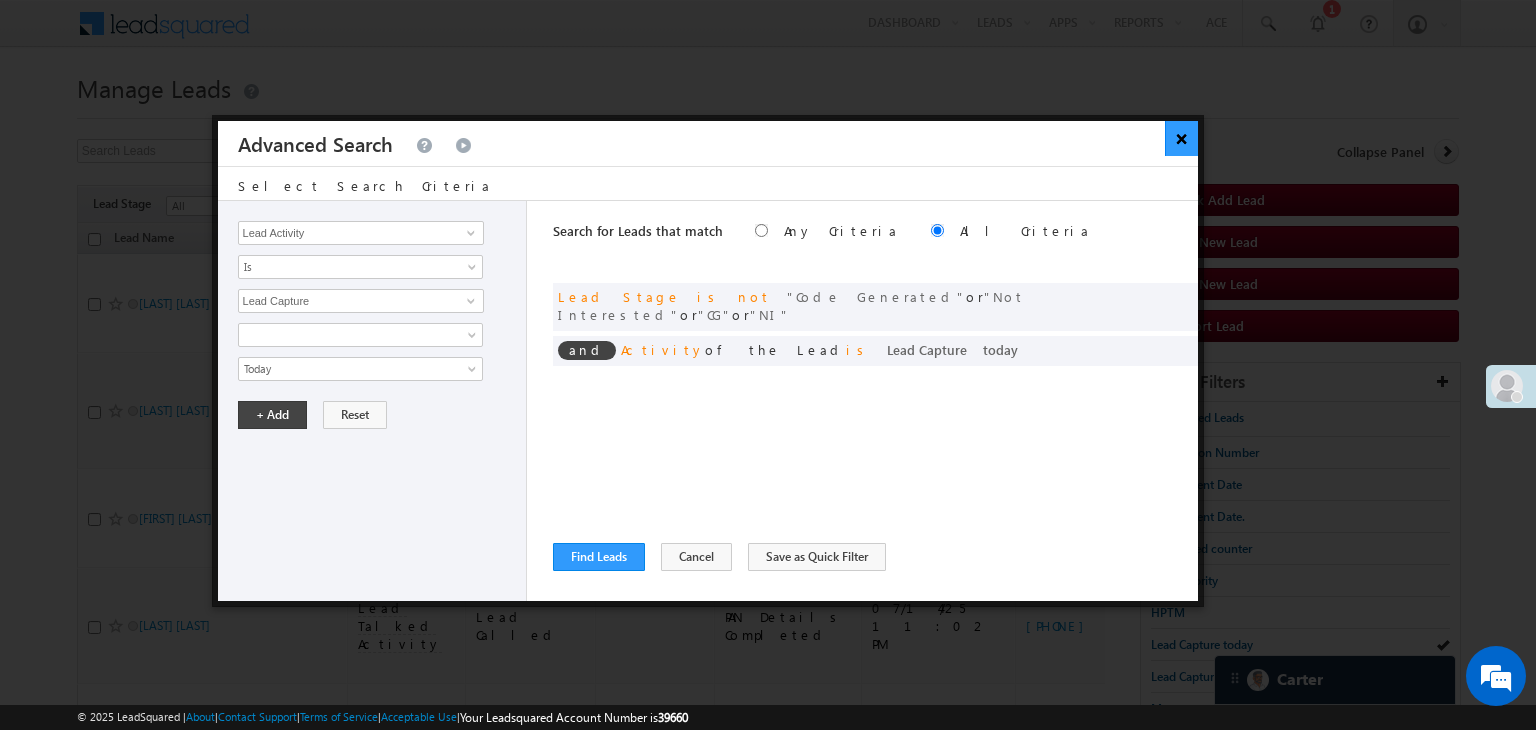 click on "×" at bounding box center (1181, 138) 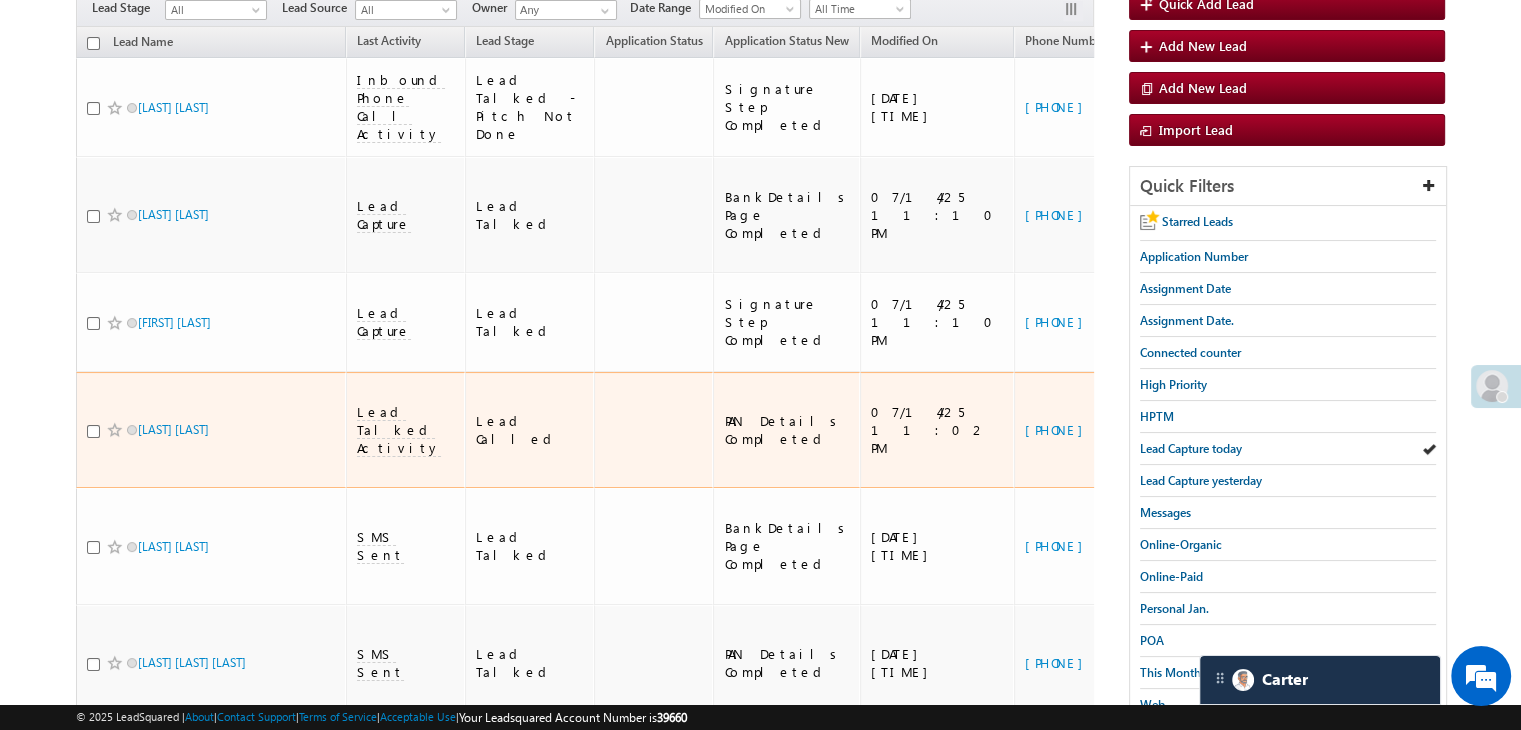 scroll, scrollTop: 200, scrollLeft: 0, axis: vertical 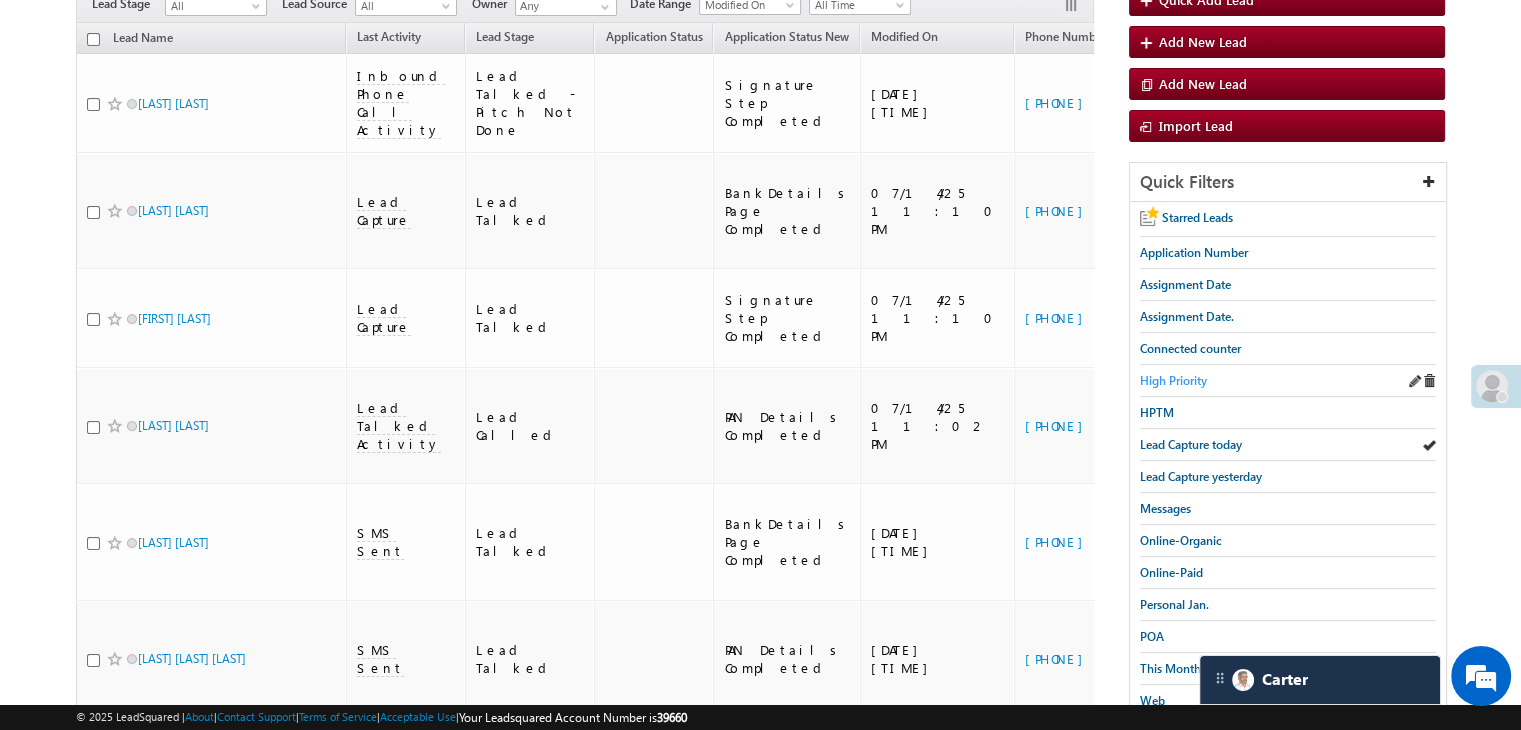 click on "High Priority" at bounding box center [1173, 380] 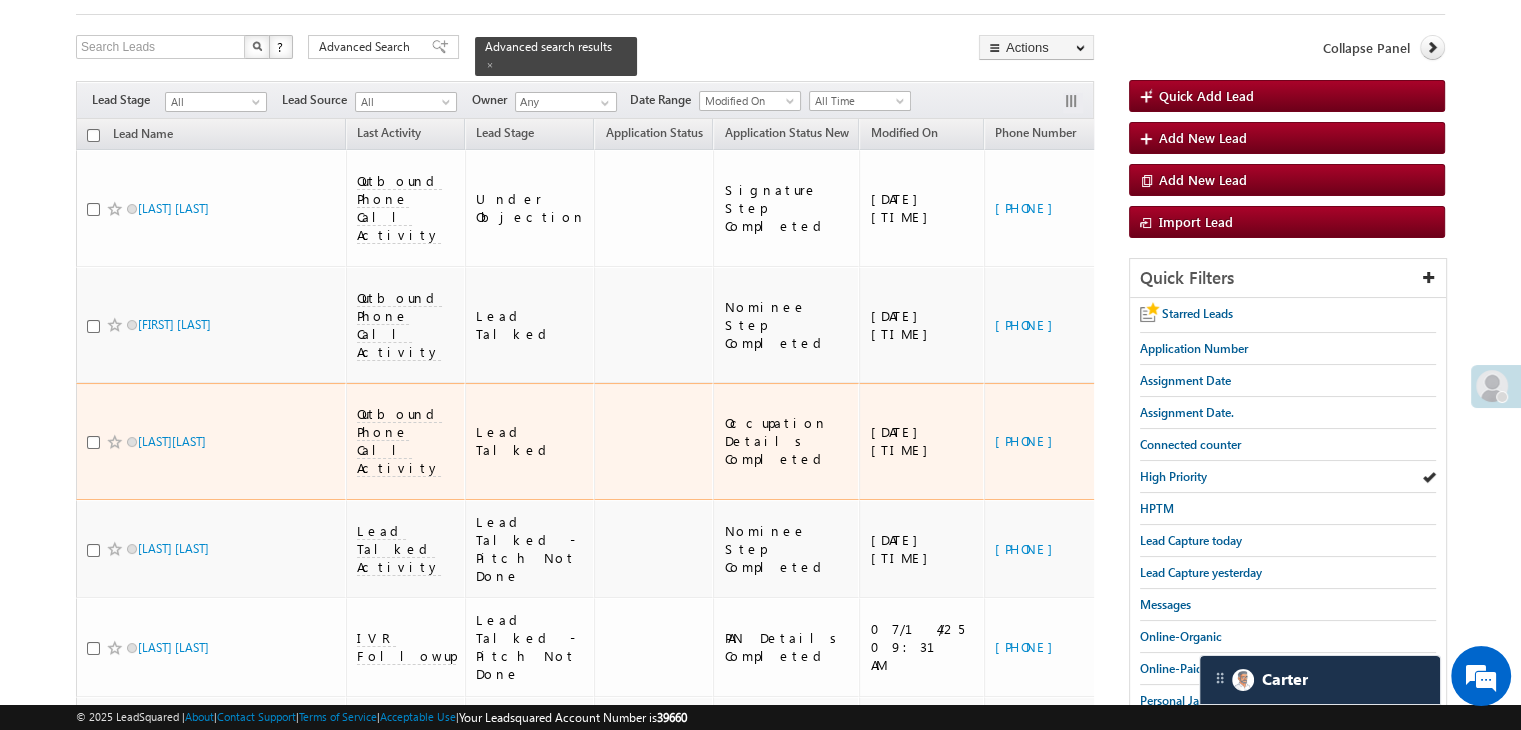 scroll, scrollTop: 0, scrollLeft: 0, axis: both 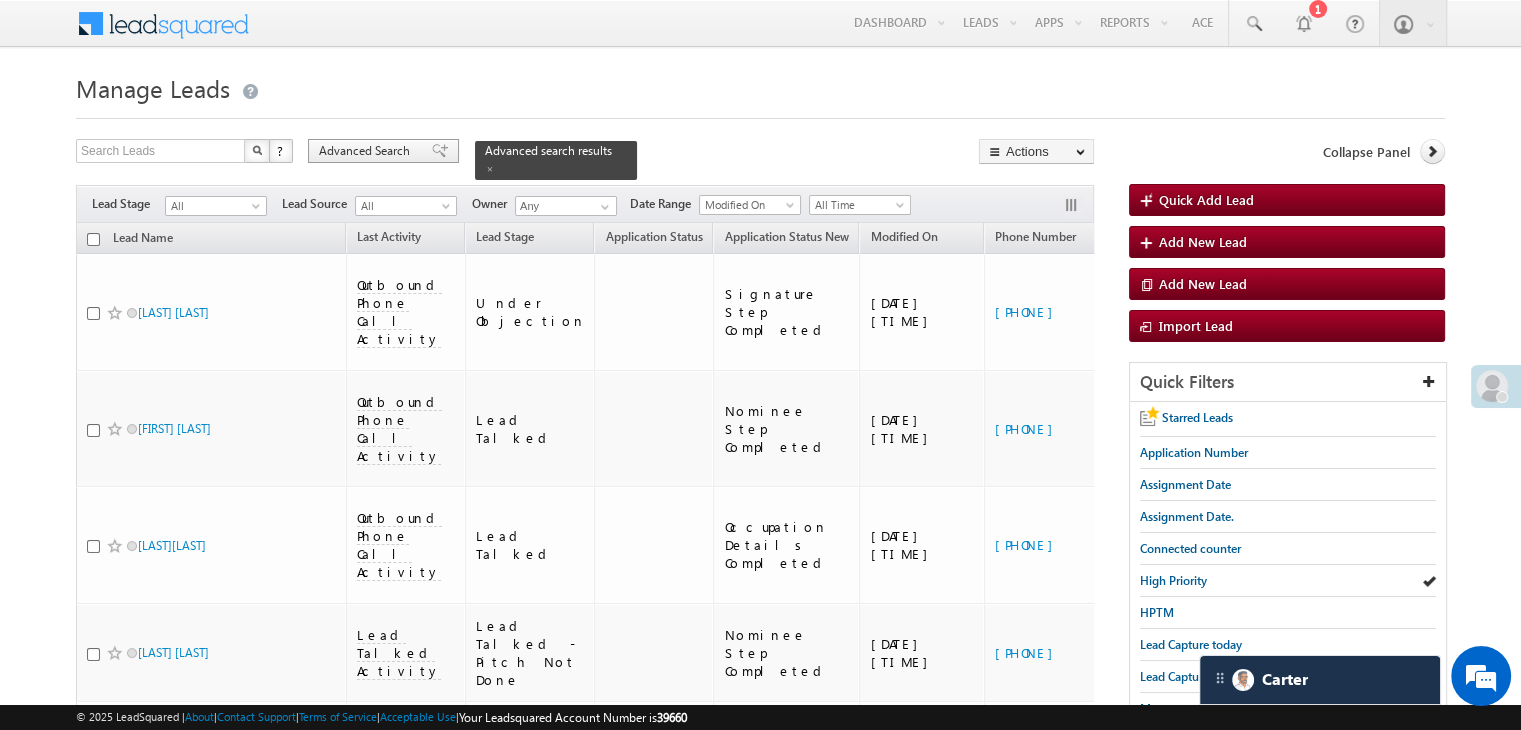 click on "Advanced Search" at bounding box center (383, 151) 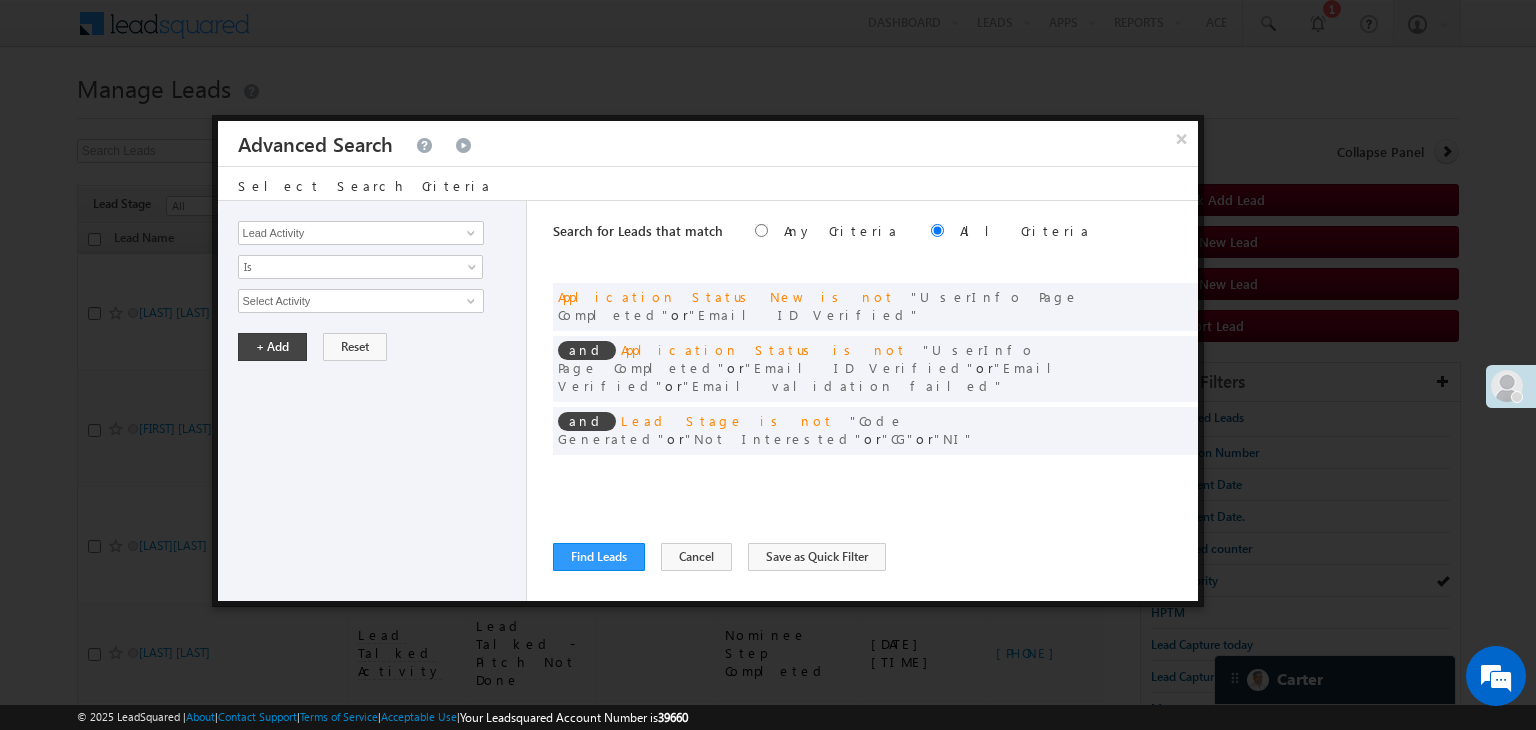 click on "and  Assignment Date   is between   07/01/25 and 07/01/25" at bounding box center (875, 484) 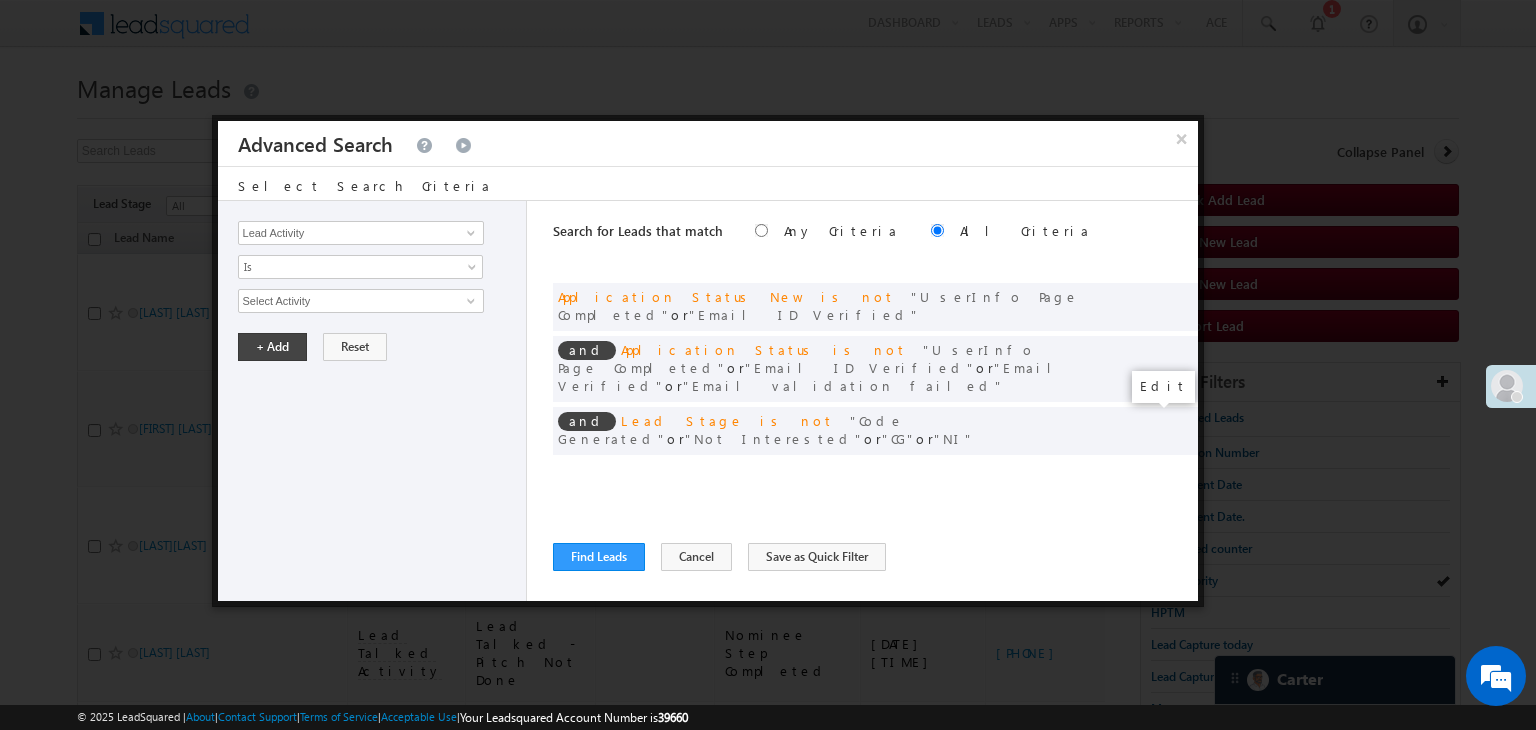 click at bounding box center (1152, 472) 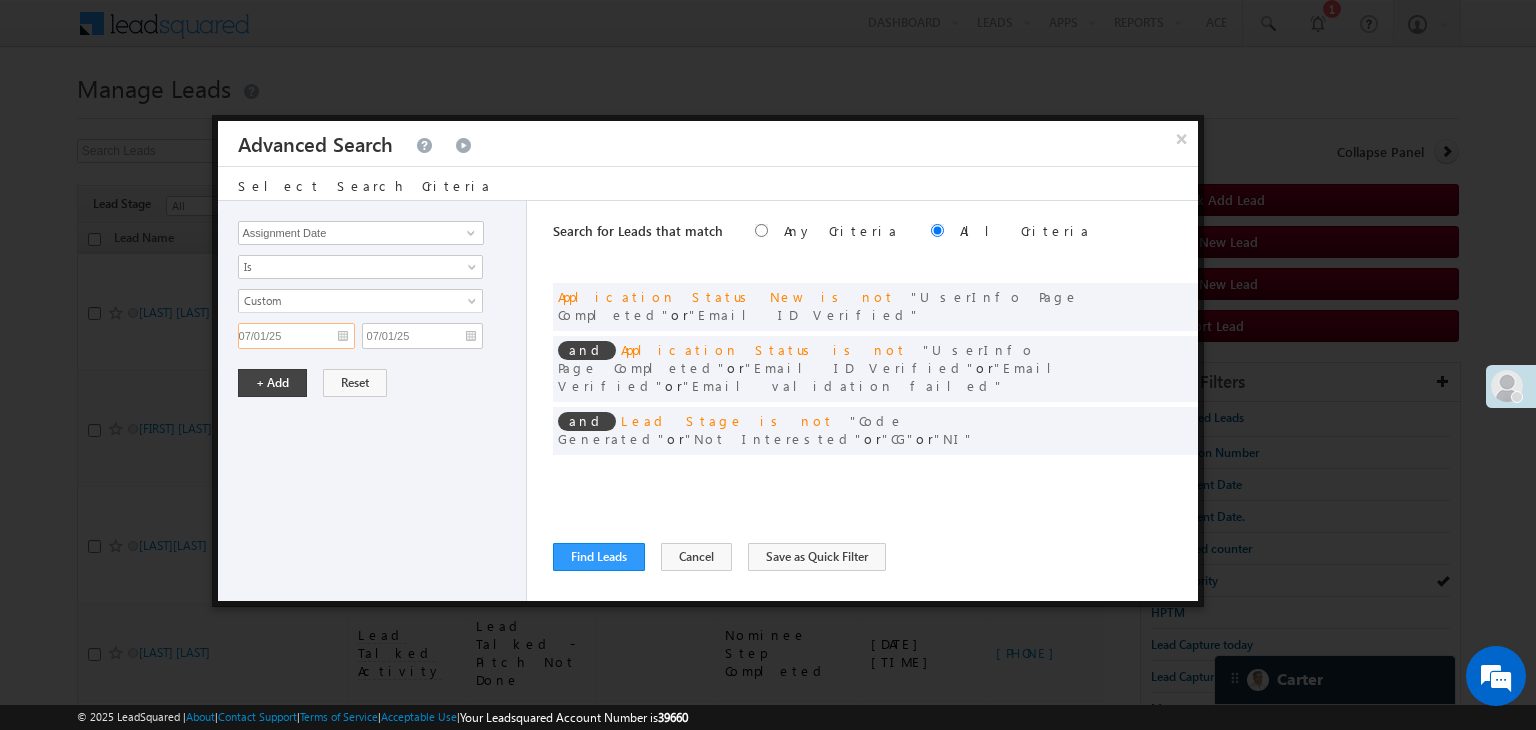 click on "07/01/25" at bounding box center (296, 336) 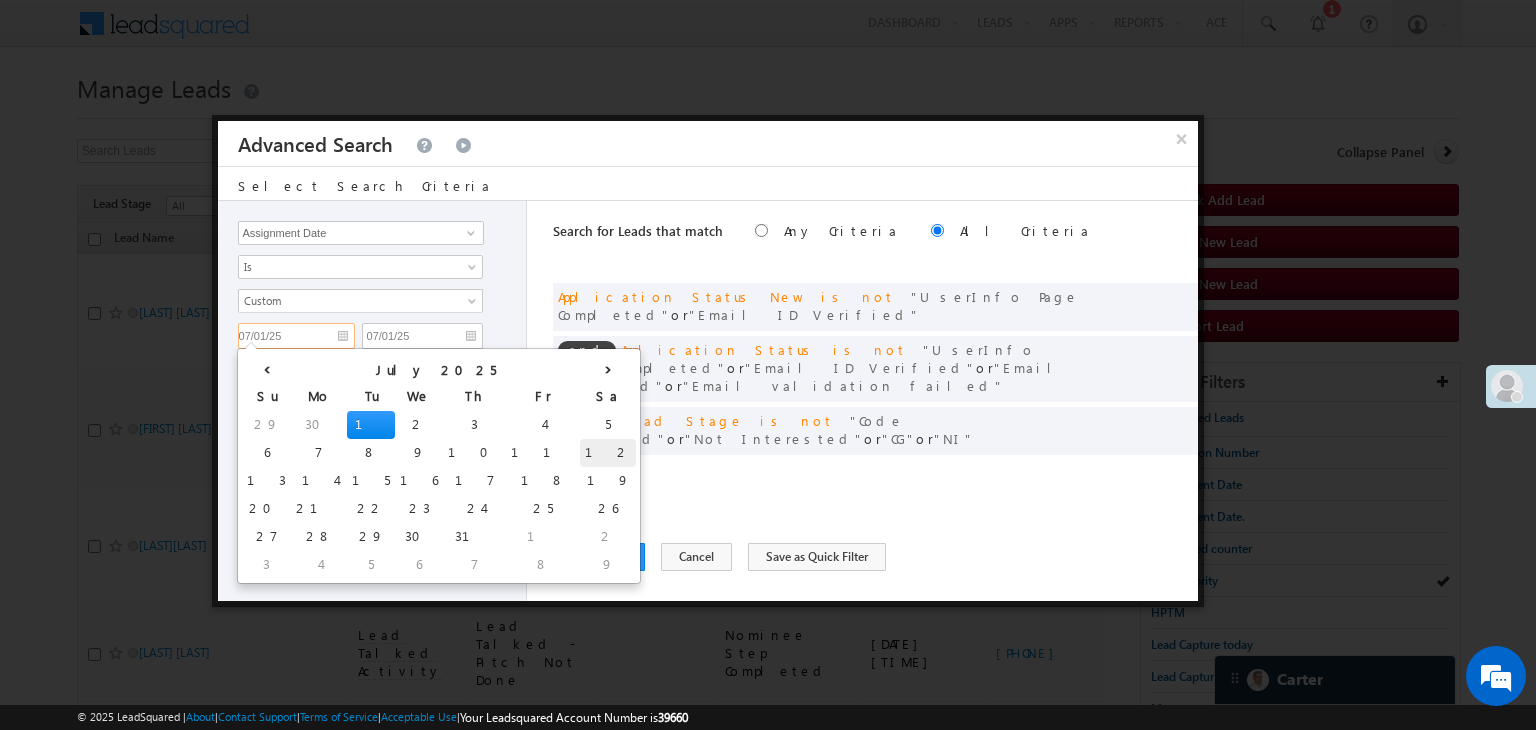 click on "12" at bounding box center (608, 453) 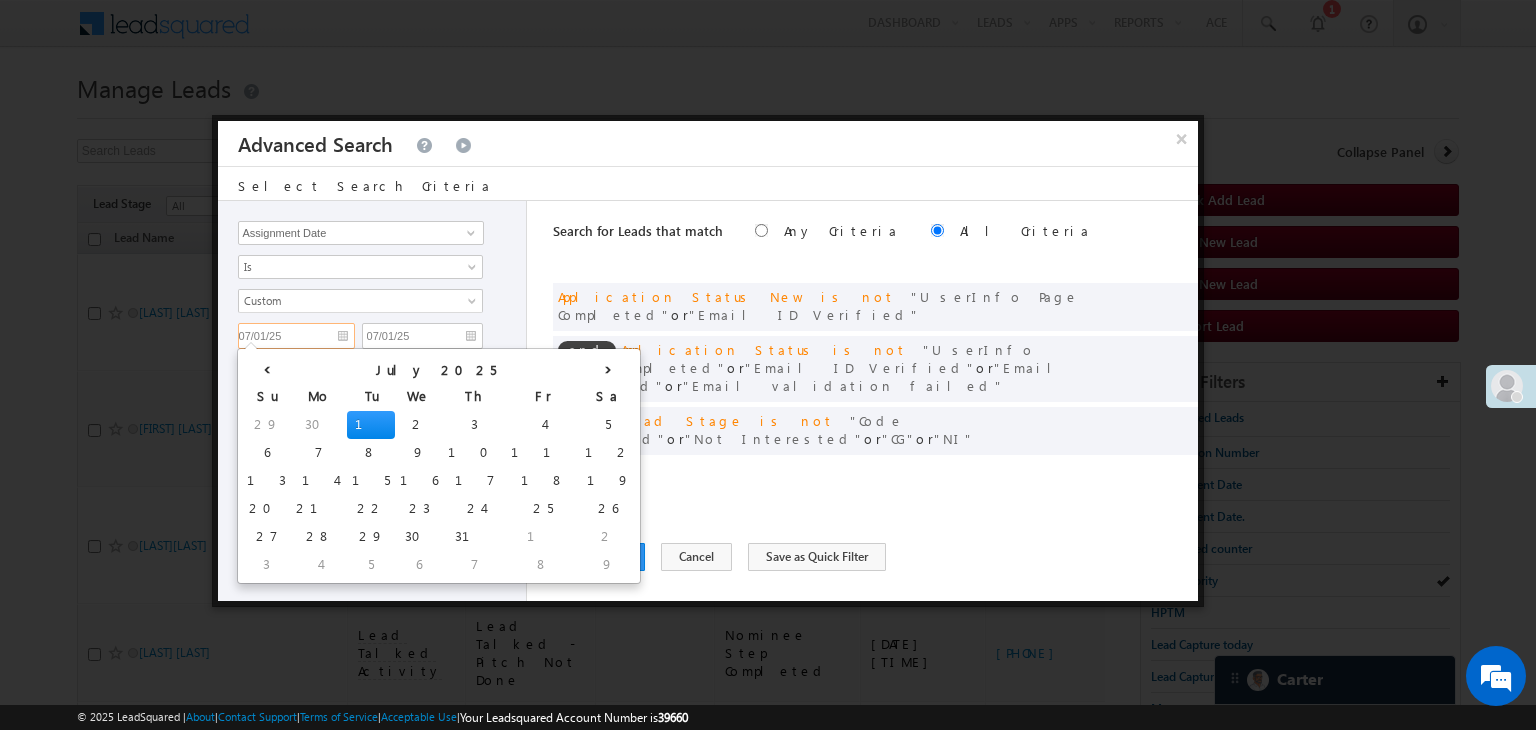 type on "07/12/25" 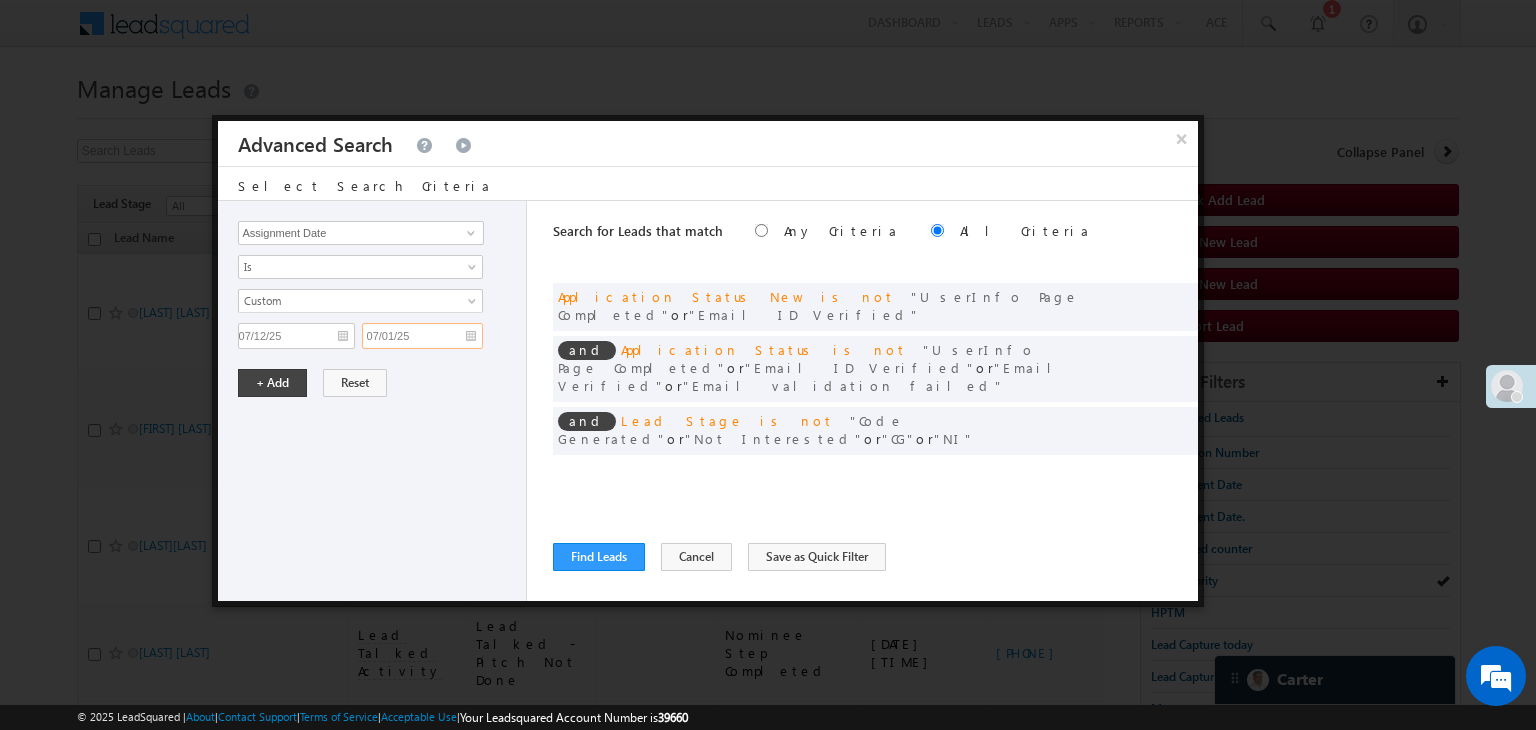 click on "07/01/25" at bounding box center (422, 336) 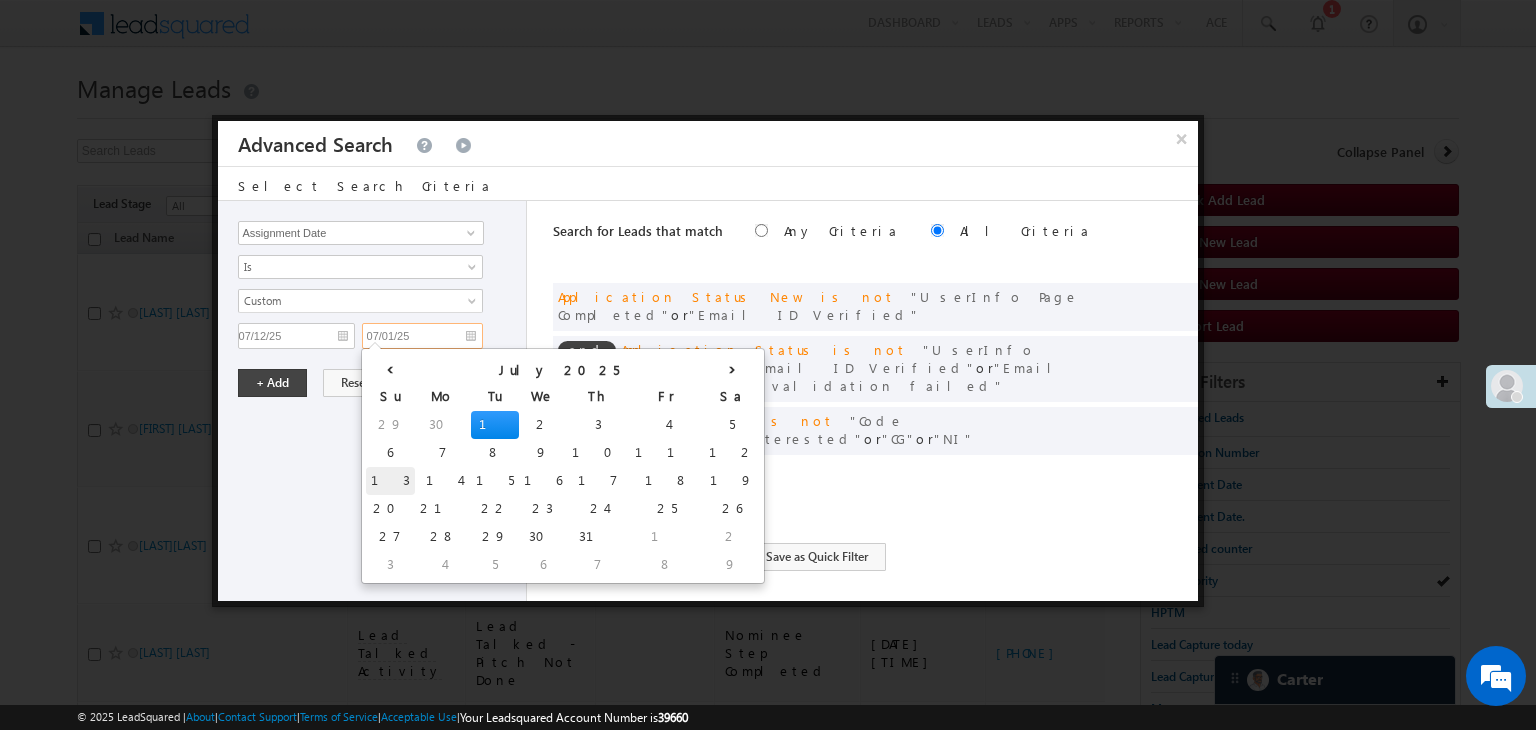 click on "13" at bounding box center (390, 481) 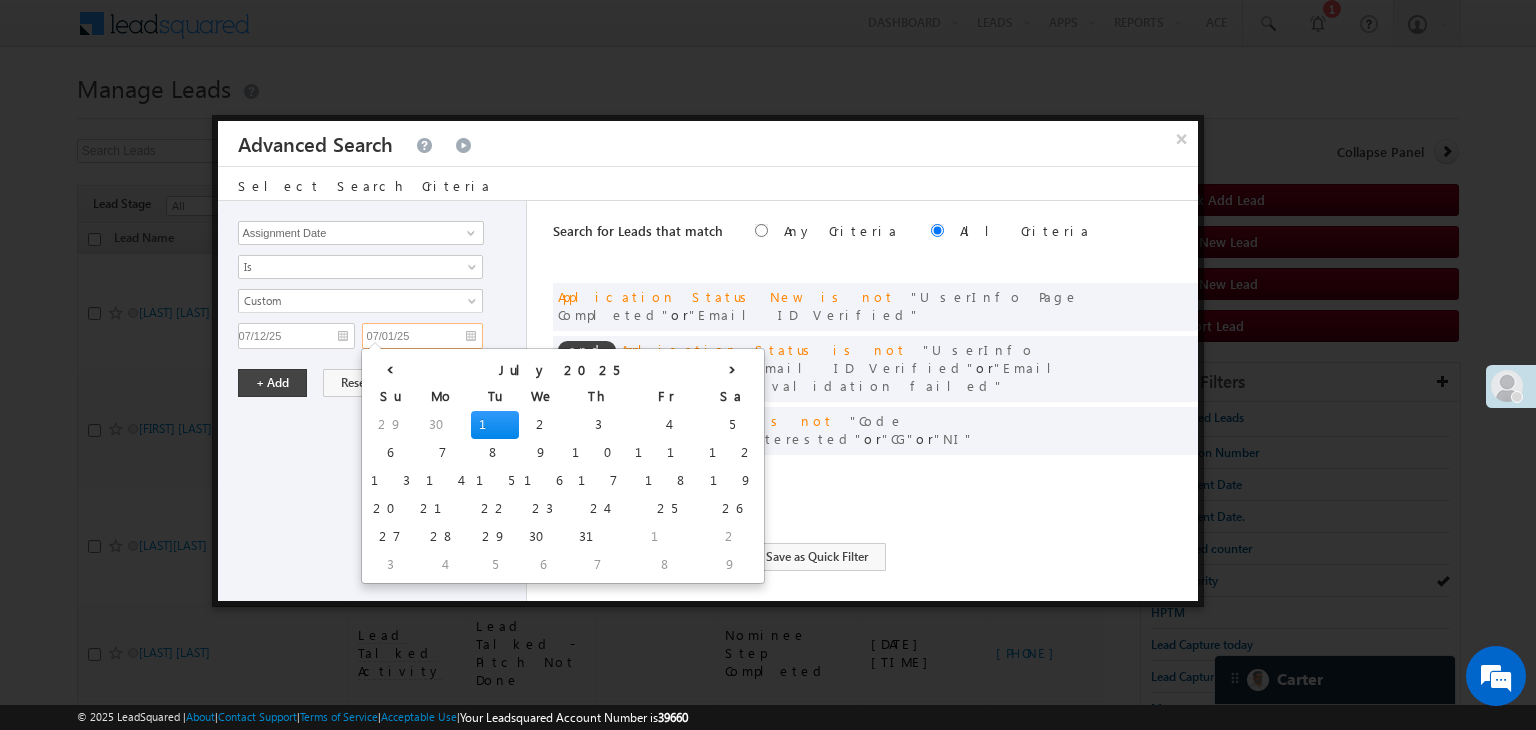 type on "07/13/25" 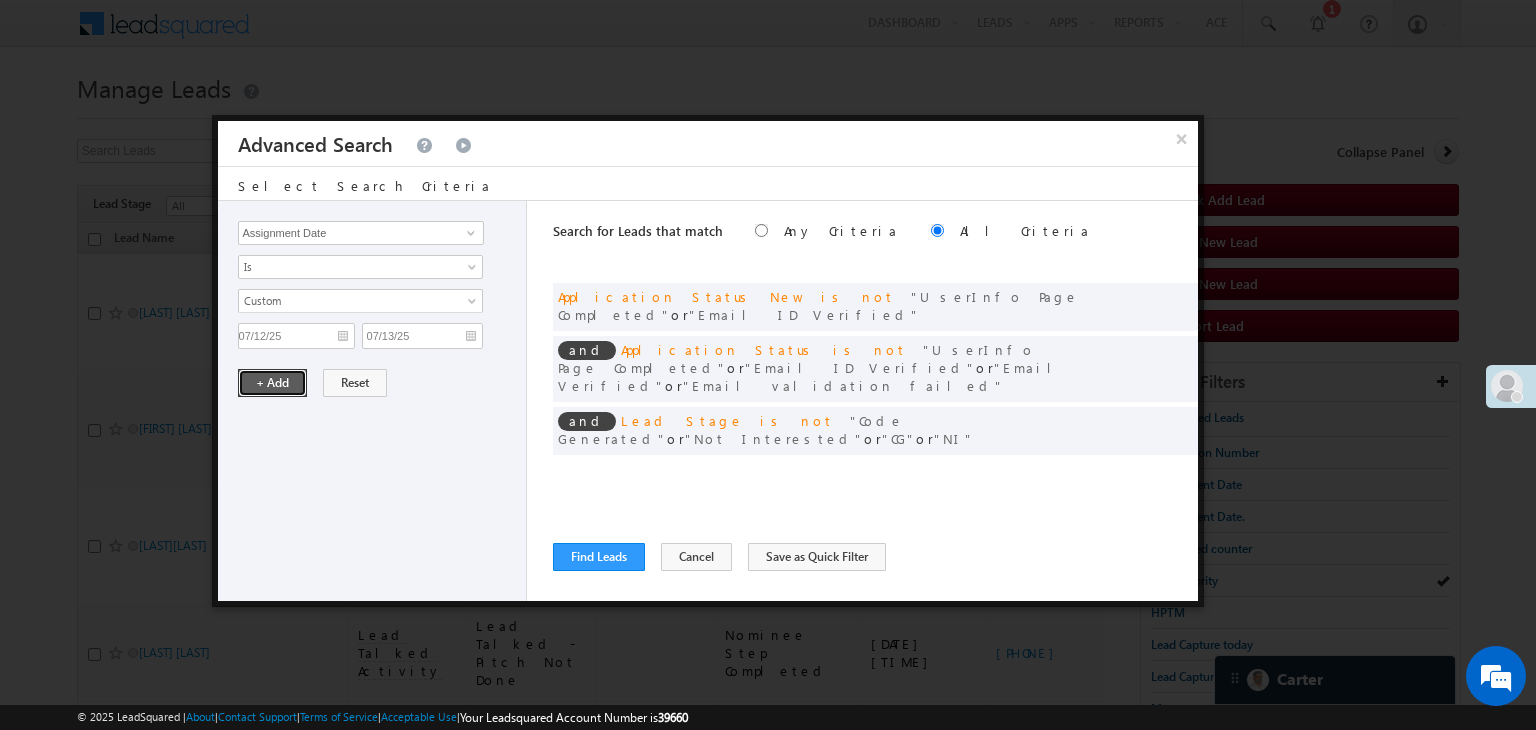 click on "+ Add" at bounding box center [272, 383] 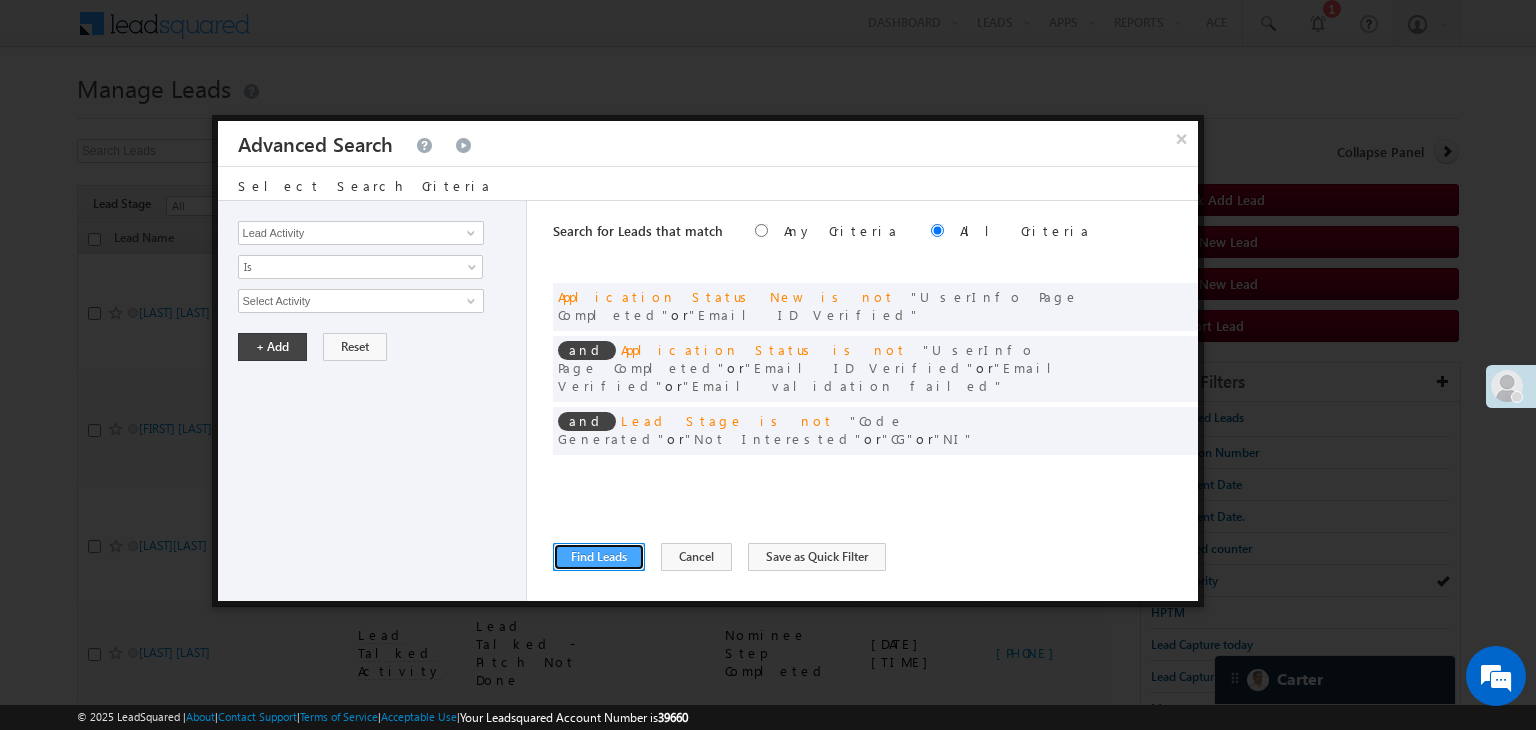 click on "Find Leads" at bounding box center (599, 557) 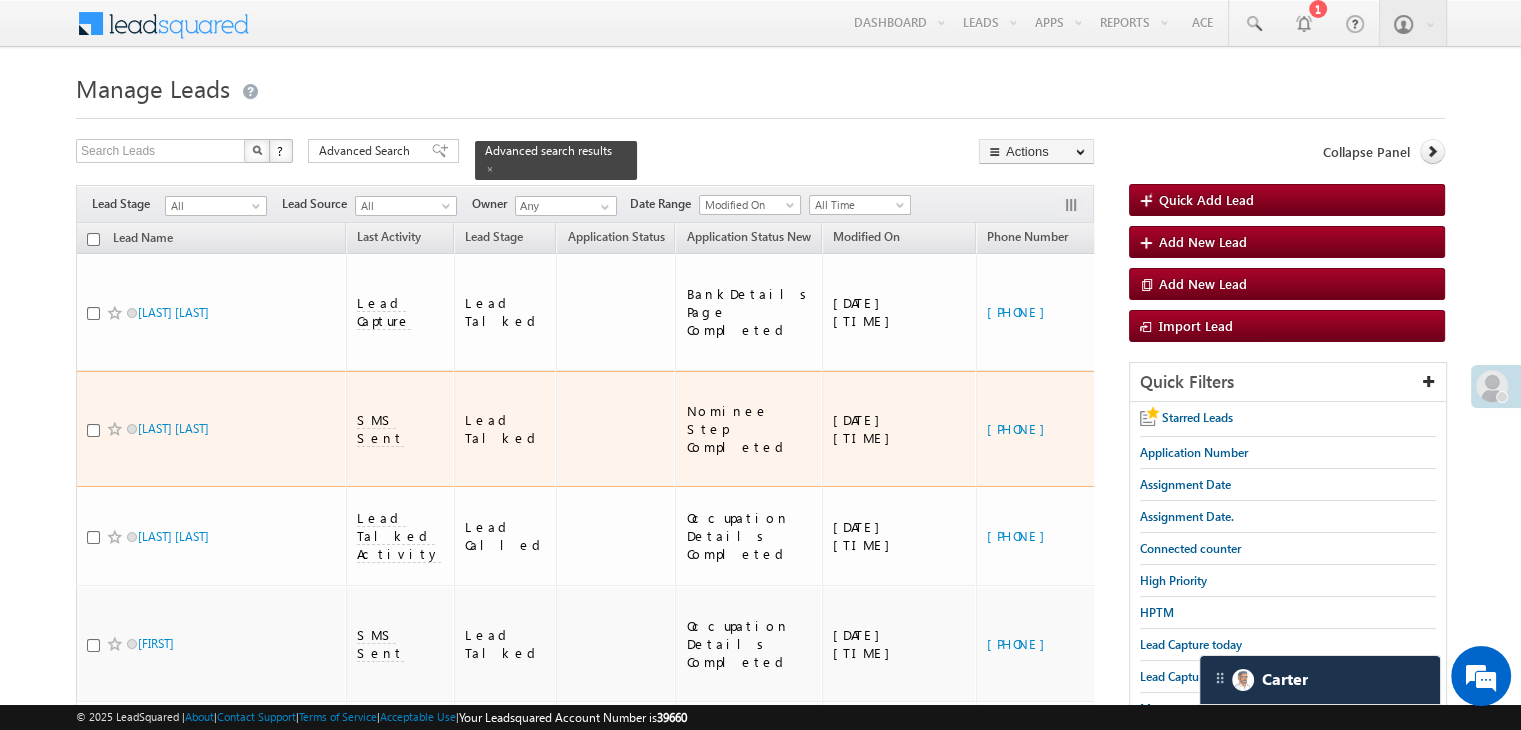 scroll, scrollTop: 100, scrollLeft: 0, axis: vertical 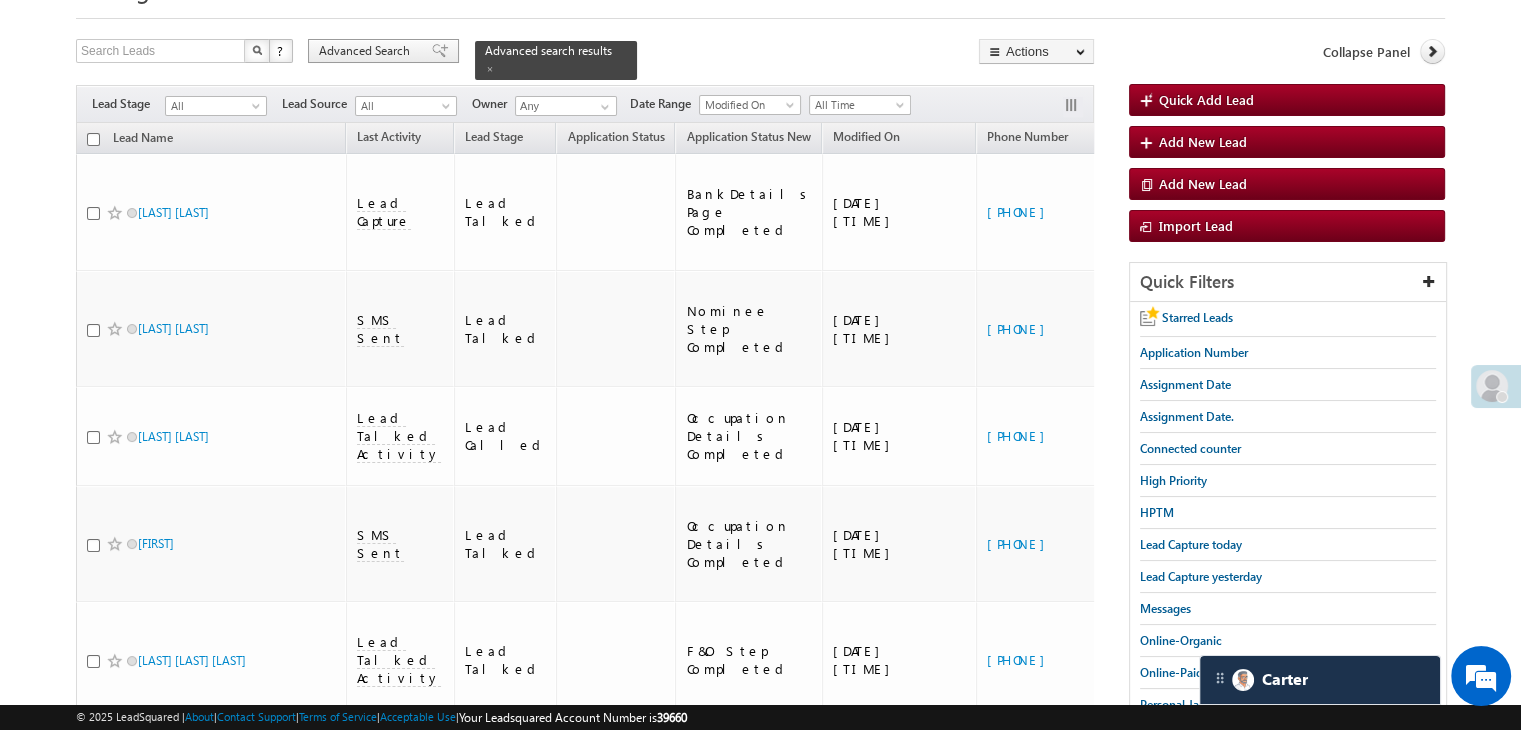 click on "Advanced Search" at bounding box center (367, 51) 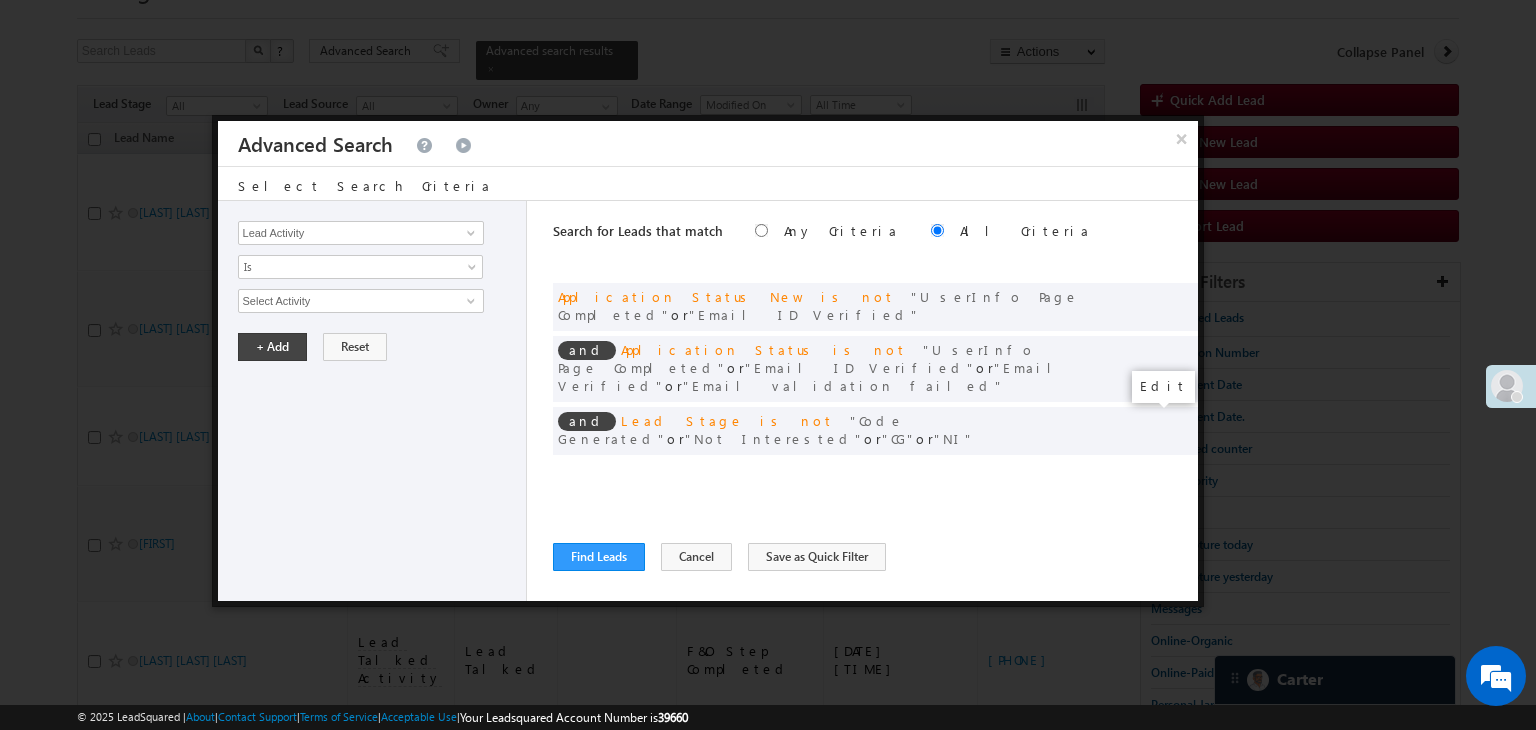 click at bounding box center [1152, 472] 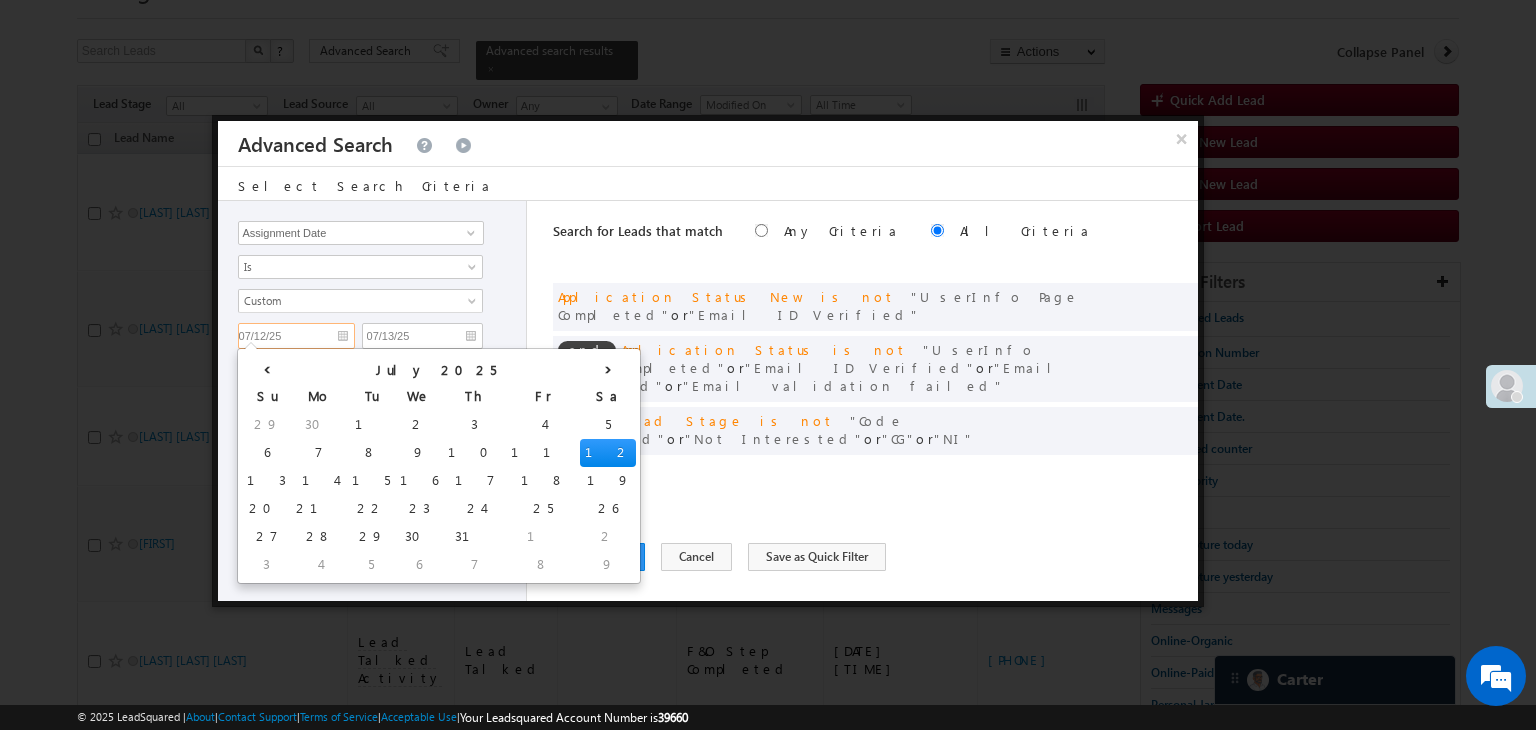 click on "07/12/25" at bounding box center [296, 336] 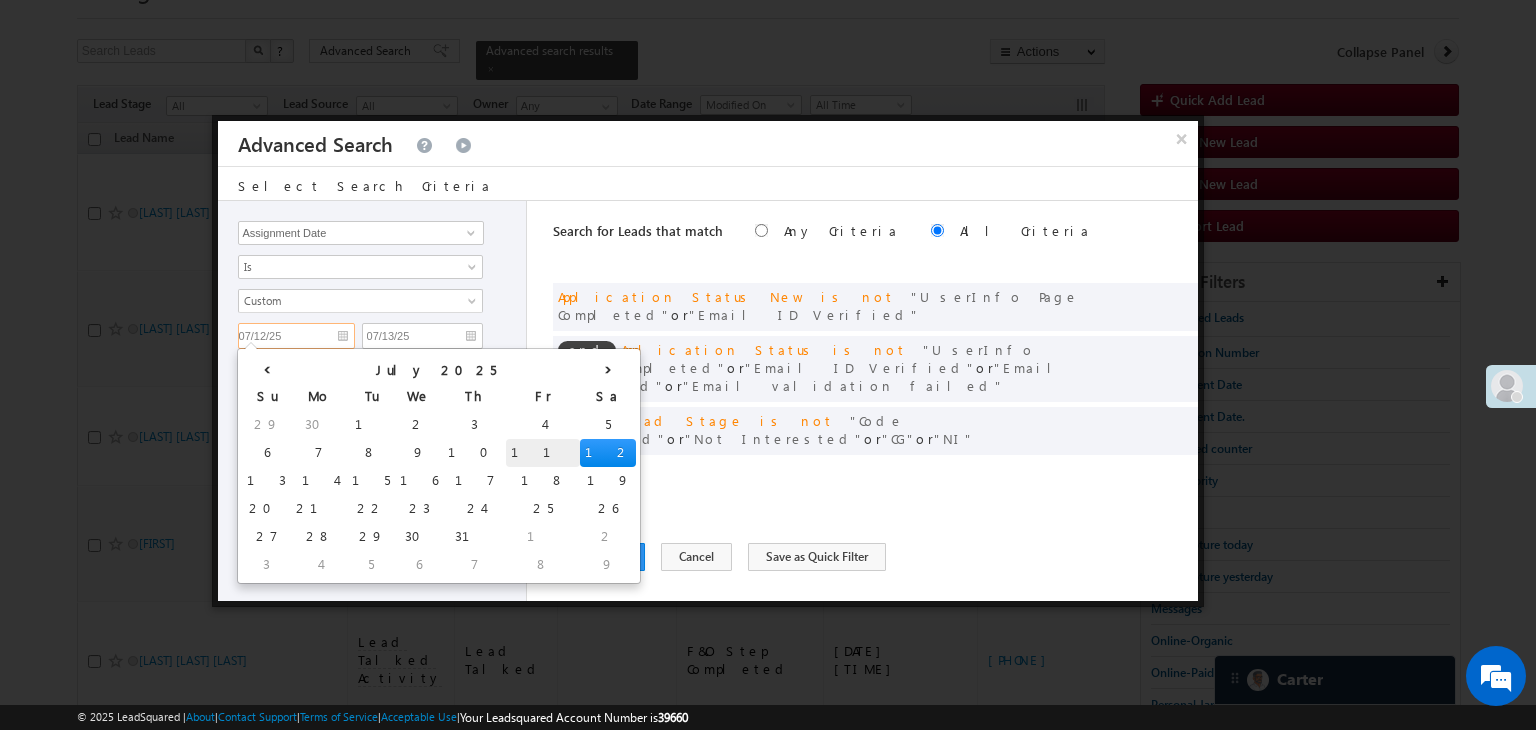 click on "11" at bounding box center (543, 453) 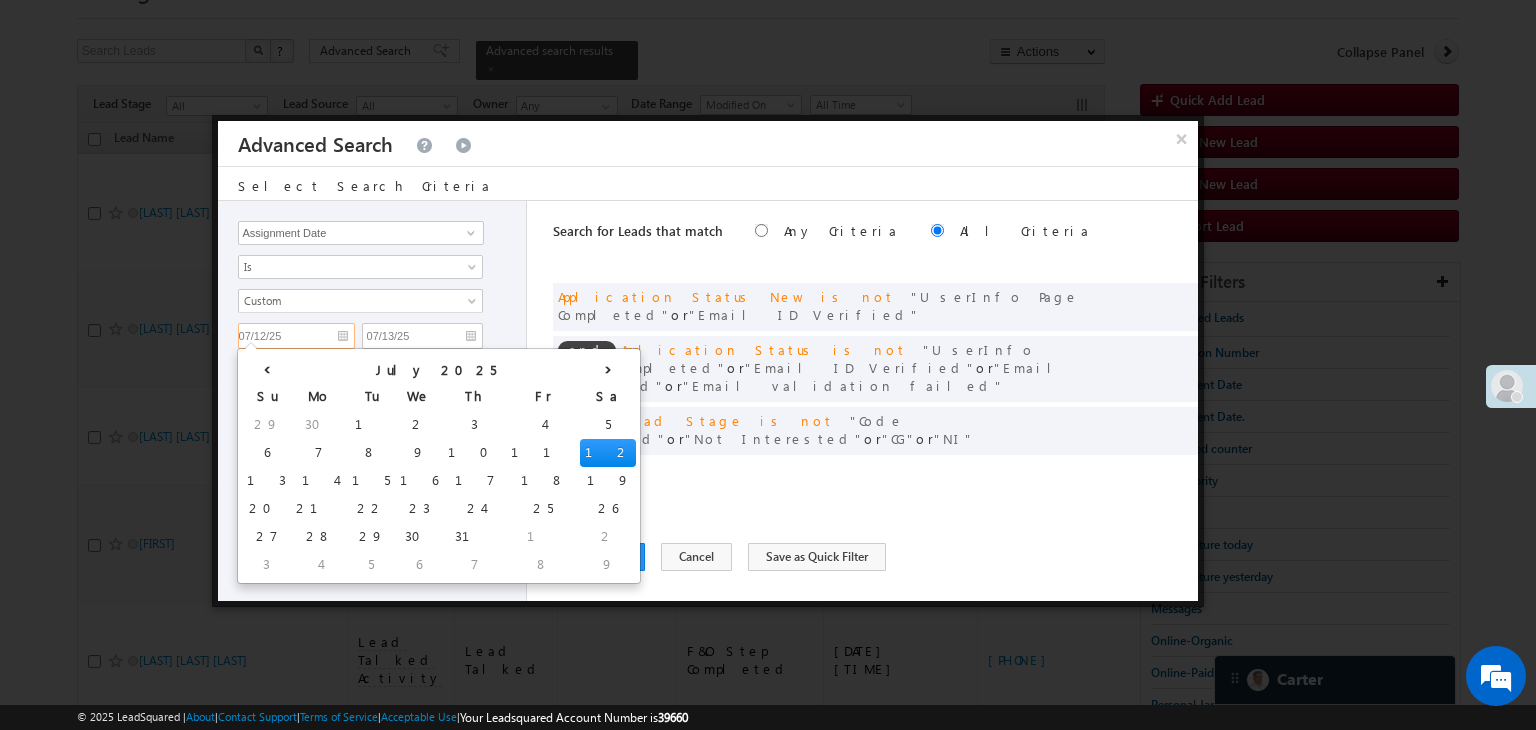 type on "07/11/25" 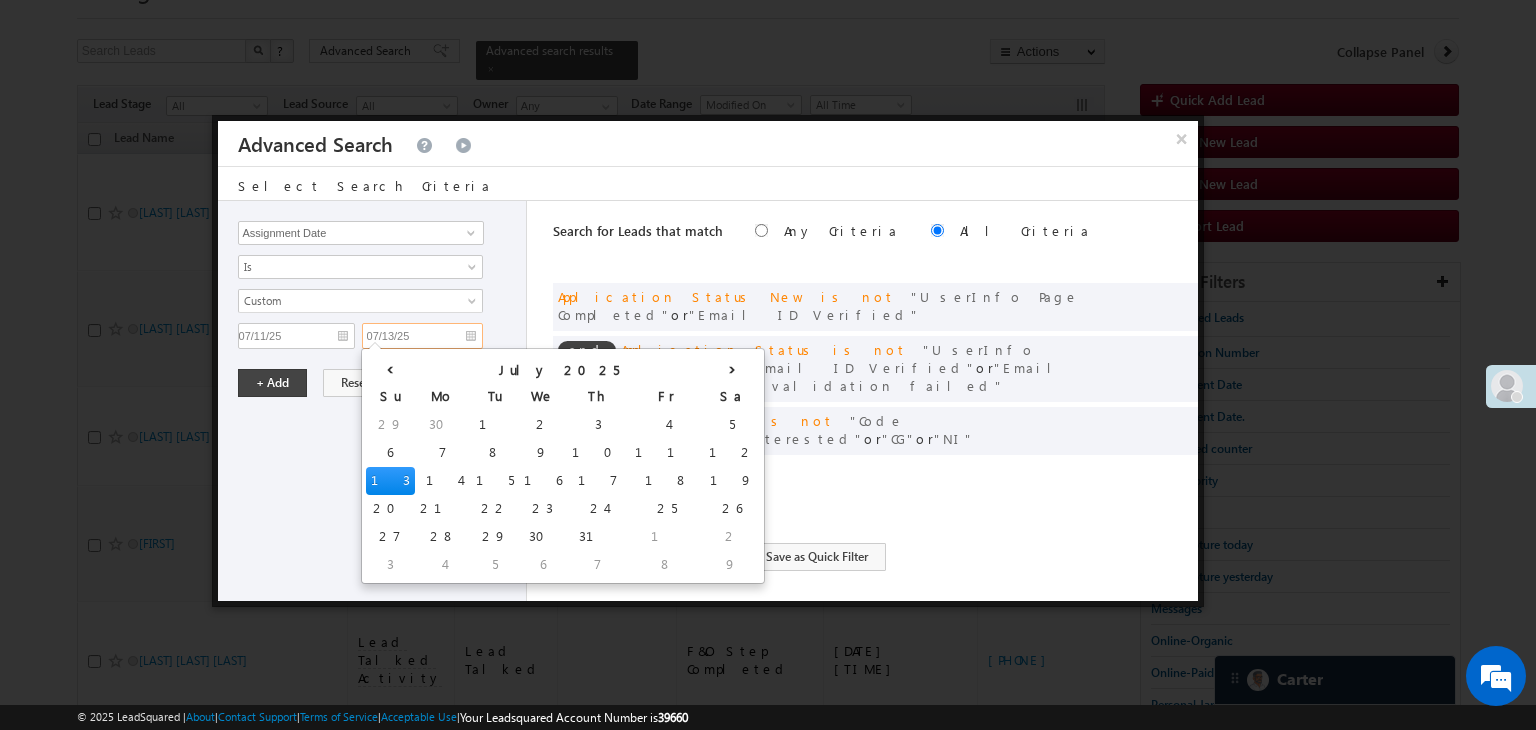 click on "07/13/25" at bounding box center (422, 336) 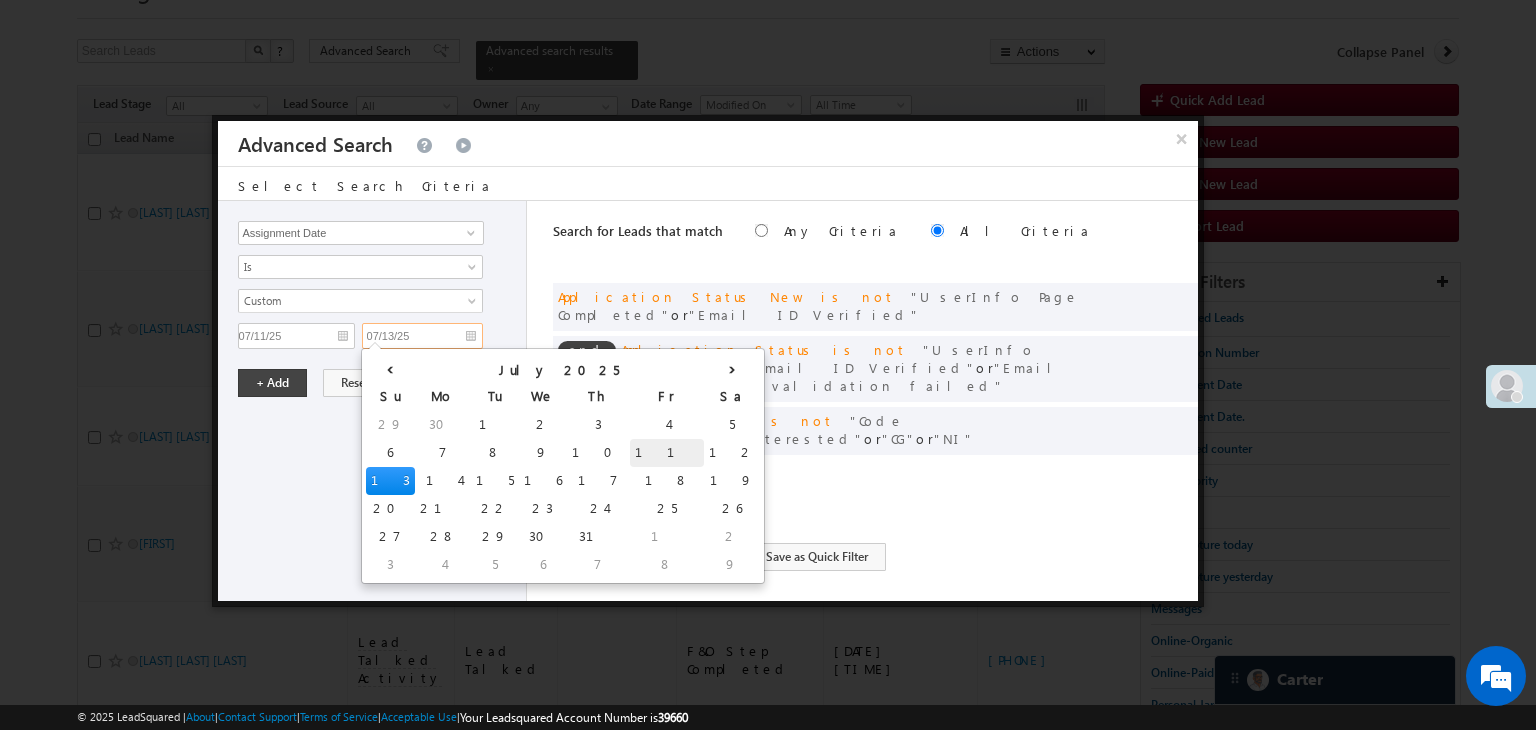 click on "11" at bounding box center (667, 453) 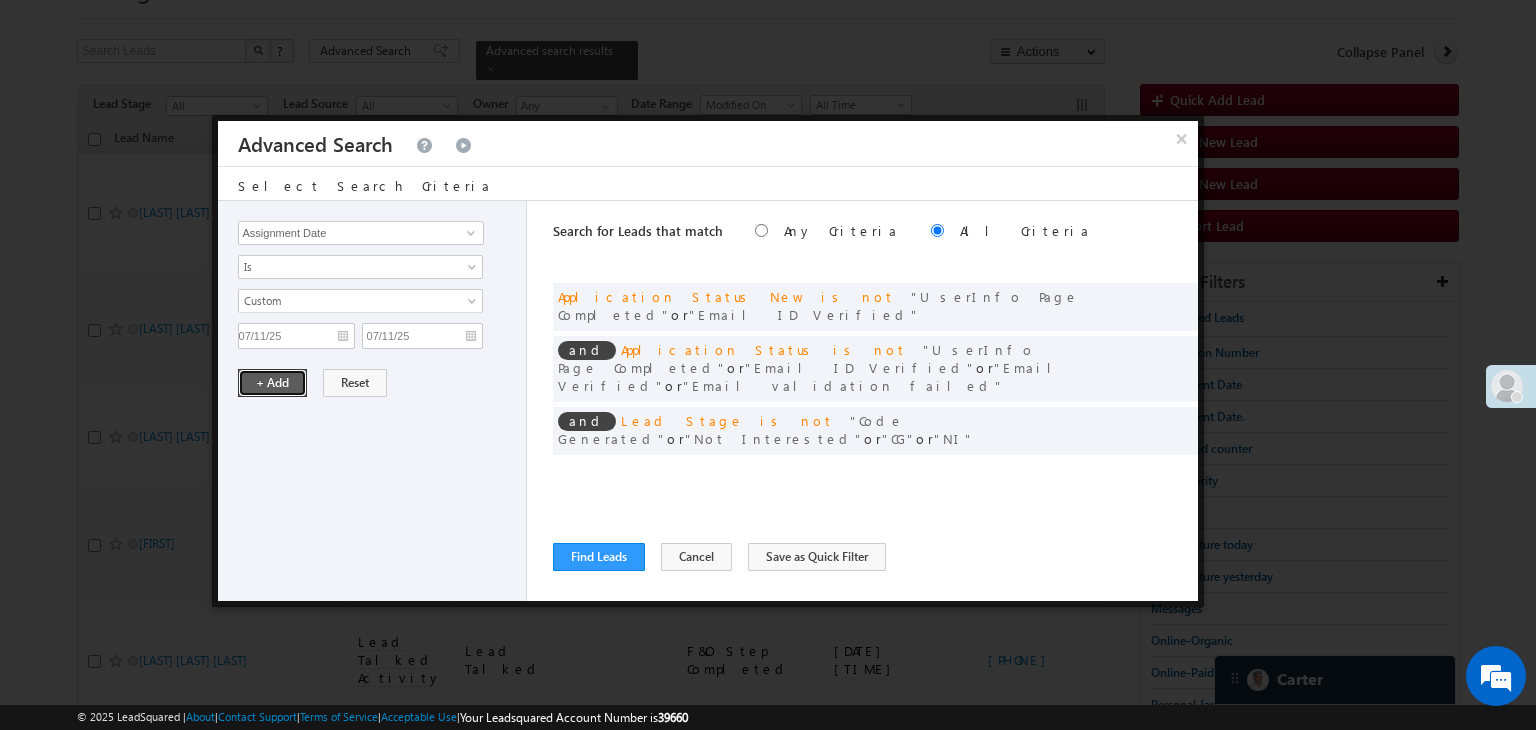 click on "+ Add" at bounding box center (272, 383) 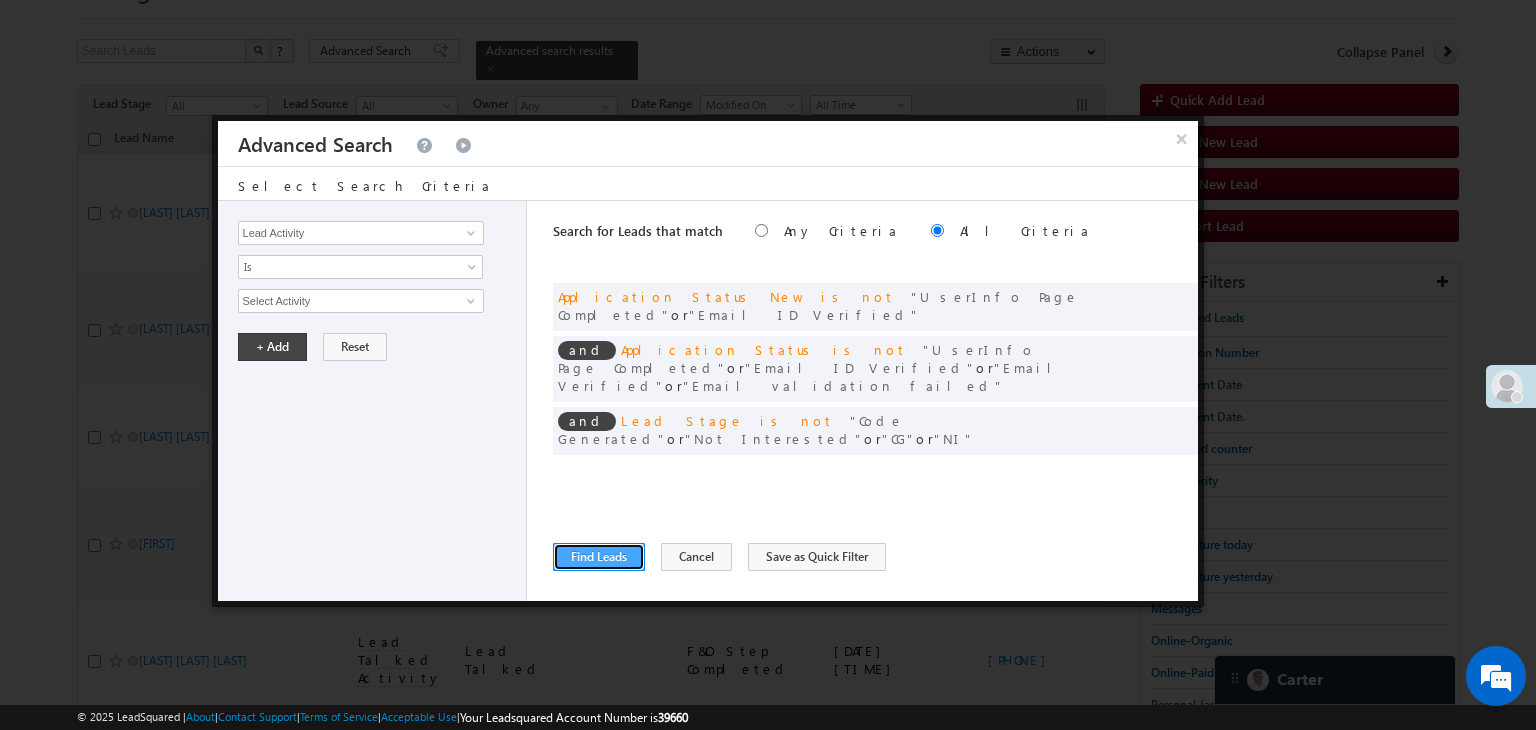click on "Find Leads" at bounding box center (599, 557) 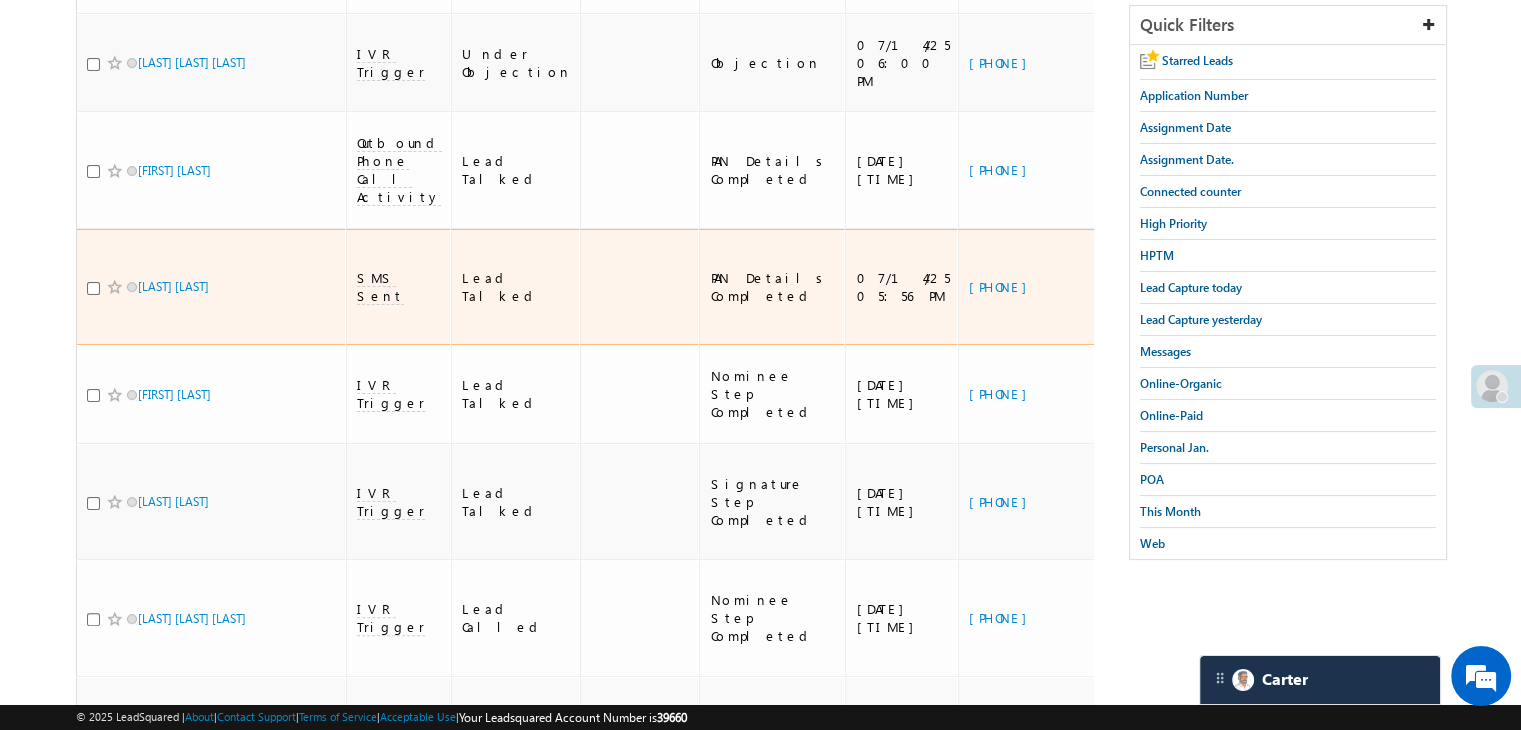 scroll, scrollTop: 400, scrollLeft: 0, axis: vertical 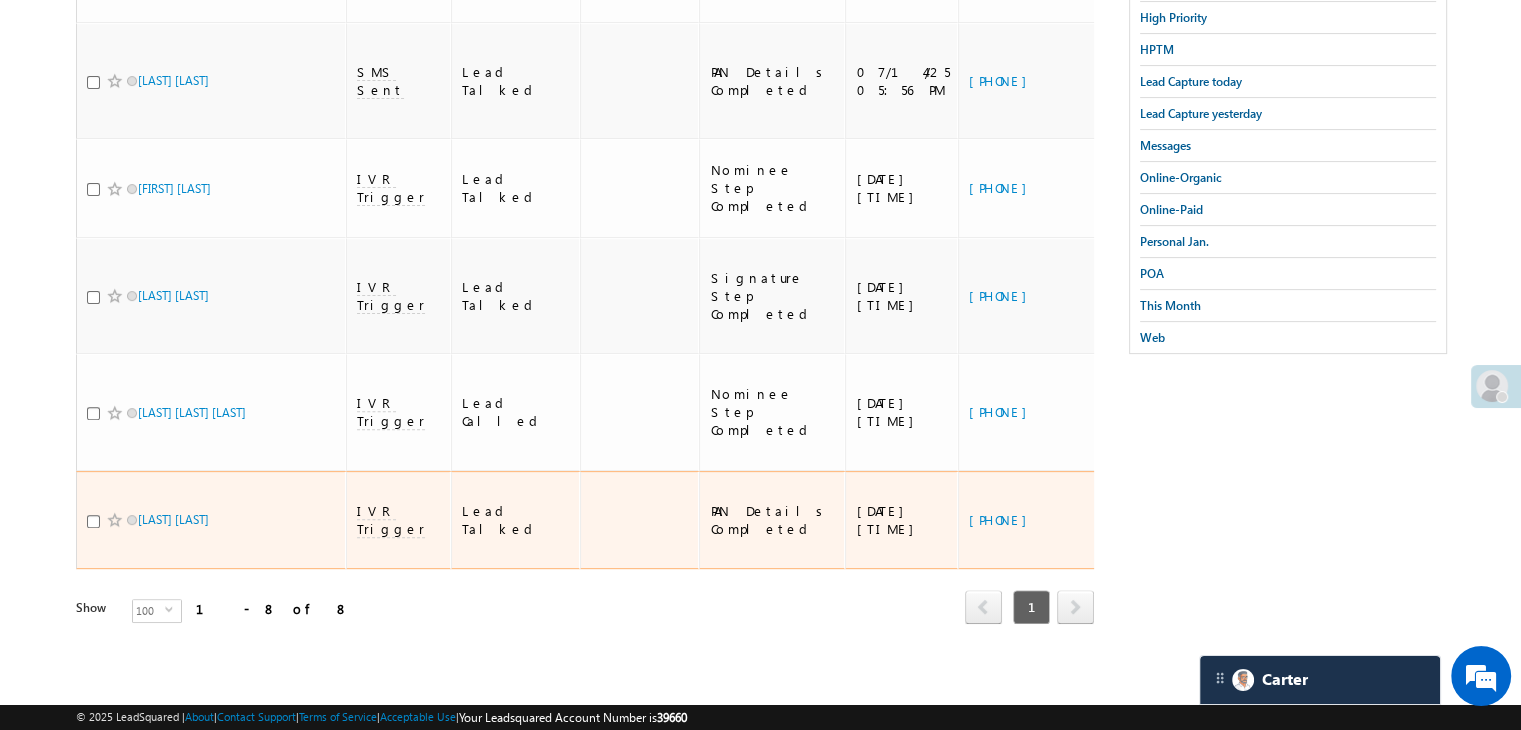 click on "https://angelbroking1-pk3em7sa.customui-test.leadsquared.com?leadId=b2d7b6b3-3961-466b-b6c5-99285cbe3f6b" at bounding box center [1252, 520] 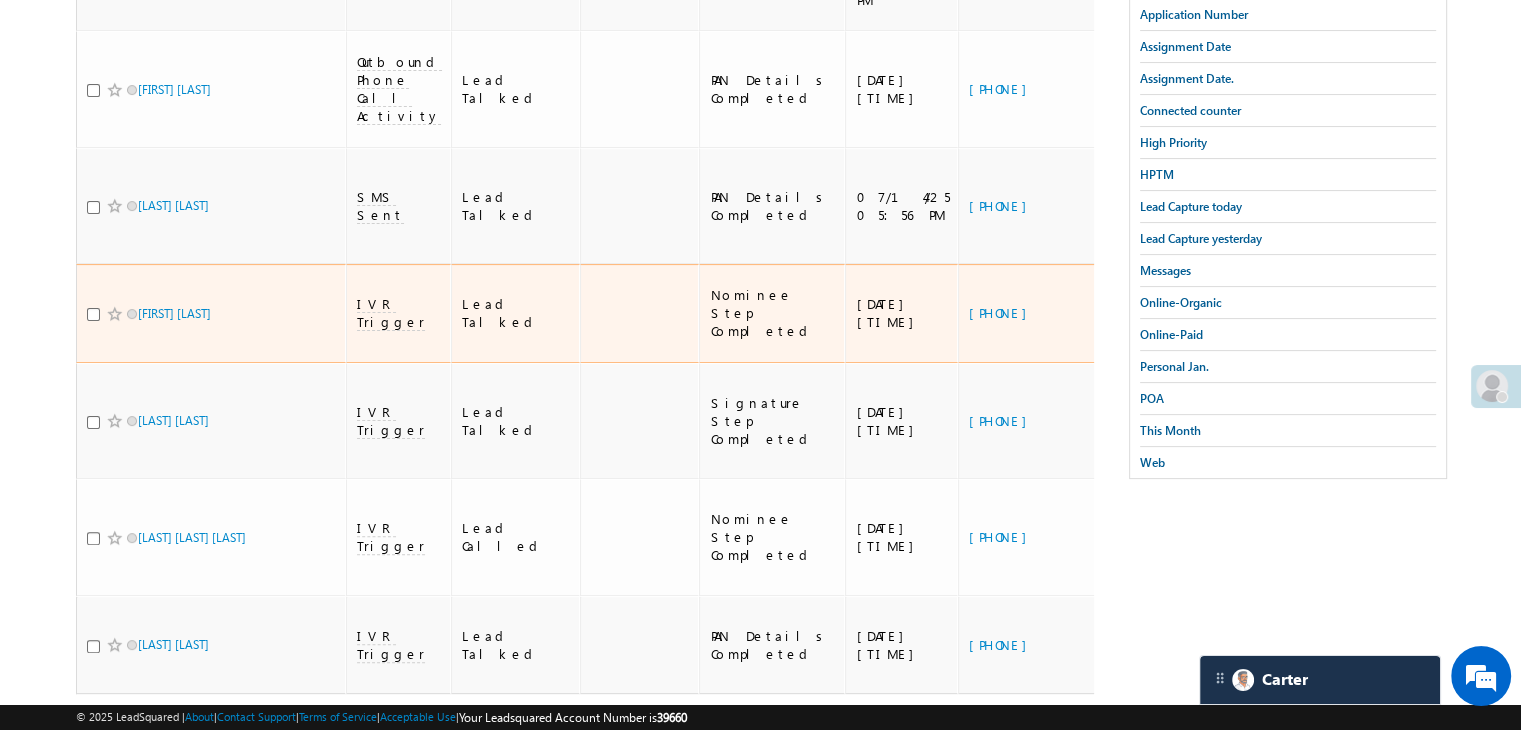scroll, scrollTop: 416, scrollLeft: 0, axis: vertical 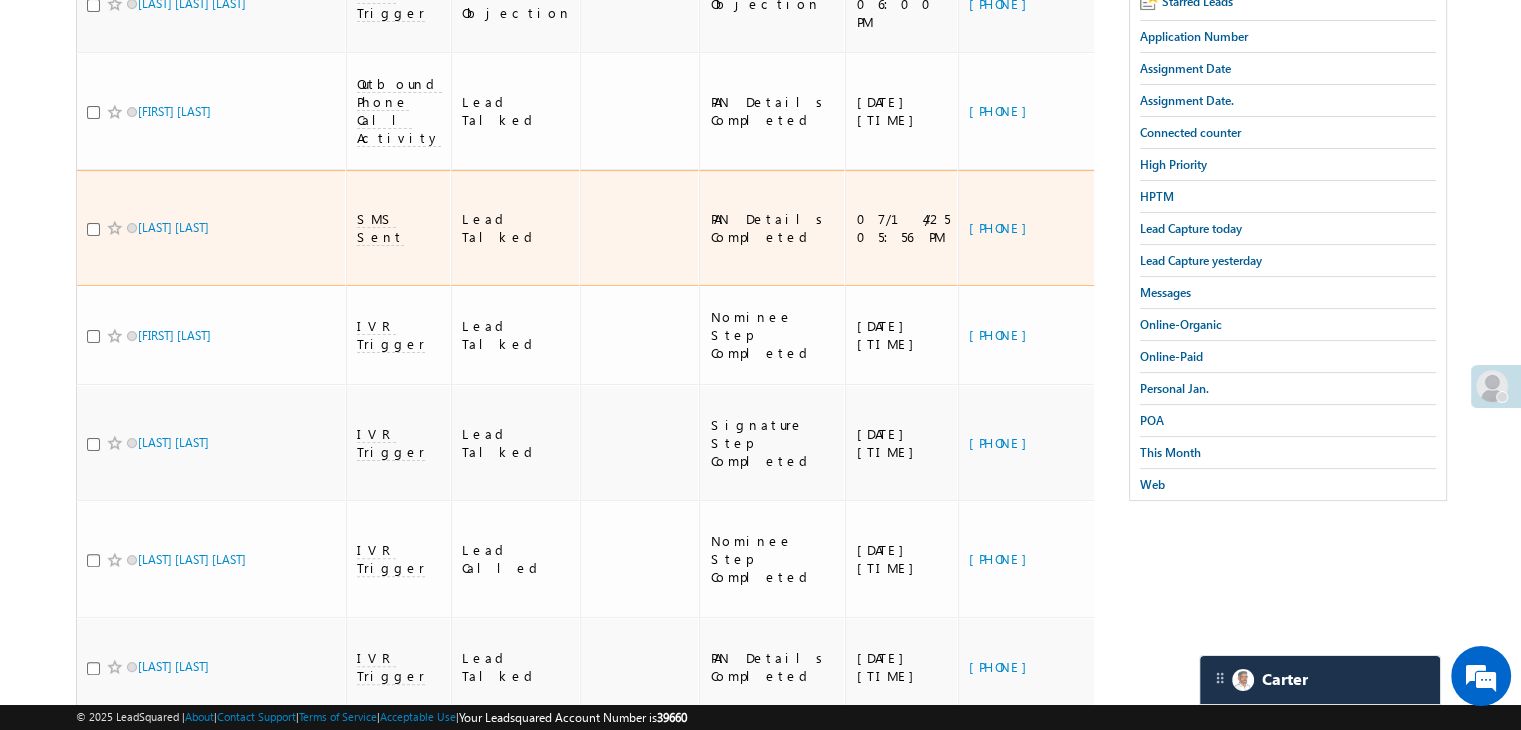 click on "https://angelbroking1-pk3em7sa.customui-test.leadsquared.com?leadId=0780c062-c607-49c7-bf07-8f47ae486833" at bounding box center (1252, 228) 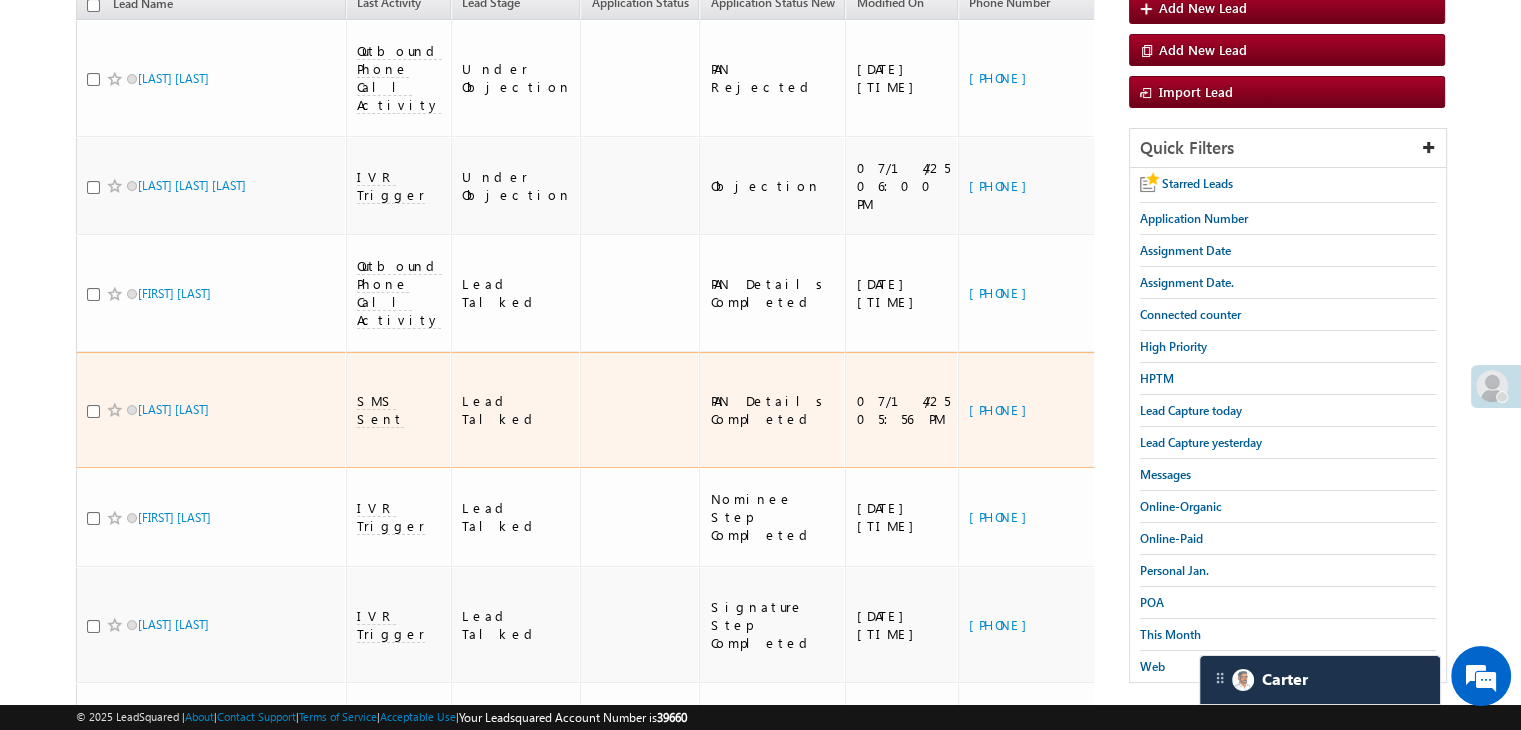 scroll, scrollTop: 216, scrollLeft: 0, axis: vertical 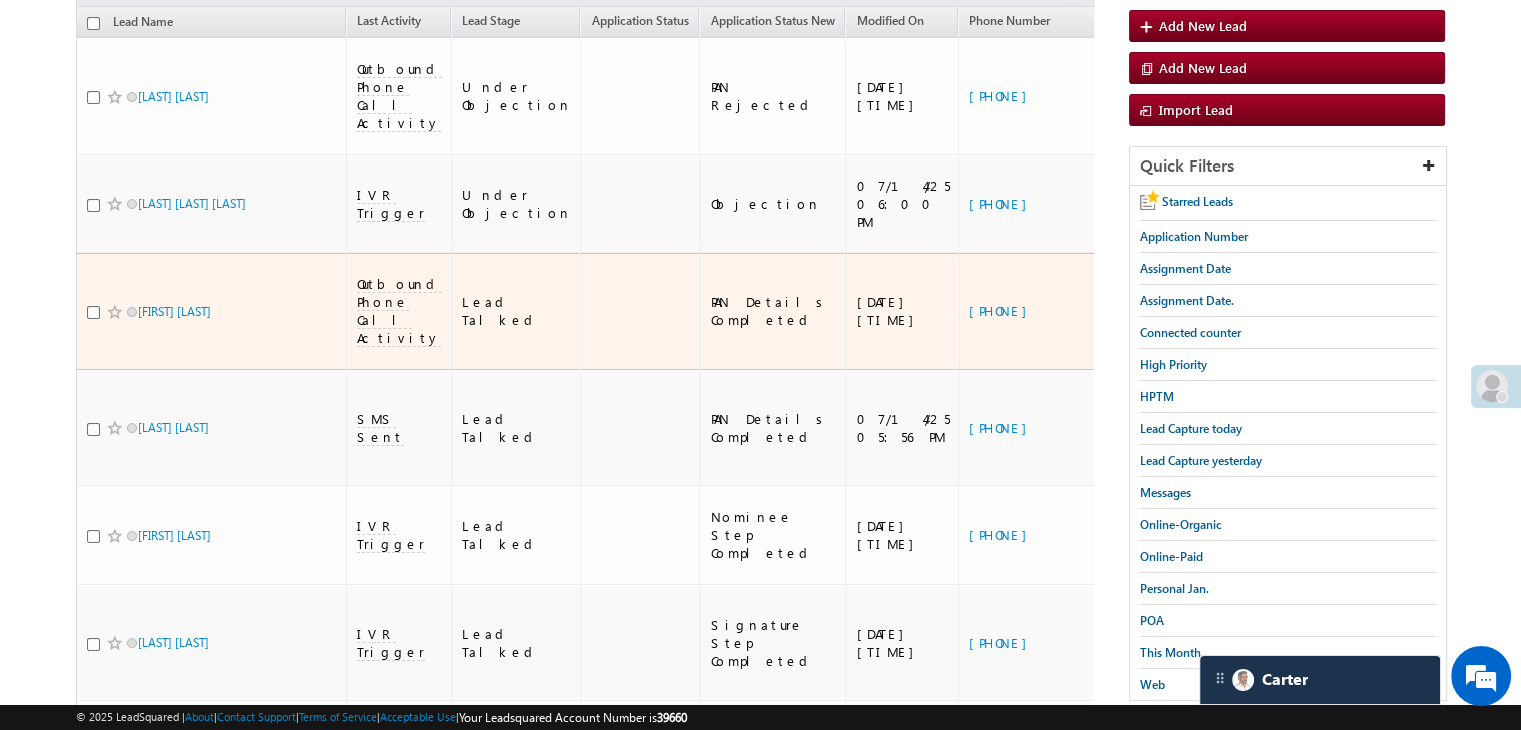 click on "https://angelbroking1-pk3em7sa.customui-test.leadsquared.com?leadId=b8da85bf-cf6b-4817-a2bf-2086d27e7902" at bounding box center (1252, 311) 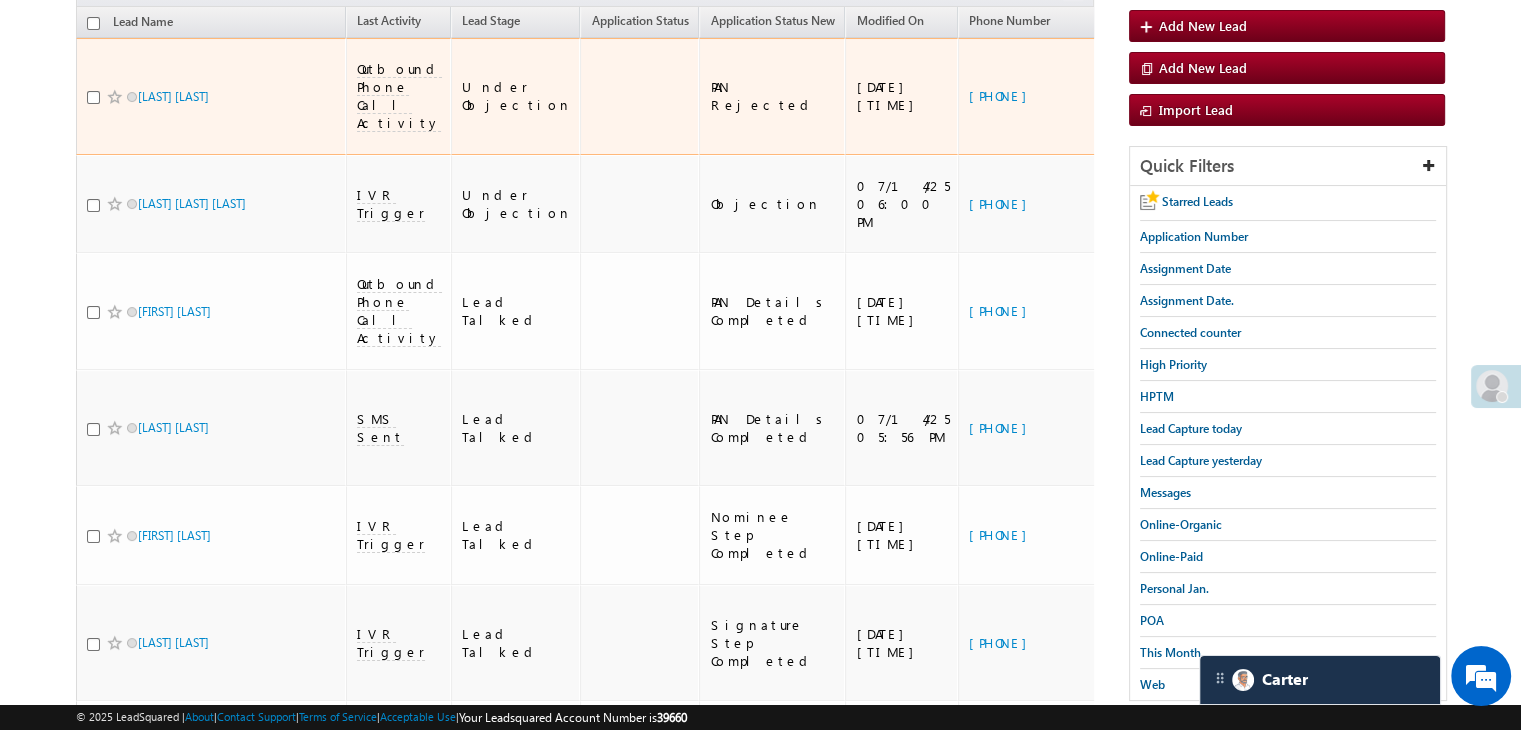 click on "https://angelbroking1-pk3em7sa.customui-test.leadsquared.com?leadId=d7aaaec1-49c1-4b04-8982-0345c080ad9b" at bounding box center (1252, 96) 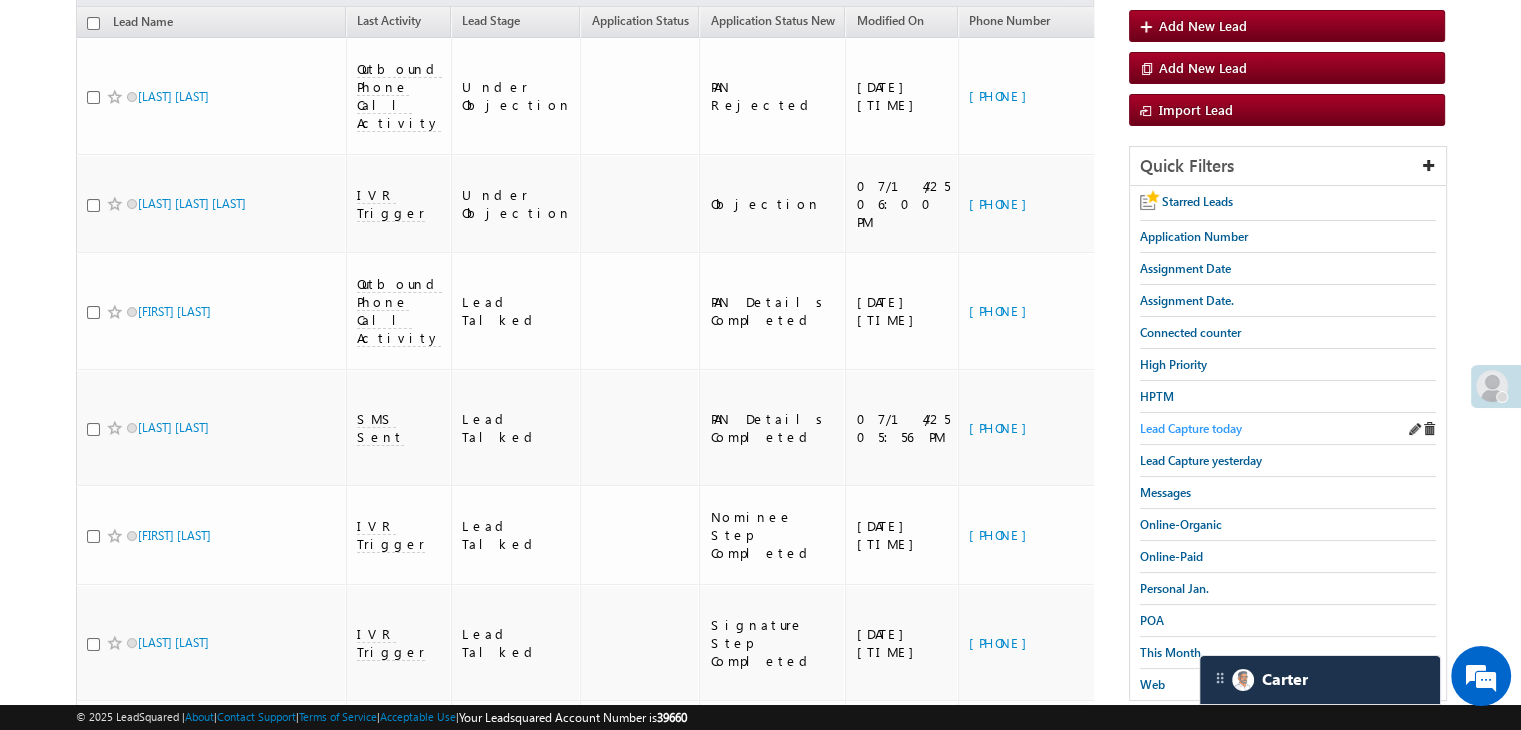 click on "Lead Capture today" at bounding box center (1191, 428) 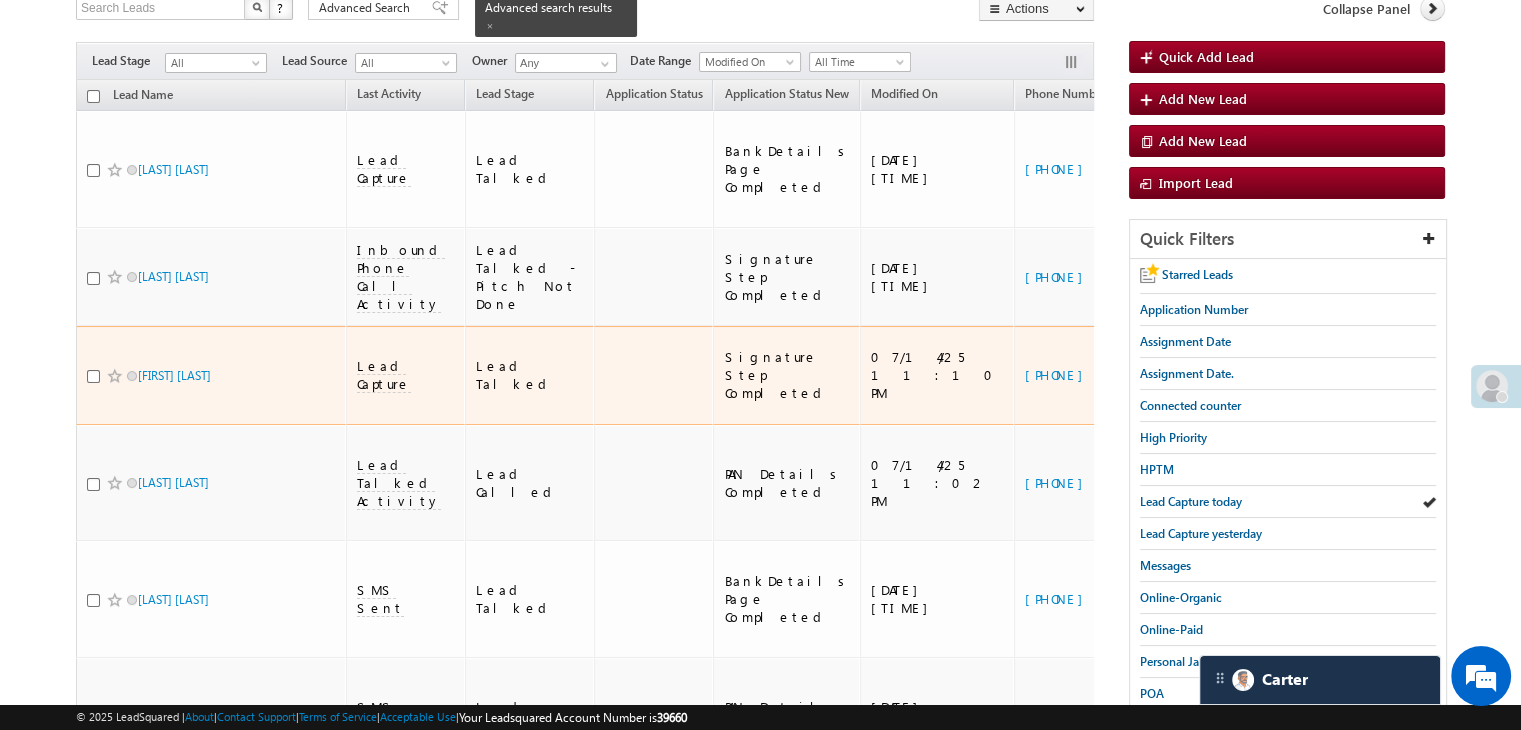 scroll, scrollTop: 0, scrollLeft: 0, axis: both 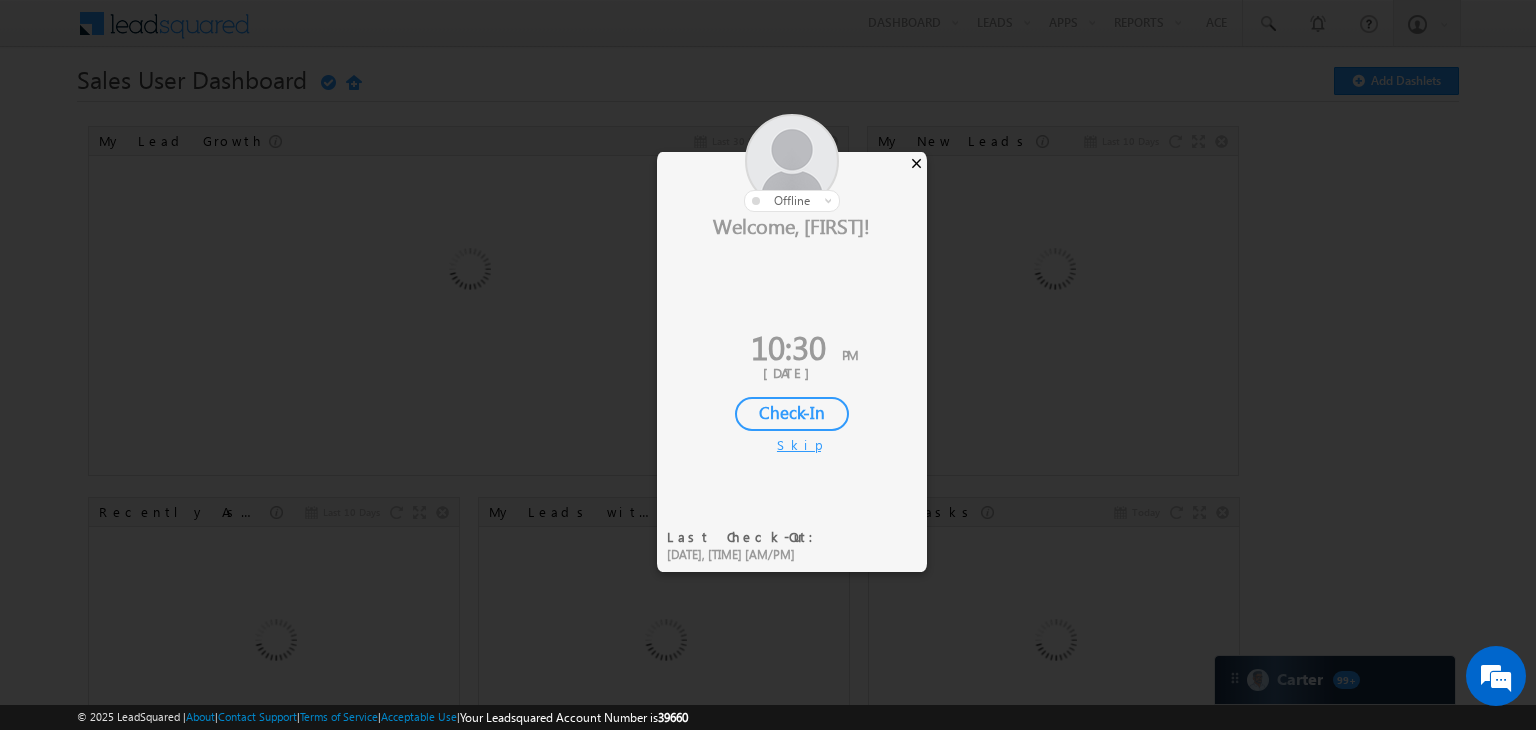 click on "×" at bounding box center (916, 163) 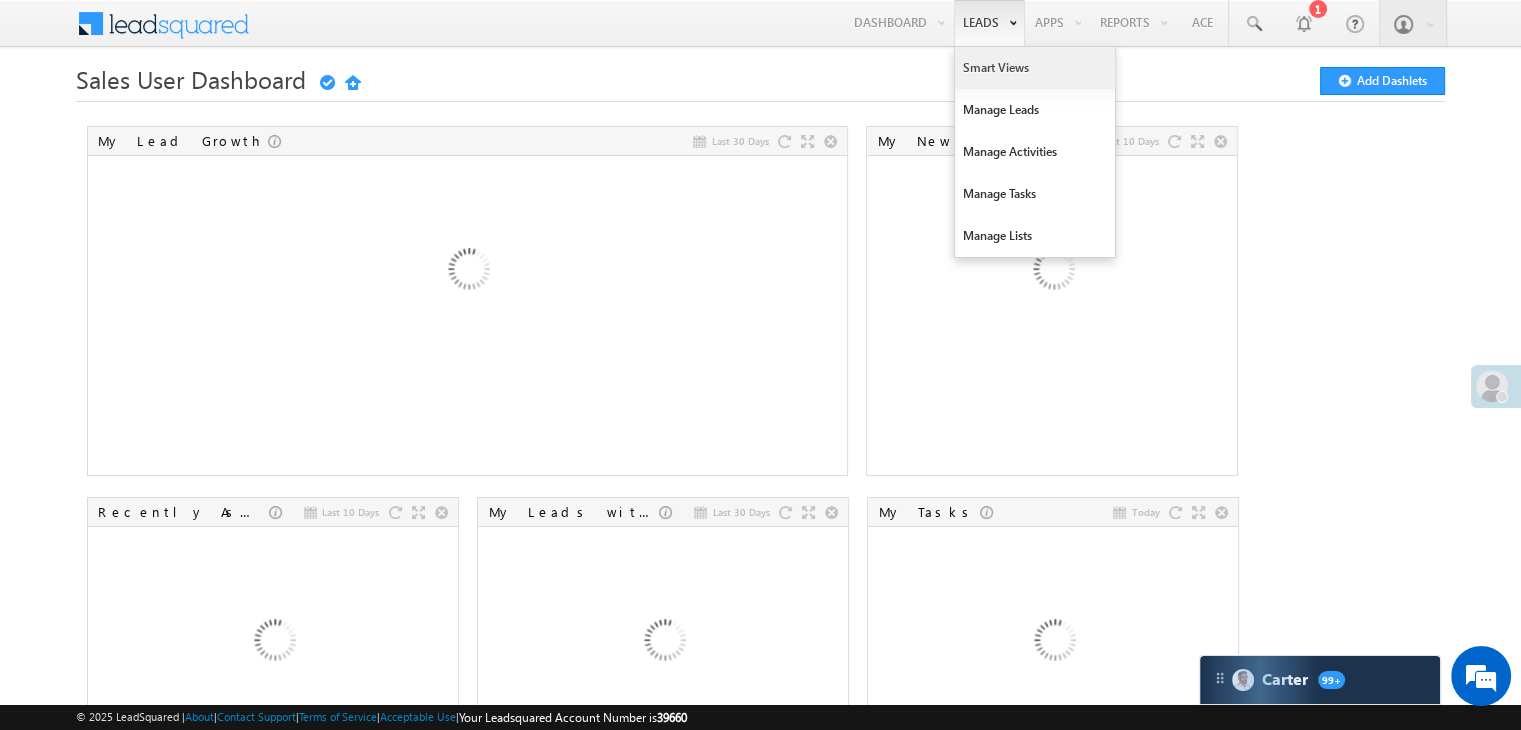 click on "Smart Views" at bounding box center (1035, 68) 